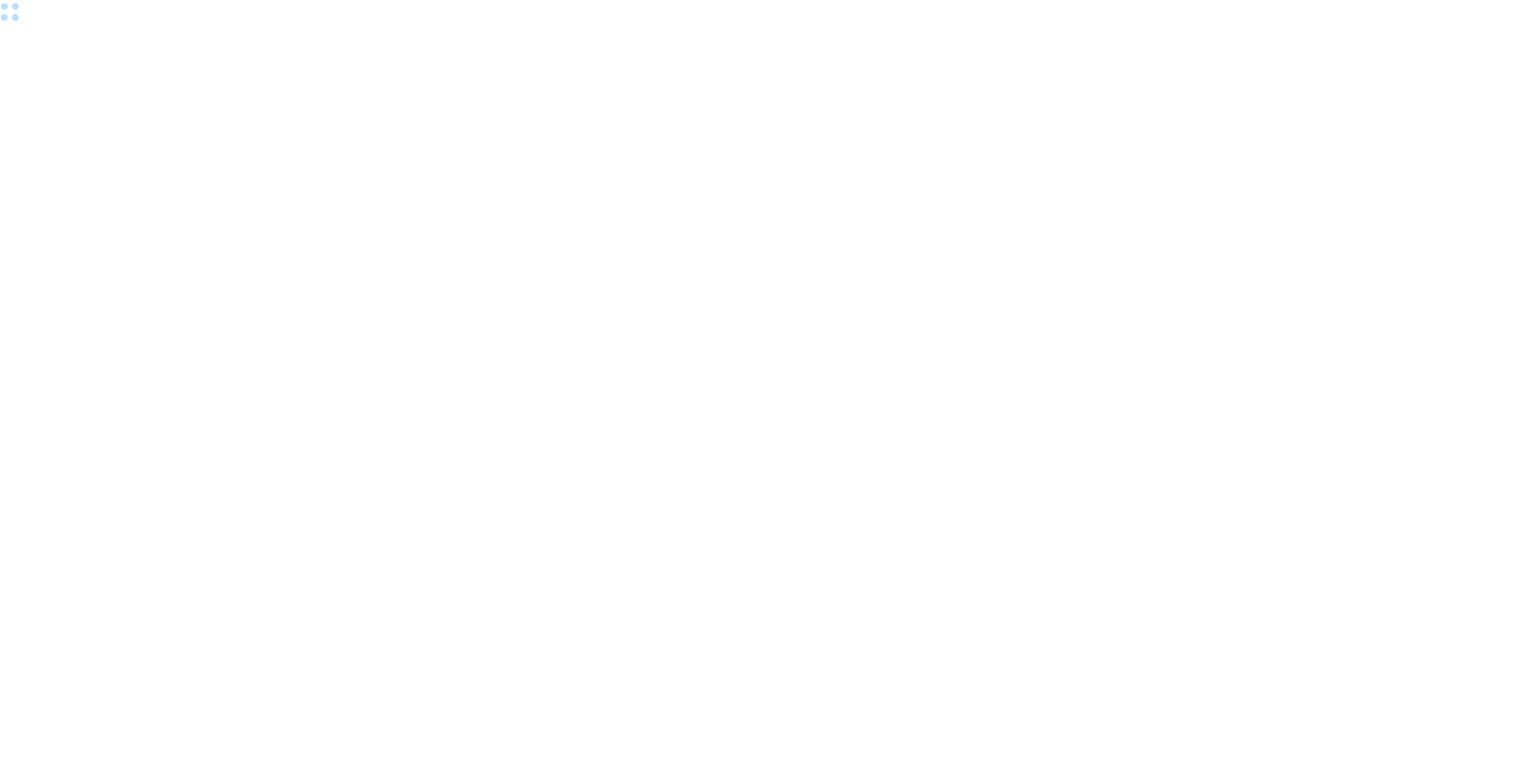scroll, scrollTop: 0, scrollLeft: 0, axis: both 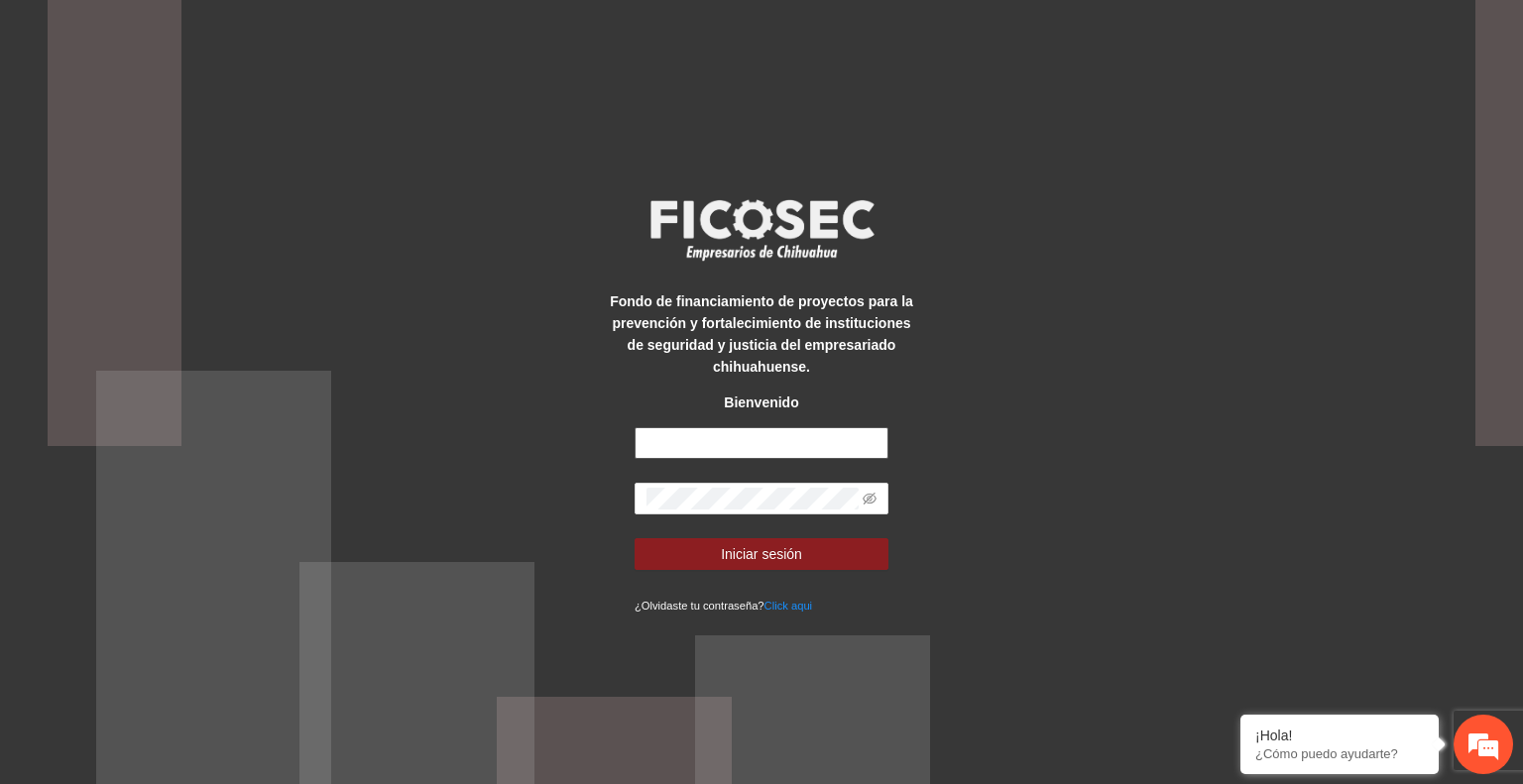 click at bounding box center (762, 443) 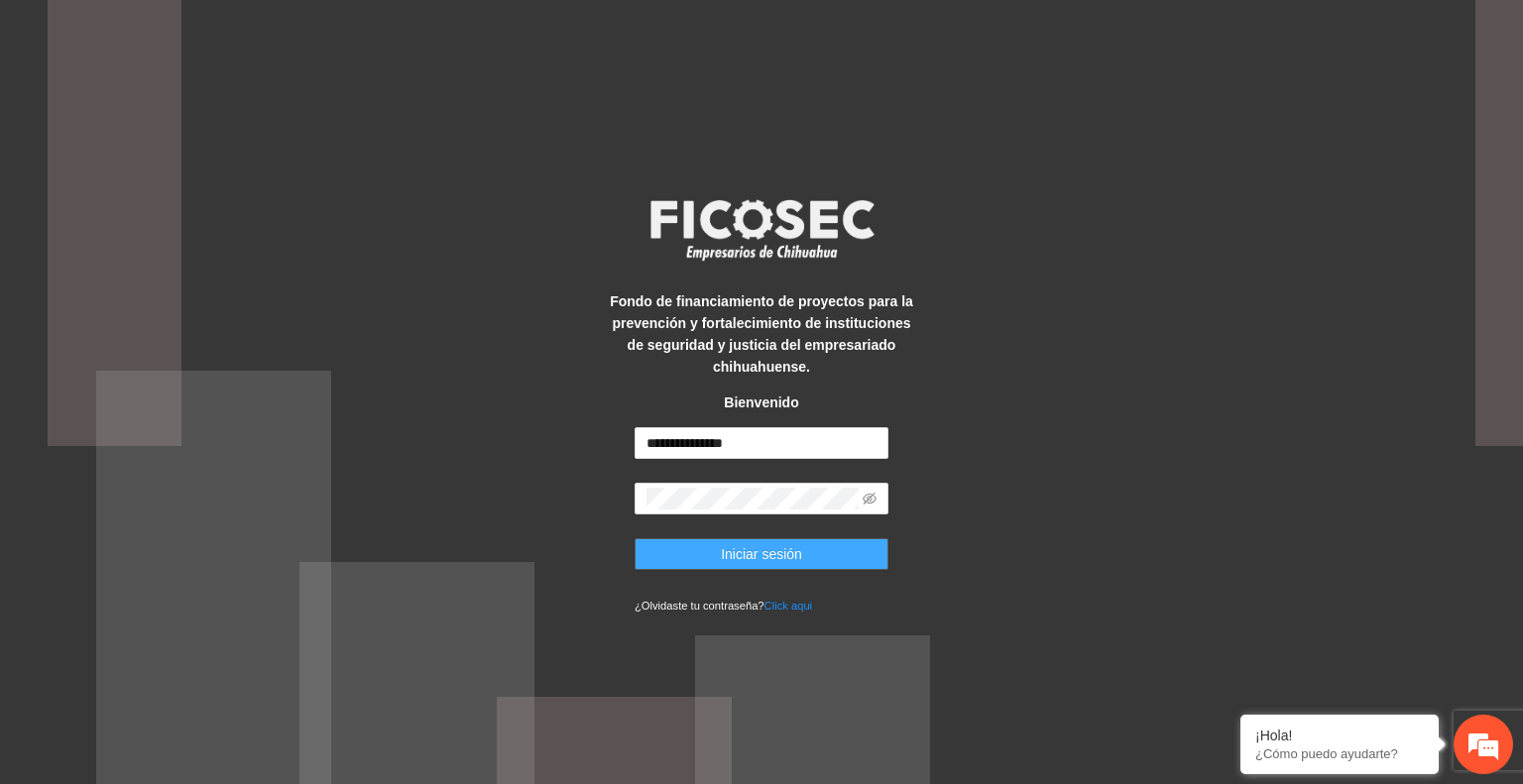 click on "Iniciar sesión" at bounding box center [762, 554] 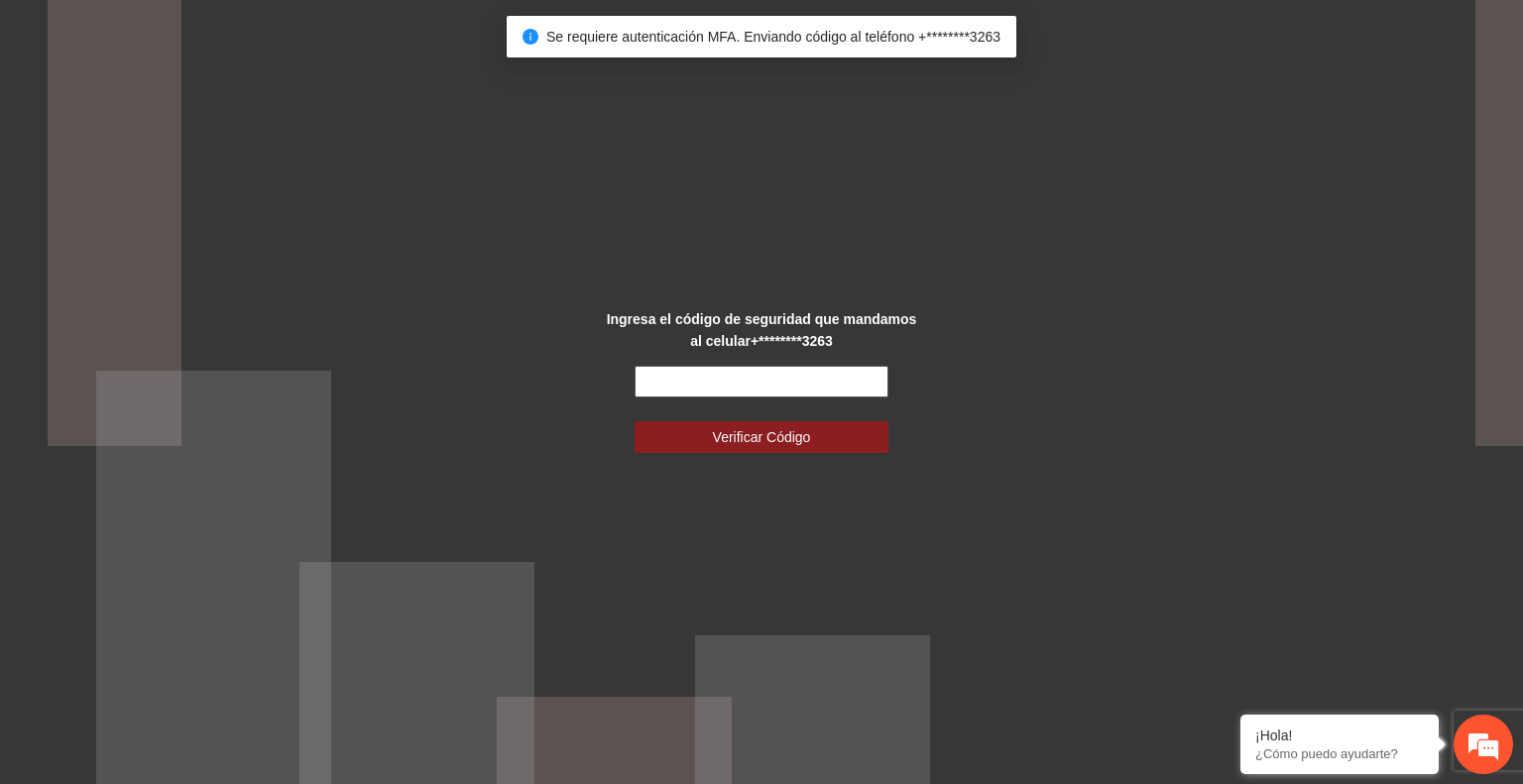 scroll, scrollTop: 0, scrollLeft: 0, axis: both 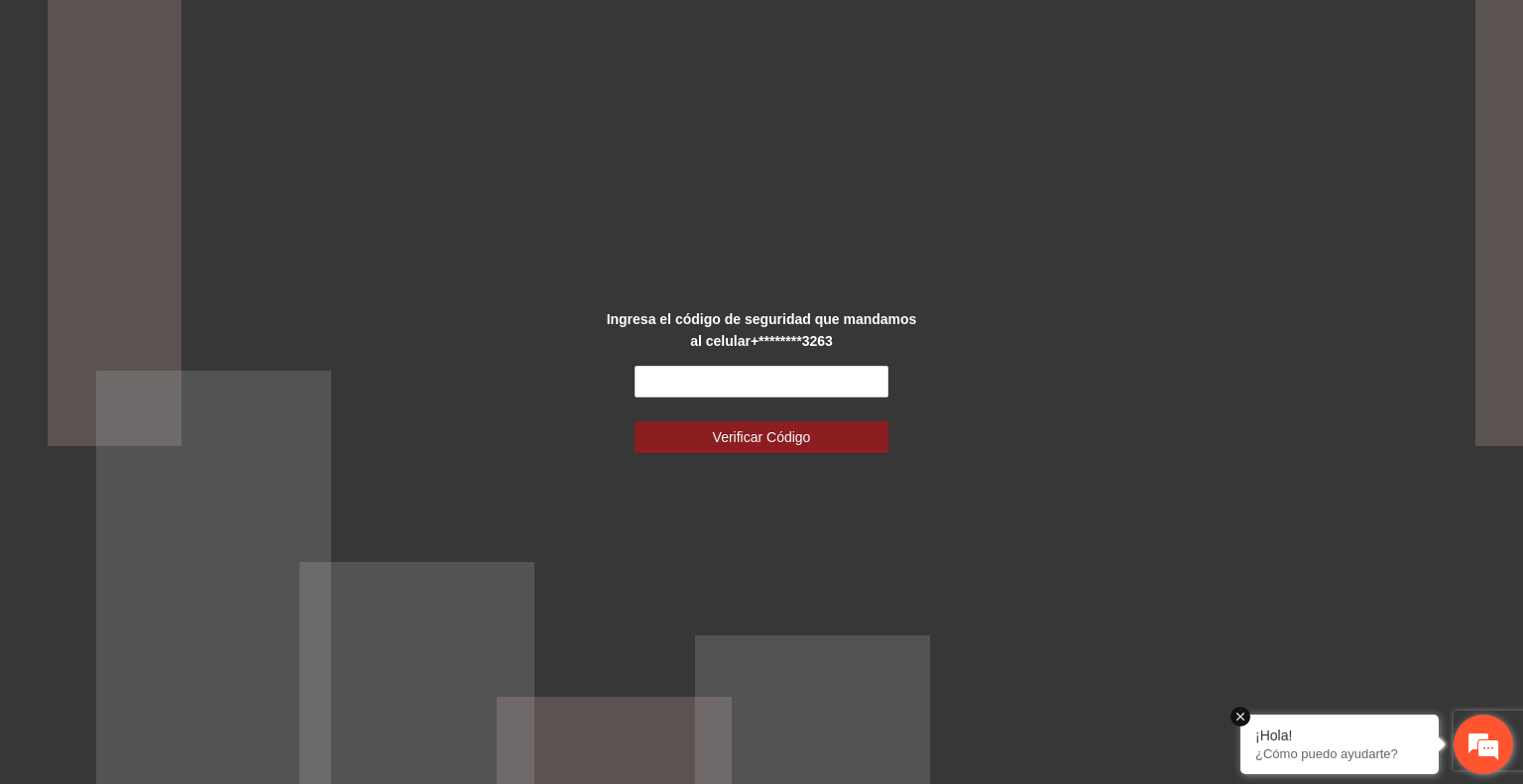 click at bounding box center [1240, 717] 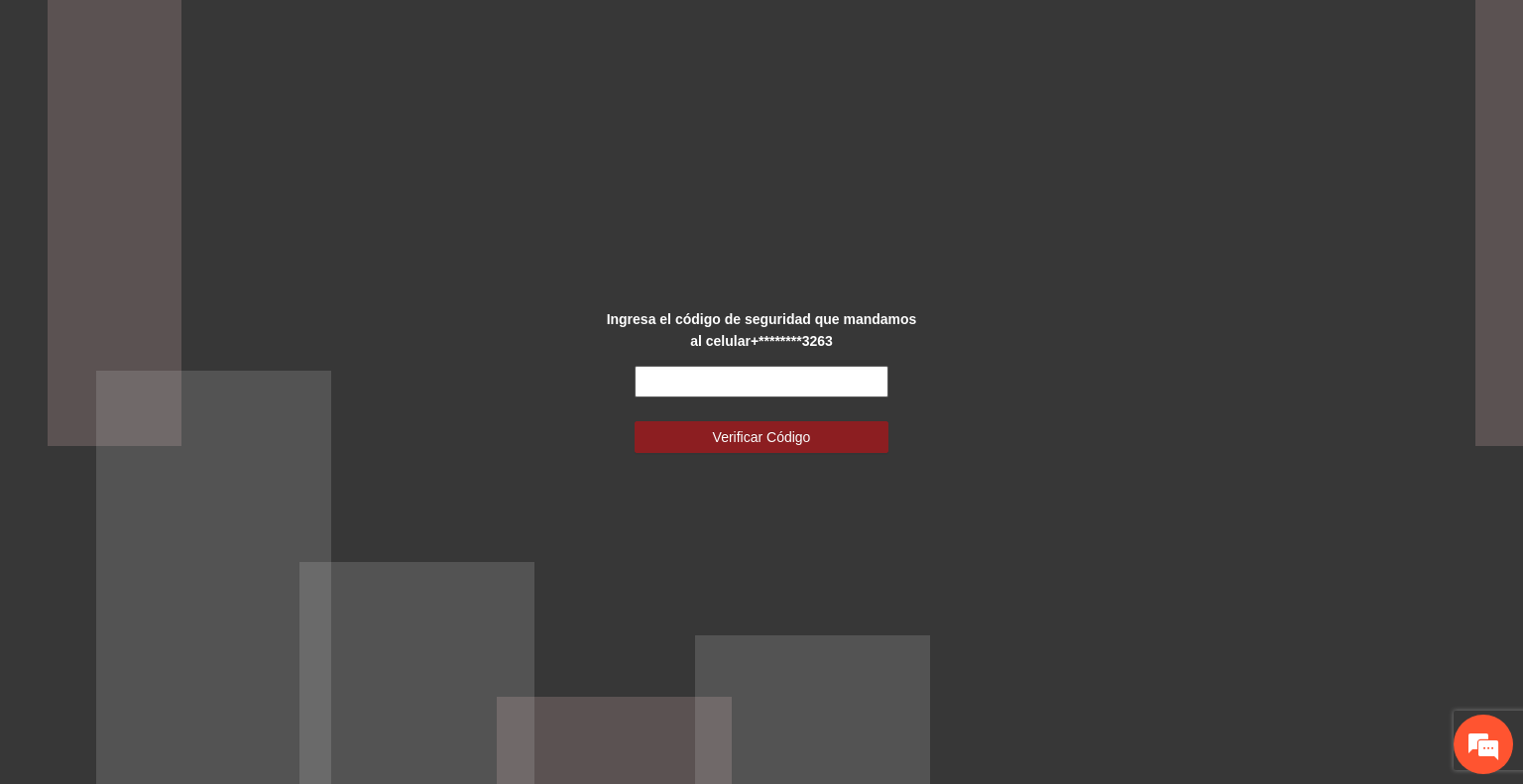 click at bounding box center (762, 382) 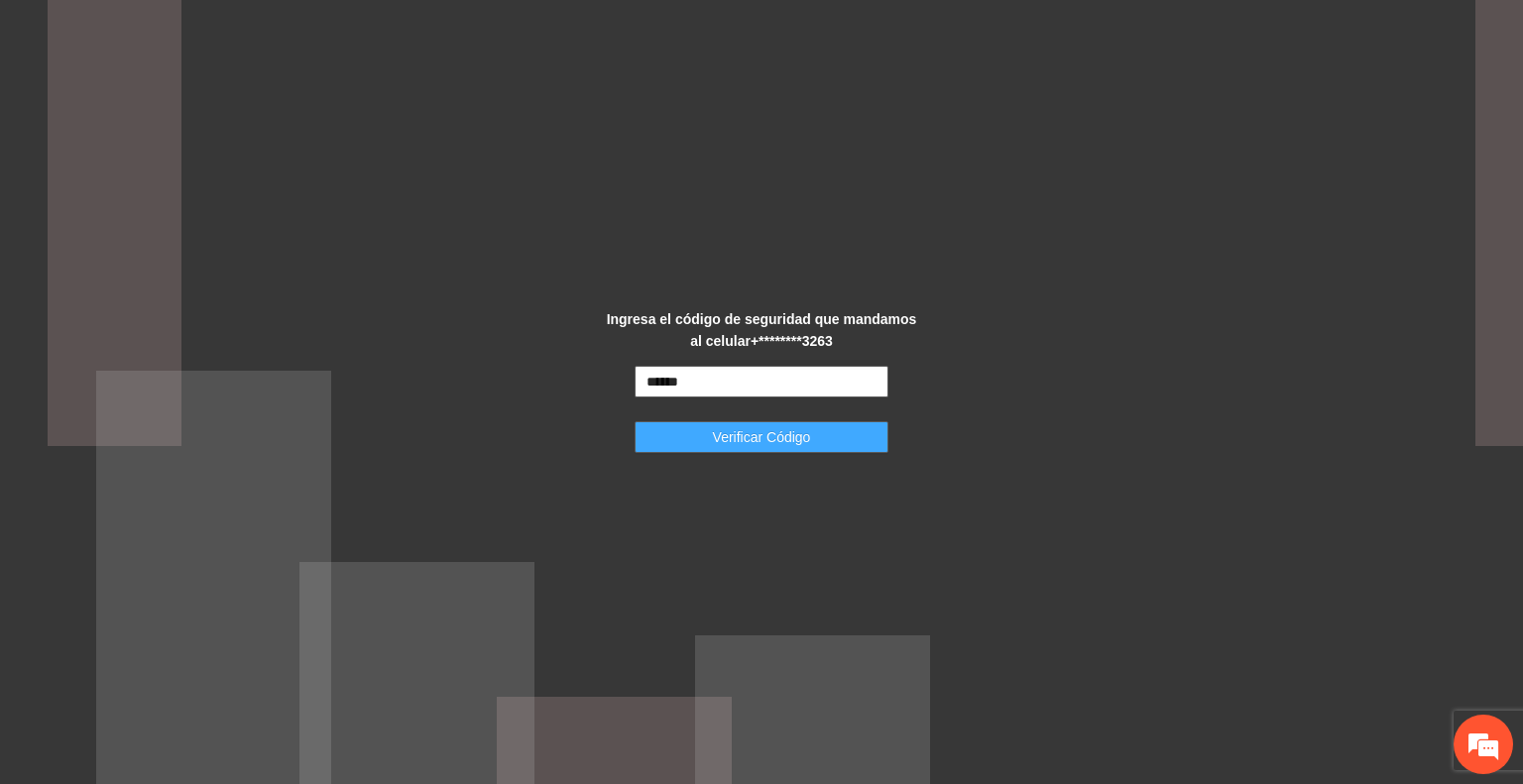 type on "******" 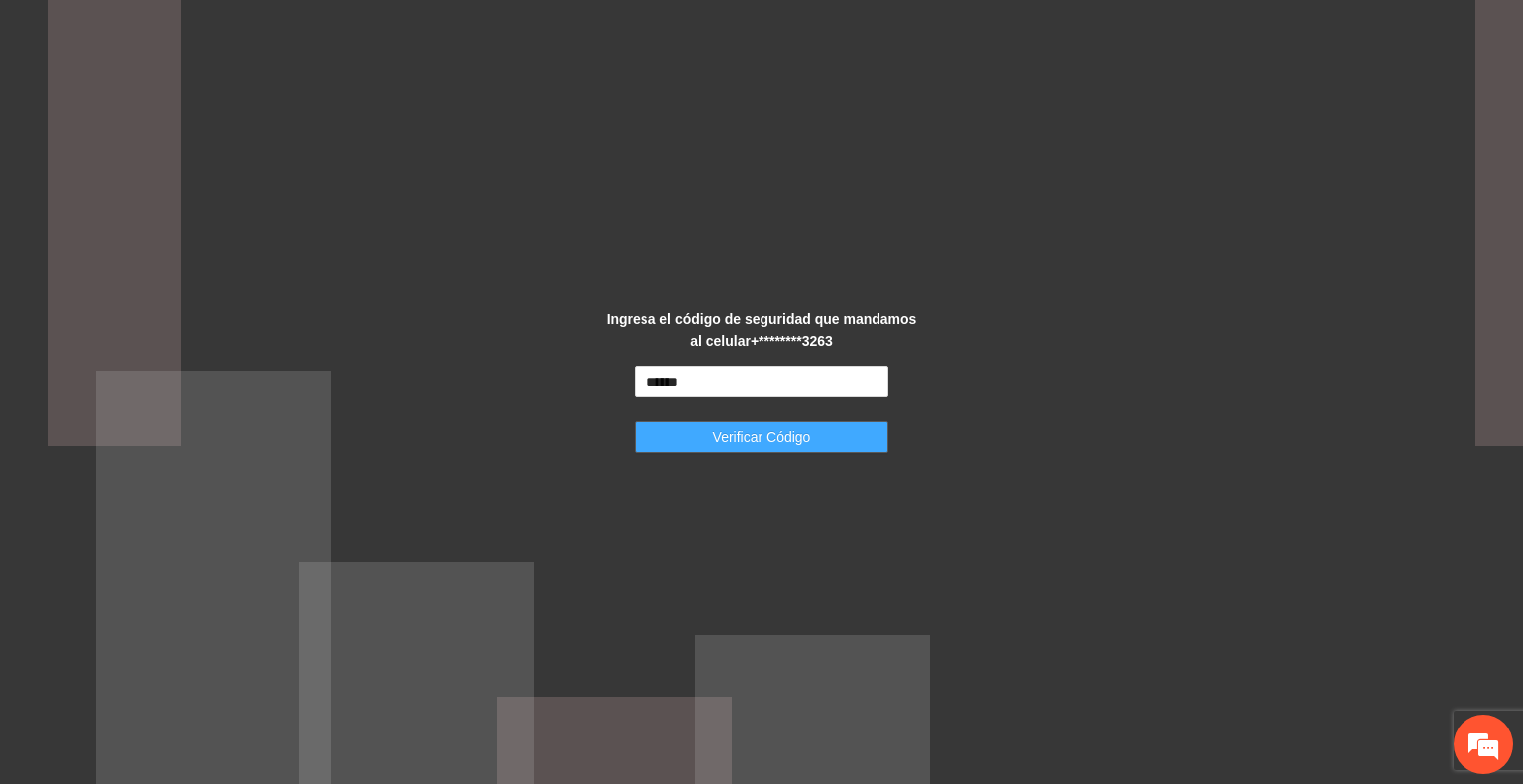 click on "Verificar Código" at bounding box center (762, 437) 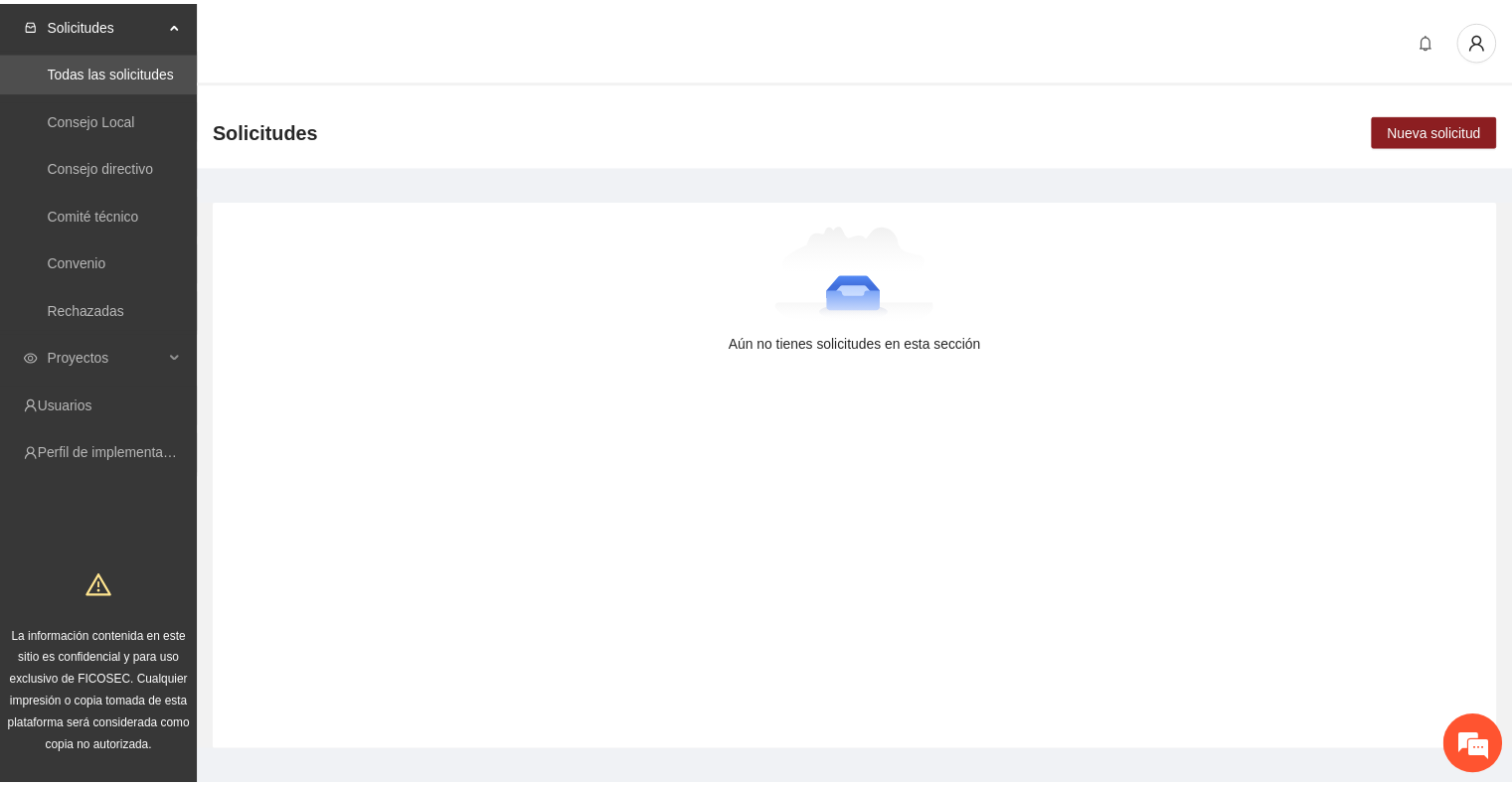 scroll, scrollTop: 0, scrollLeft: 0, axis: both 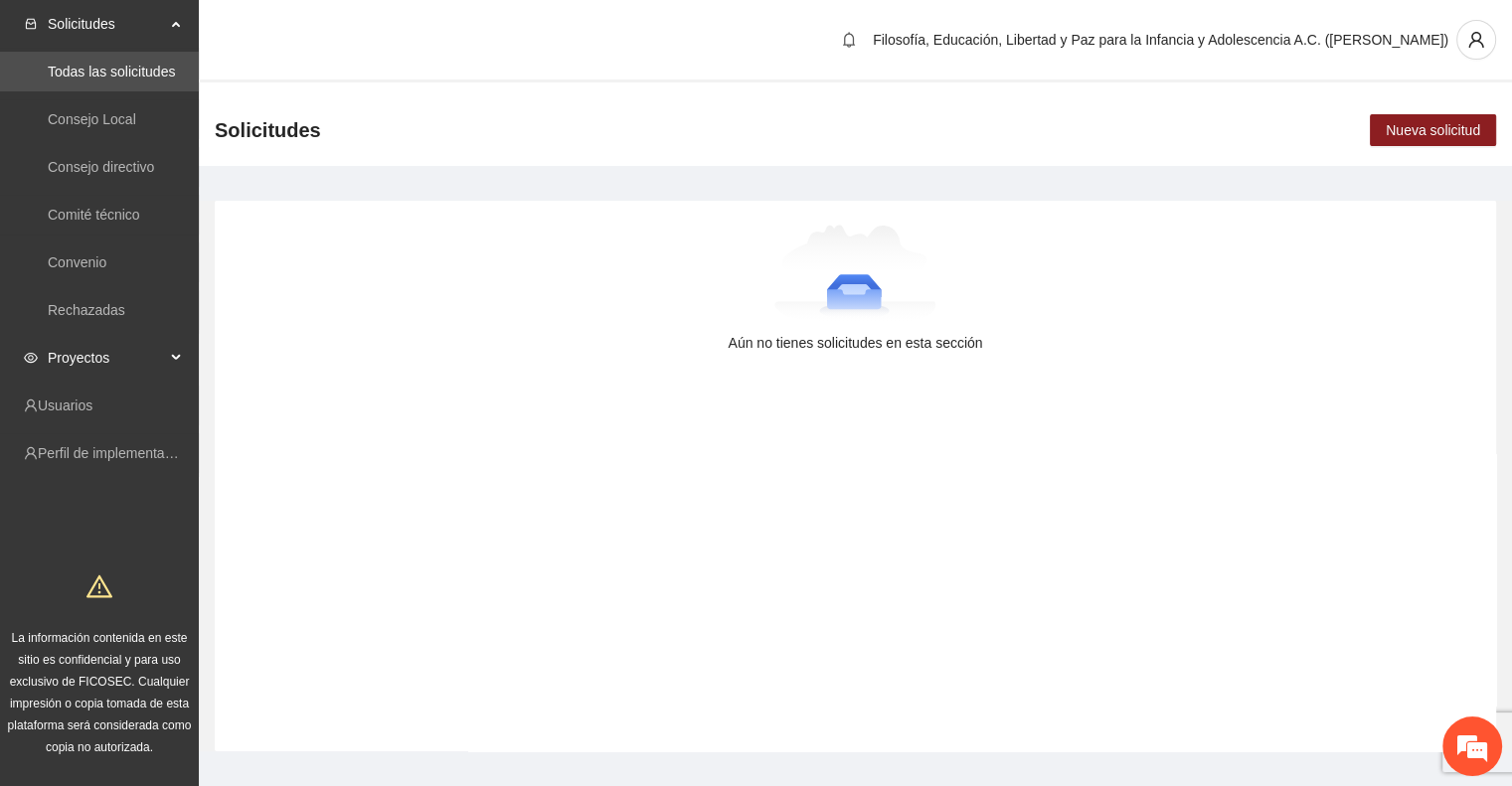 click on "Proyectos" at bounding box center [106, 358] 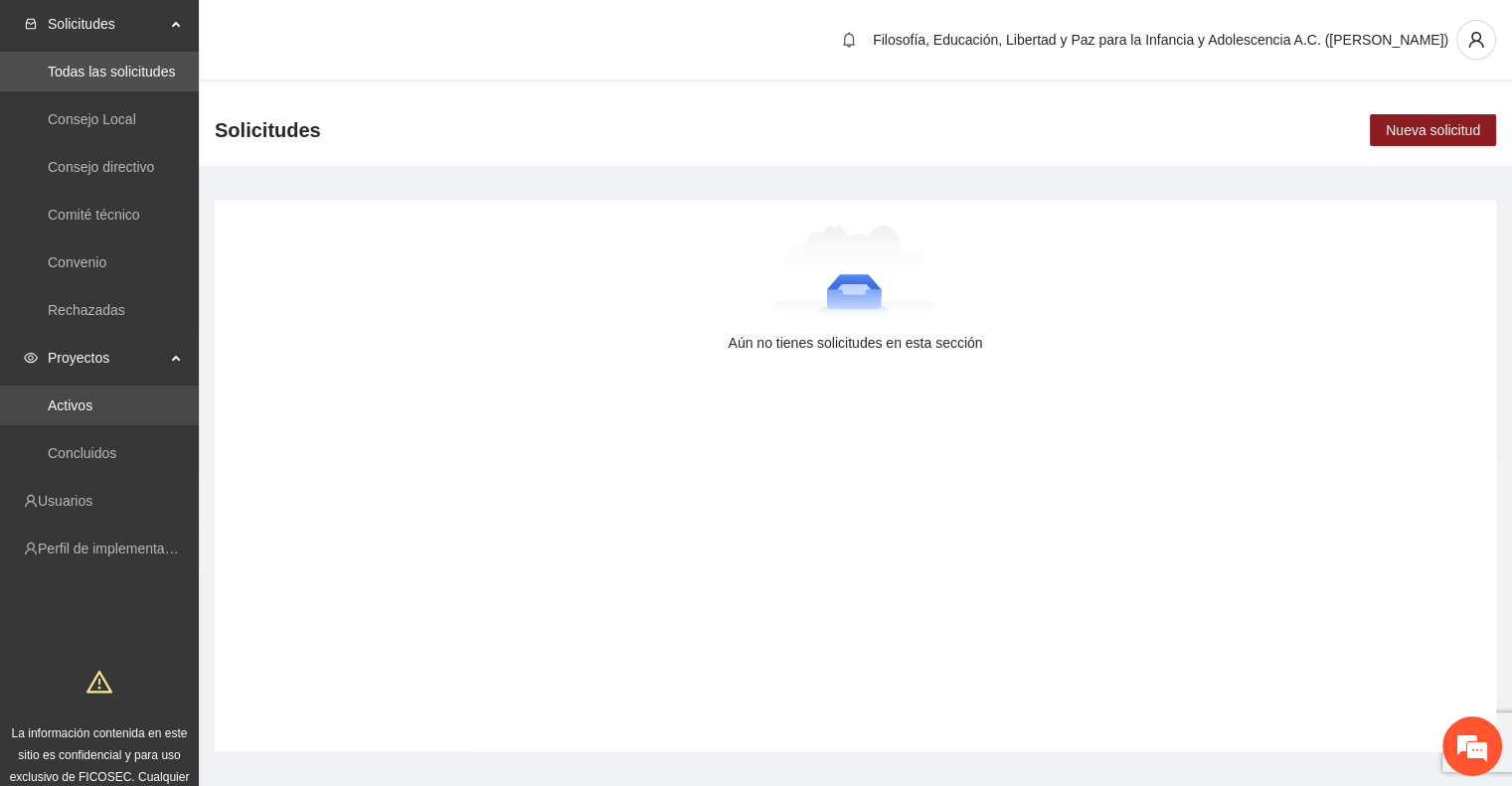 click on "Activos" at bounding box center (70, 405) 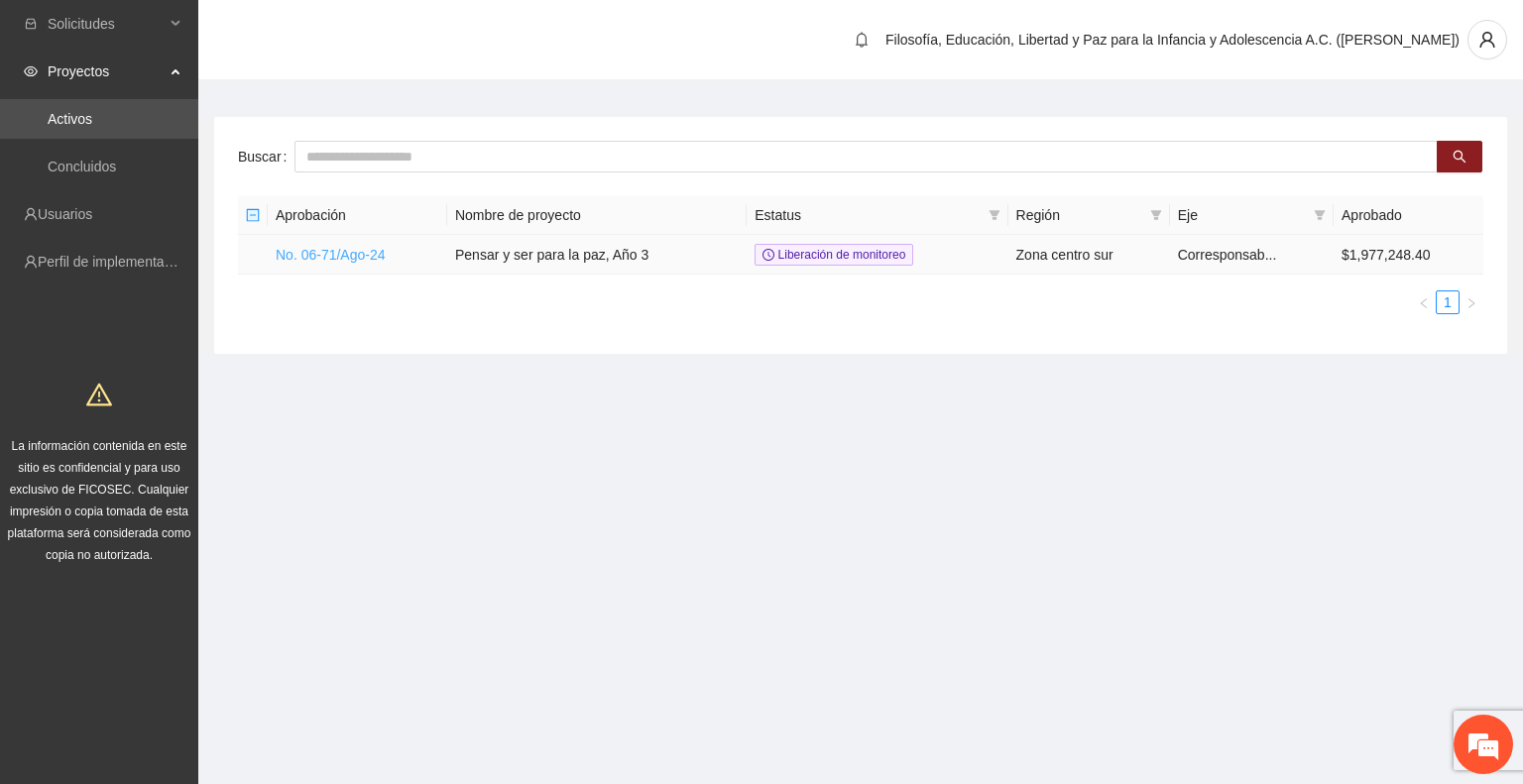 click on "No. 06-71/Ago-24" at bounding box center (330, 255) 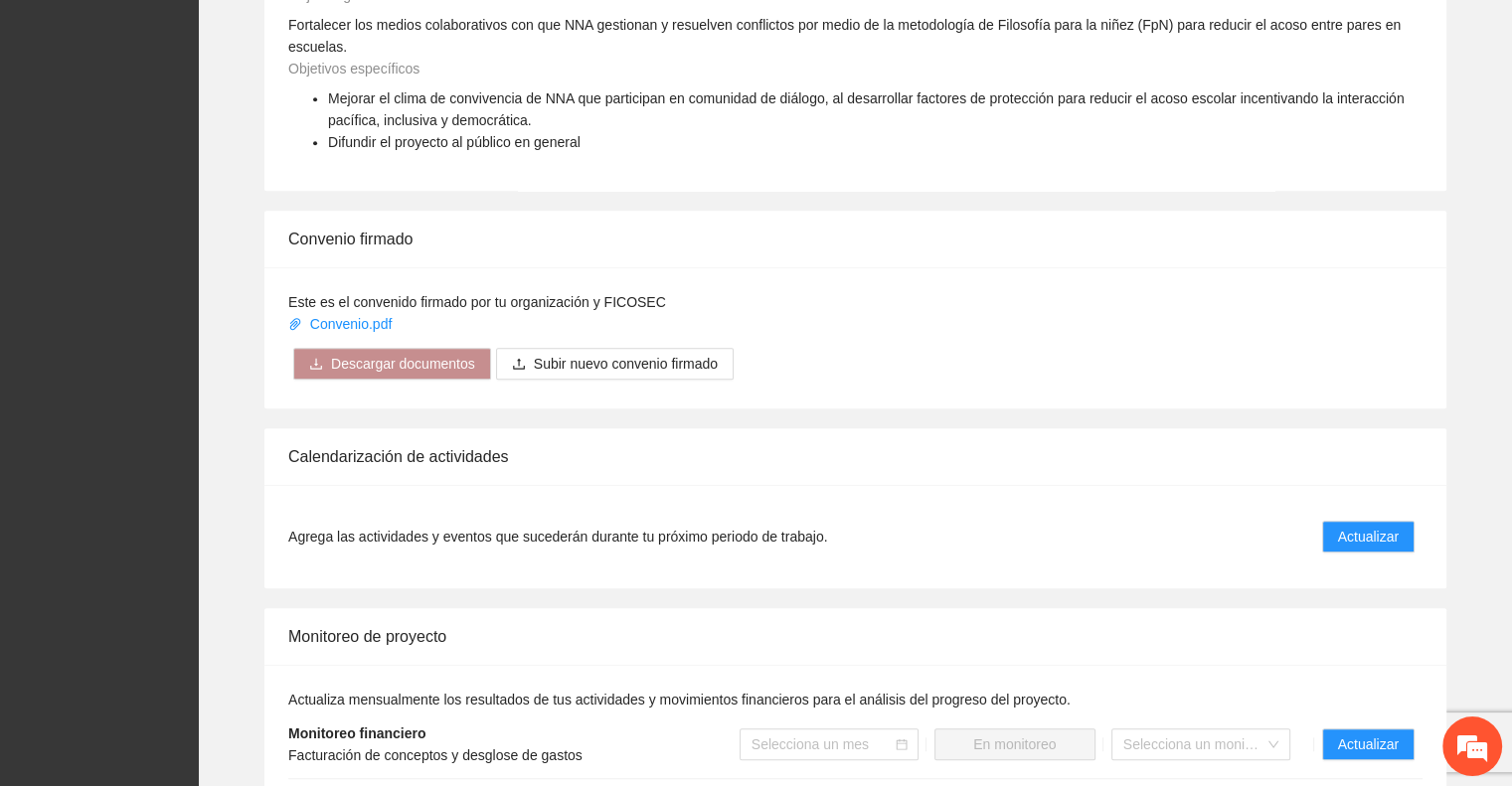scroll, scrollTop: 1391, scrollLeft: 0, axis: vertical 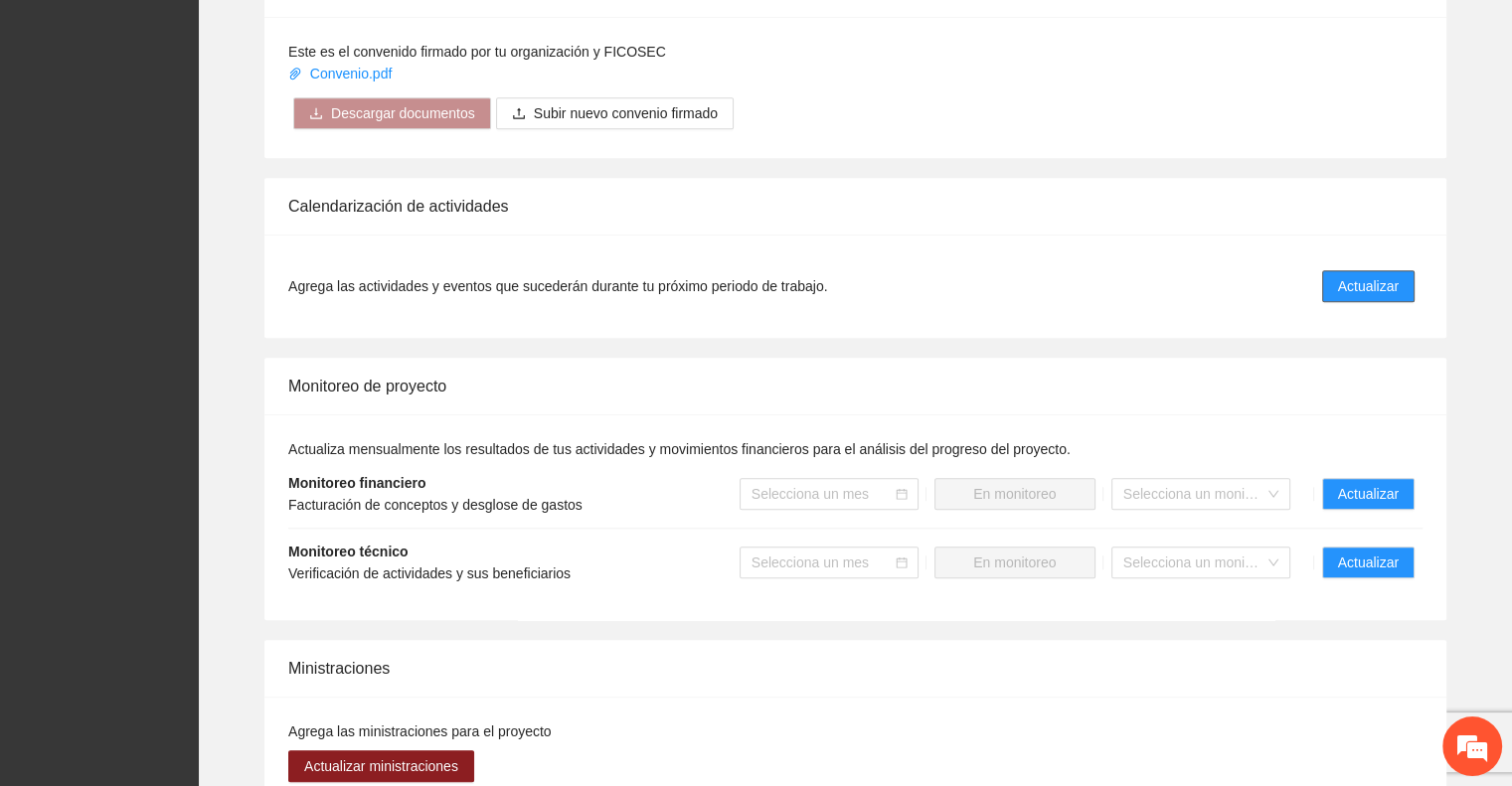click on "Actualizar" at bounding box center [1368, 286] 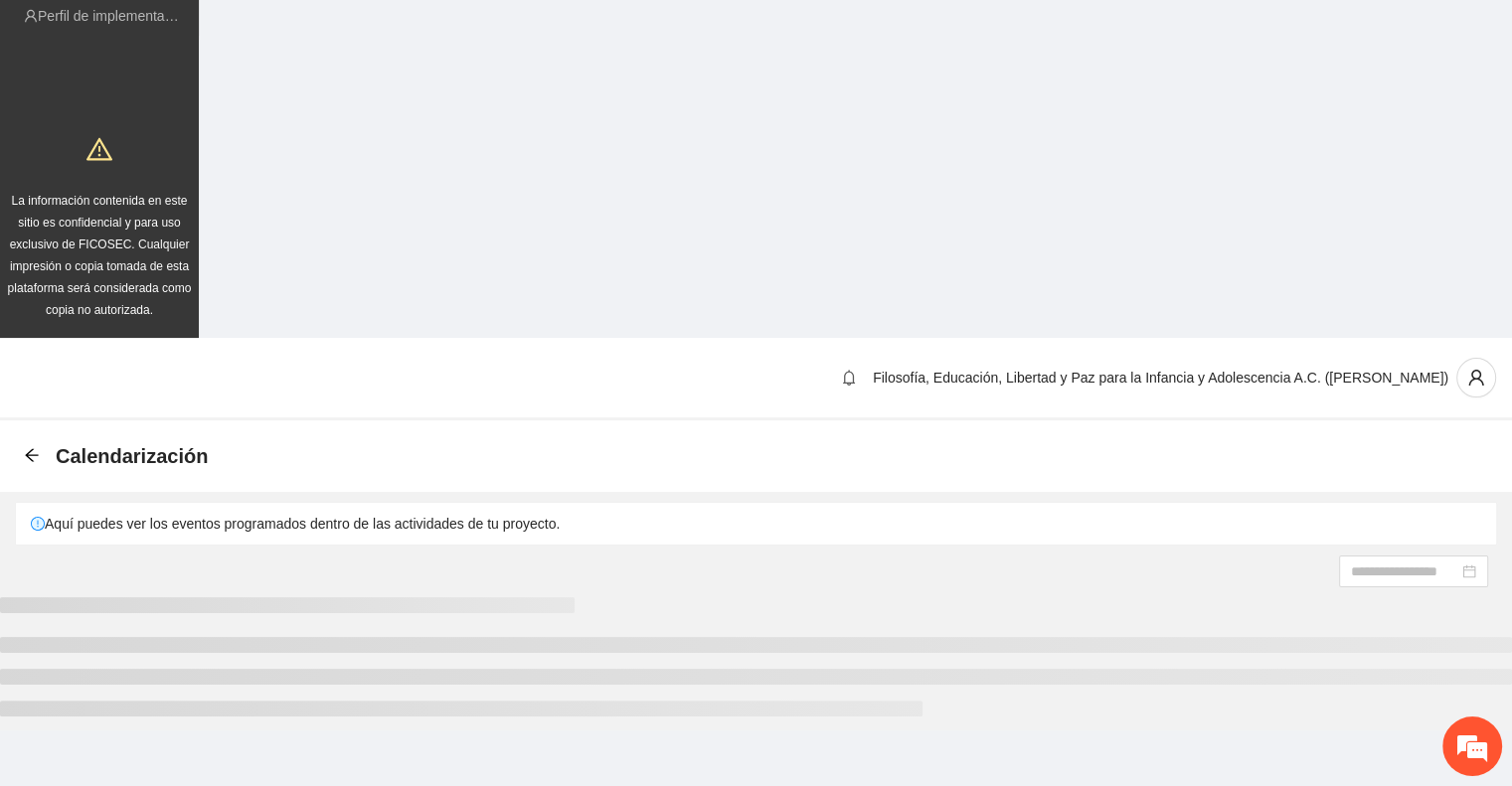 scroll, scrollTop: 0, scrollLeft: 0, axis: both 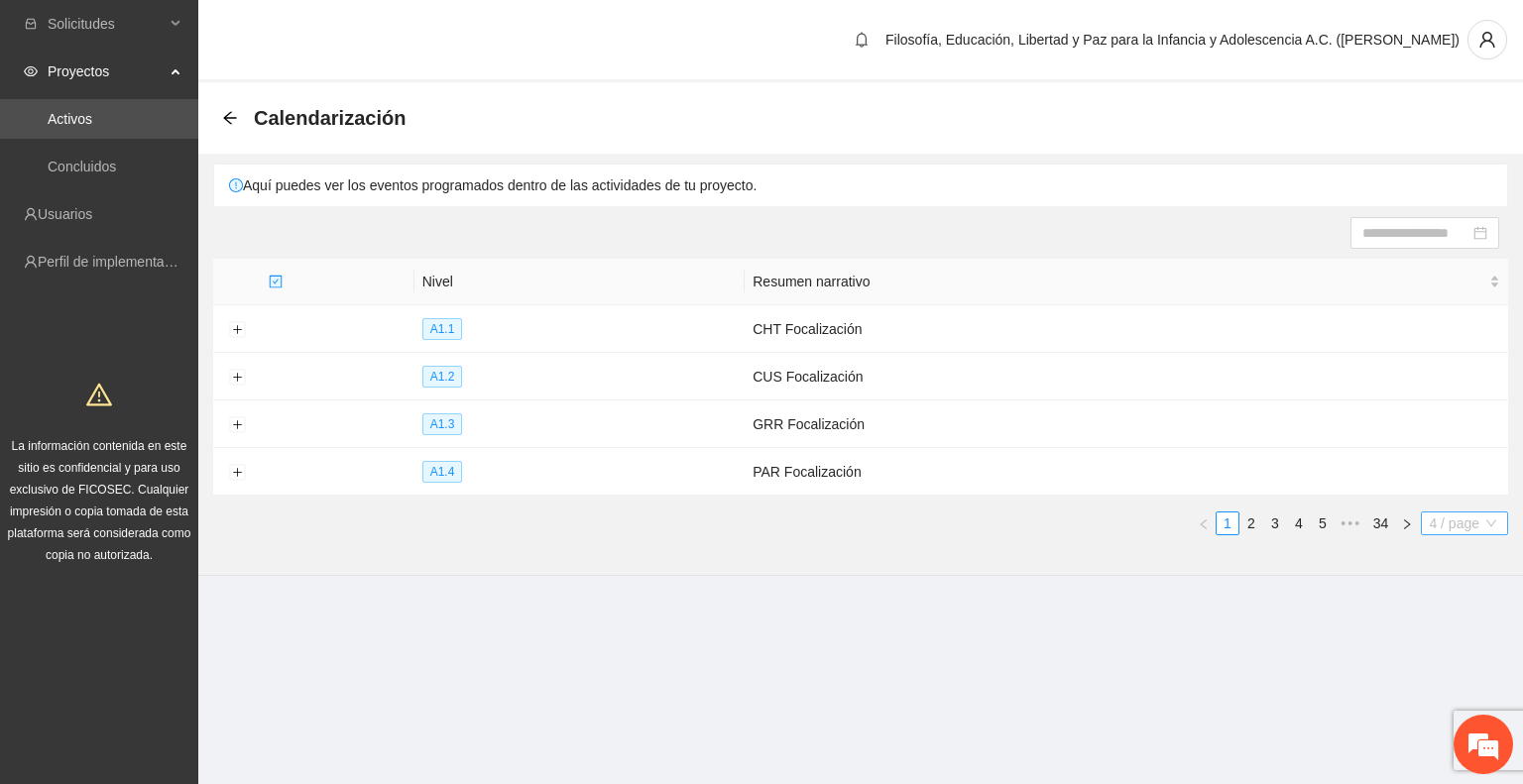 click on "4 / page" at bounding box center (1464, 523) 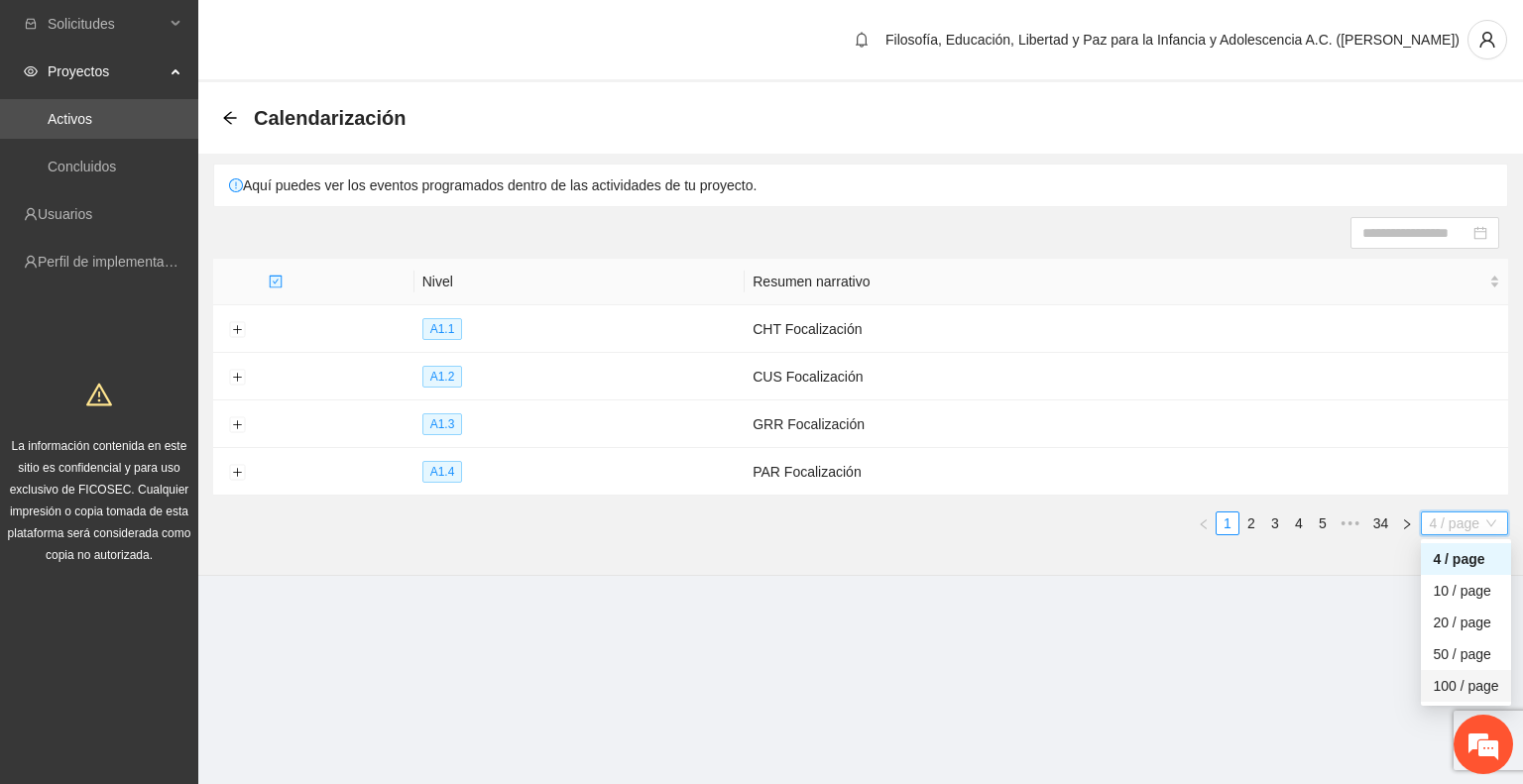 click on "100 / page" at bounding box center [1465, 686] 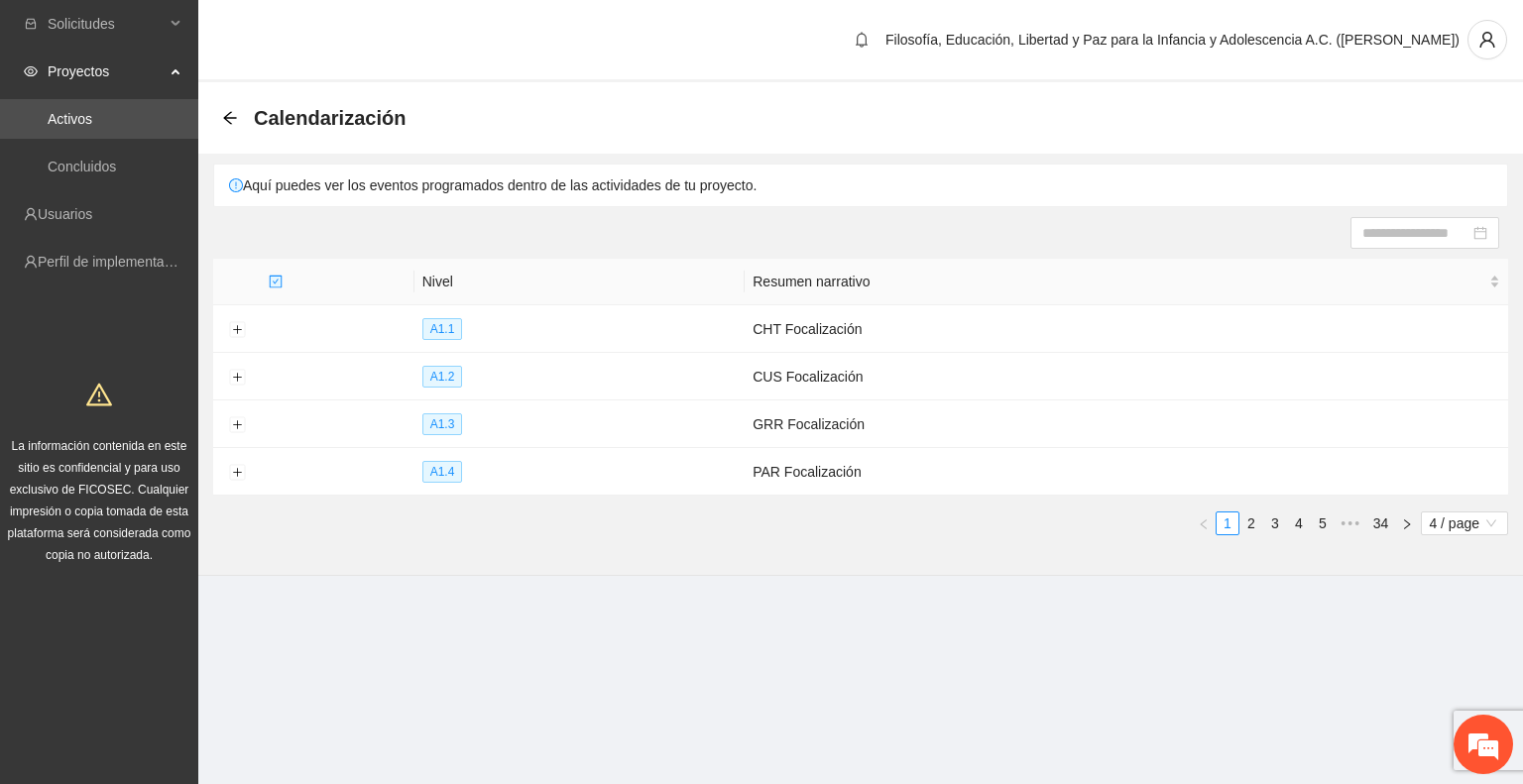 click on "Solicitudes Proyectos Activos Concluidos Usuarios Perfil de implementadora La información contenida en este sitio es confidencial y para uso exclusivo de FICOSEC. Cualquier impresión o copia tomada de esta plataforma será considerada como copia no autorizada. Filosofía, Educación, Libertad y Paz para la Infancia y Adolescencia A.C. ([PERSON_NAME])  Calendarización   Aquí puedes ver los eventos programados dentro de las actividades de tu proyecto. Nivel Resumen narrativo A1.1 CHT Focalización A1.2 CUS Focalización A1.3 GRR Focalización A1.4 PAR Focalización 1 2 3 4 5 ••• 34 4 / page 50 100 4 / page 10 / page 20 / page 50 / page 100 / page" at bounding box center [762, 392] 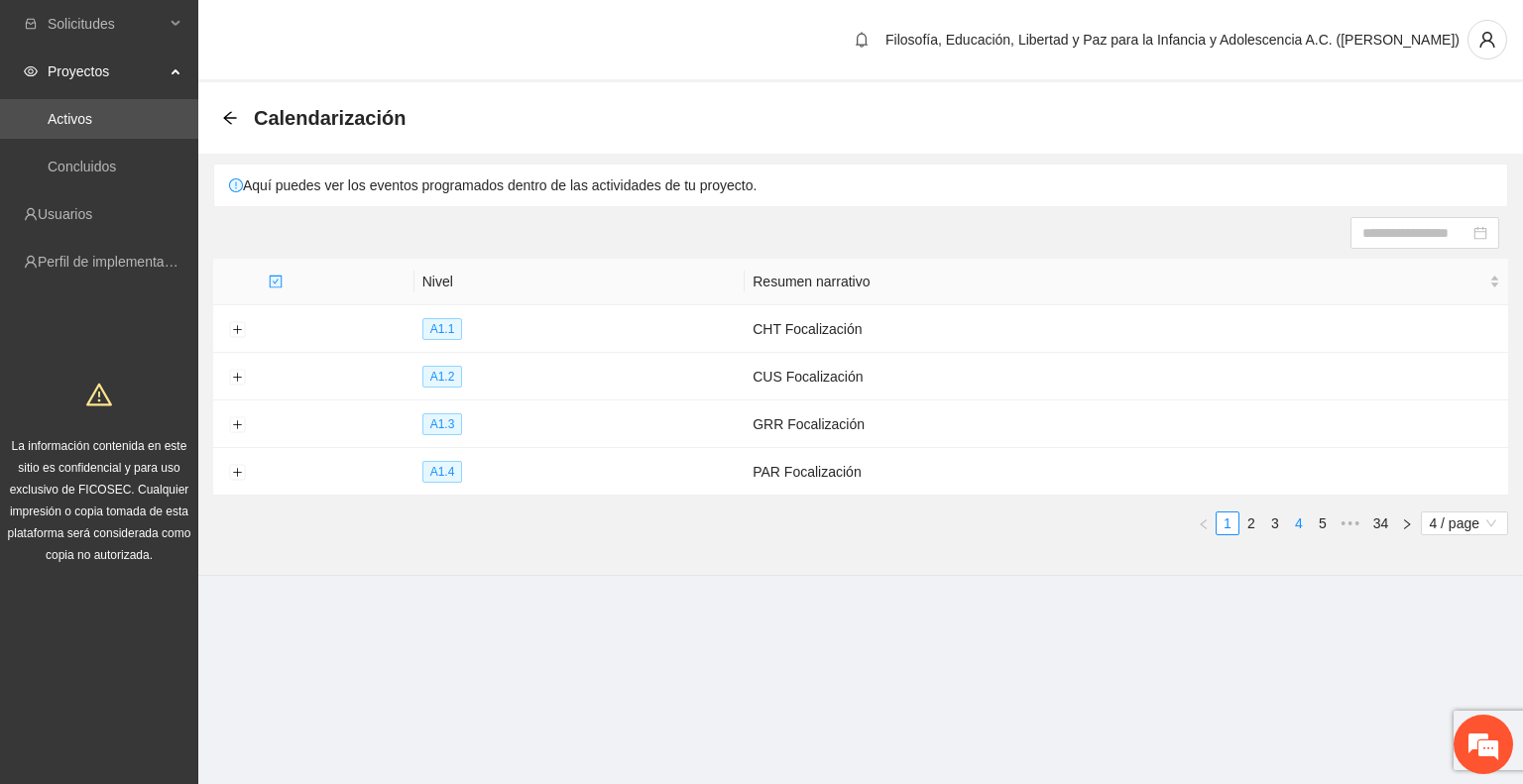 click on "4" at bounding box center (1299, 523) 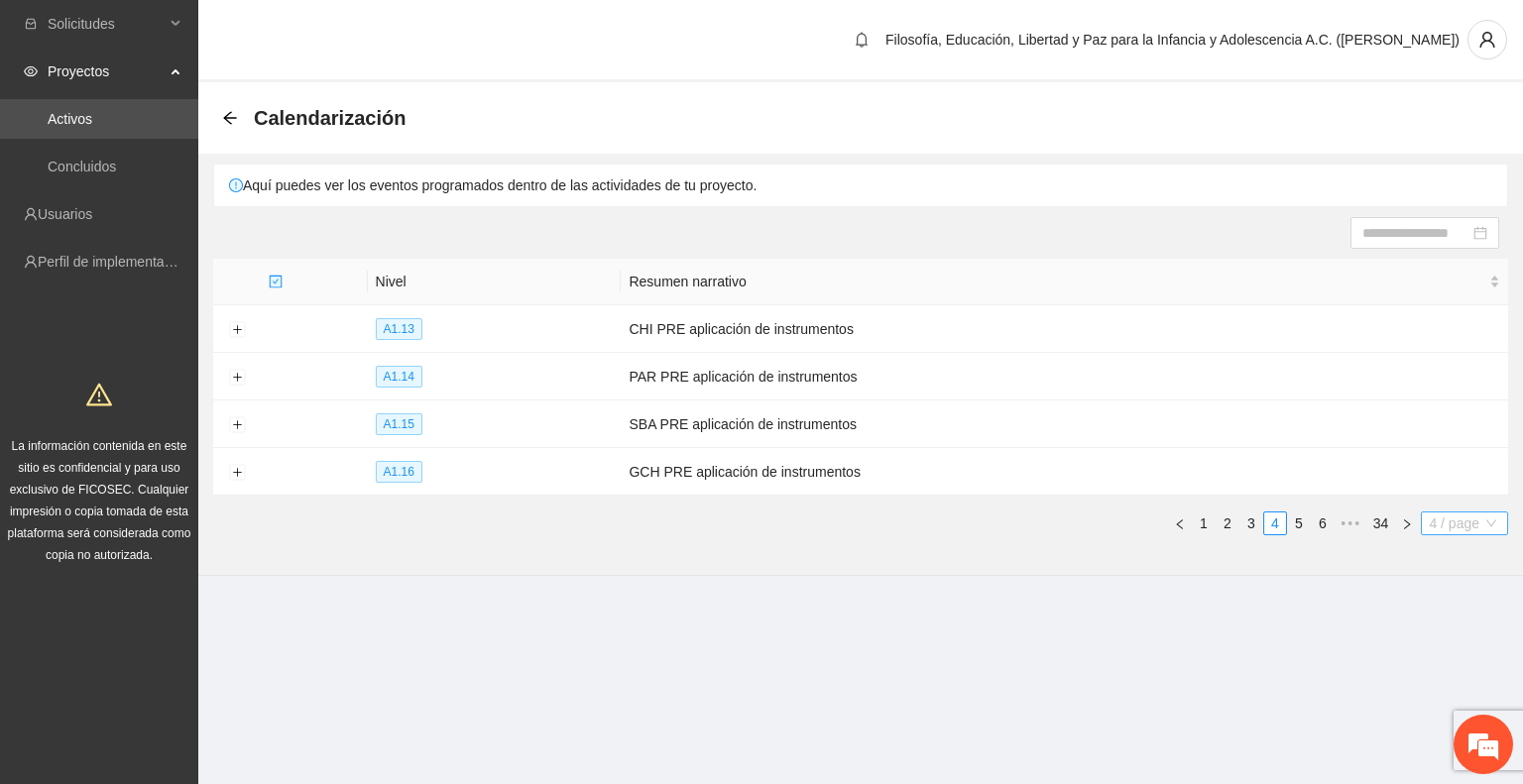 click on "4 / page" at bounding box center (1464, 523) 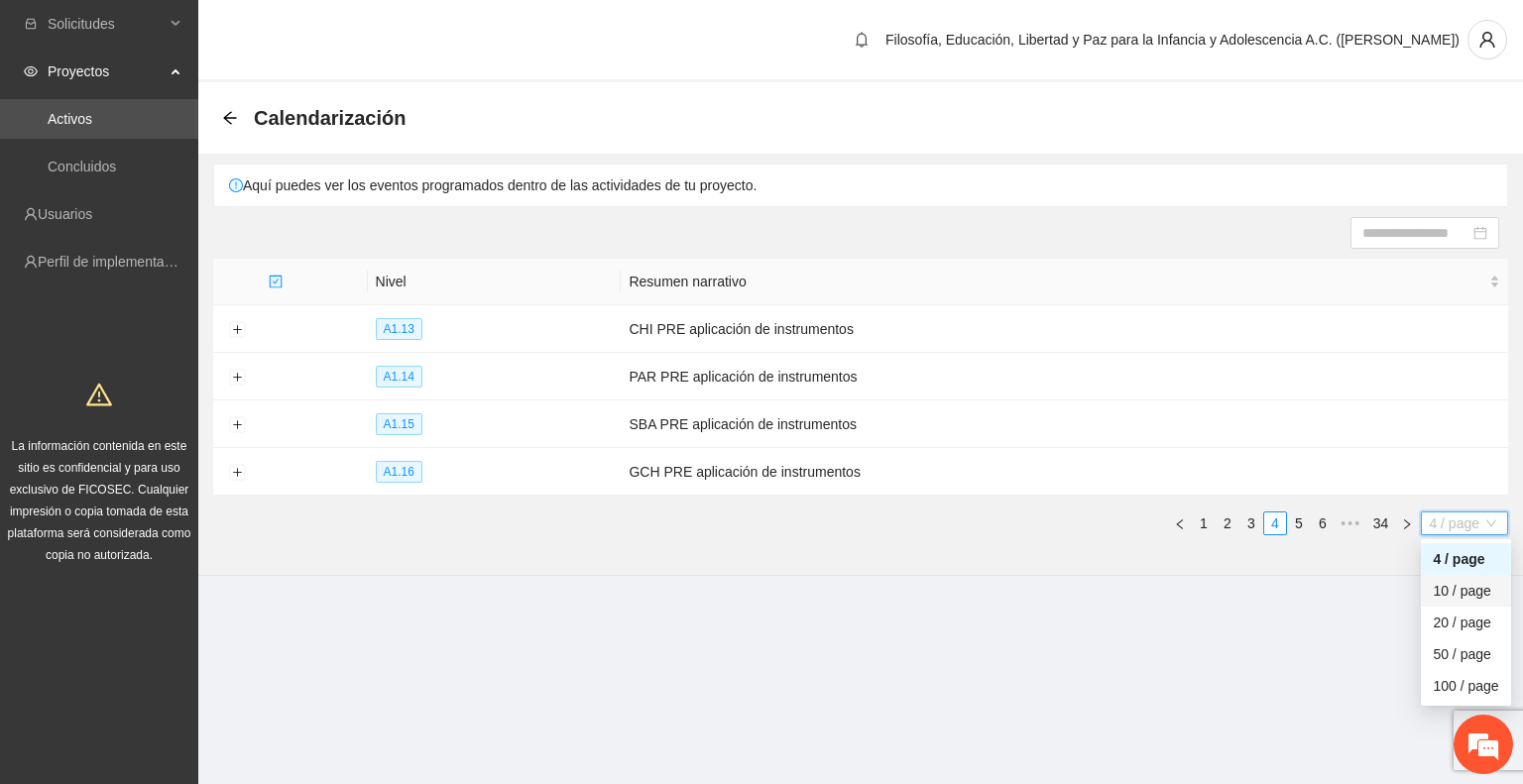 click on "10 / page" at bounding box center (1465, 591) 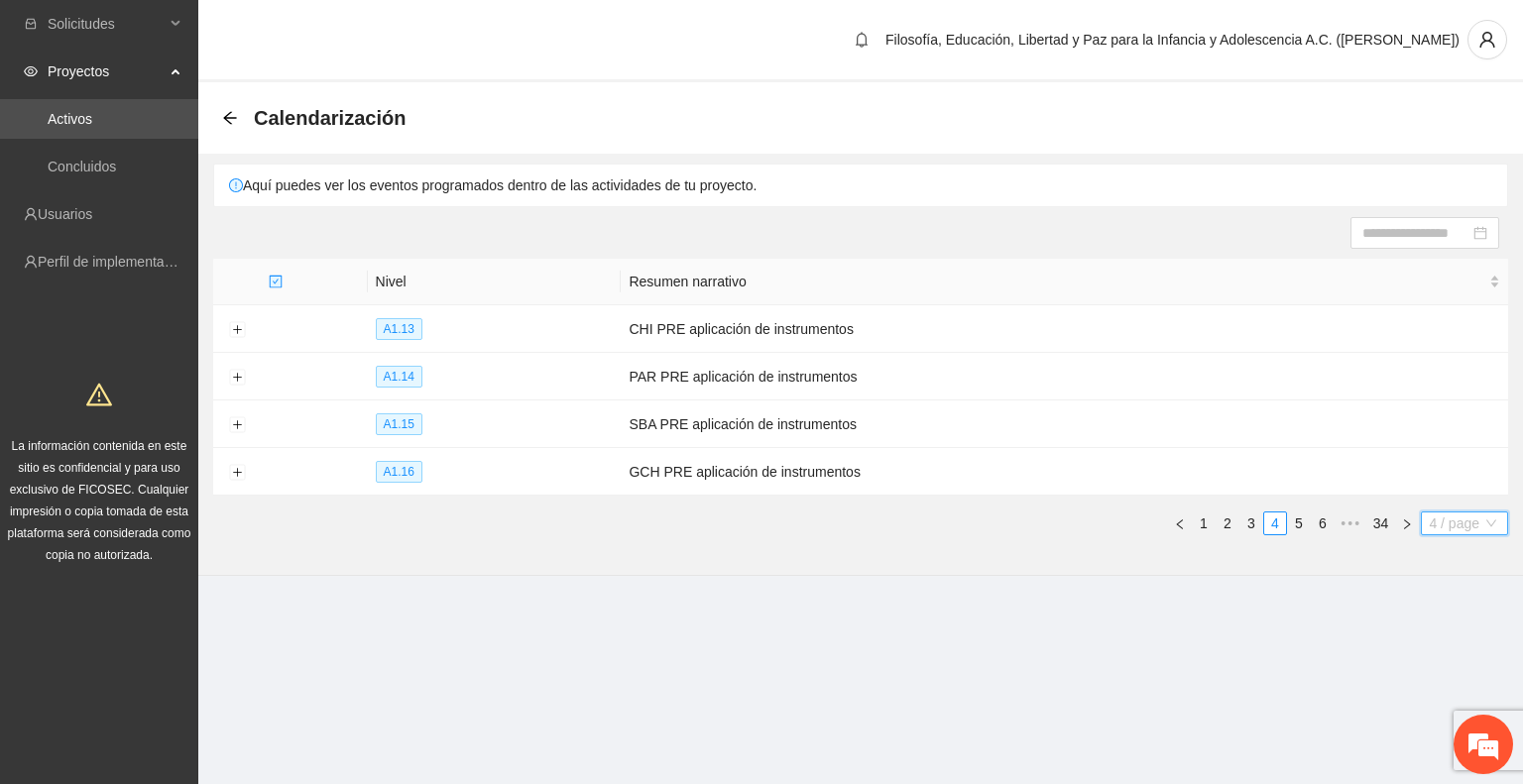 click on "4 / page" at bounding box center (1464, 523) 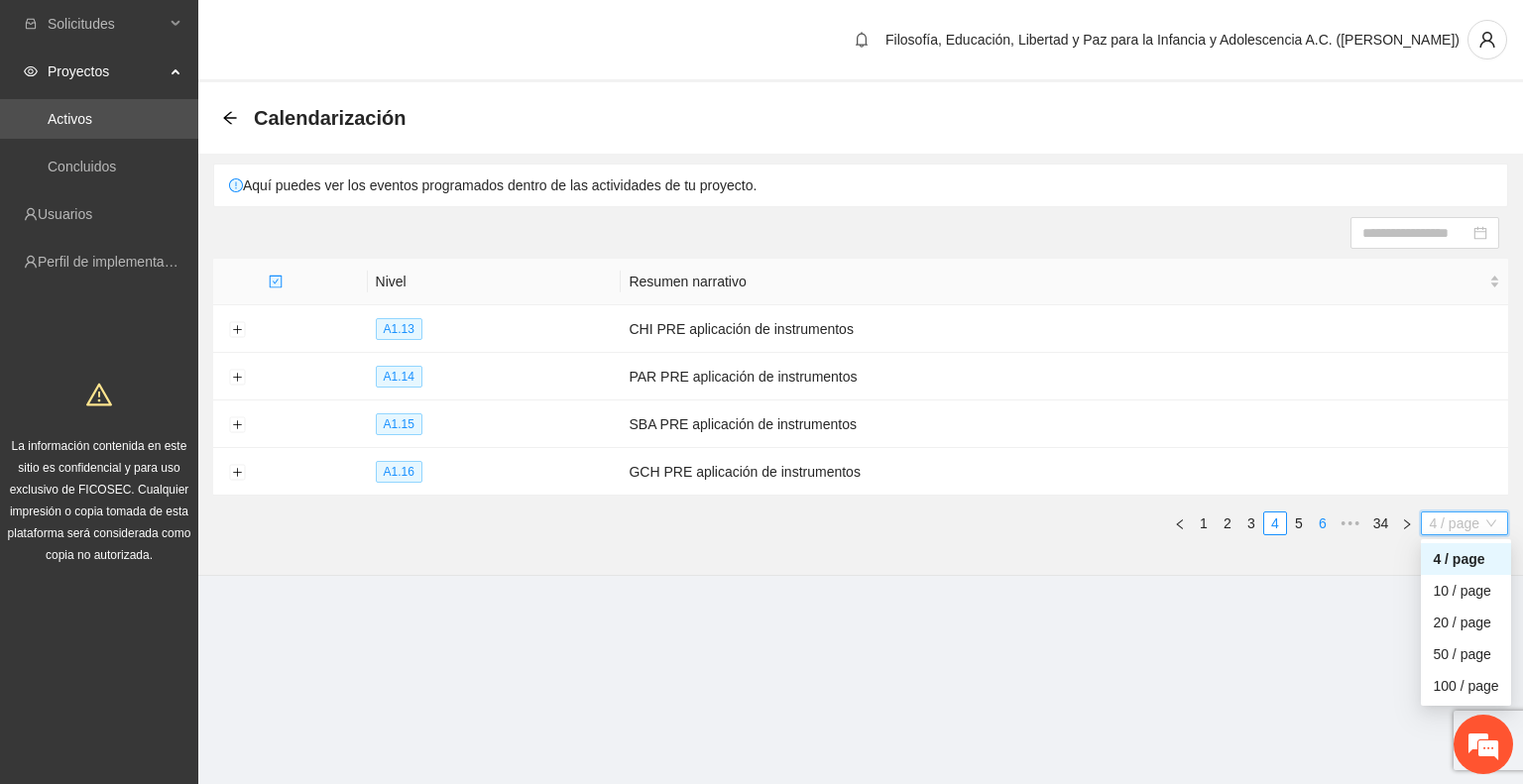 click on "6" at bounding box center (1323, 523) 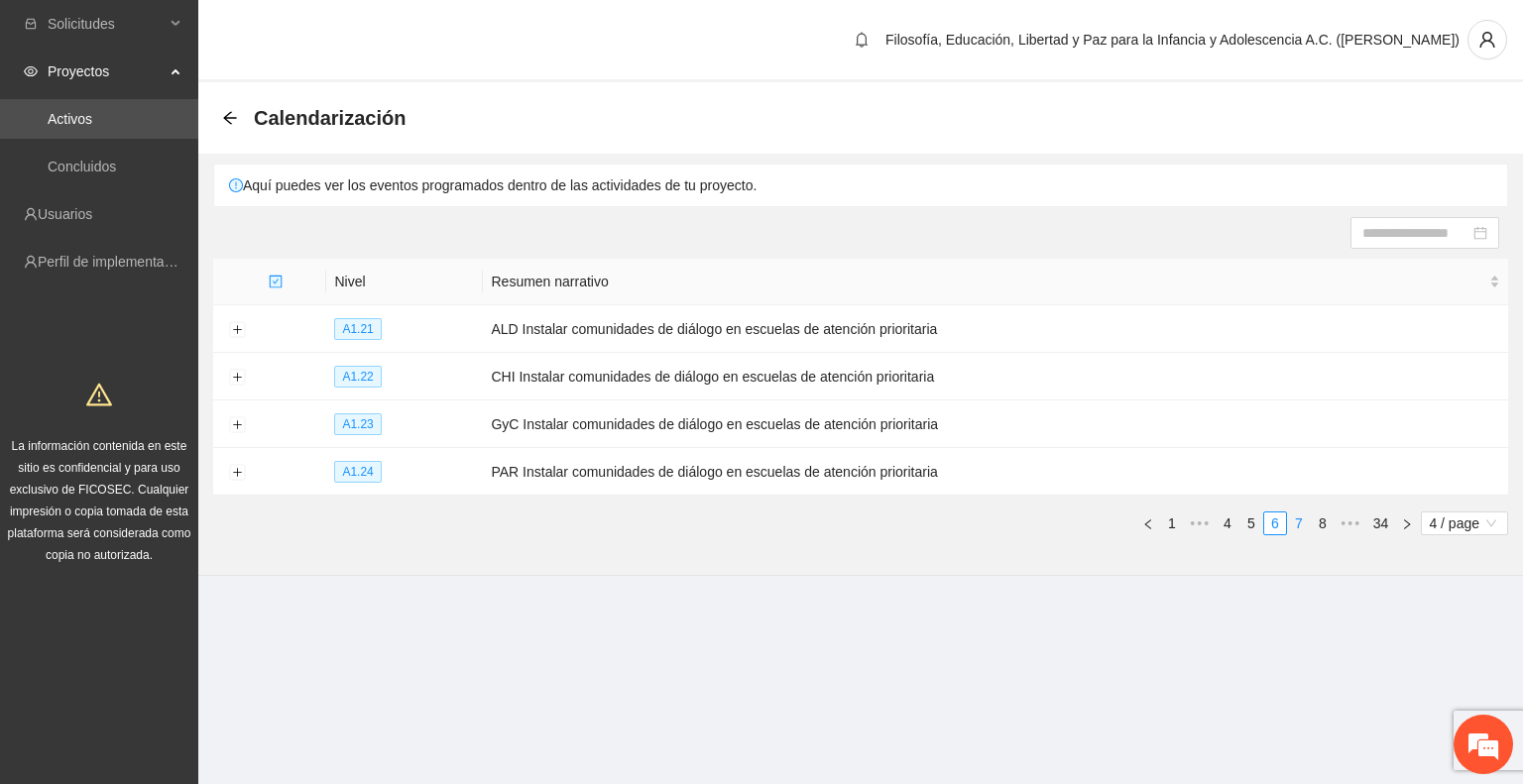 click on "7" at bounding box center [1299, 523] 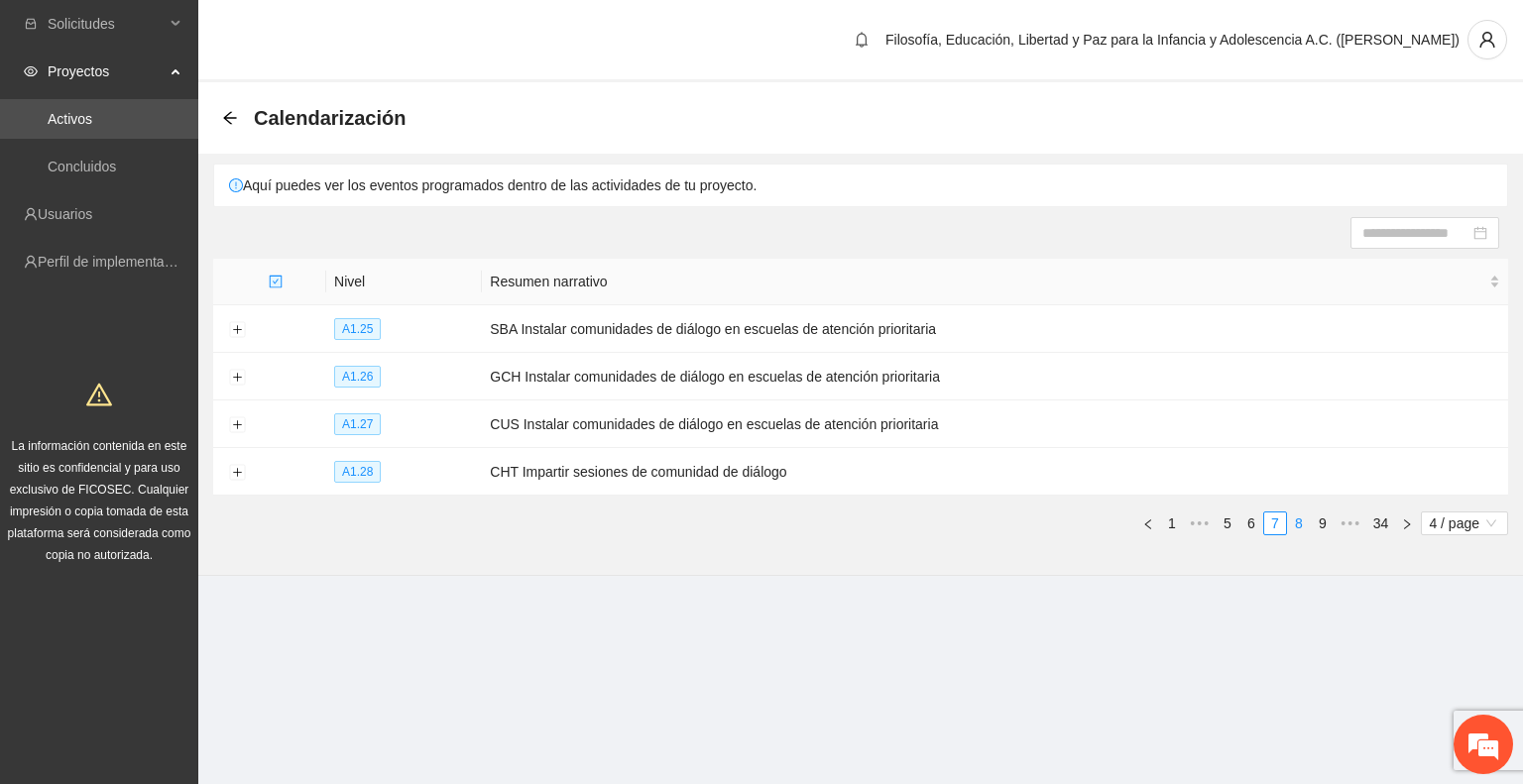 click on "8" at bounding box center (1299, 523) 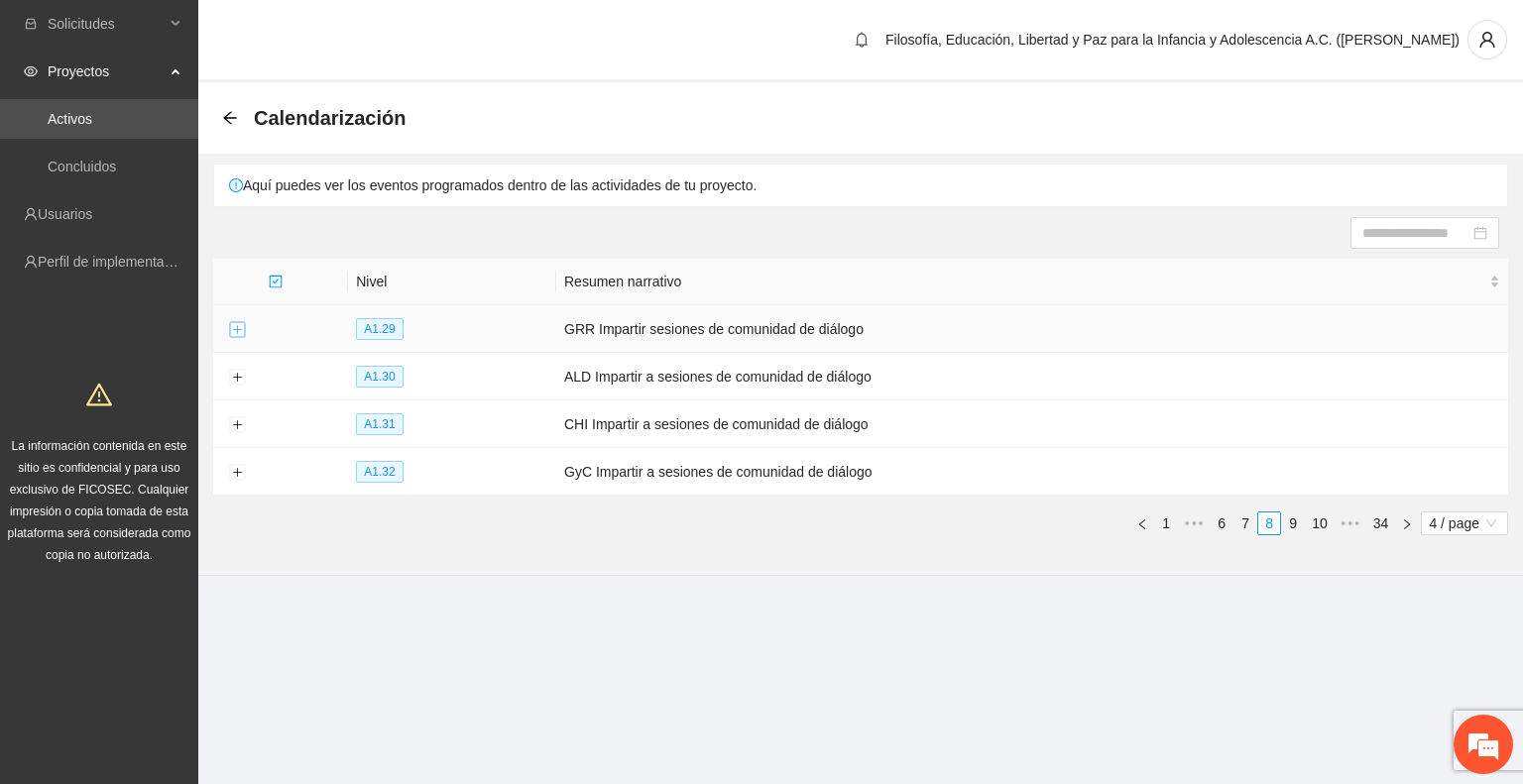 click at bounding box center [237, 330] 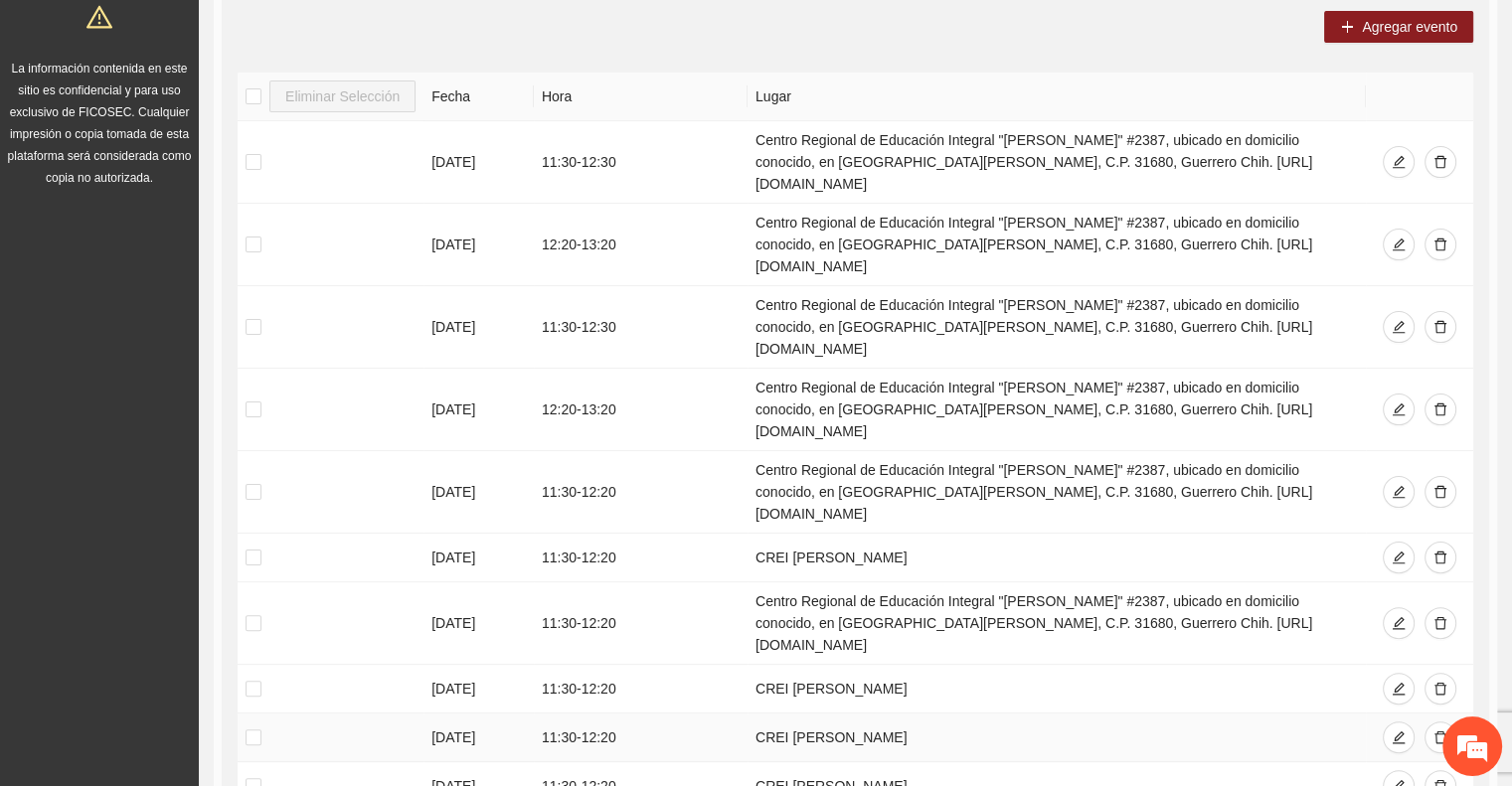 scroll, scrollTop: 392, scrollLeft: 0, axis: vertical 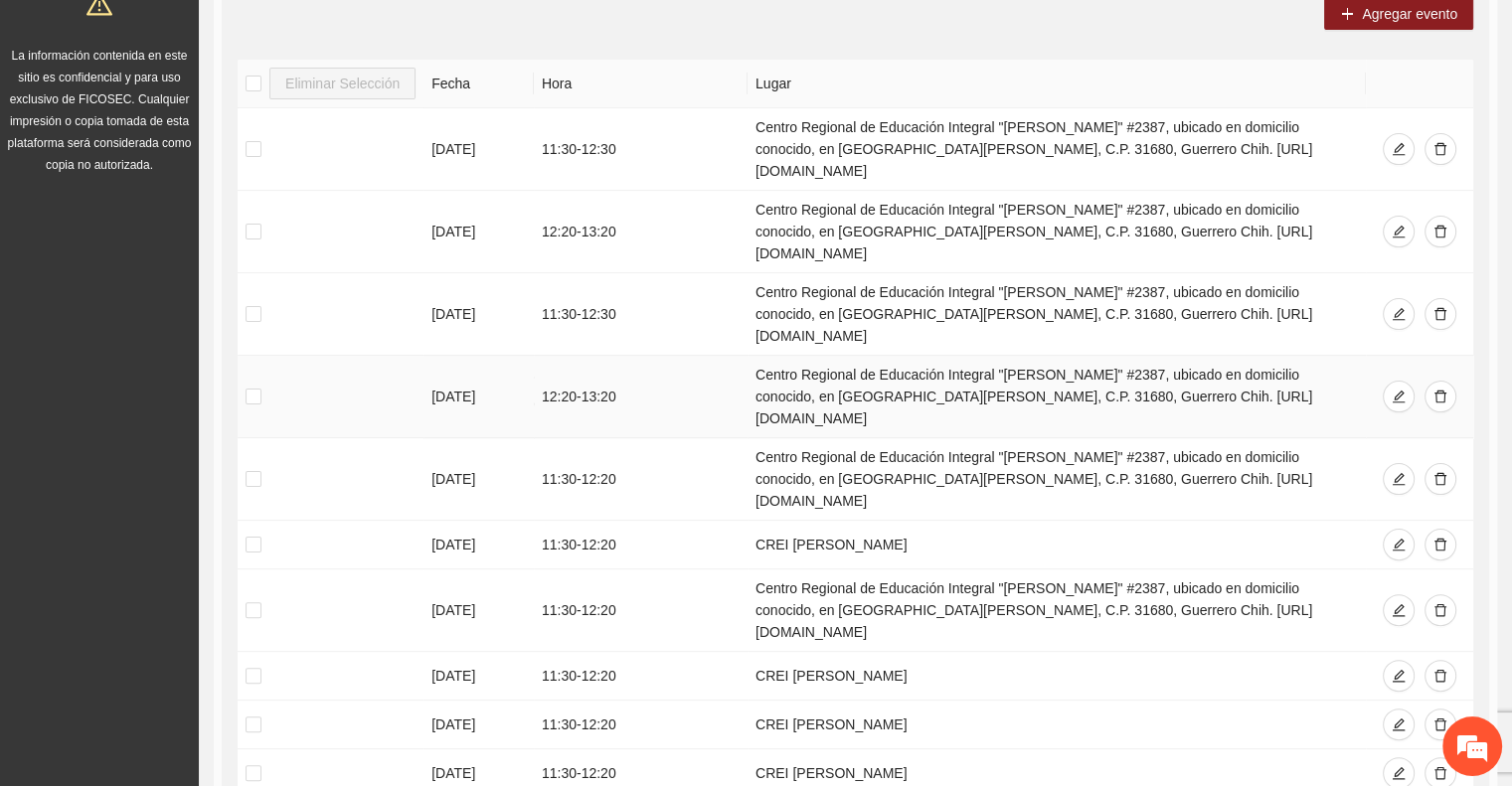 drag, startPoint x: 744, startPoint y: 309, endPoint x: 1336, endPoint y: 329, distance: 592.33774 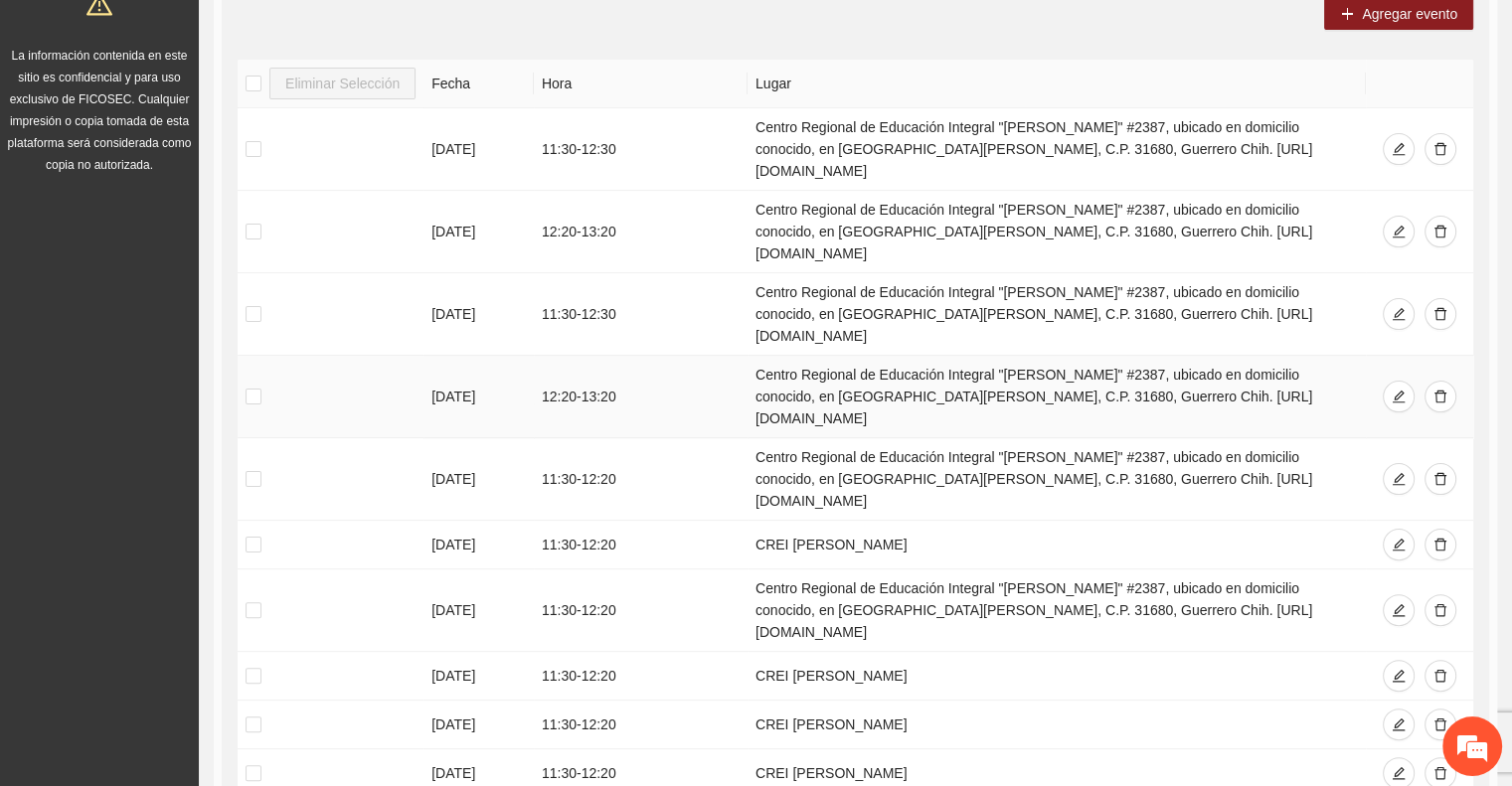 copy on "Centro Regional de Educación Integral "[PERSON_NAME]" #2387, ubicado en domicilio conocido, en [GEOGRAPHIC_DATA][PERSON_NAME], C.P. 31680, Guerrero Chih. [URL][DOMAIN_NAME]" 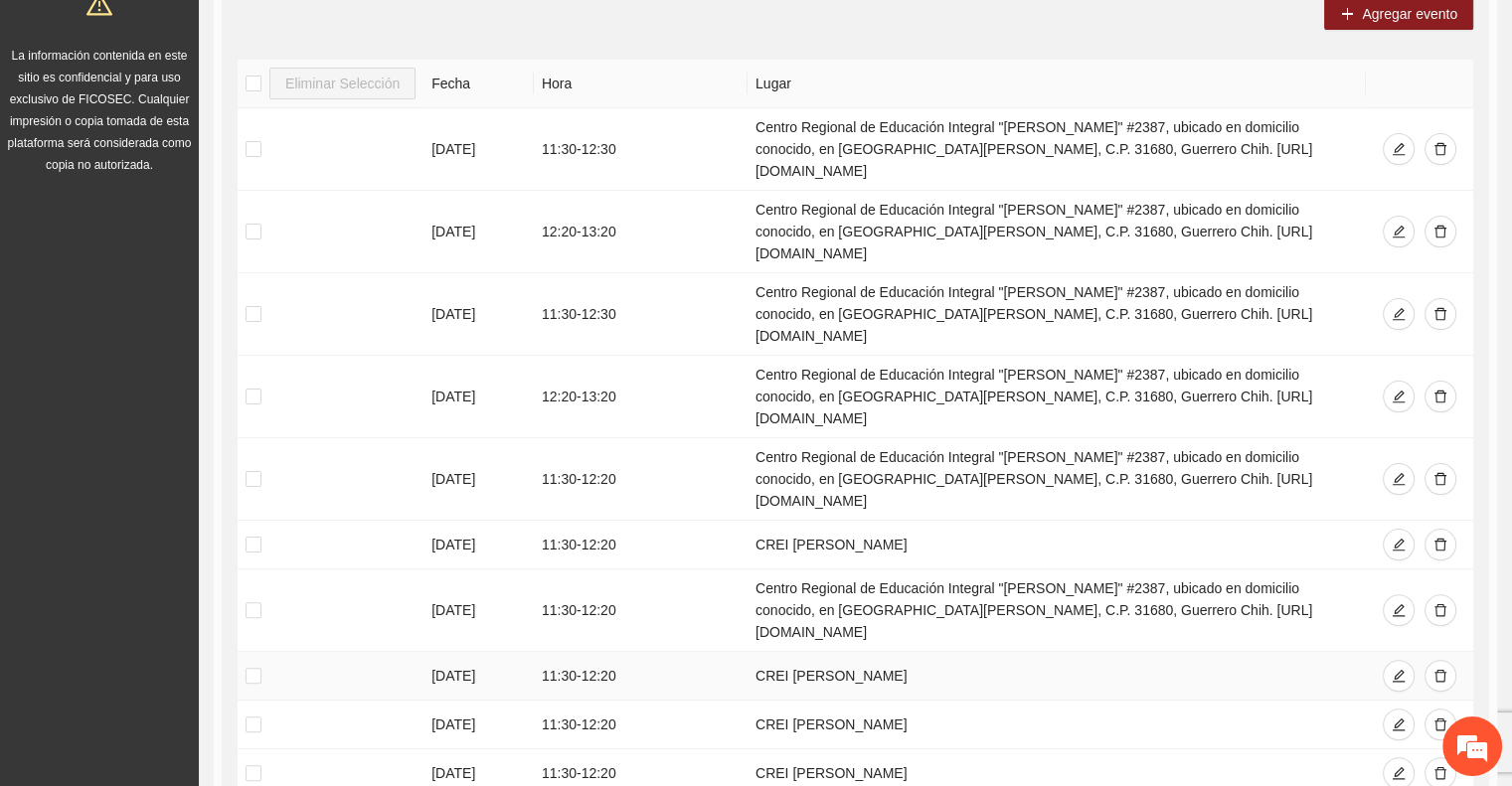 click on "CREI [PERSON_NAME]" at bounding box center (1057, 676) 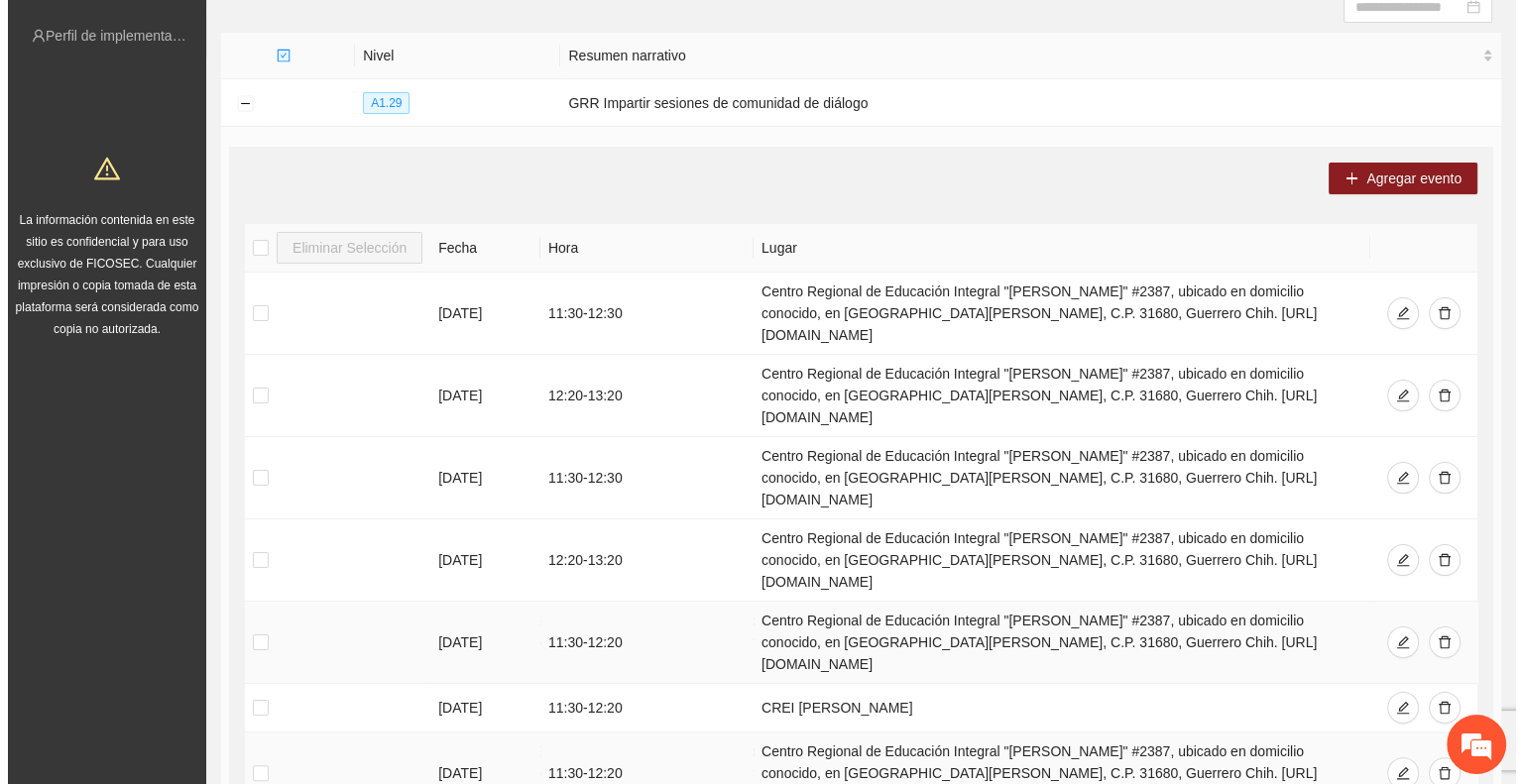 scroll, scrollTop: 192, scrollLeft: 0, axis: vertical 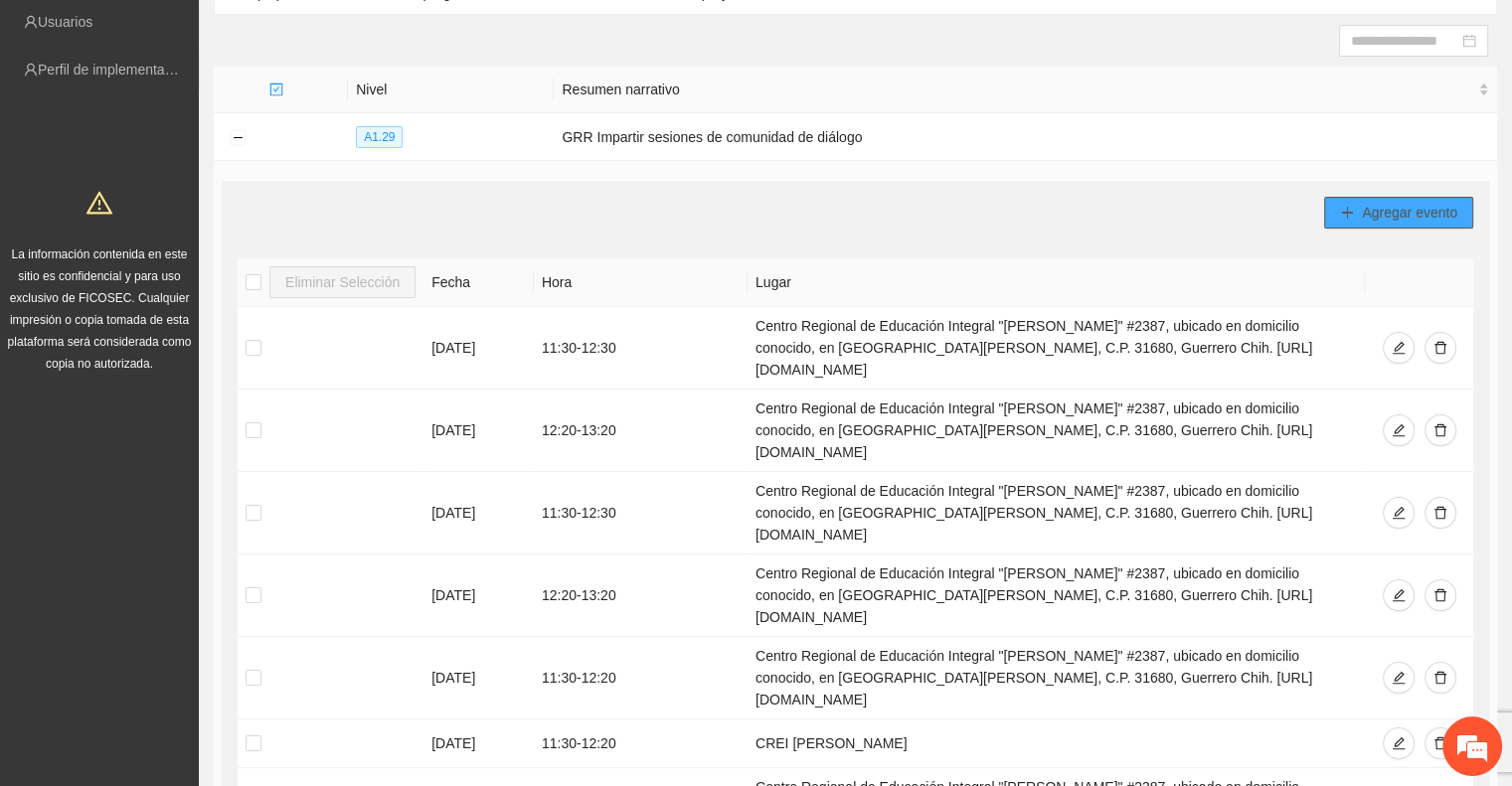 click on "Agregar evento" at bounding box center [1410, 213] 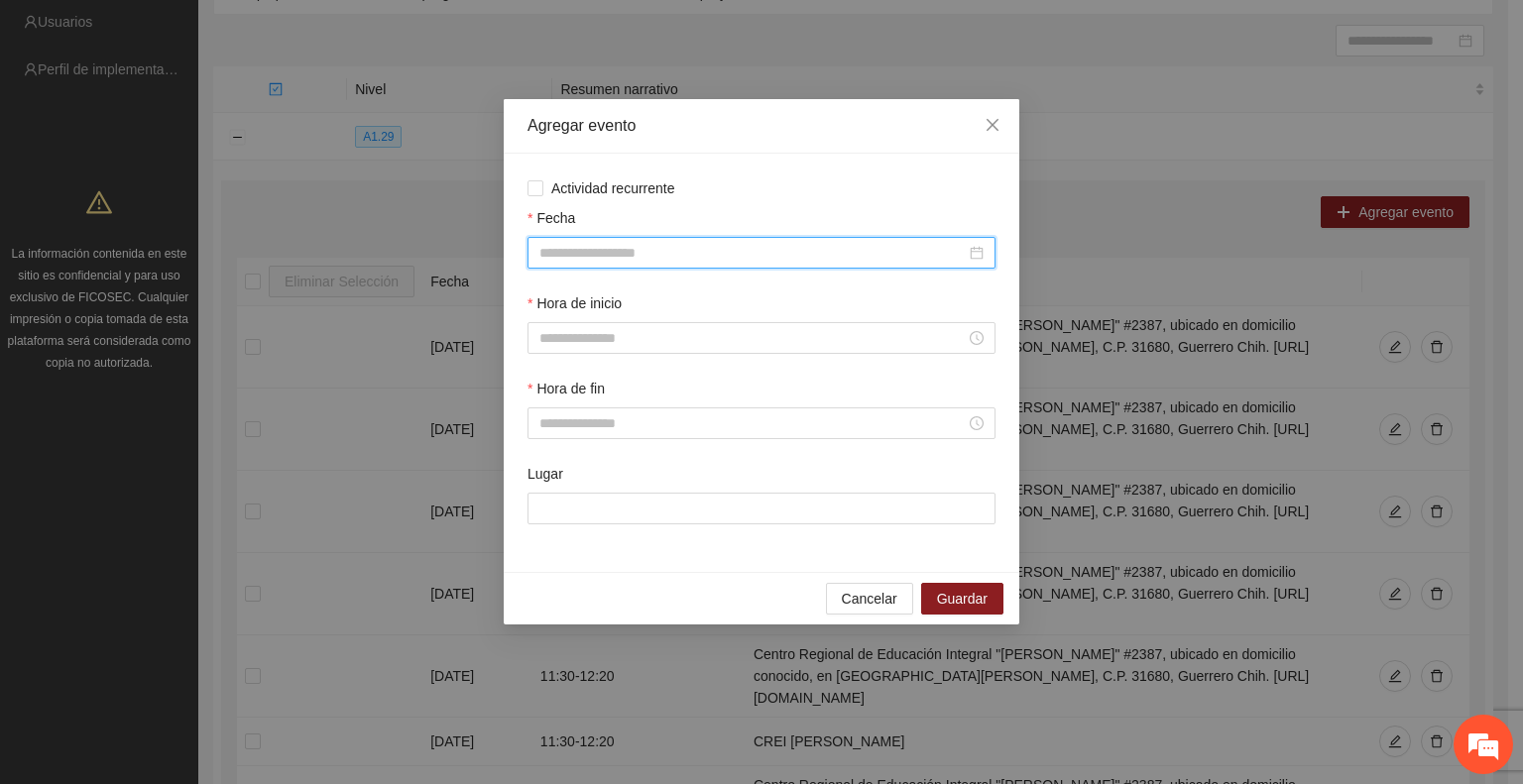 click on "Fecha" at bounding box center (753, 253) 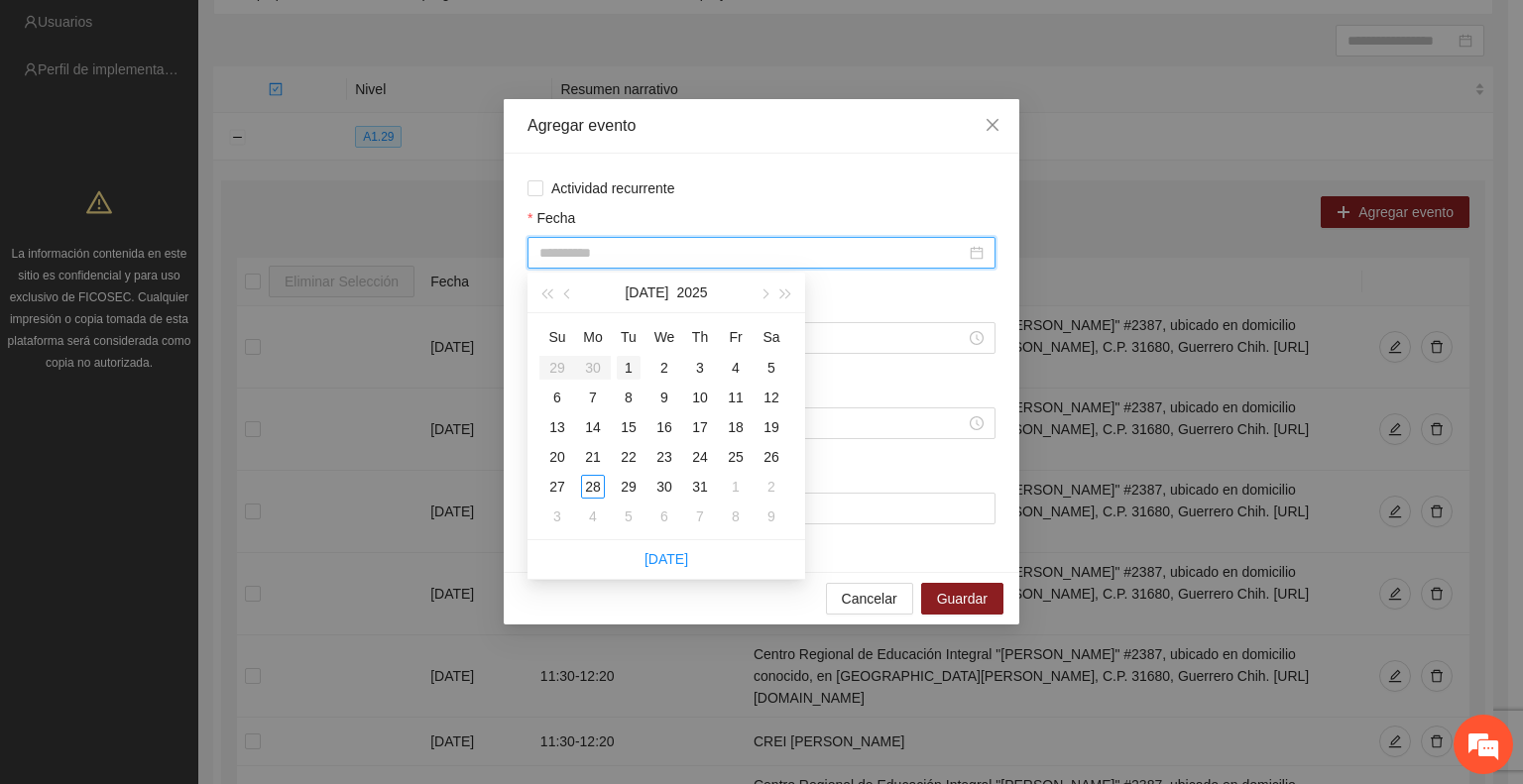 type on "**********" 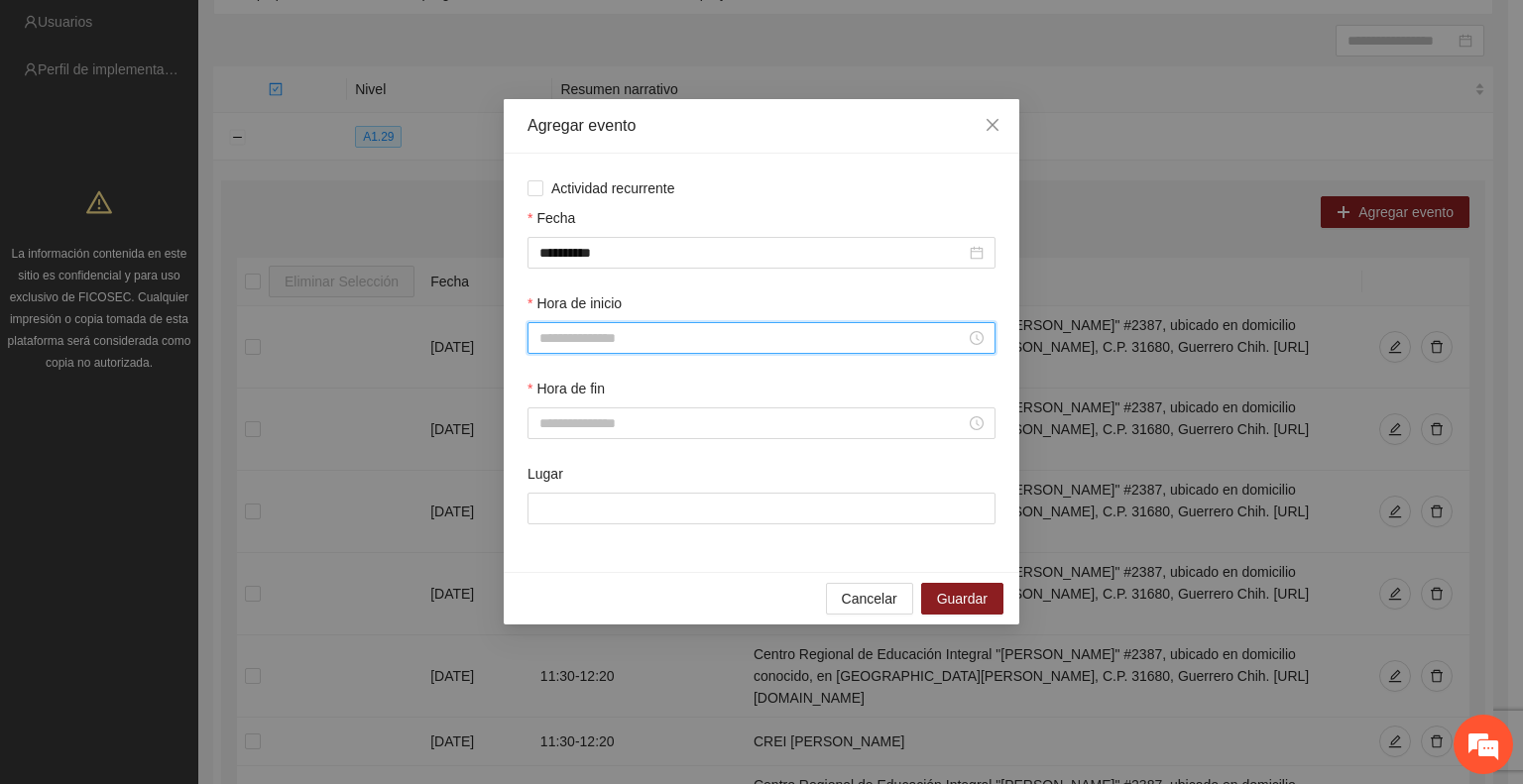 click on "Hora de inicio" at bounding box center (753, 338) 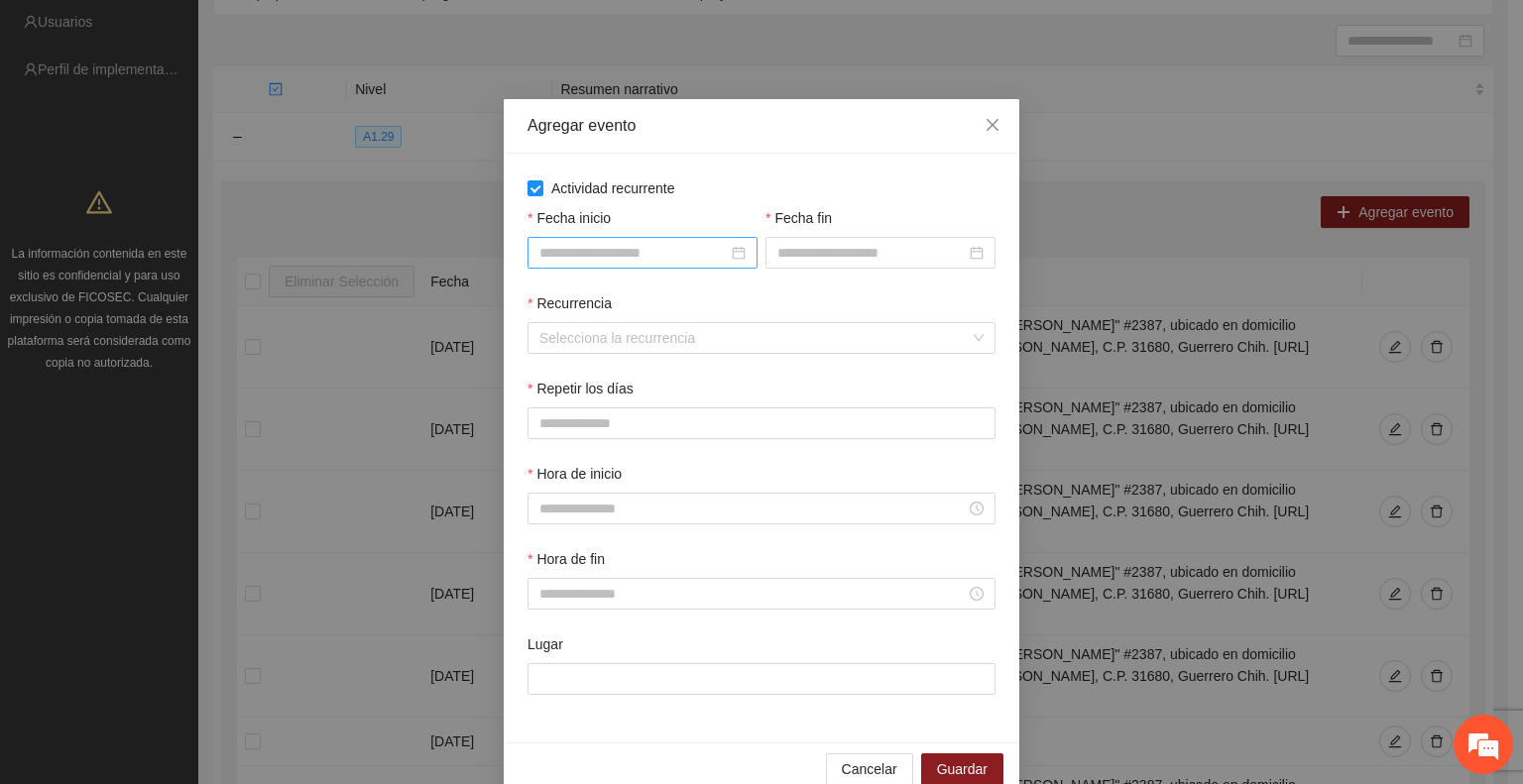 click on "Fecha inicio" at bounding box center [634, 253] 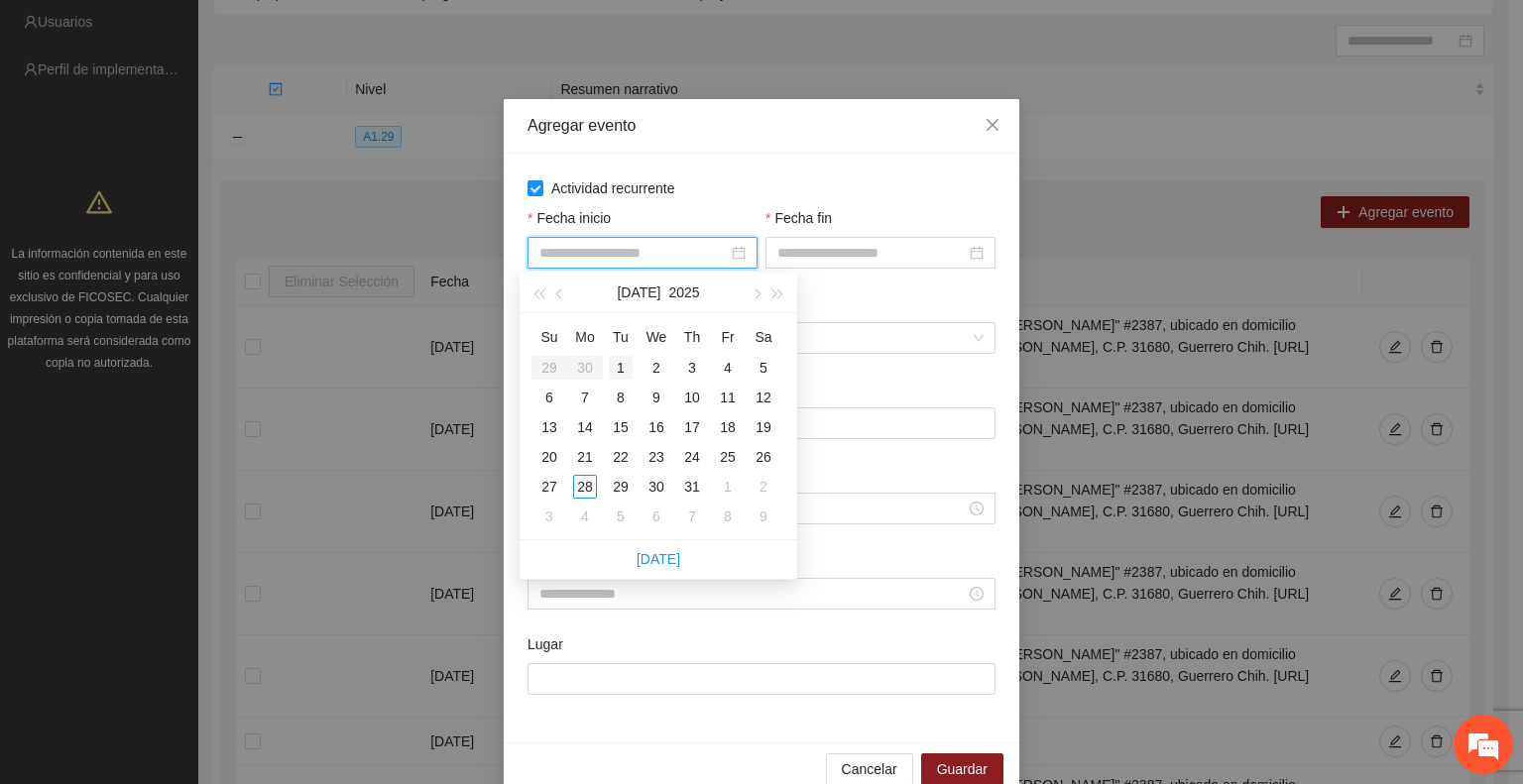 type on "**********" 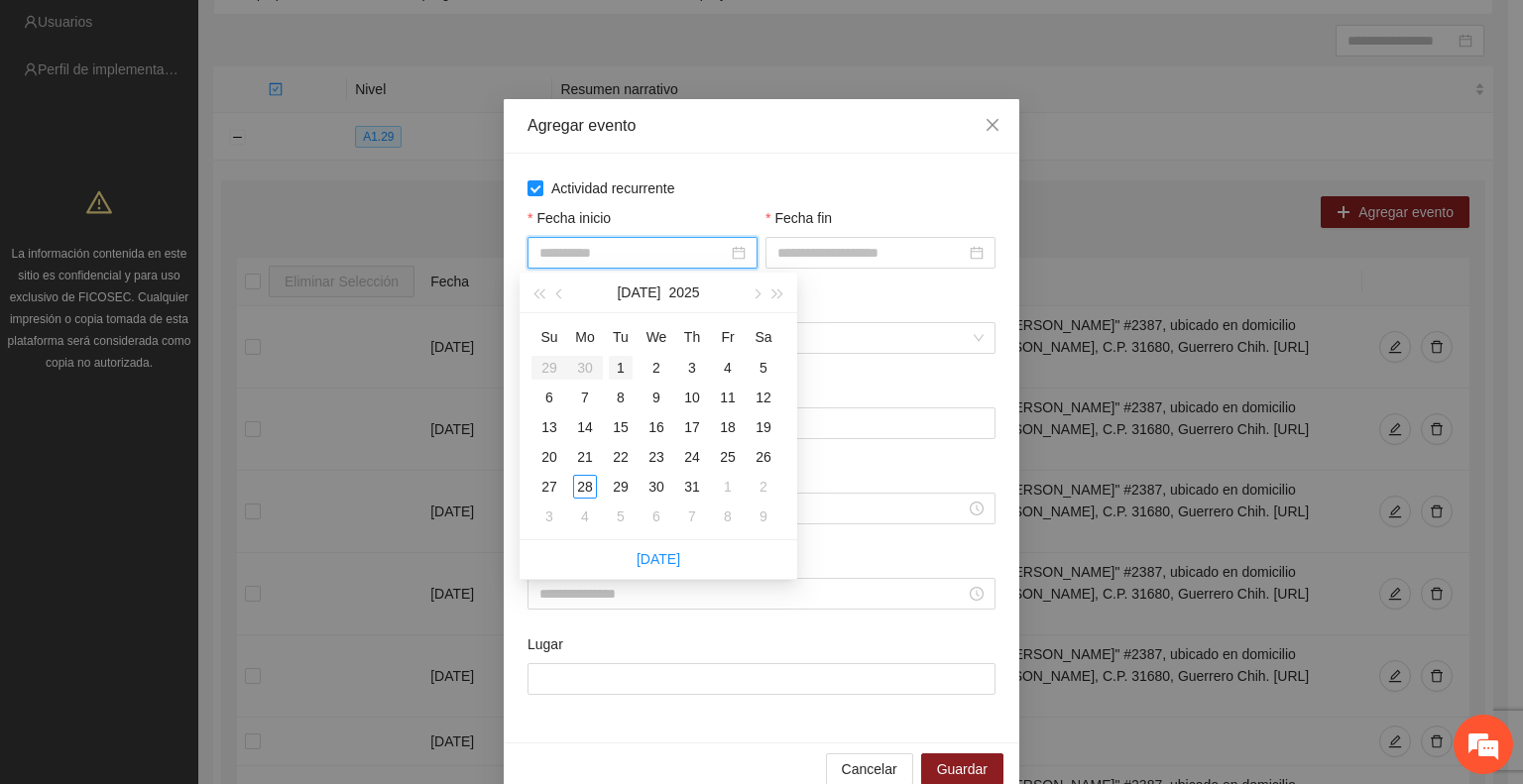 click on "1" at bounding box center (621, 368) 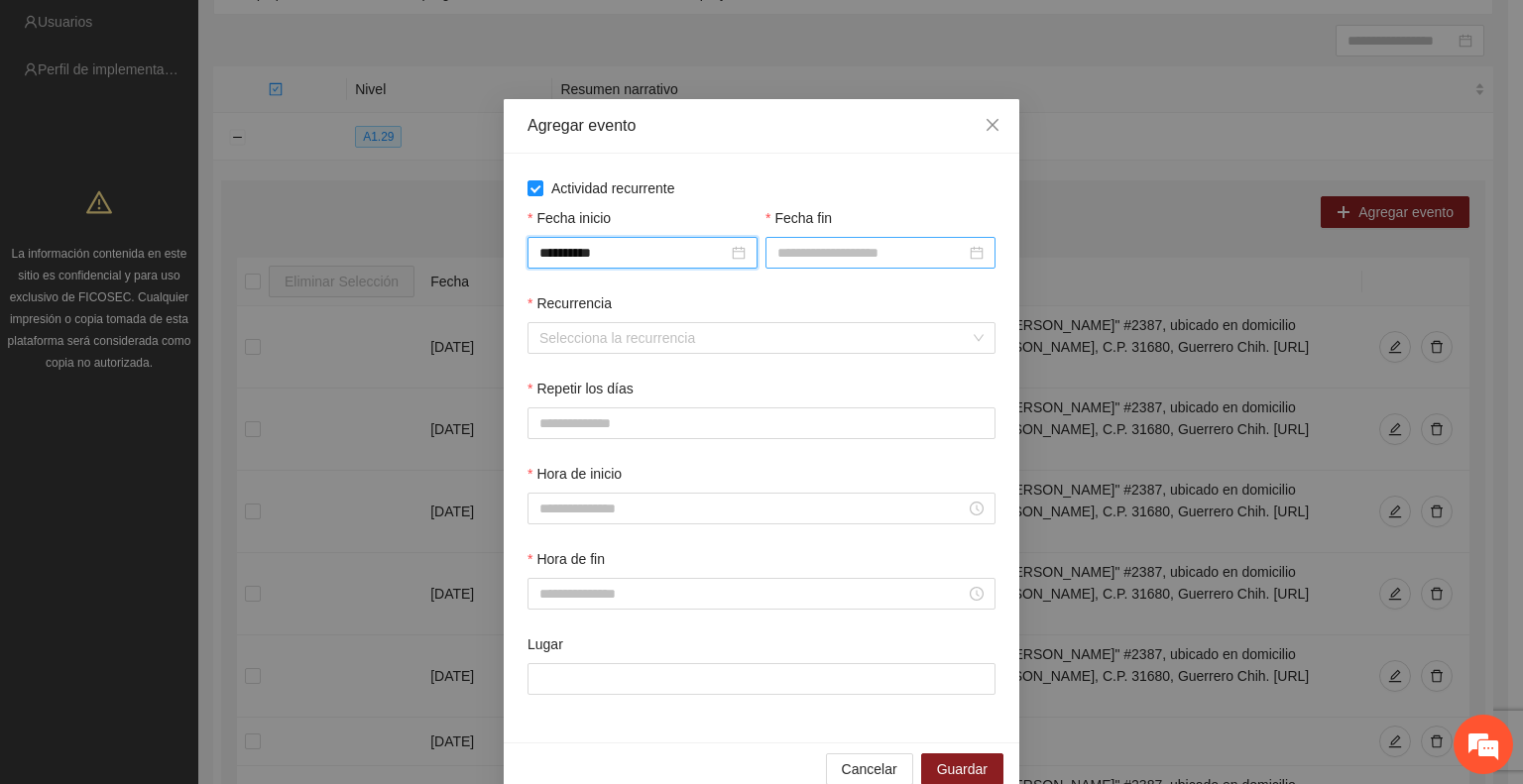 click on "Fecha fin" at bounding box center (872, 253) 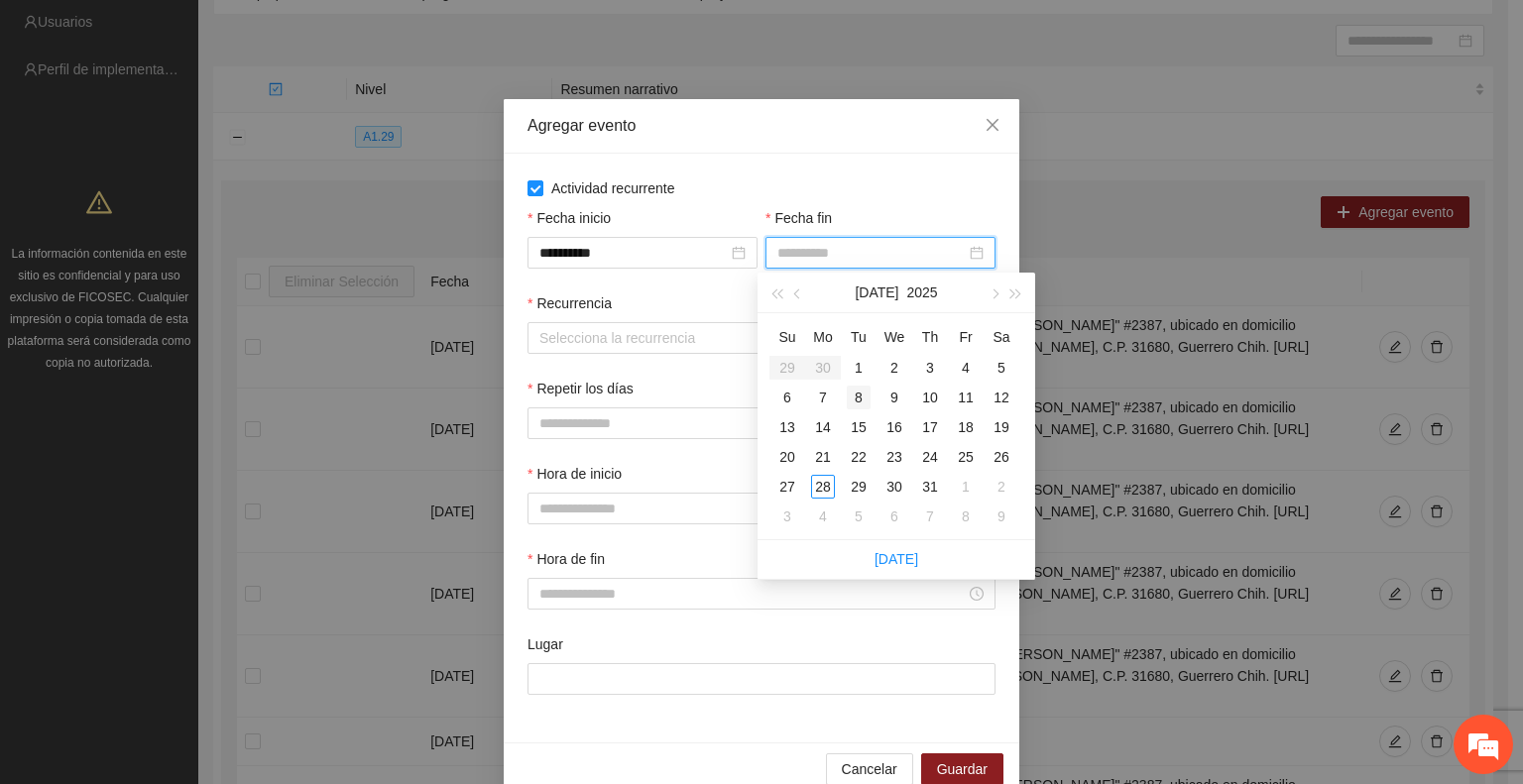 type on "**********" 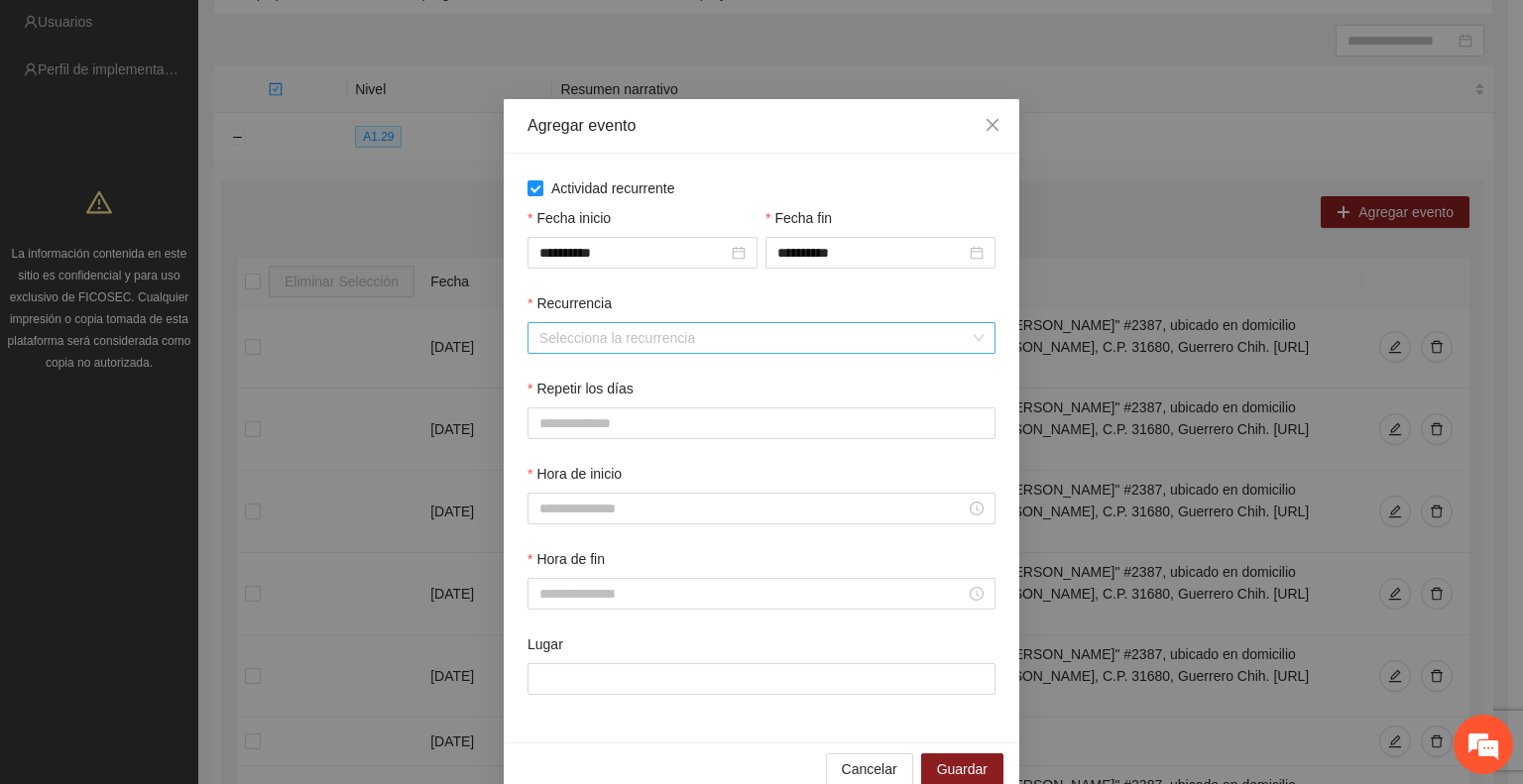 click on "Recurrencia" at bounding box center (755, 338) 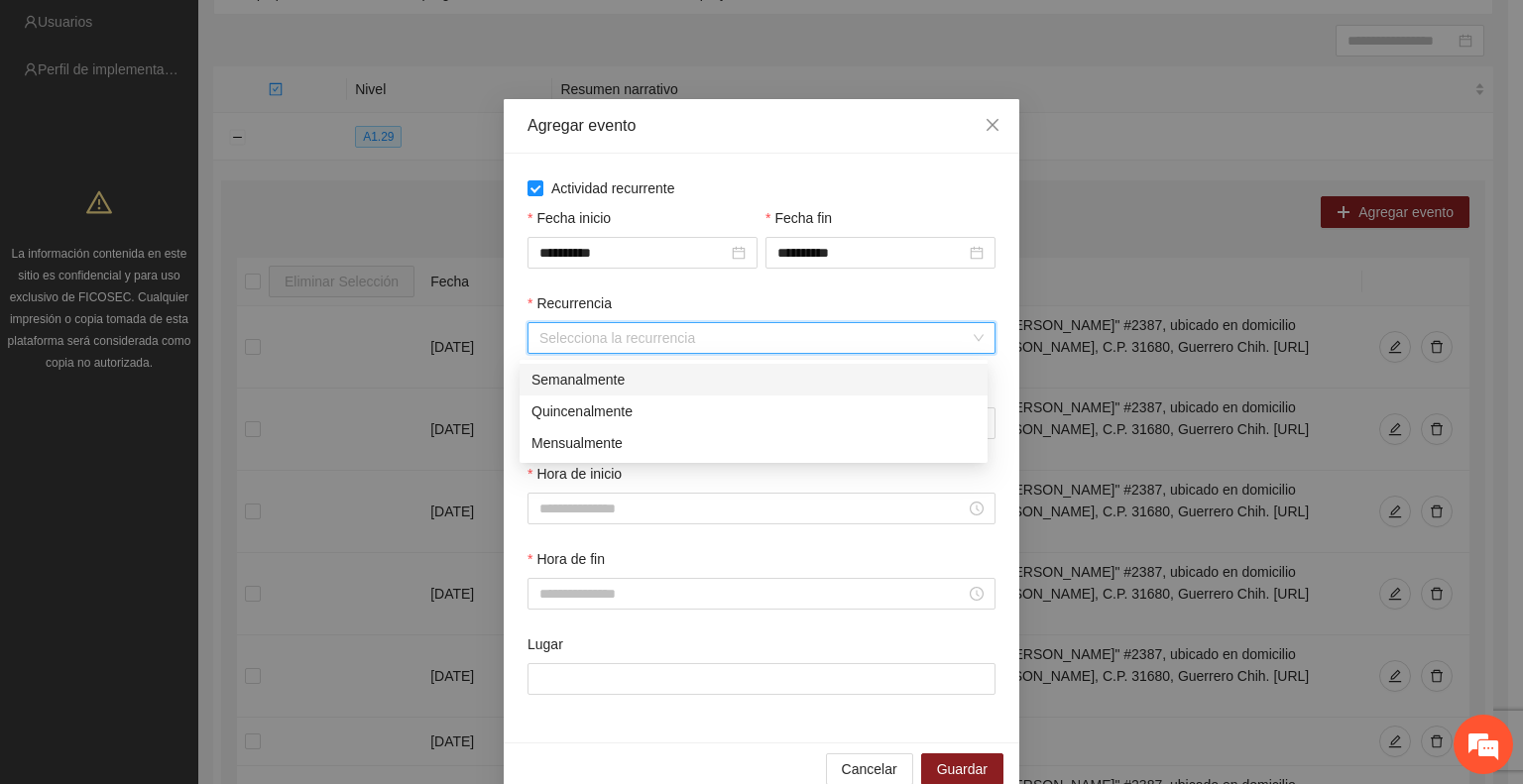click on "Semanalmente" at bounding box center (754, 380) 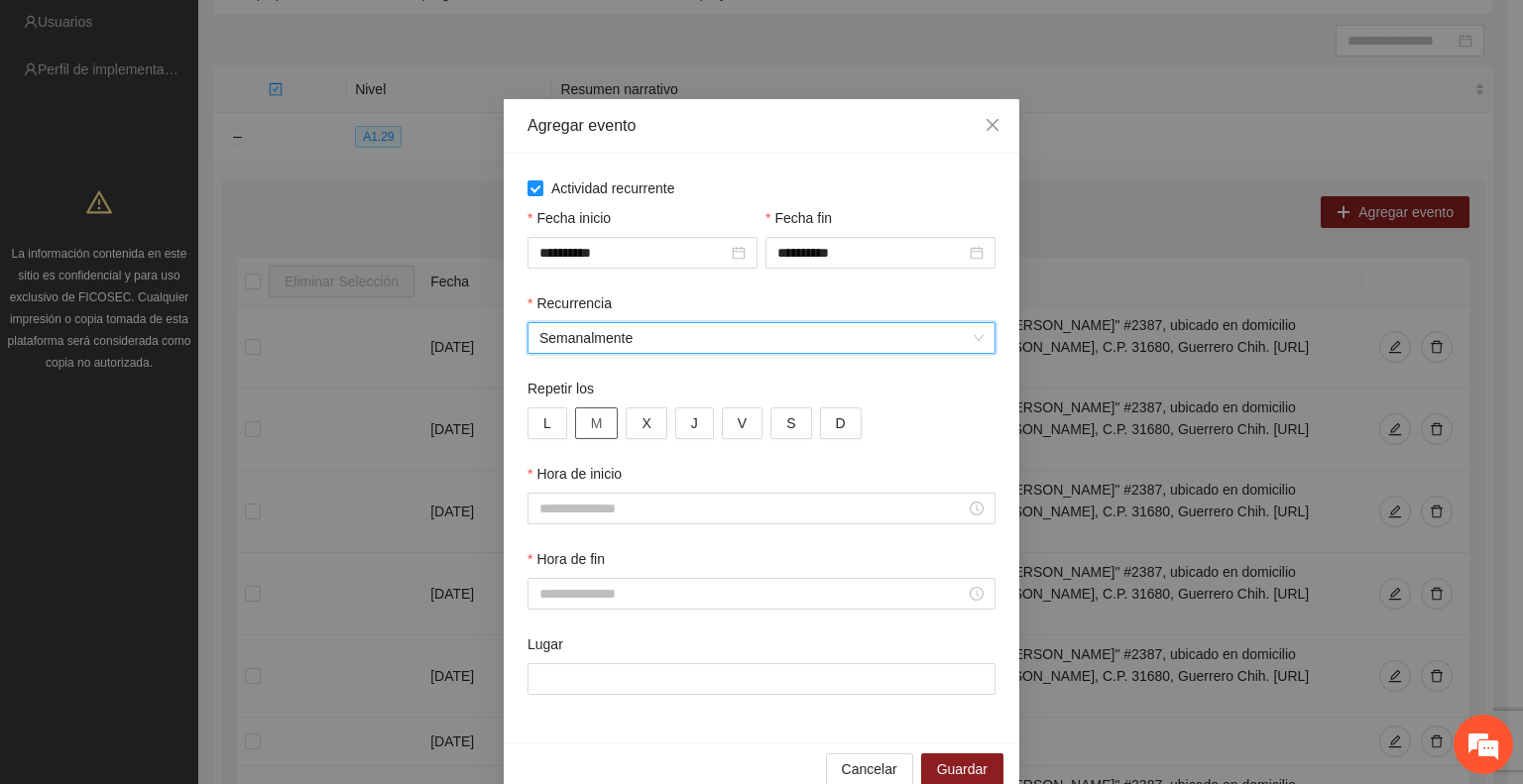 click on "M" at bounding box center [597, 423] 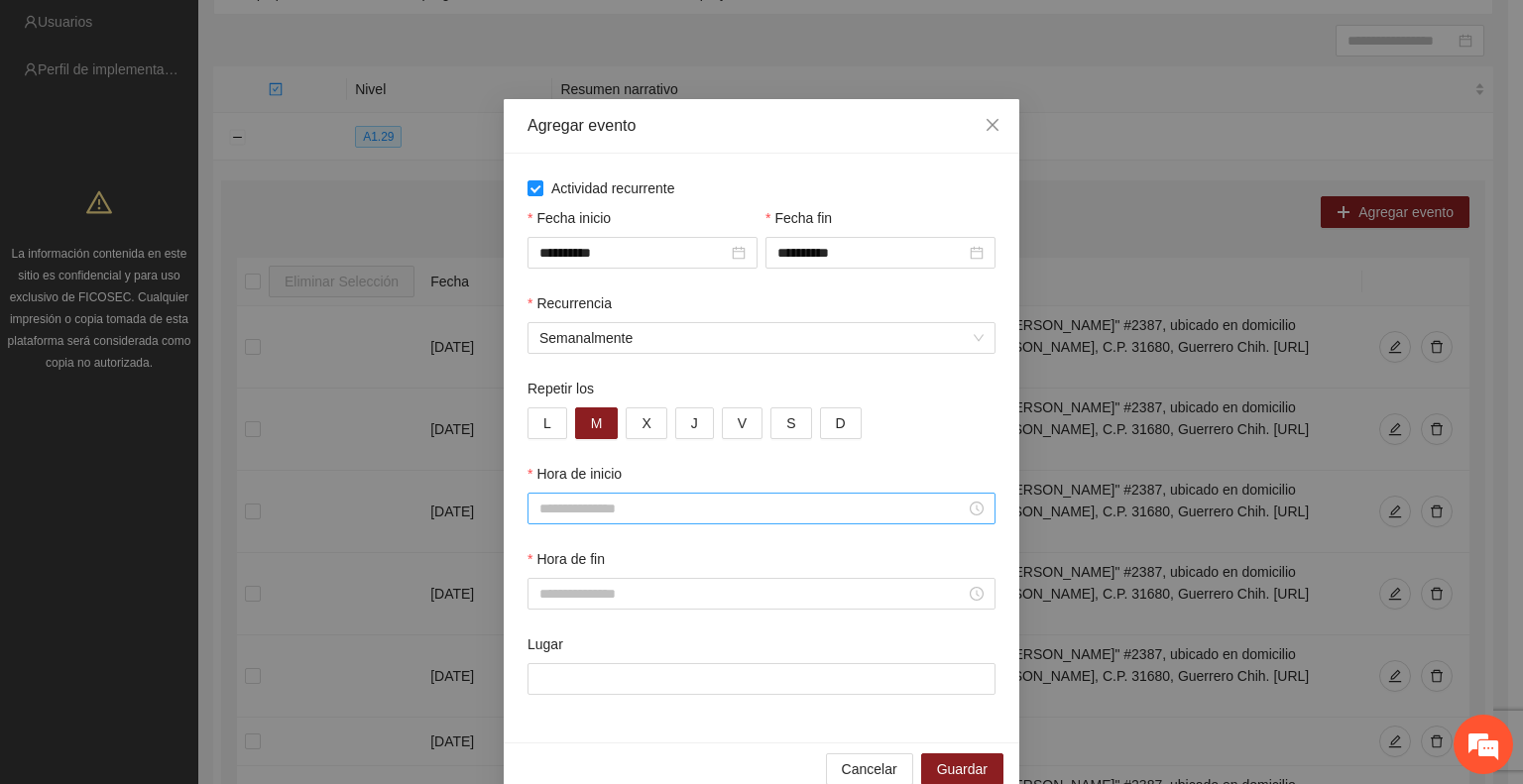 click on "Hora de inicio" at bounding box center [753, 508] 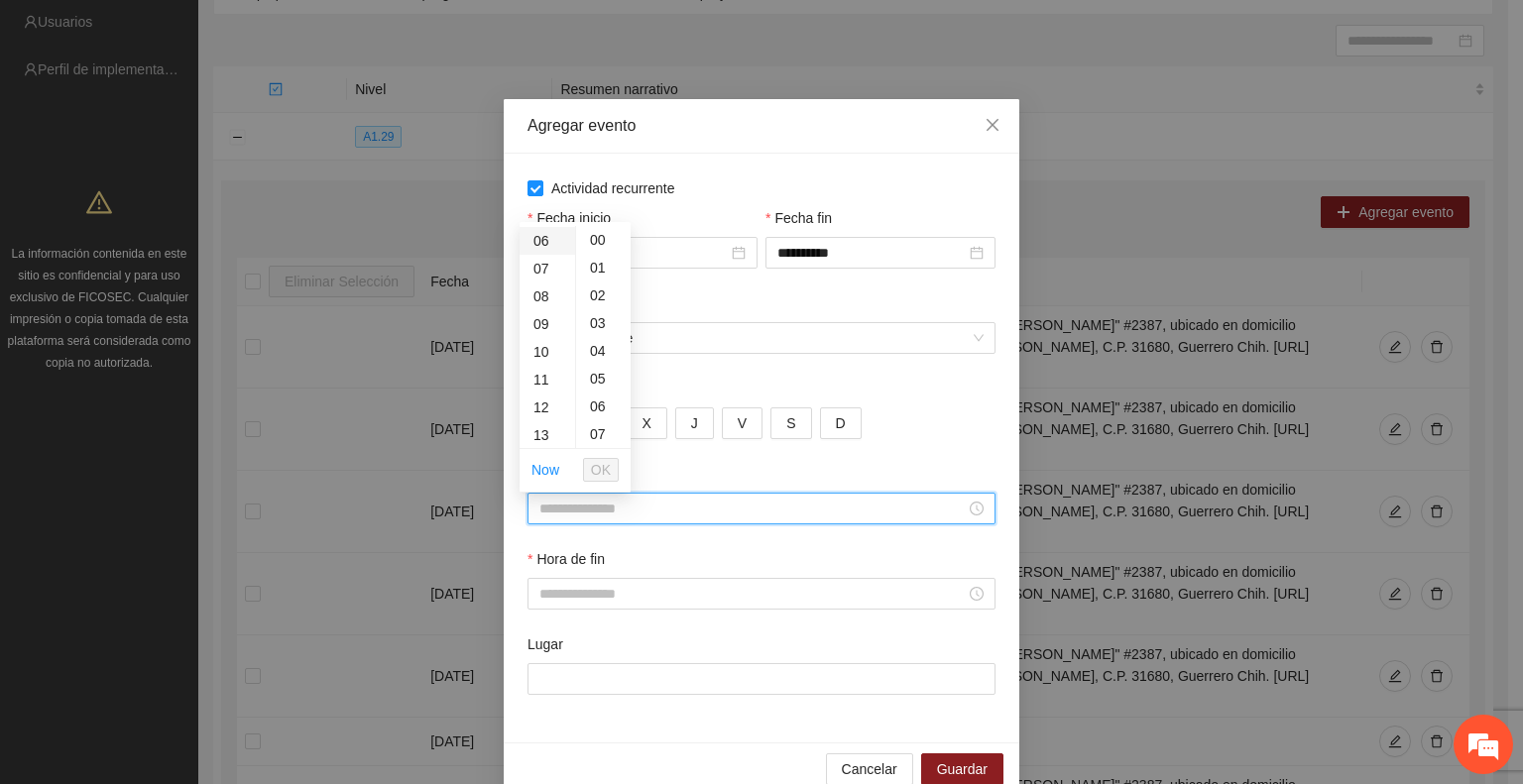 scroll, scrollTop: 198, scrollLeft: 0, axis: vertical 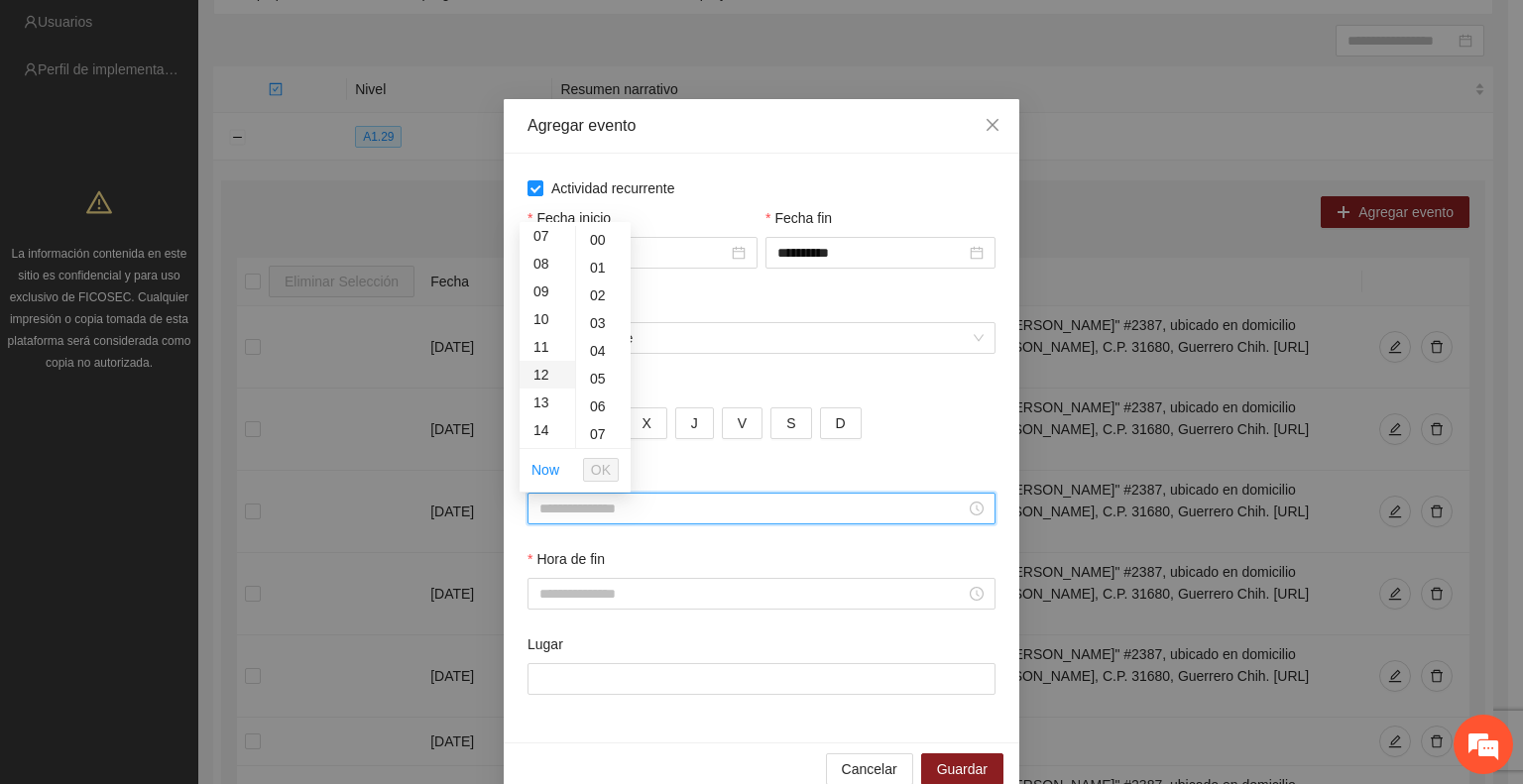 click on "12" at bounding box center (547, 375) 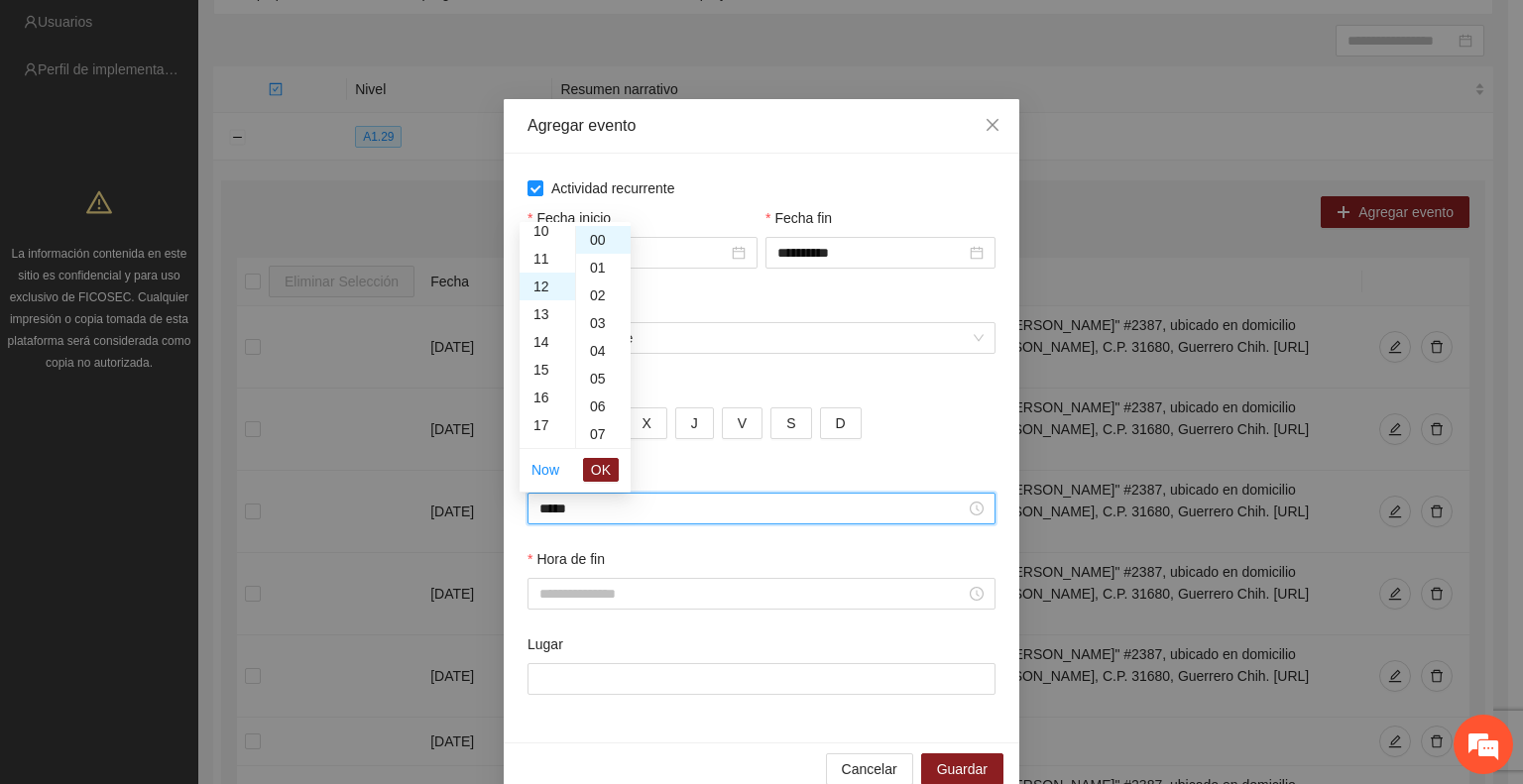 scroll, scrollTop: 333, scrollLeft: 0, axis: vertical 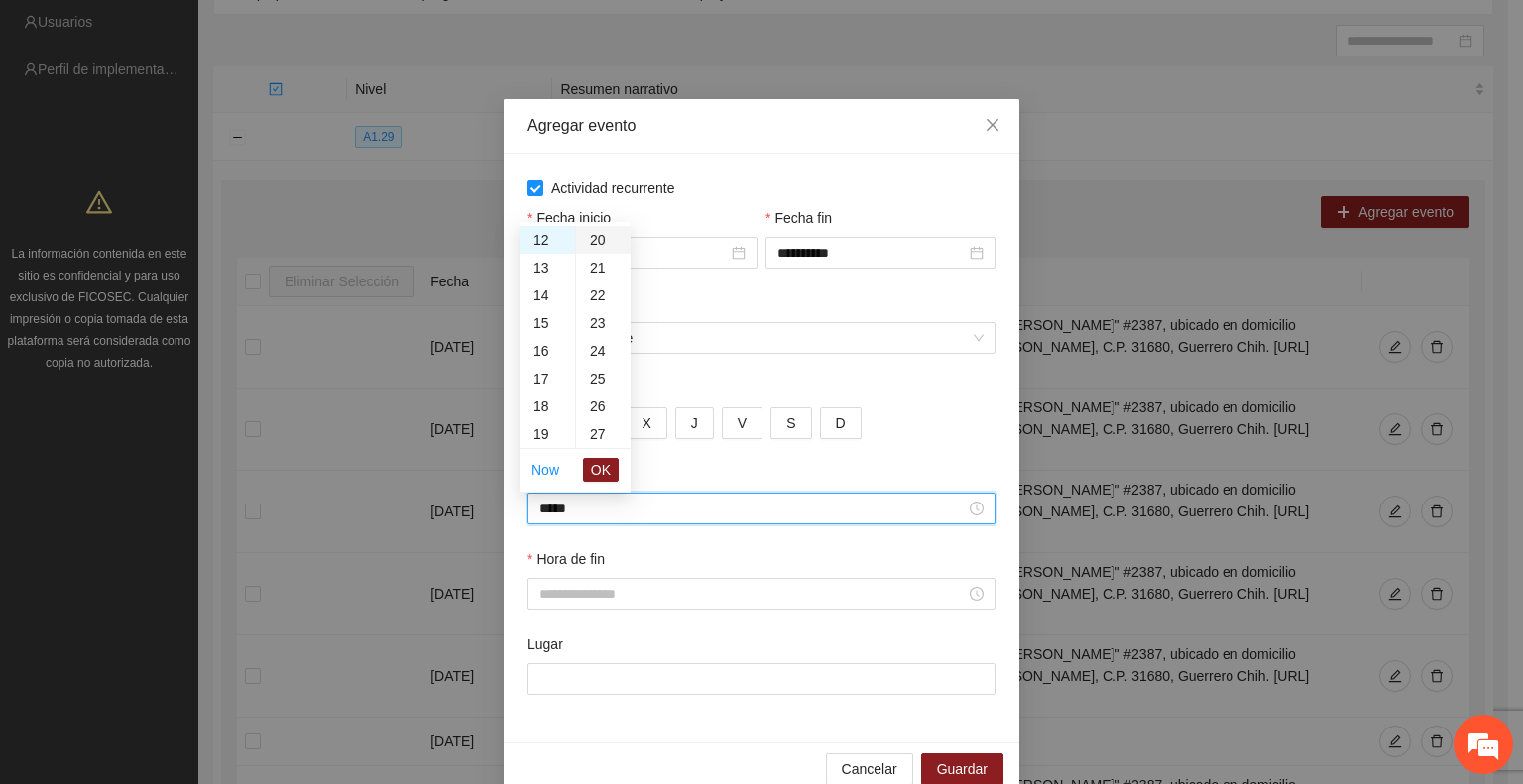 click on "20" at bounding box center [603, 240] 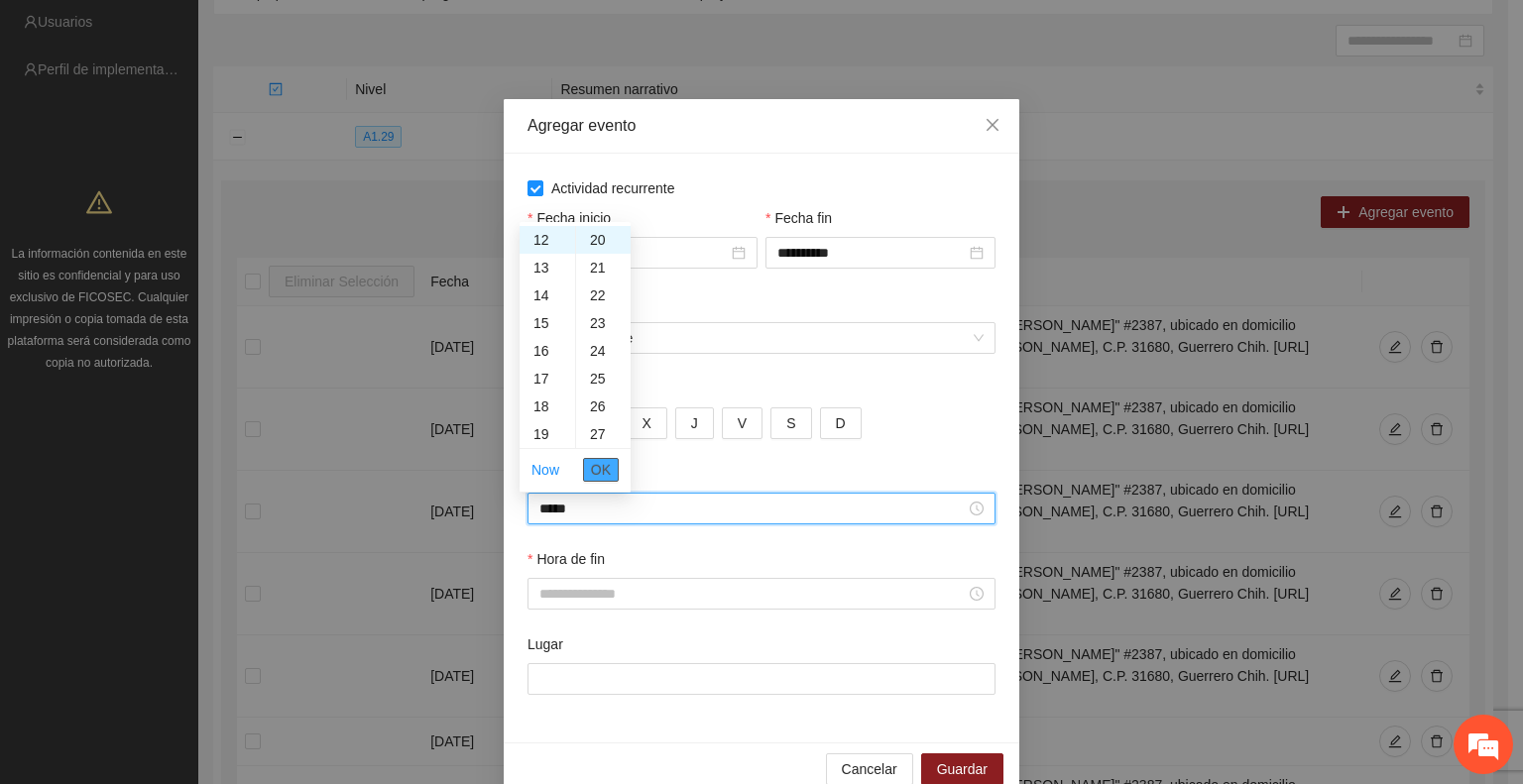 click on "OK" at bounding box center [601, 470] 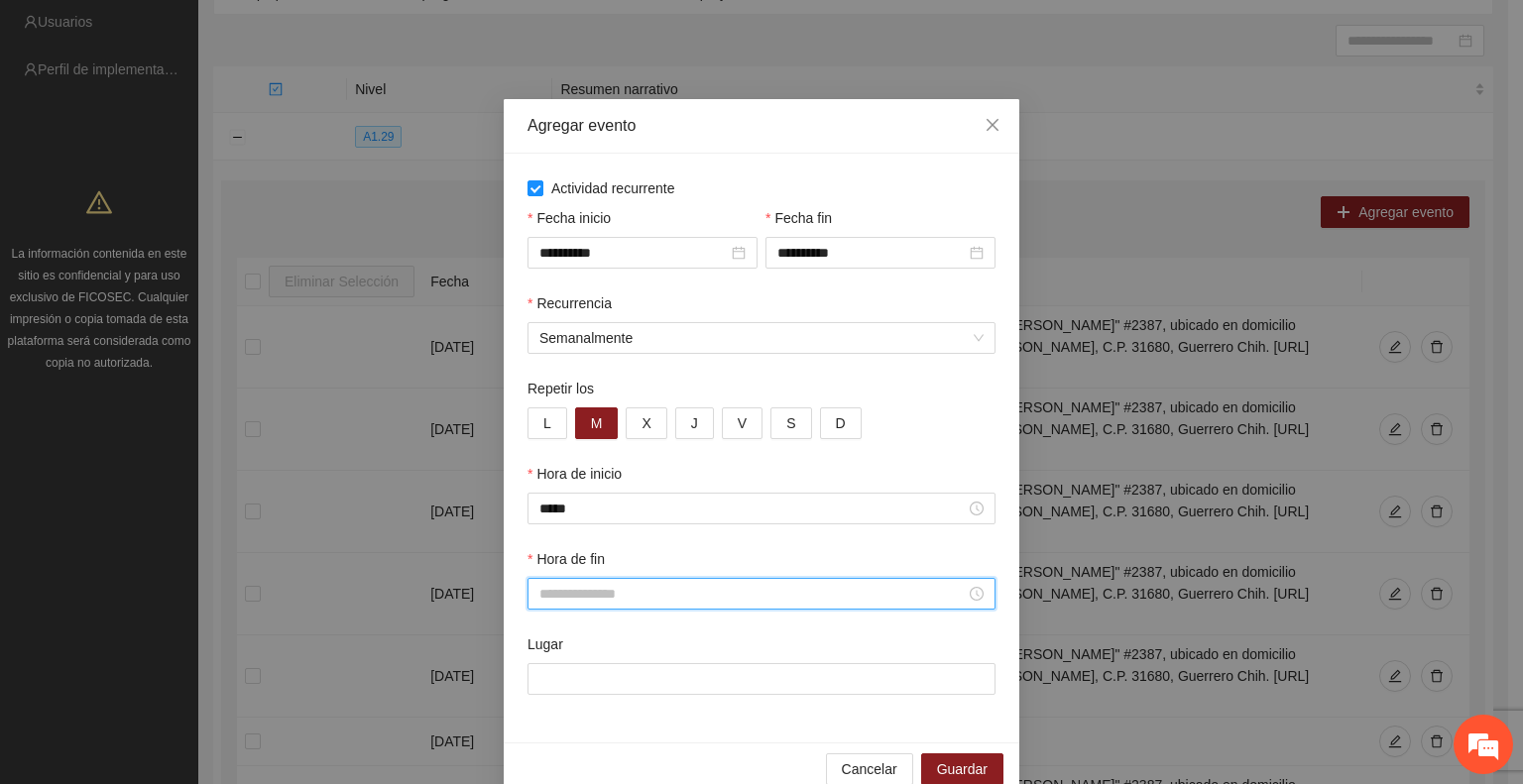 click on "Hora de fin" at bounding box center (753, 594) 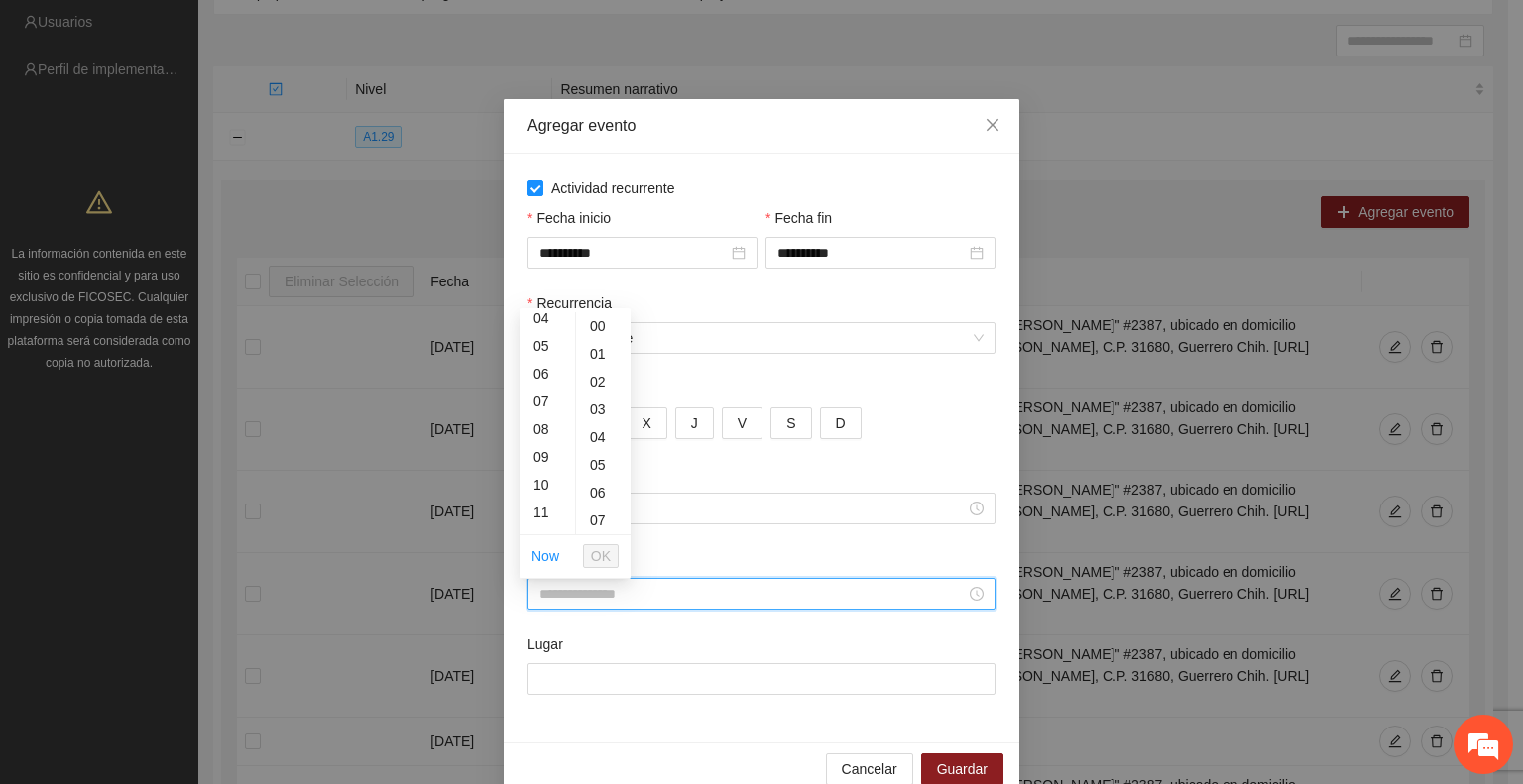 scroll, scrollTop: 159, scrollLeft: 0, axis: vertical 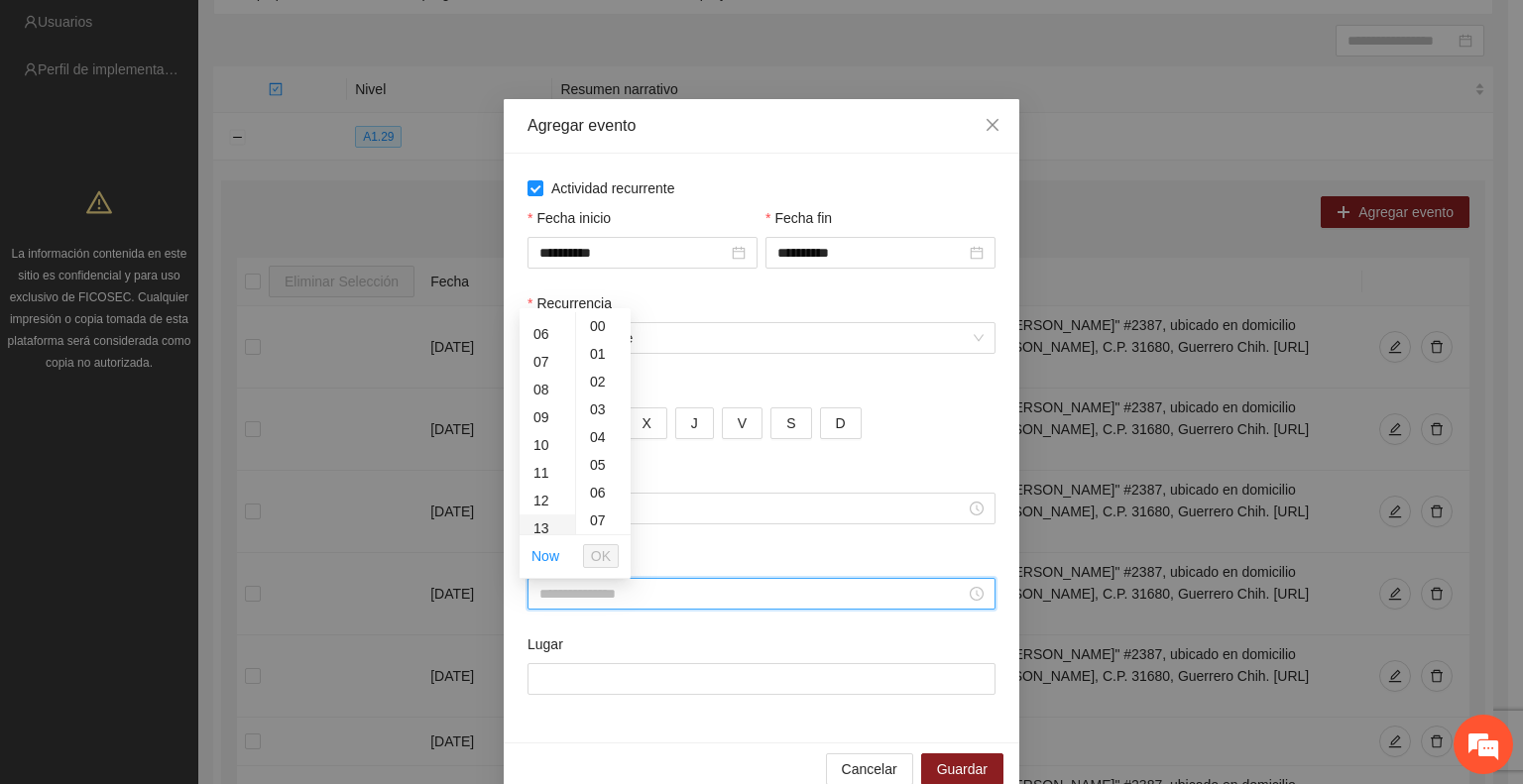 click on "13" at bounding box center [547, 528] 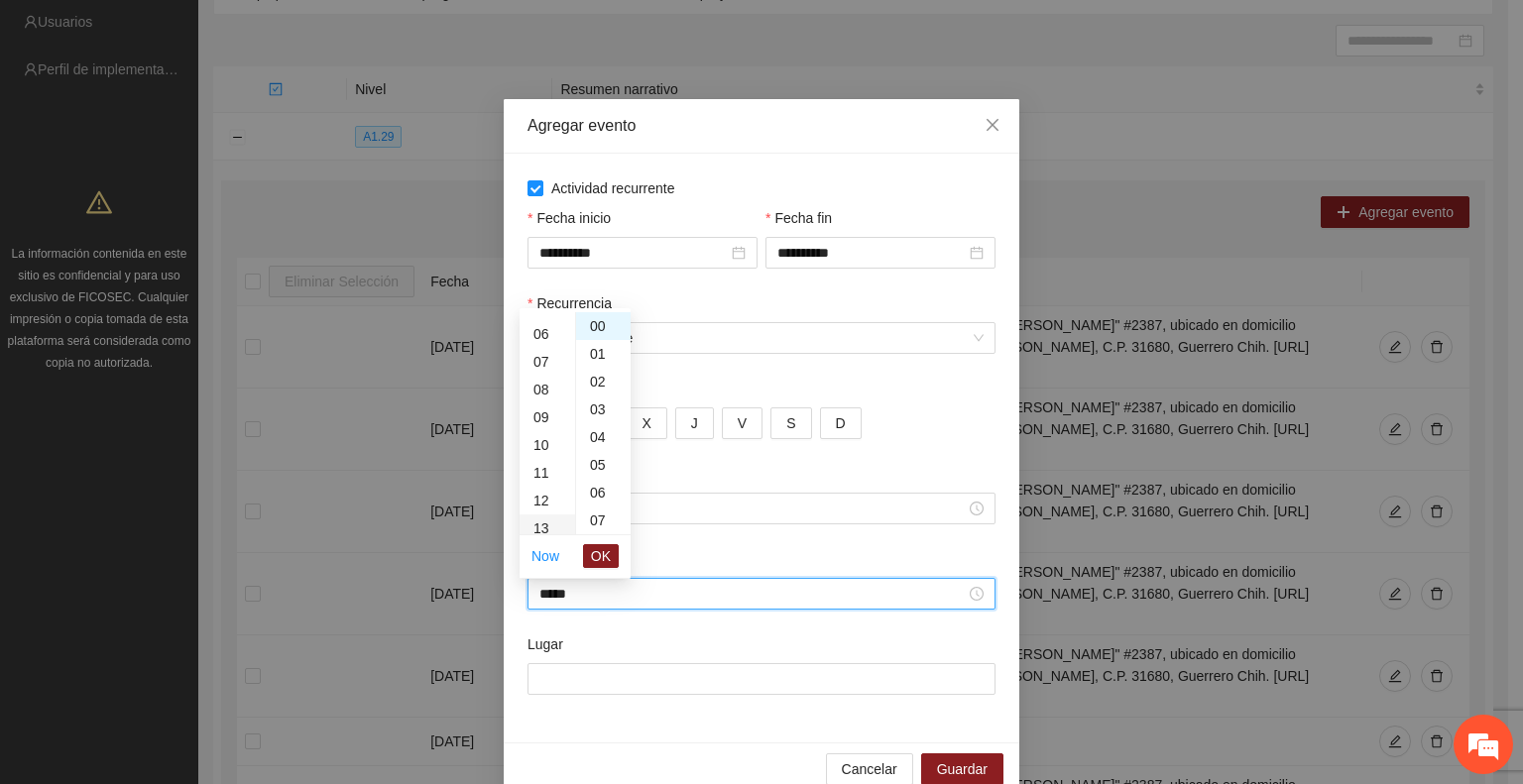 scroll, scrollTop: 361, scrollLeft: 0, axis: vertical 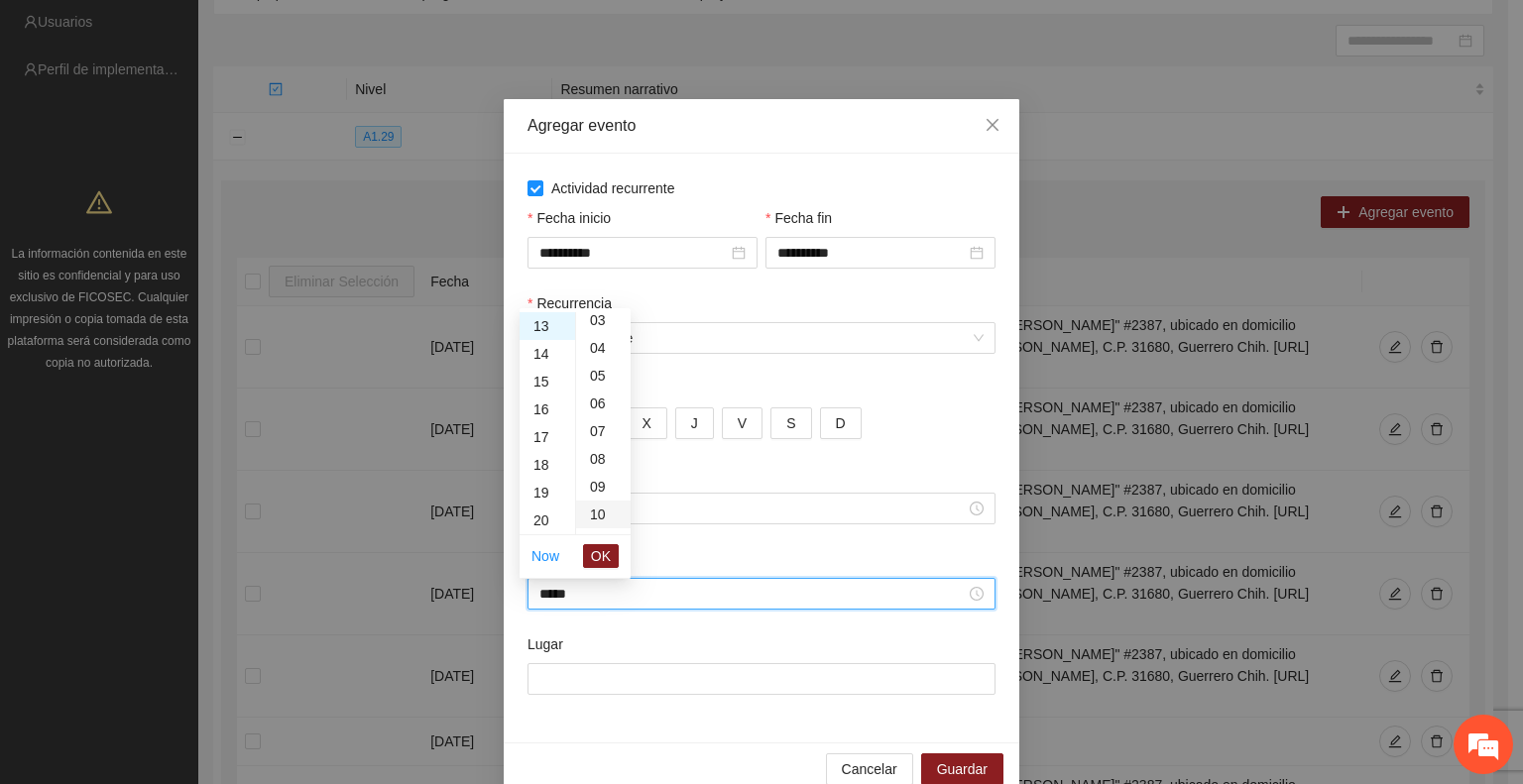 click on "10" at bounding box center [603, 514] 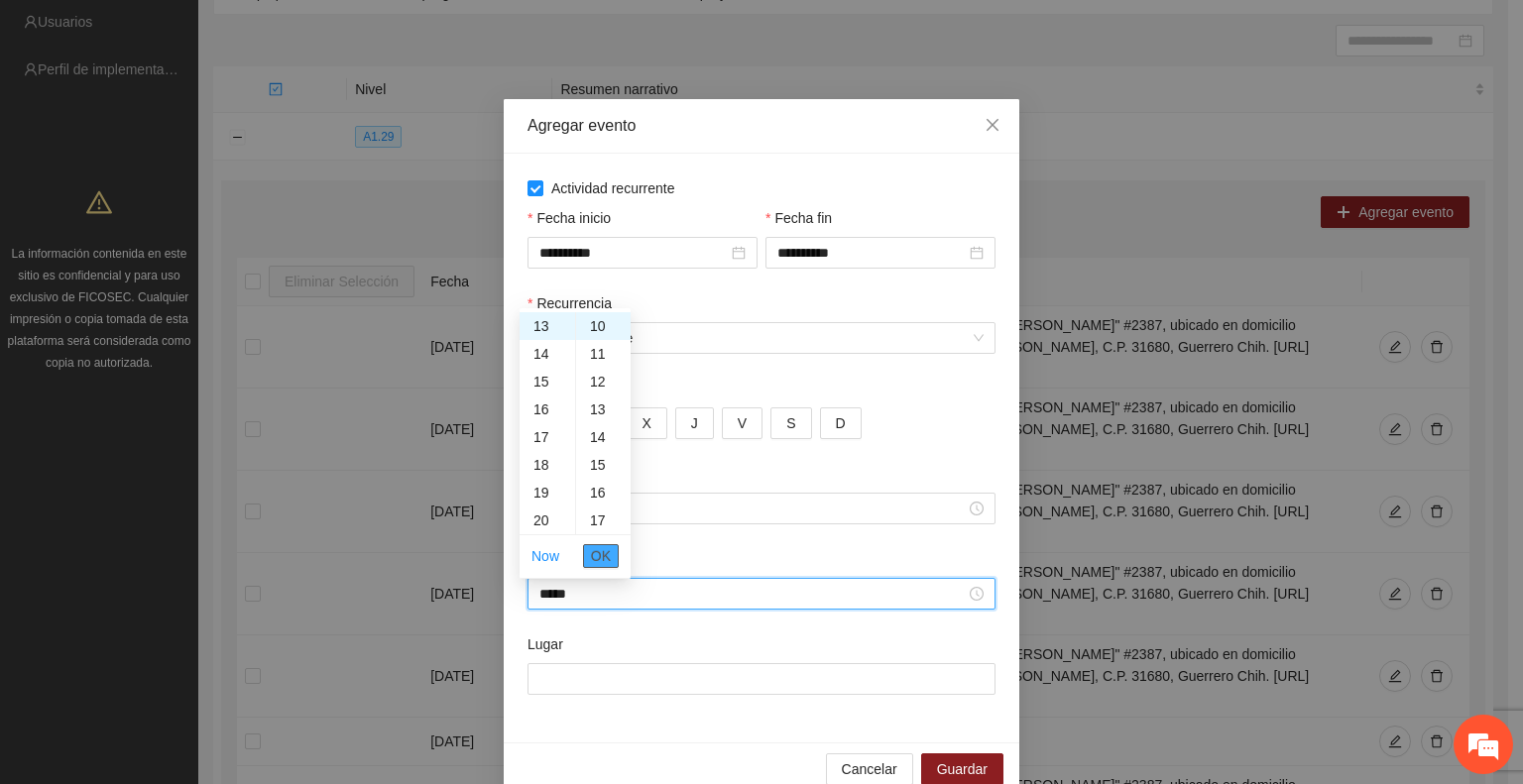 click on "OK" at bounding box center (601, 556) 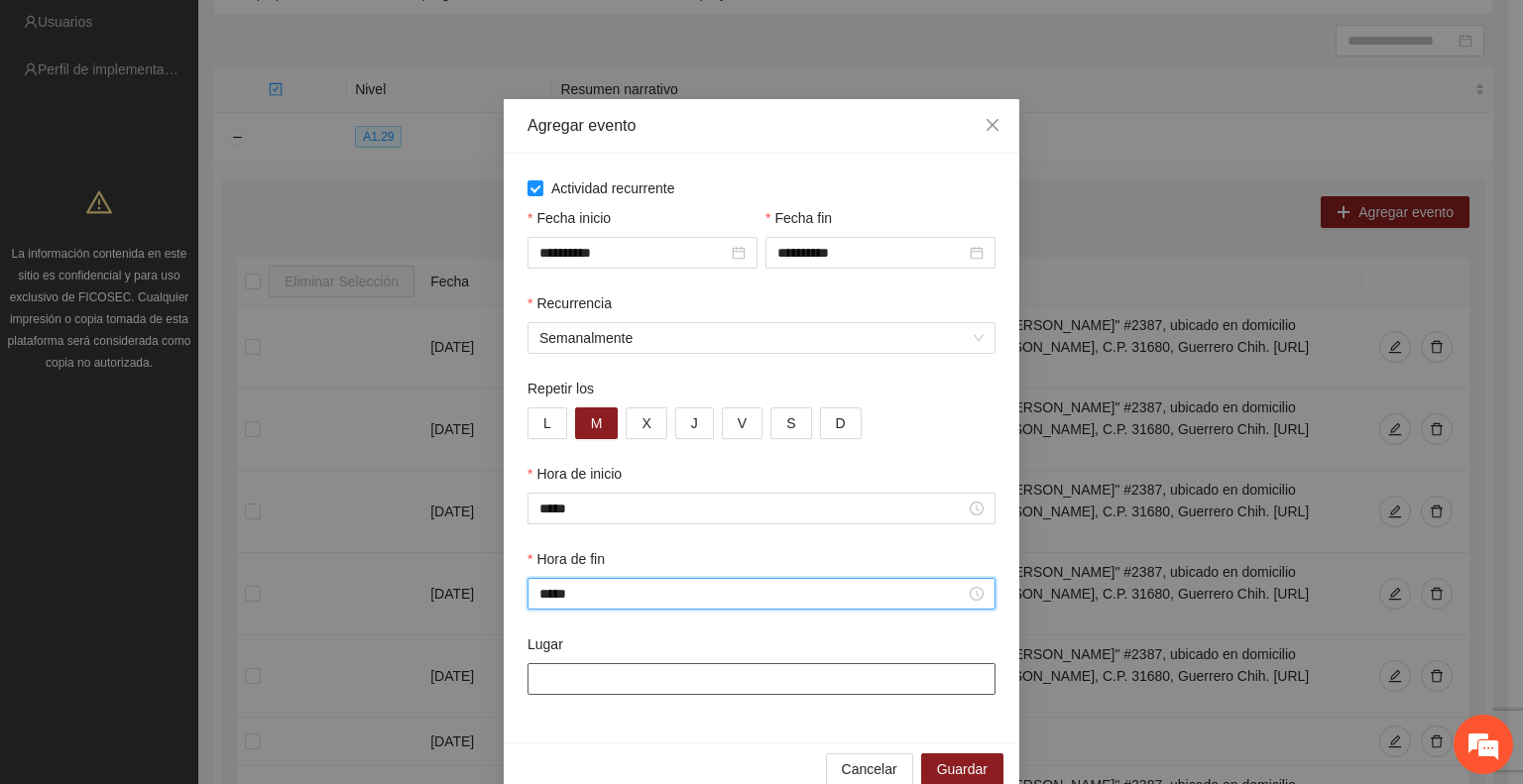 click on "Lugar" at bounding box center [762, 679] 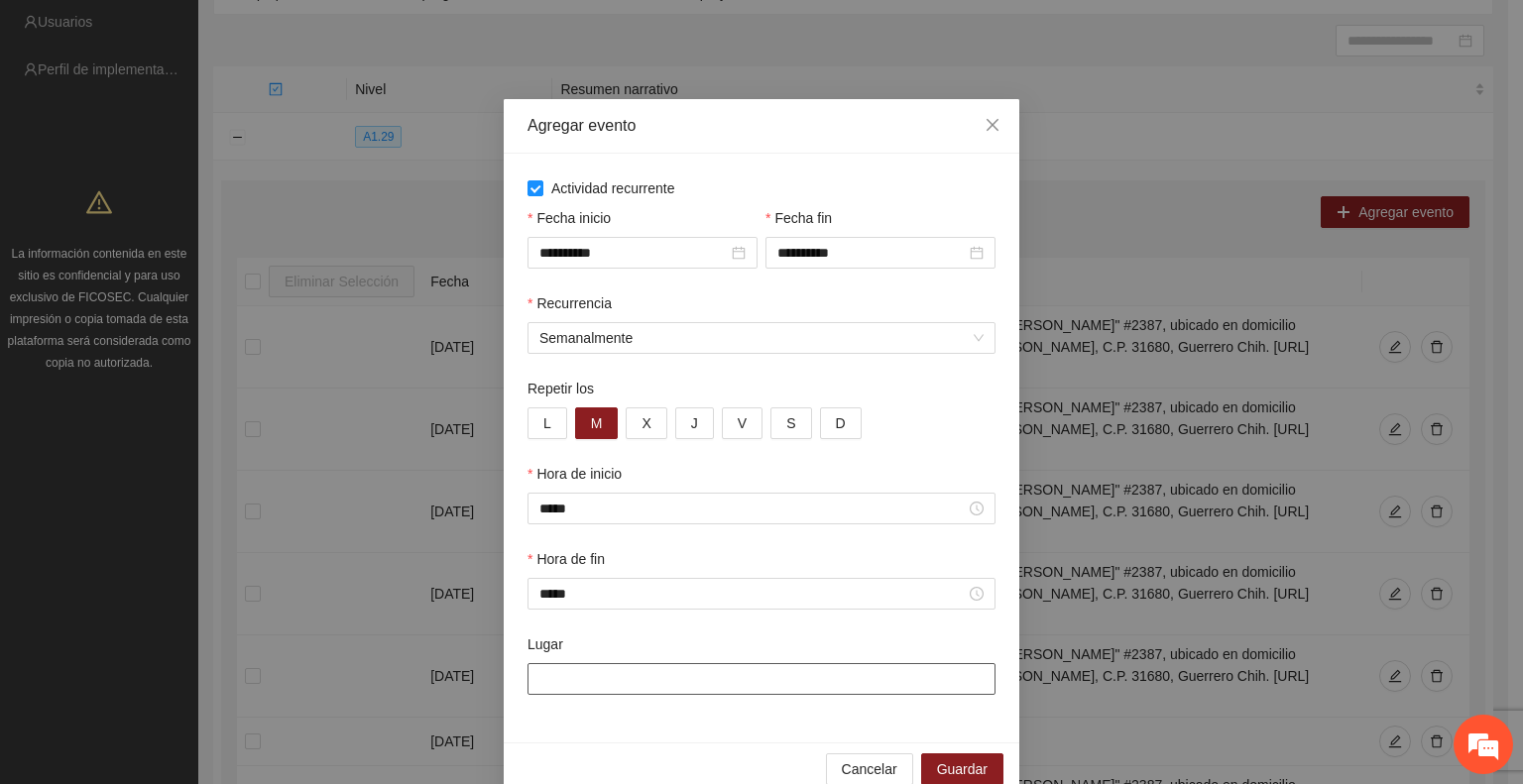paste on "**********" 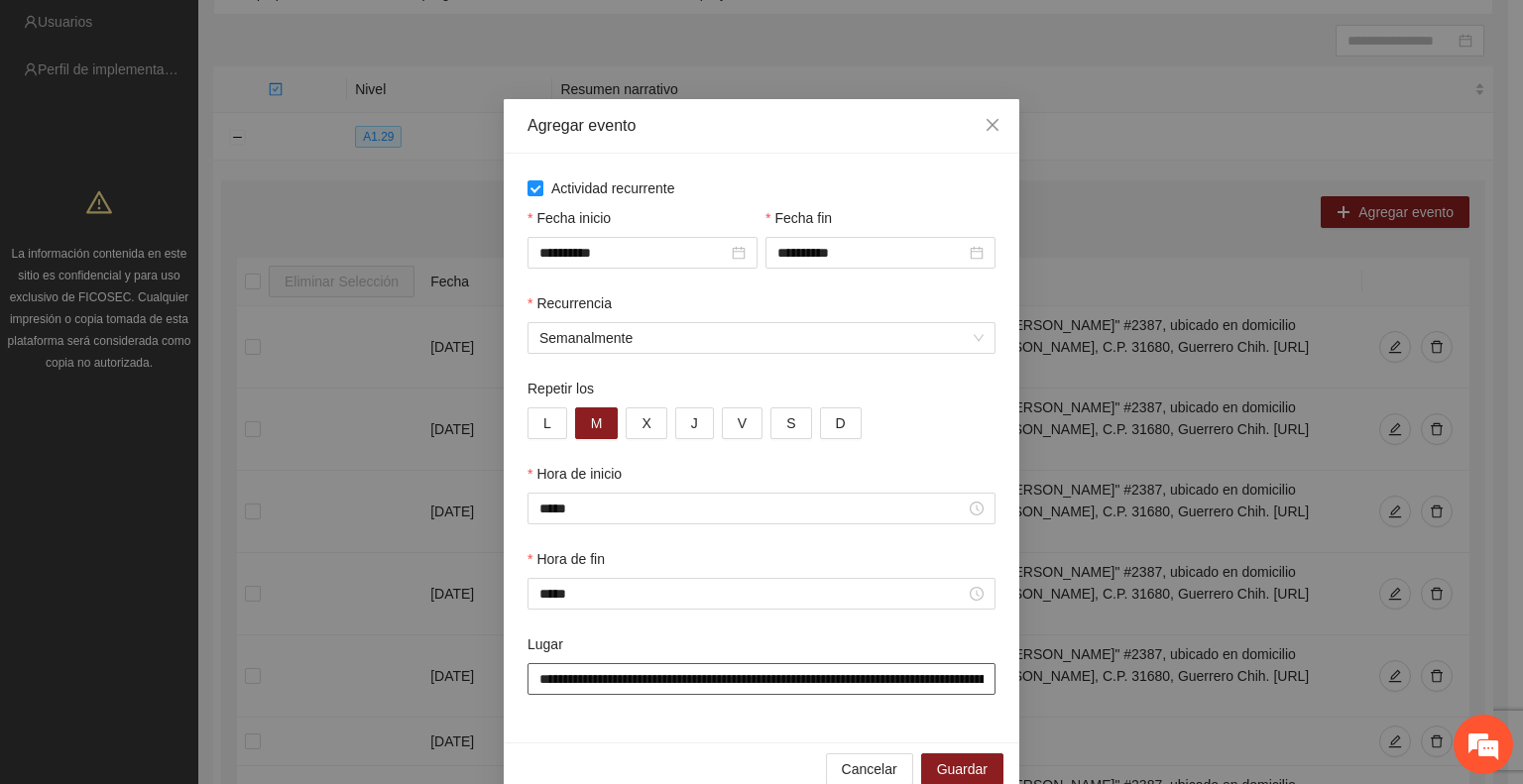 scroll, scrollTop: 0, scrollLeft: 700, axis: horizontal 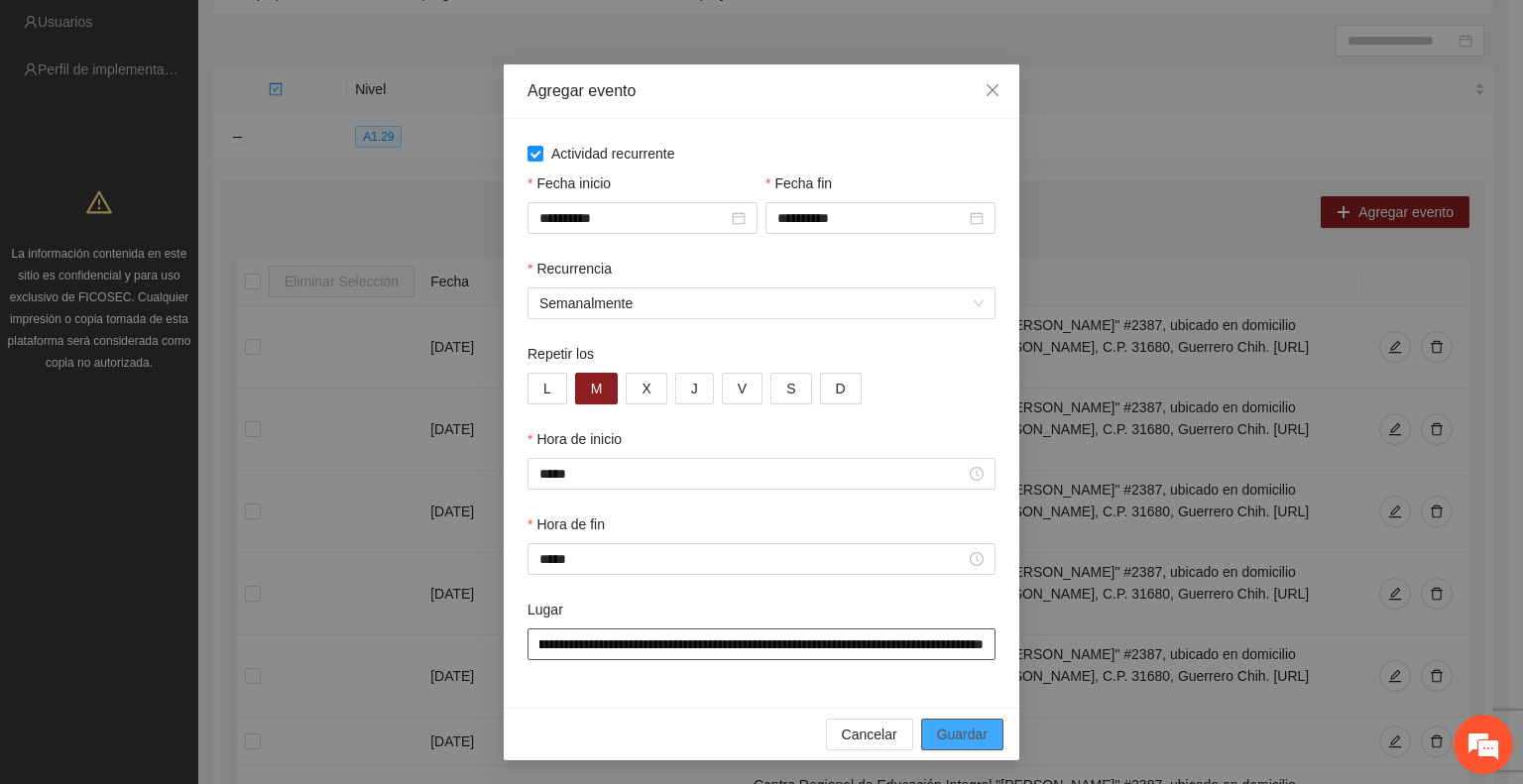 type on "**********" 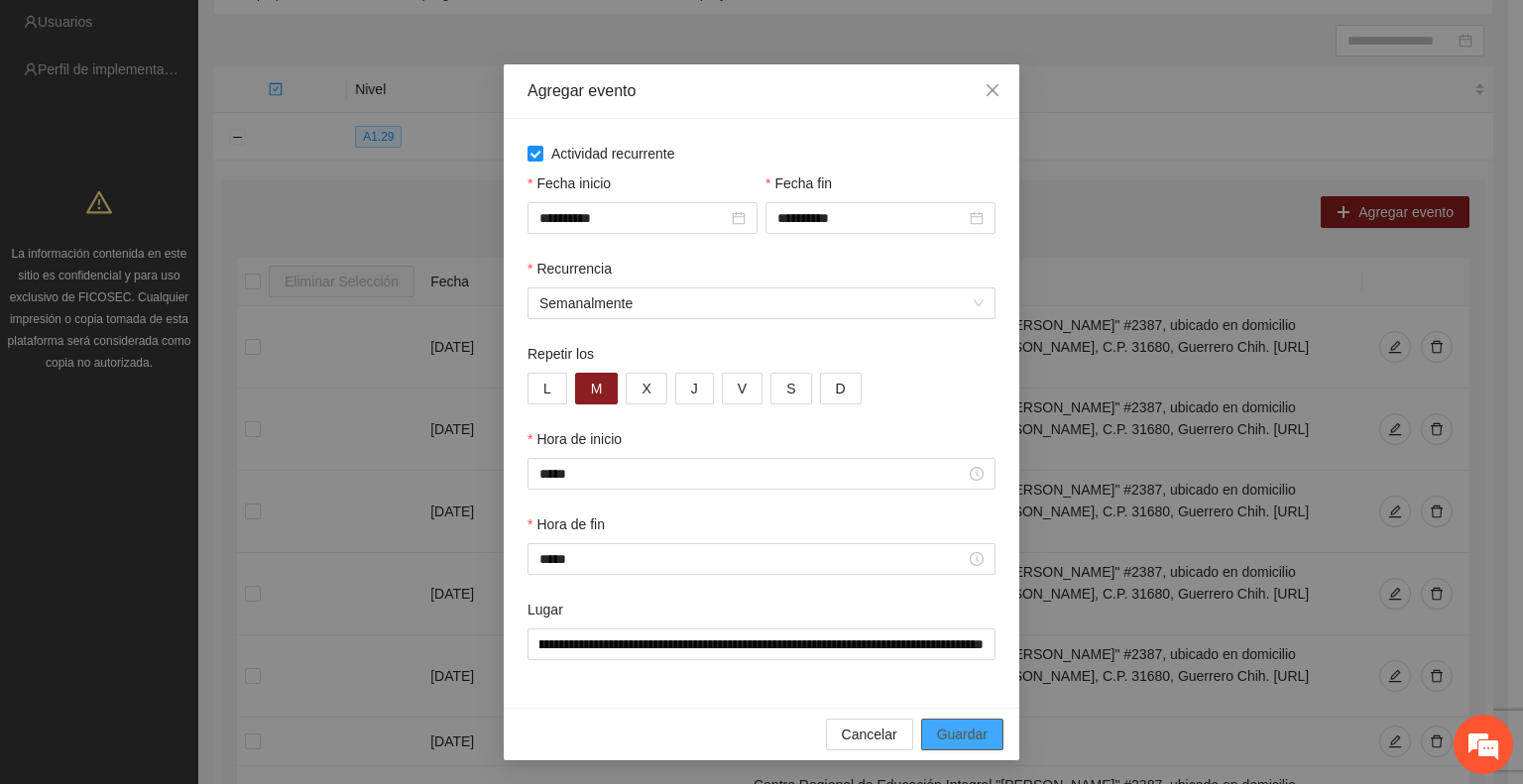 scroll, scrollTop: 0, scrollLeft: 0, axis: both 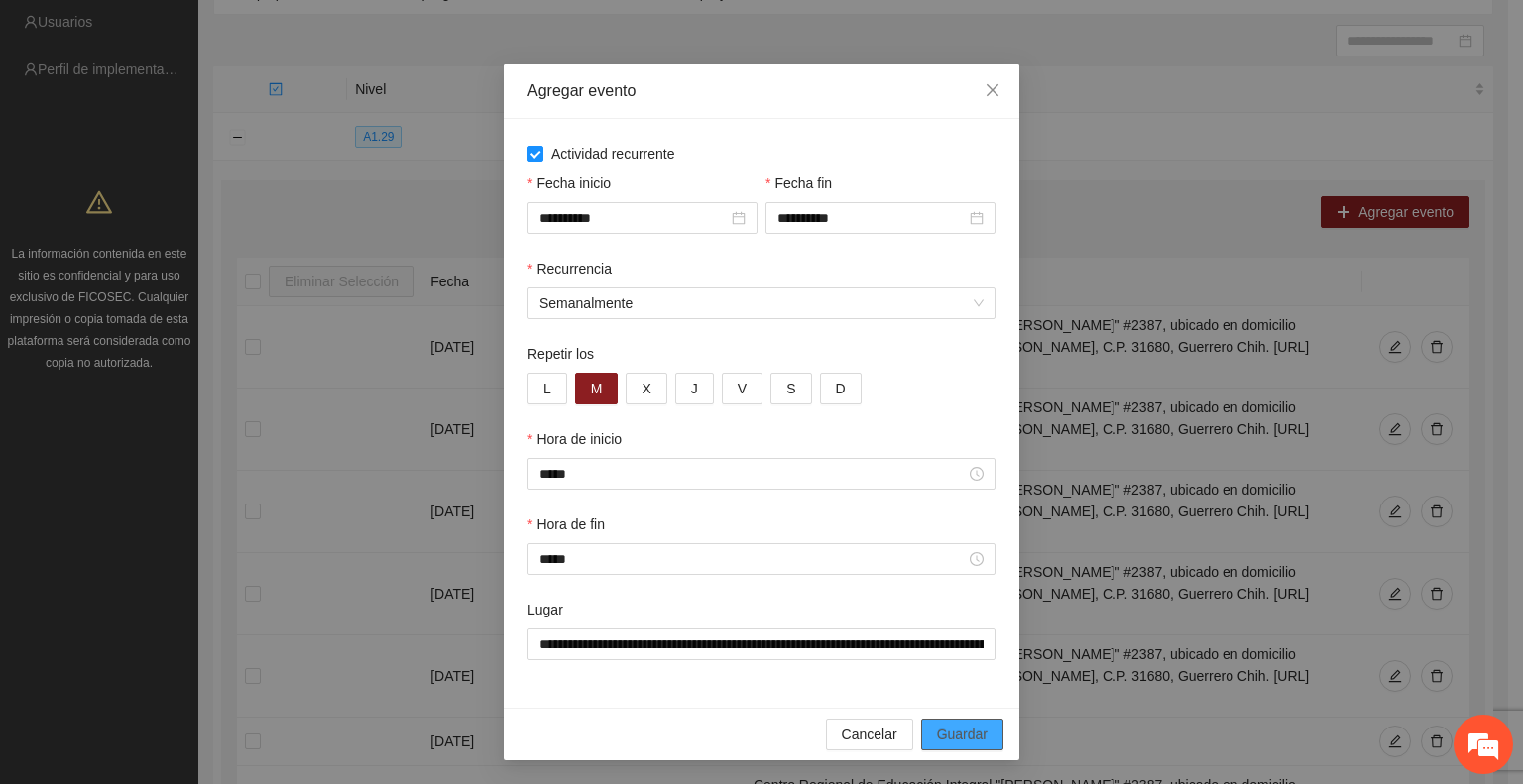 click on "Guardar" at bounding box center (962, 734) 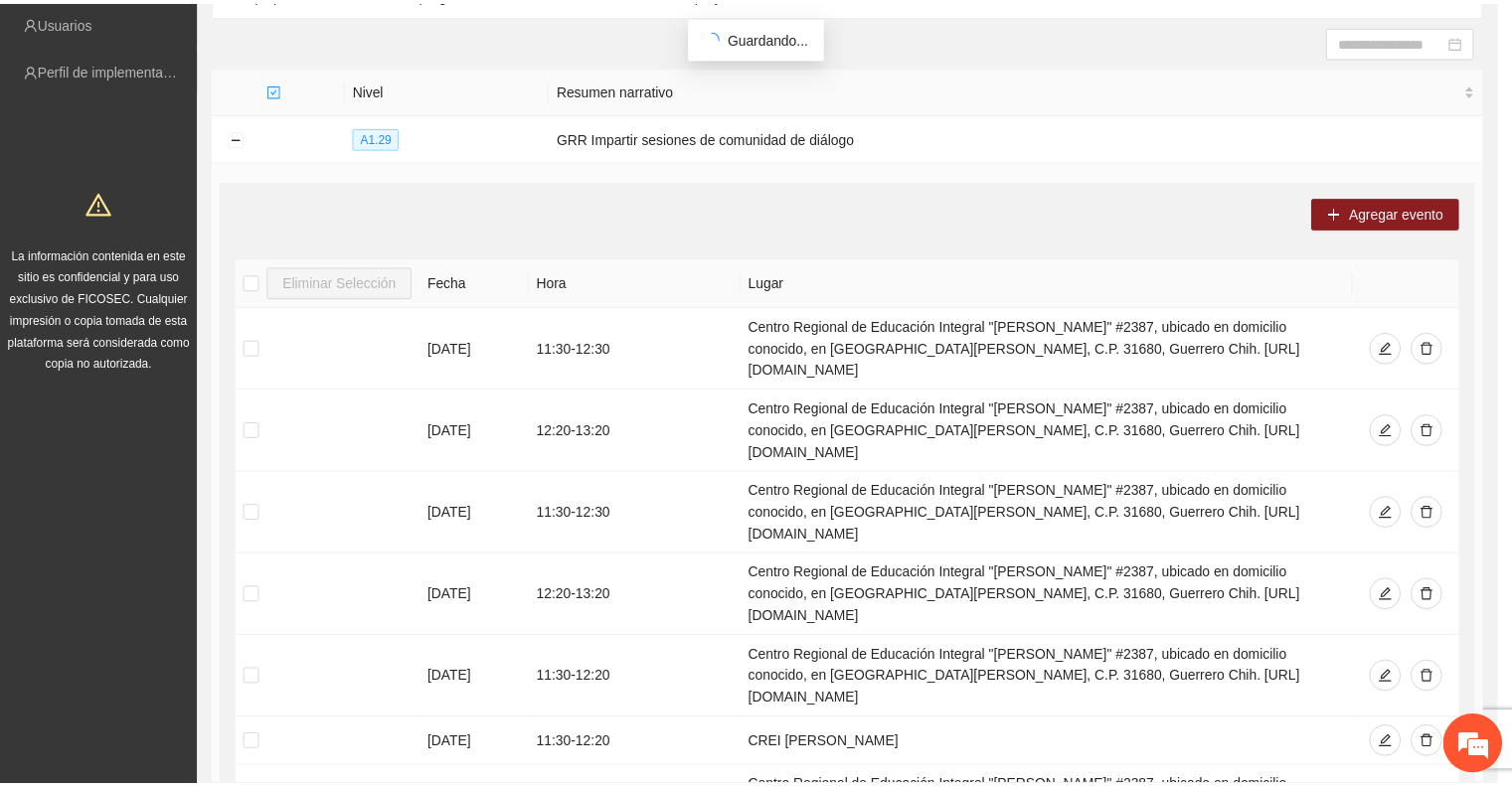 scroll, scrollTop: 0, scrollLeft: 0, axis: both 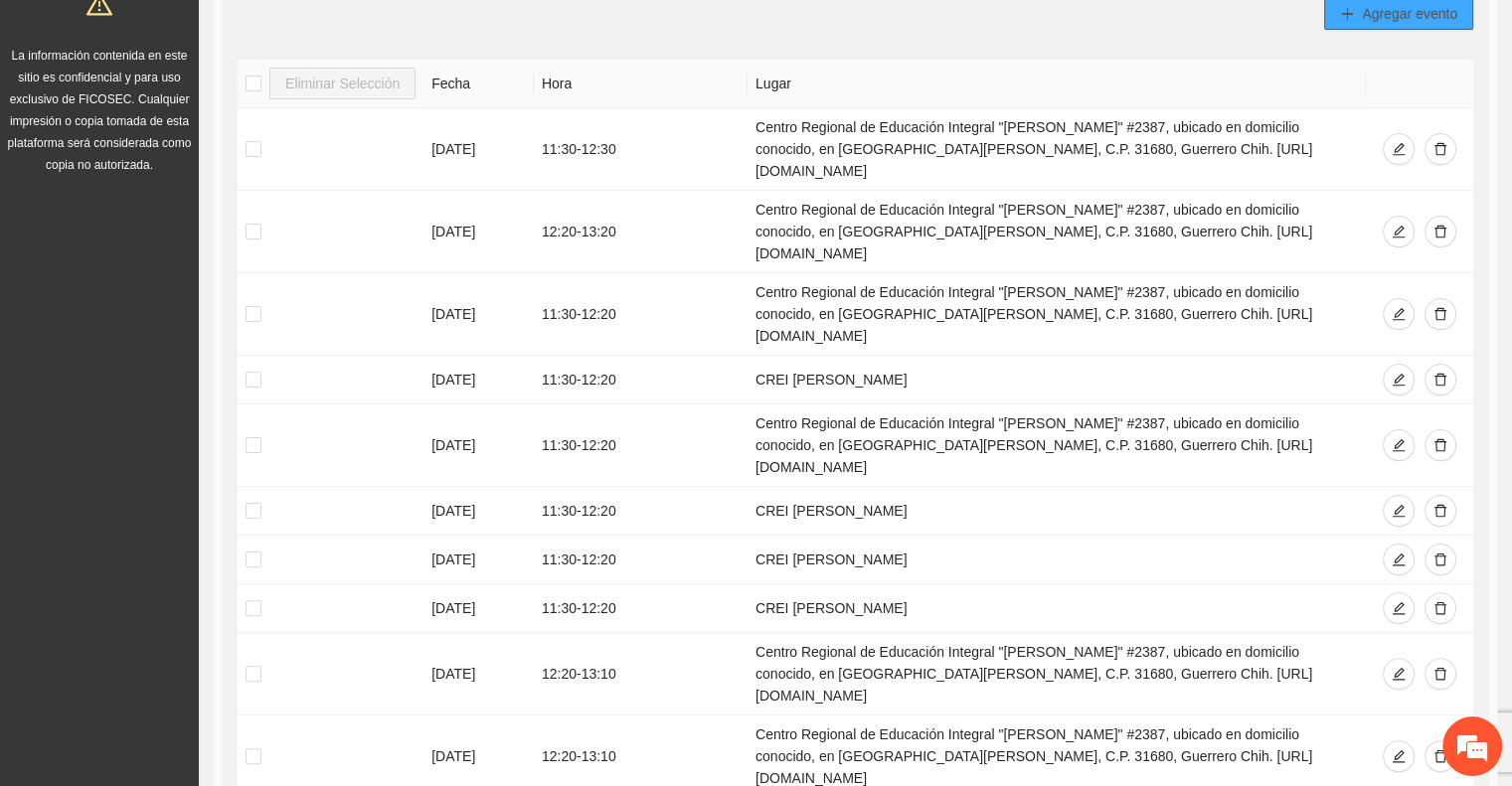 click on "Agregar evento" at bounding box center [1410, 14] 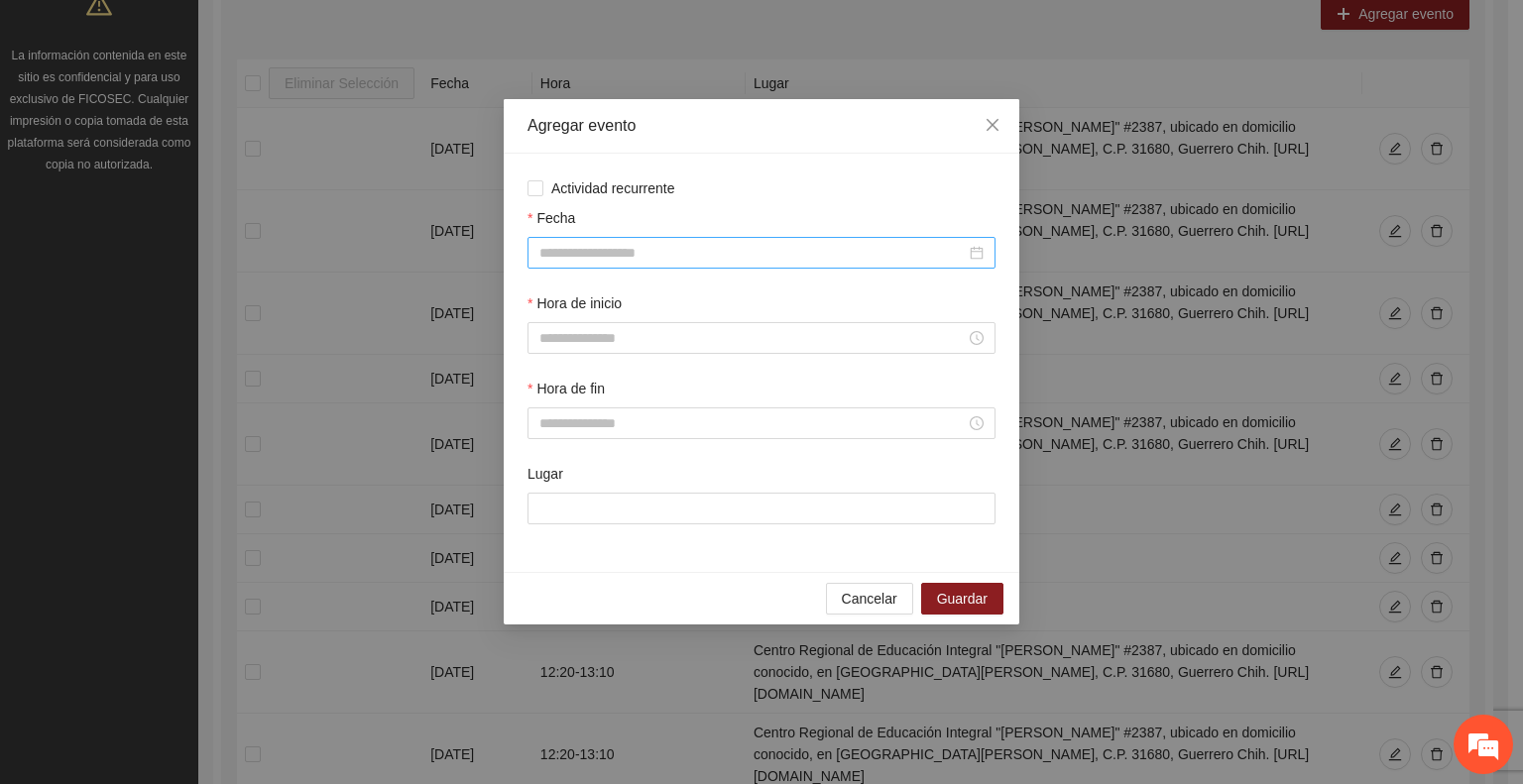 click on "Fecha" at bounding box center [753, 253] 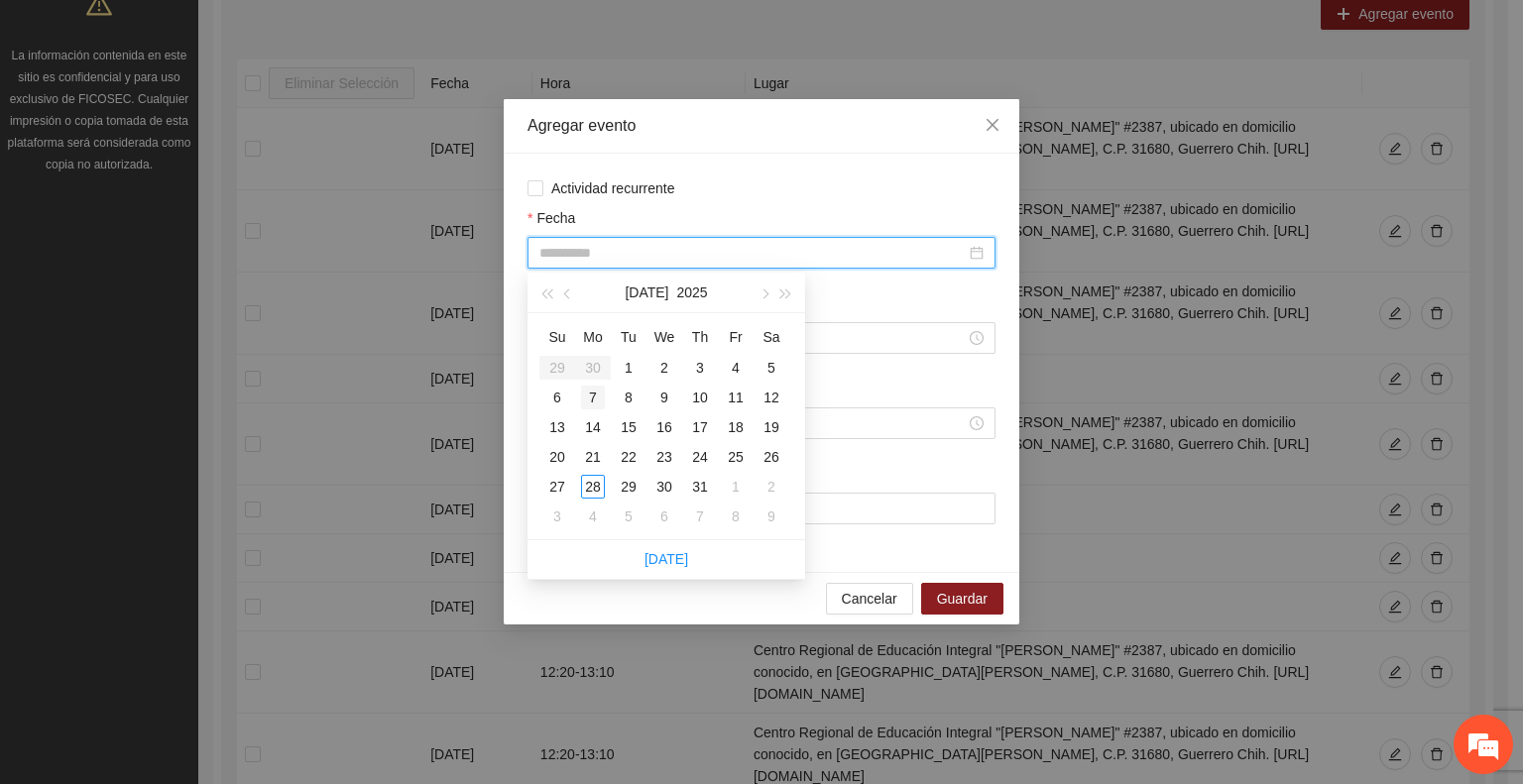type on "**********" 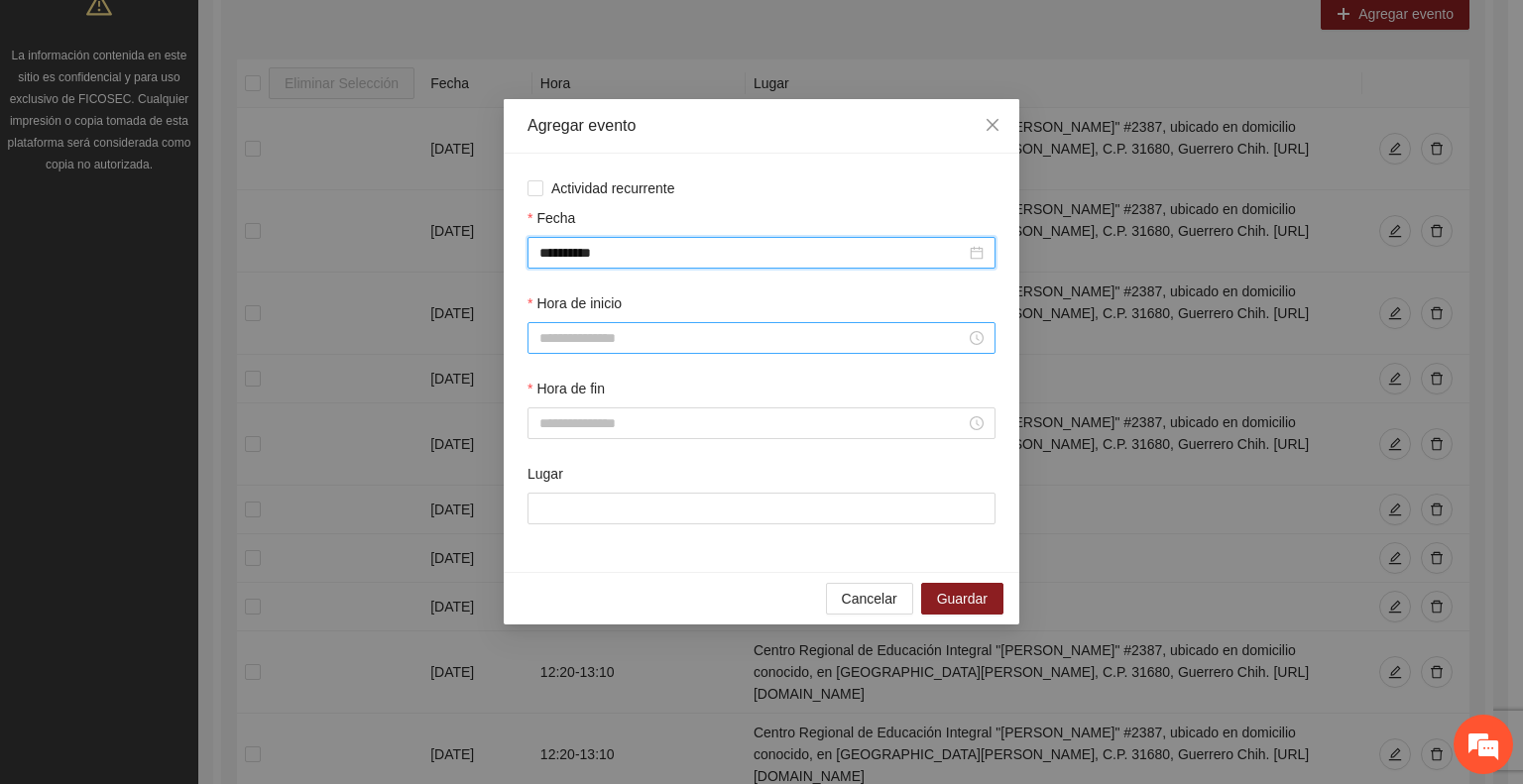 click on "Hora de inicio" at bounding box center [753, 338] 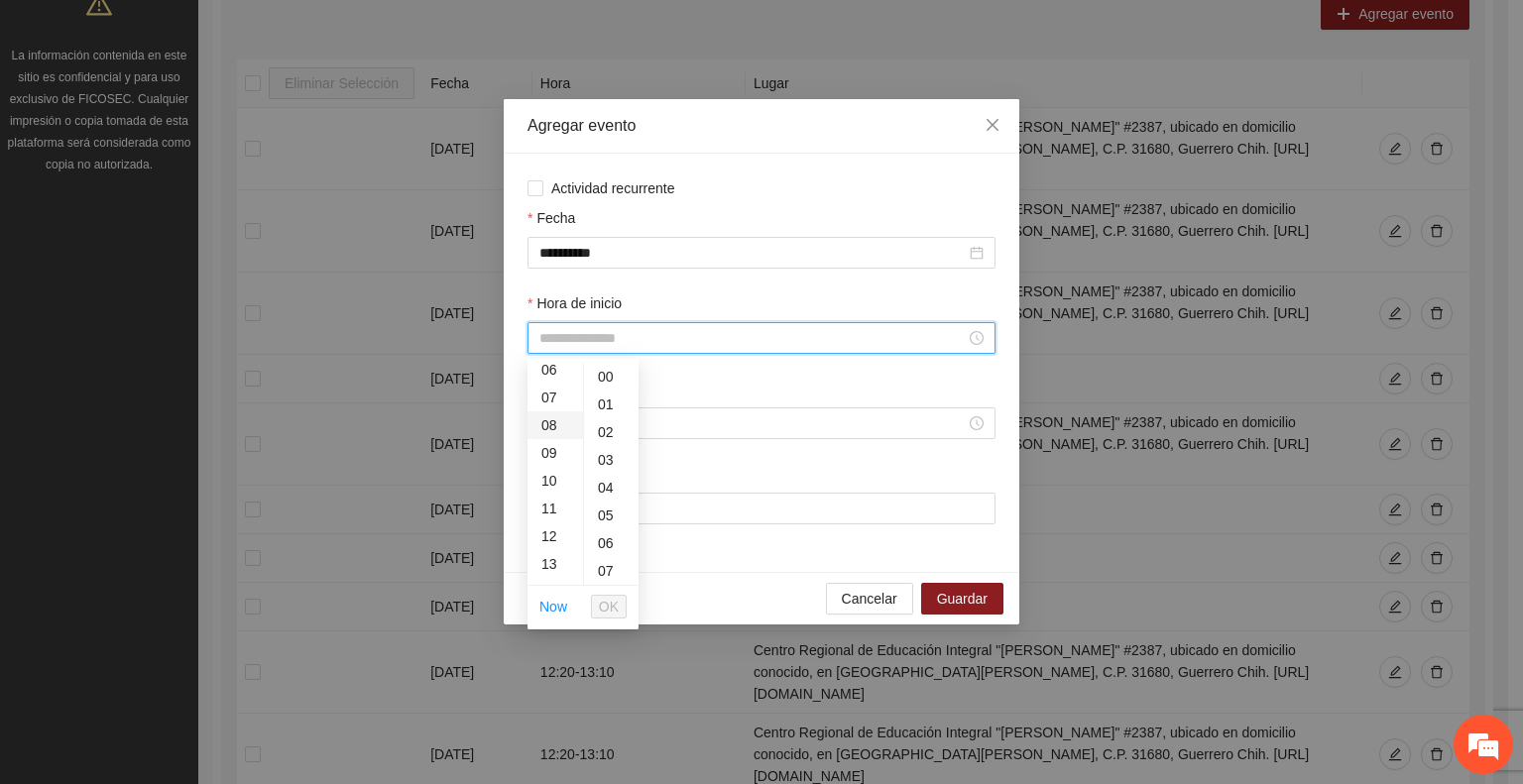 scroll, scrollTop: 198, scrollLeft: 0, axis: vertical 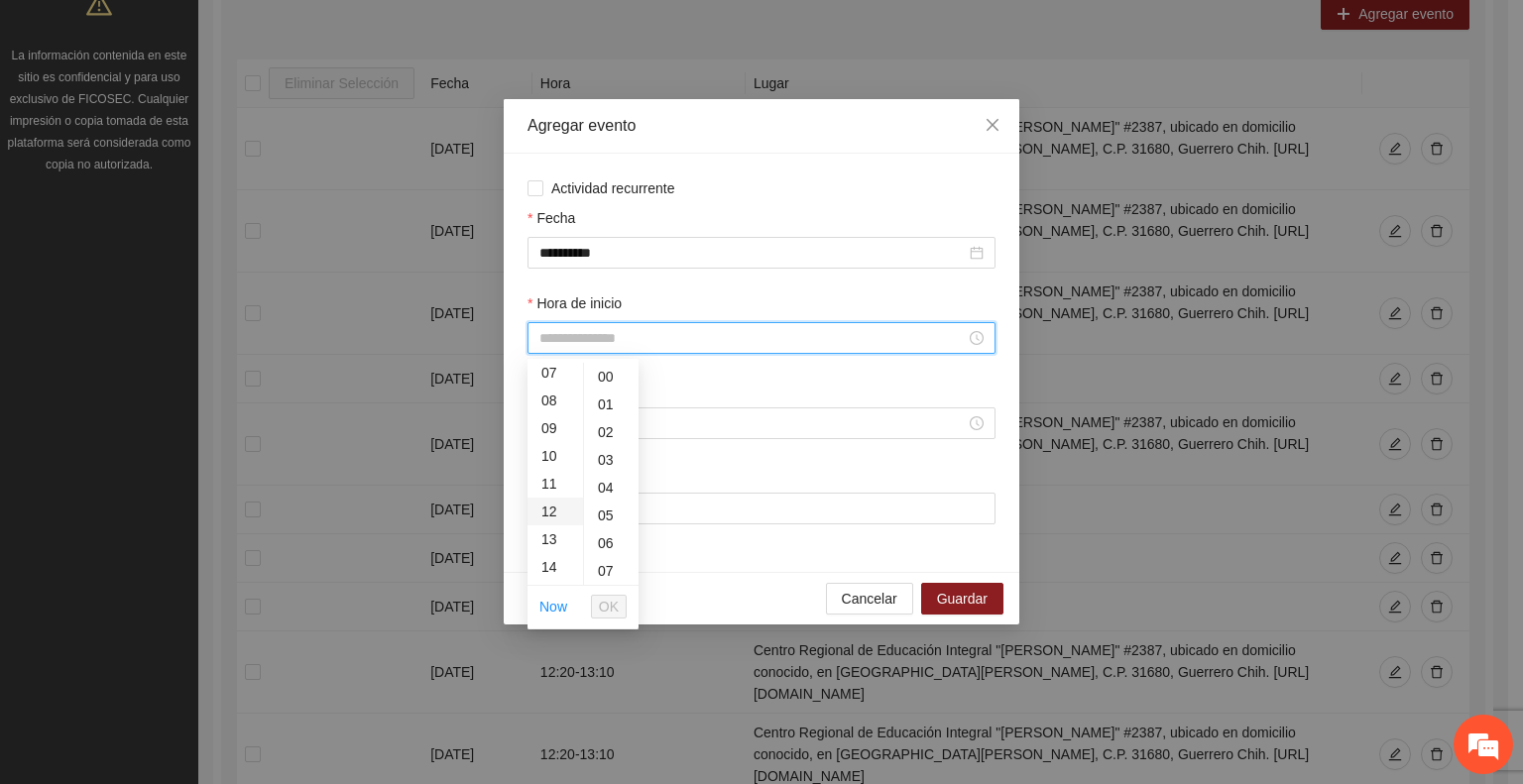 click on "12" at bounding box center (555, 511) 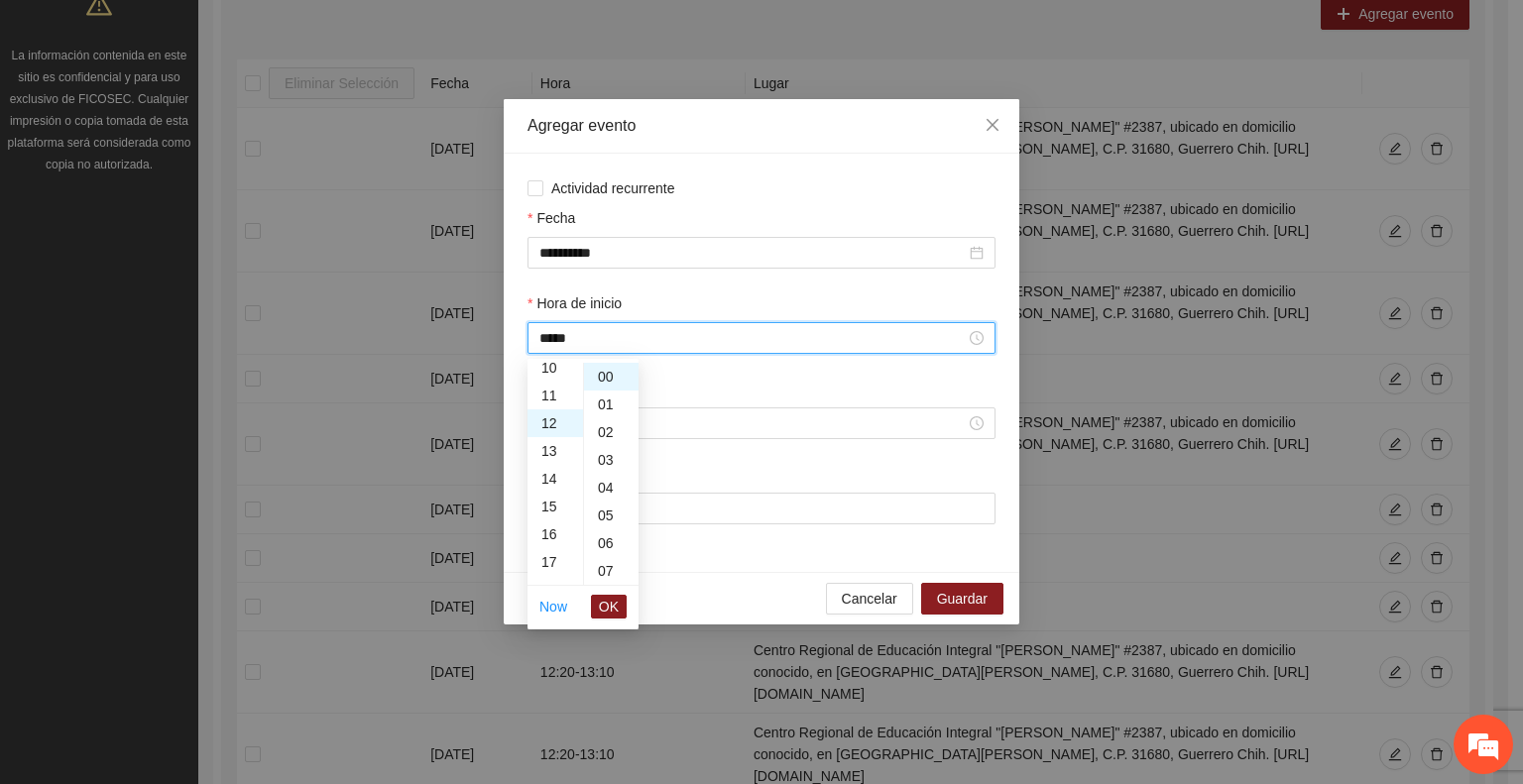 scroll, scrollTop: 333, scrollLeft: 0, axis: vertical 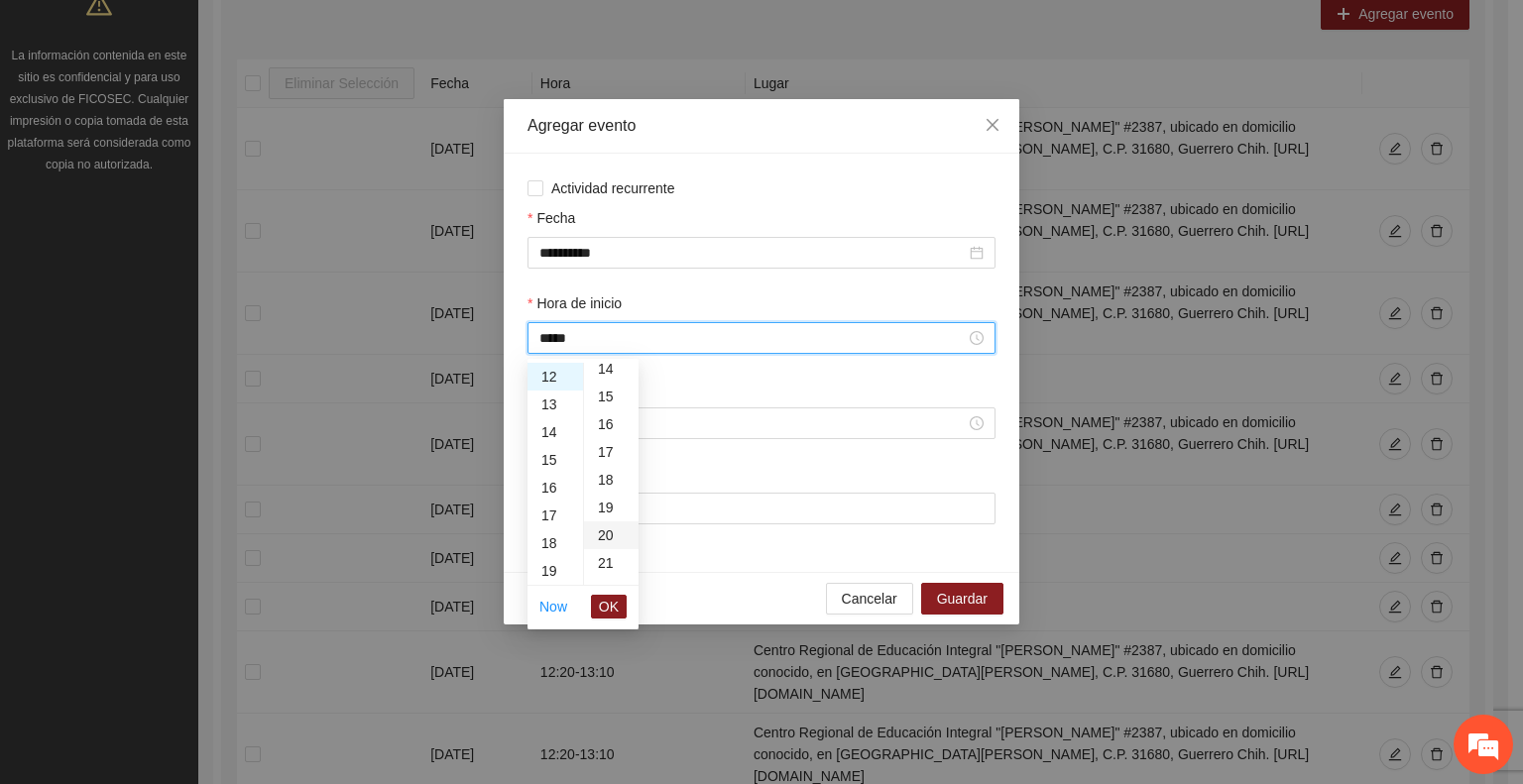 click on "20" at bounding box center (611, 535) 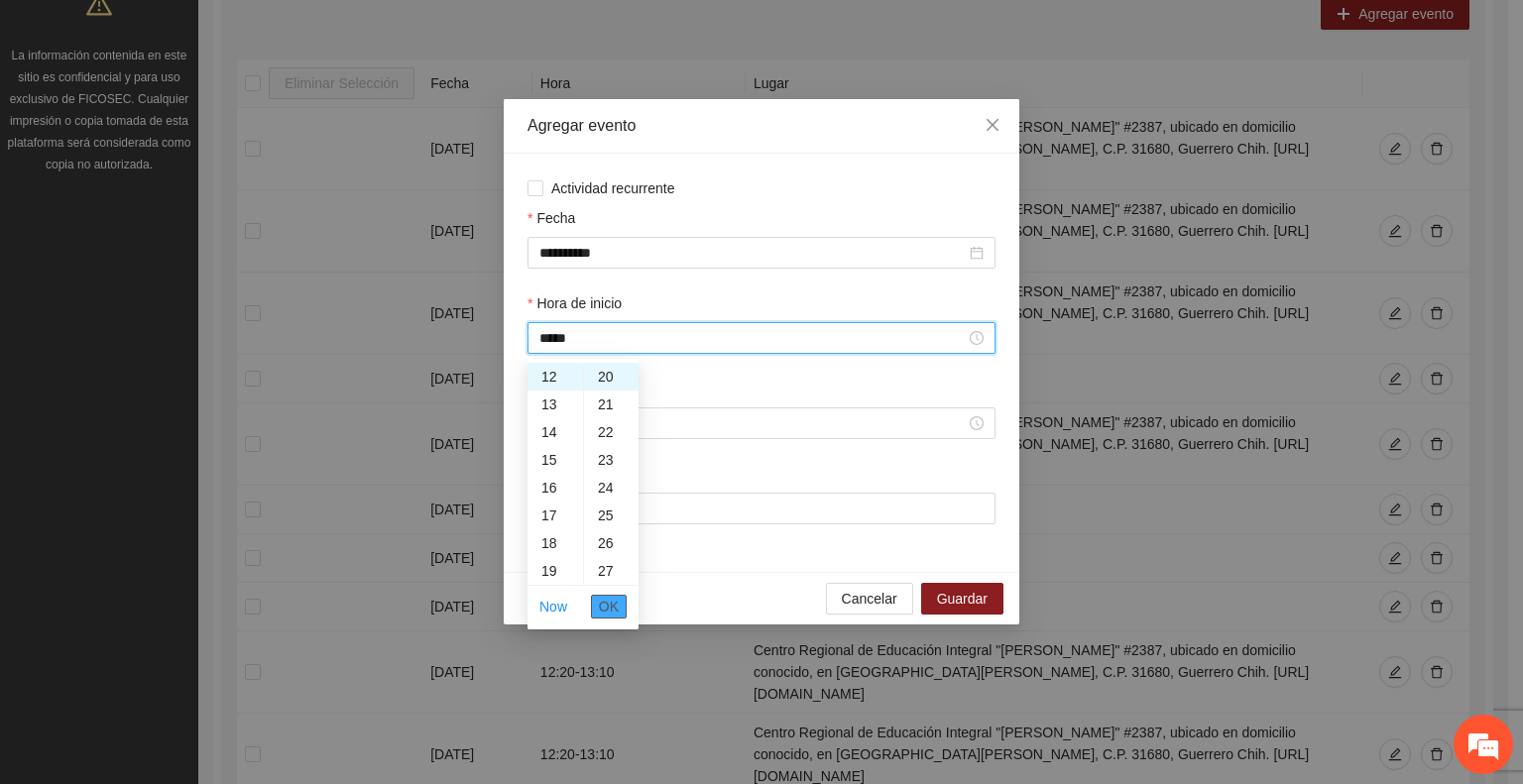 click on "OK" at bounding box center [609, 607] 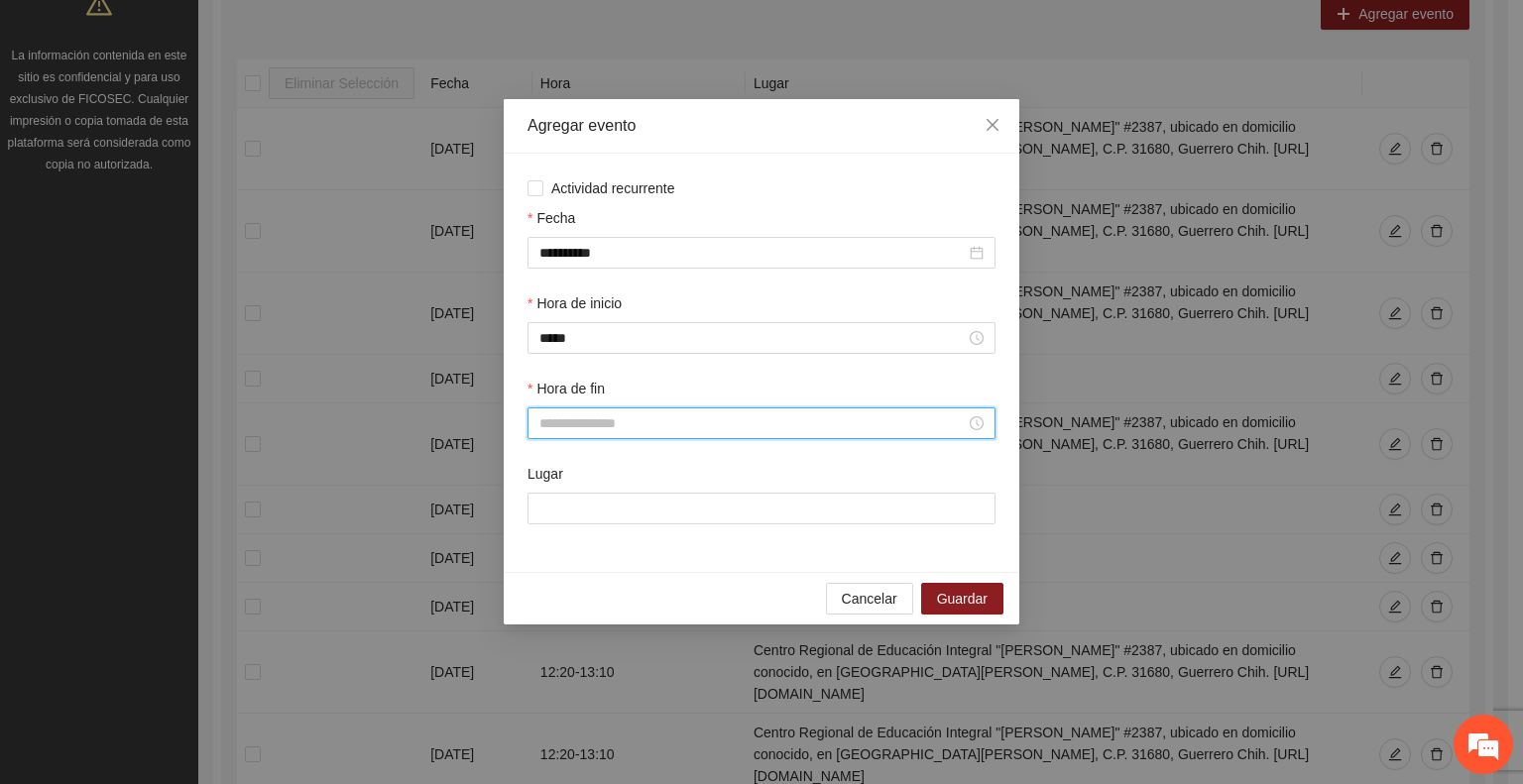 click on "Hora de fin" at bounding box center (753, 423) 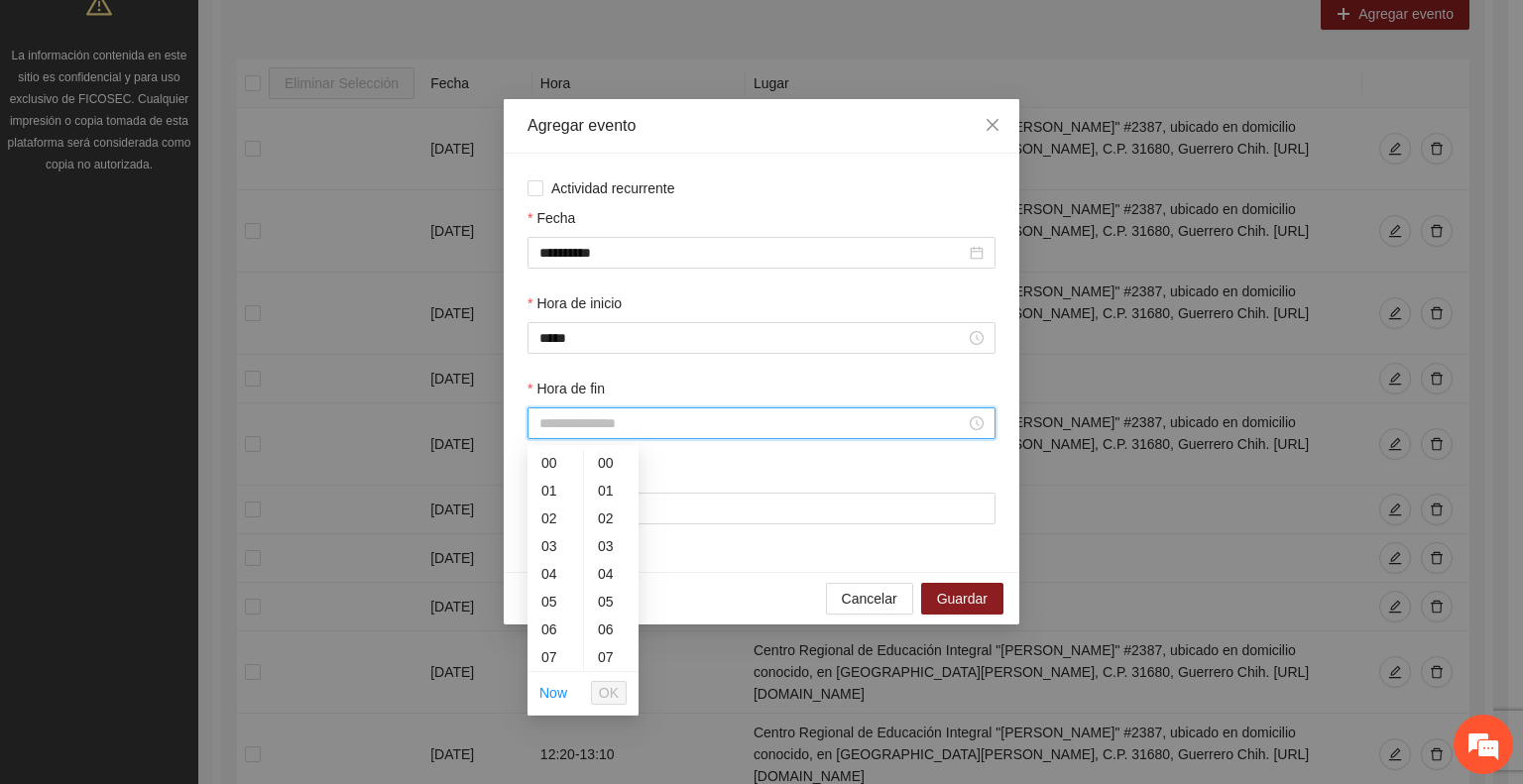 scroll, scrollTop: 198, scrollLeft: 0, axis: vertical 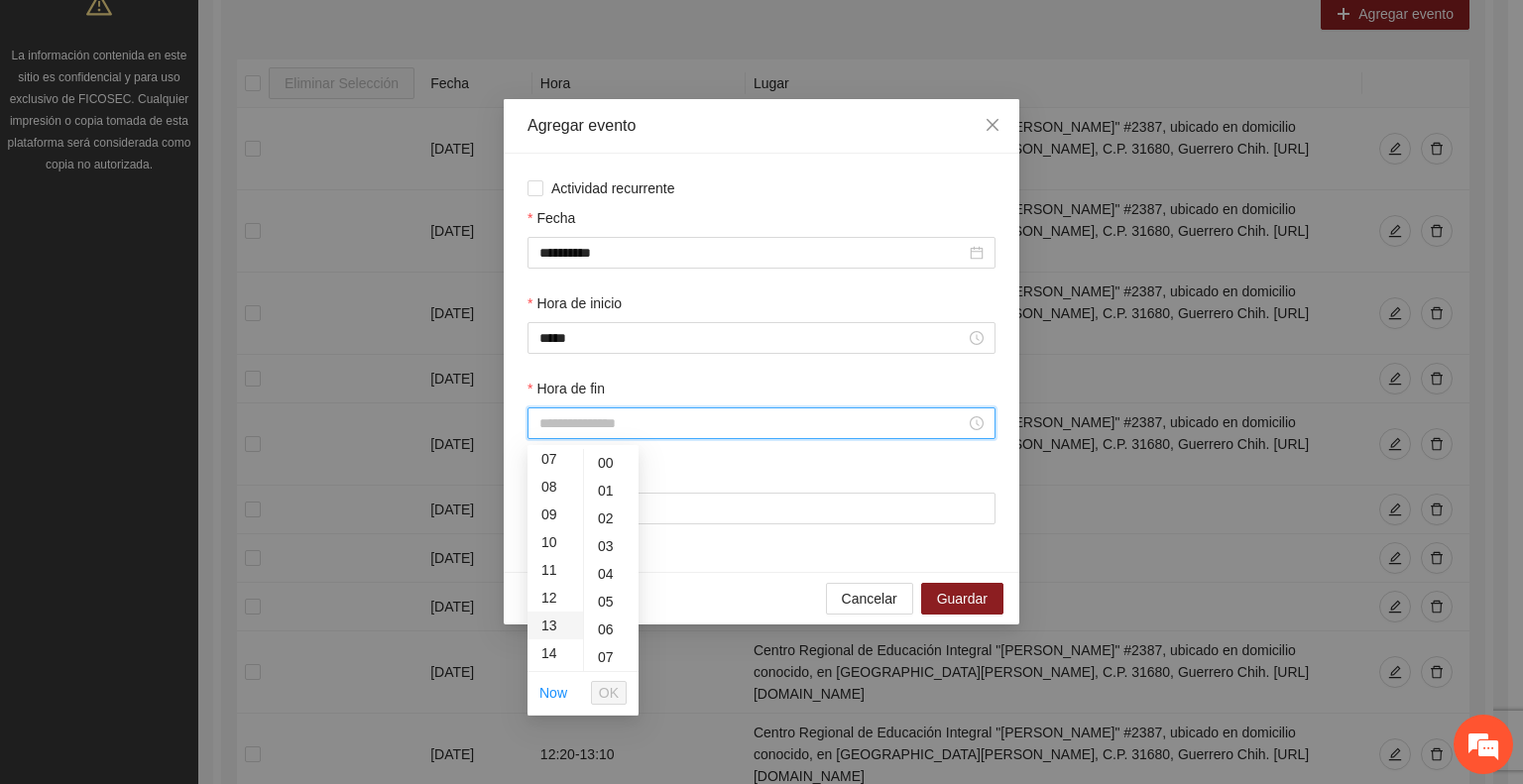 click on "13" at bounding box center (555, 625) 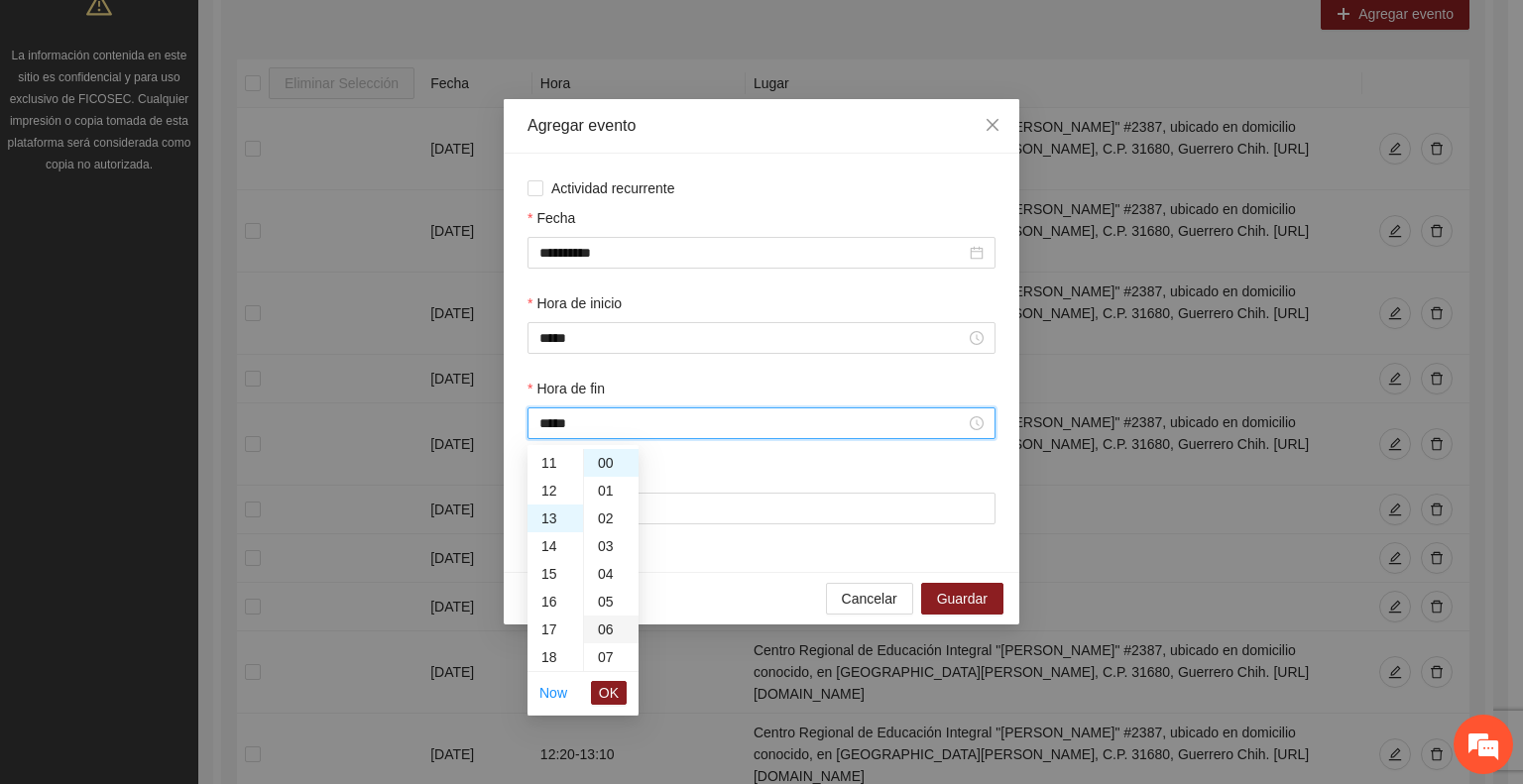 scroll, scrollTop: 361, scrollLeft: 0, axis: vertical 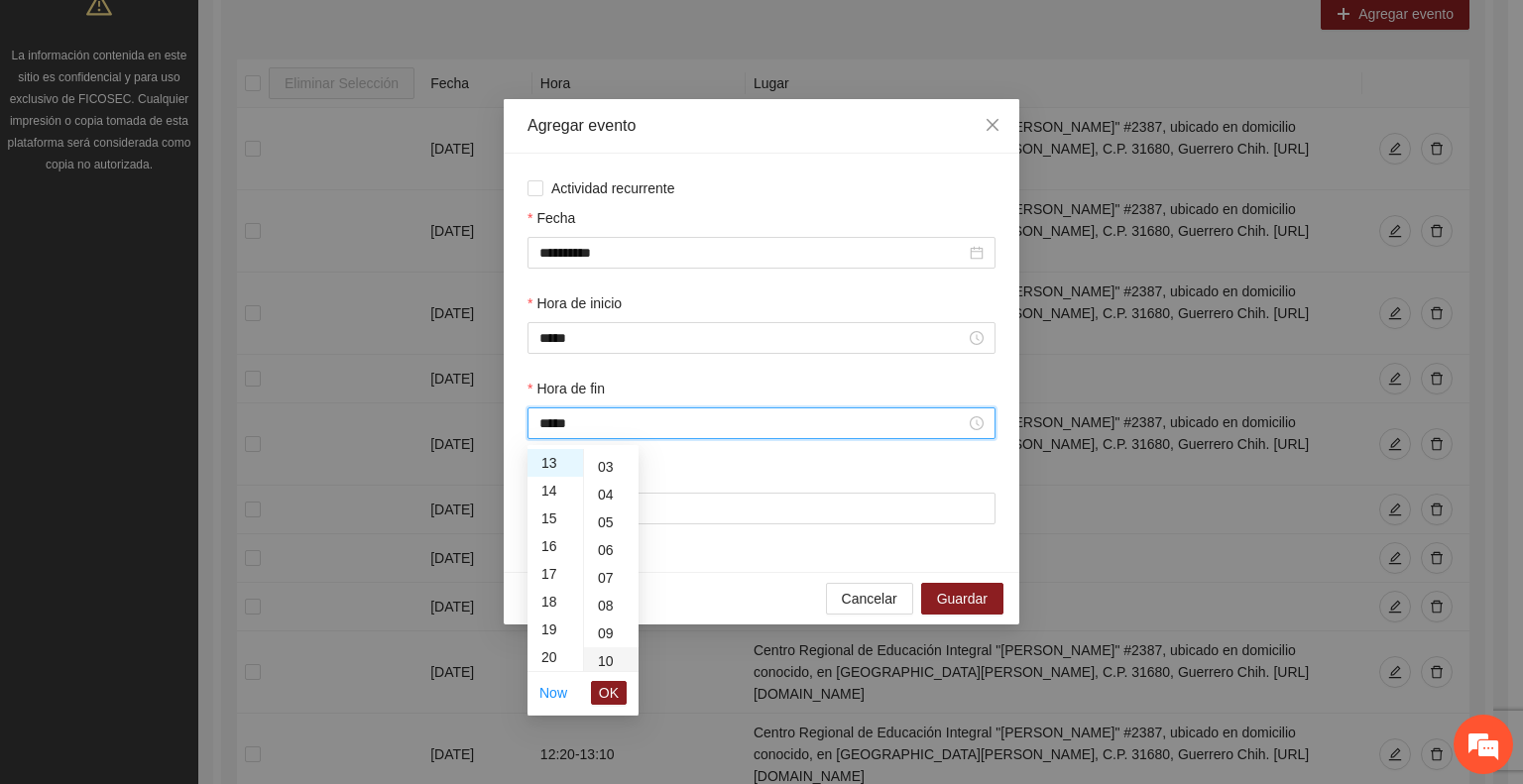 click on "10" at bounding box center [611, 661] 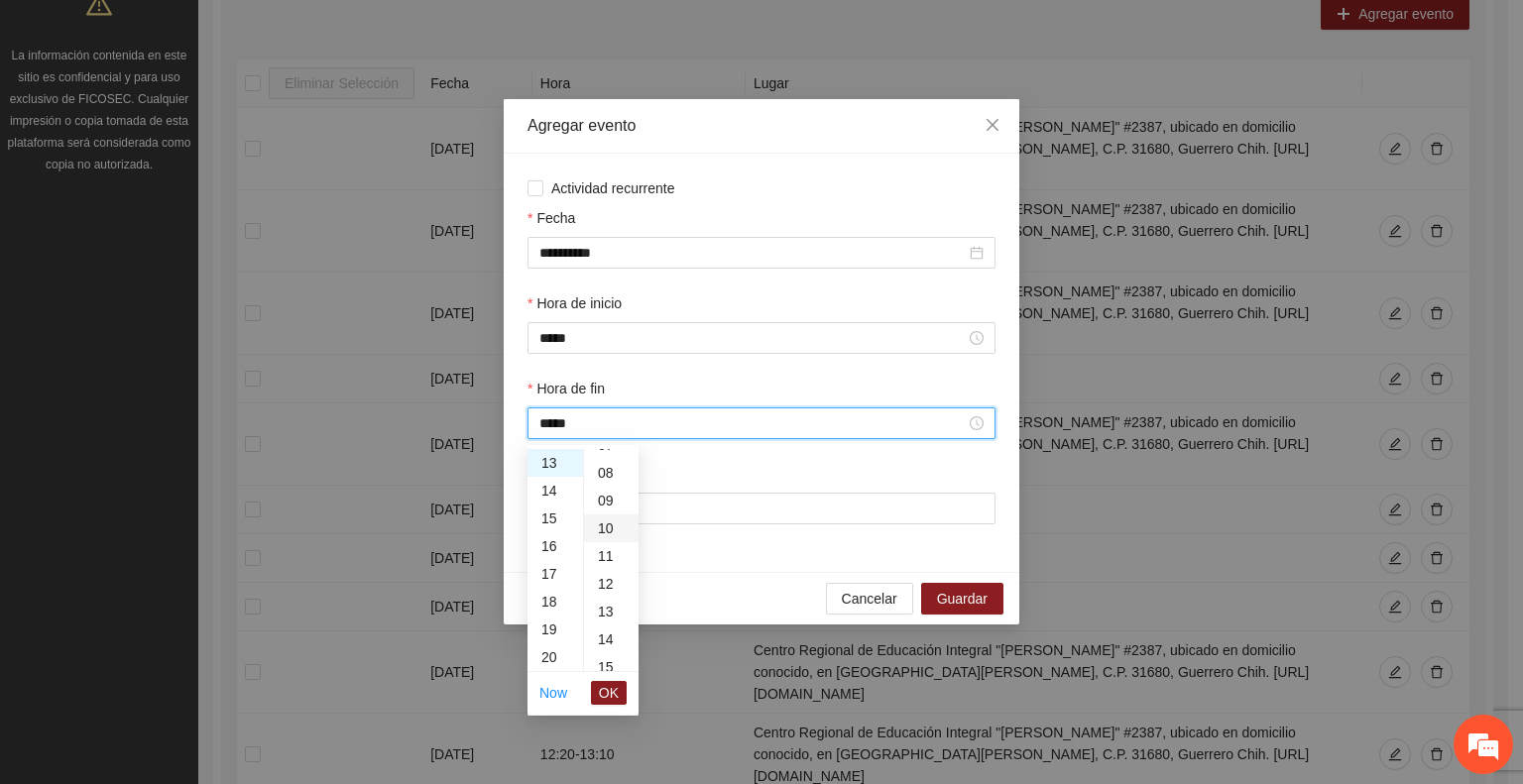 scroll, scrollTop: 278, scrollLeft: 0, axis: vertical 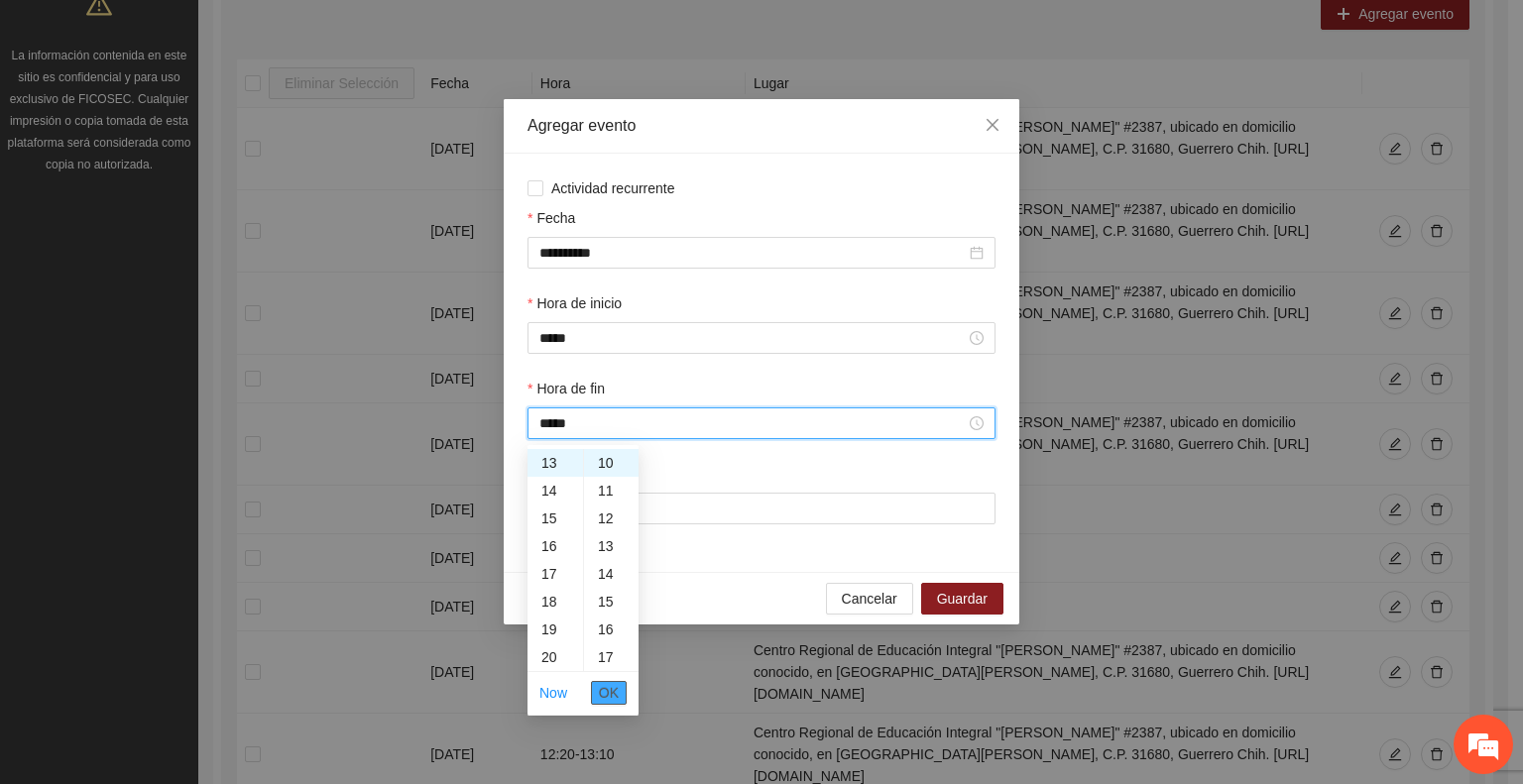 click on "OK" at bounding box center [609, 693] 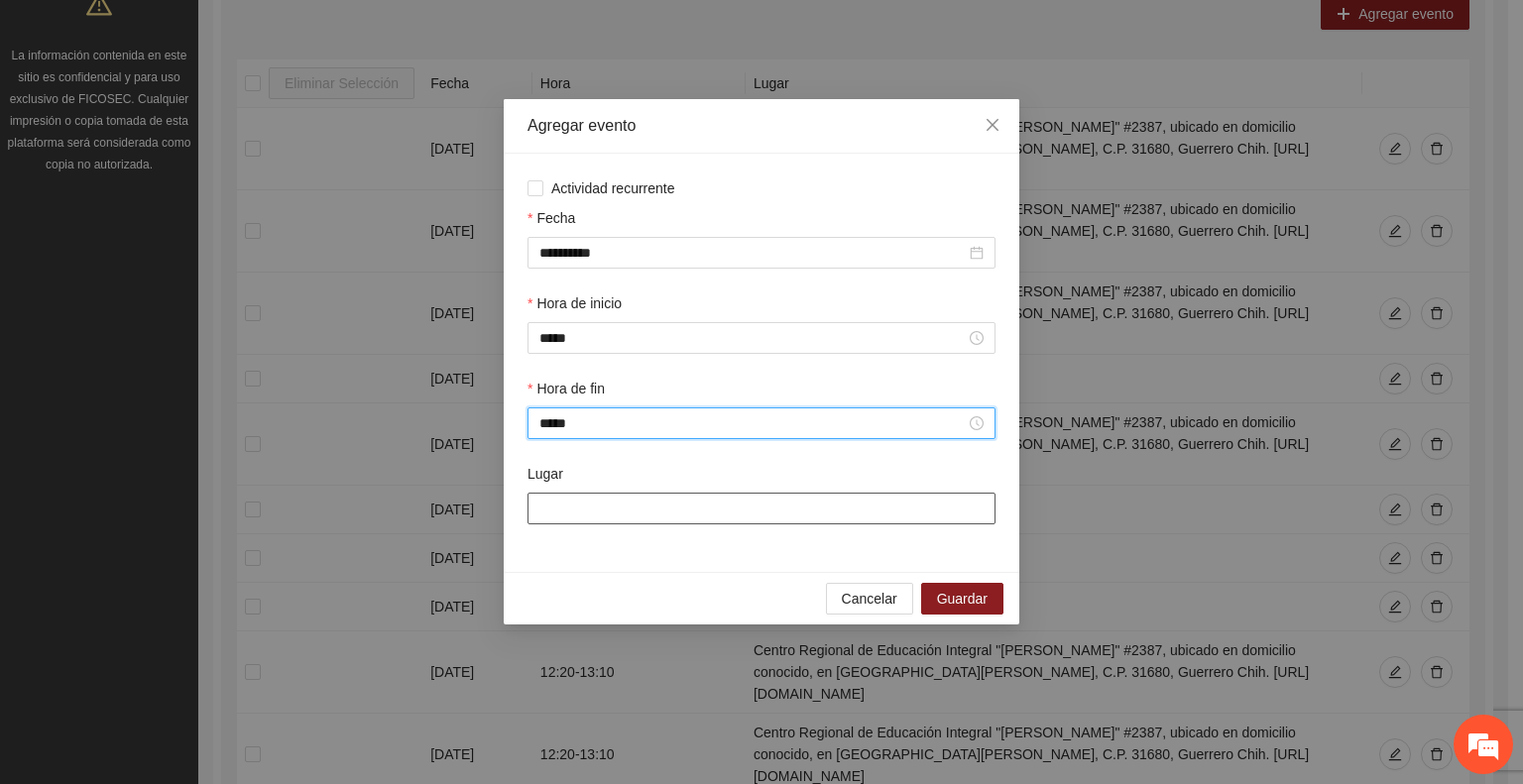 click on "Lugar" at bounding box center [762, 508] 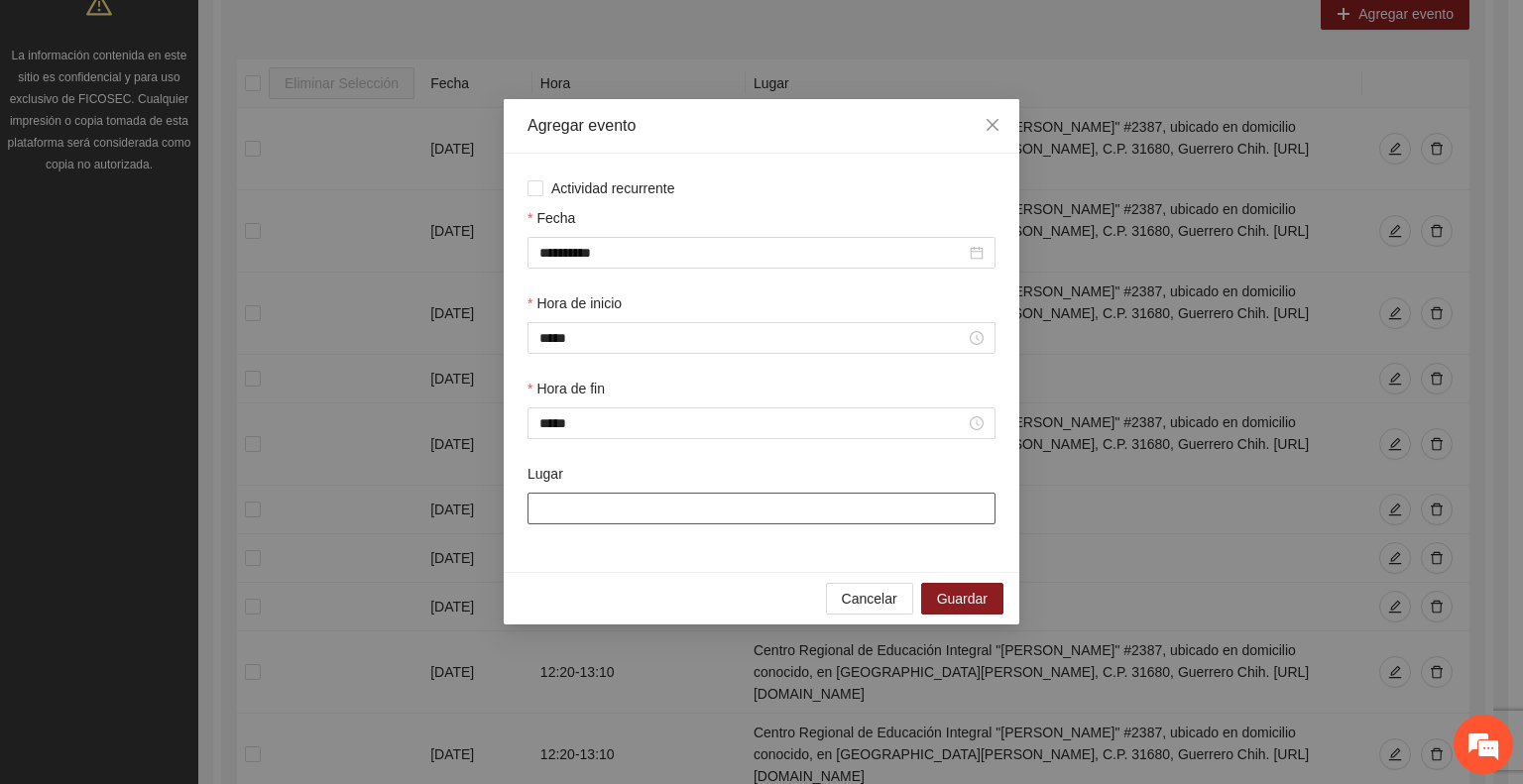 paste on "**********" 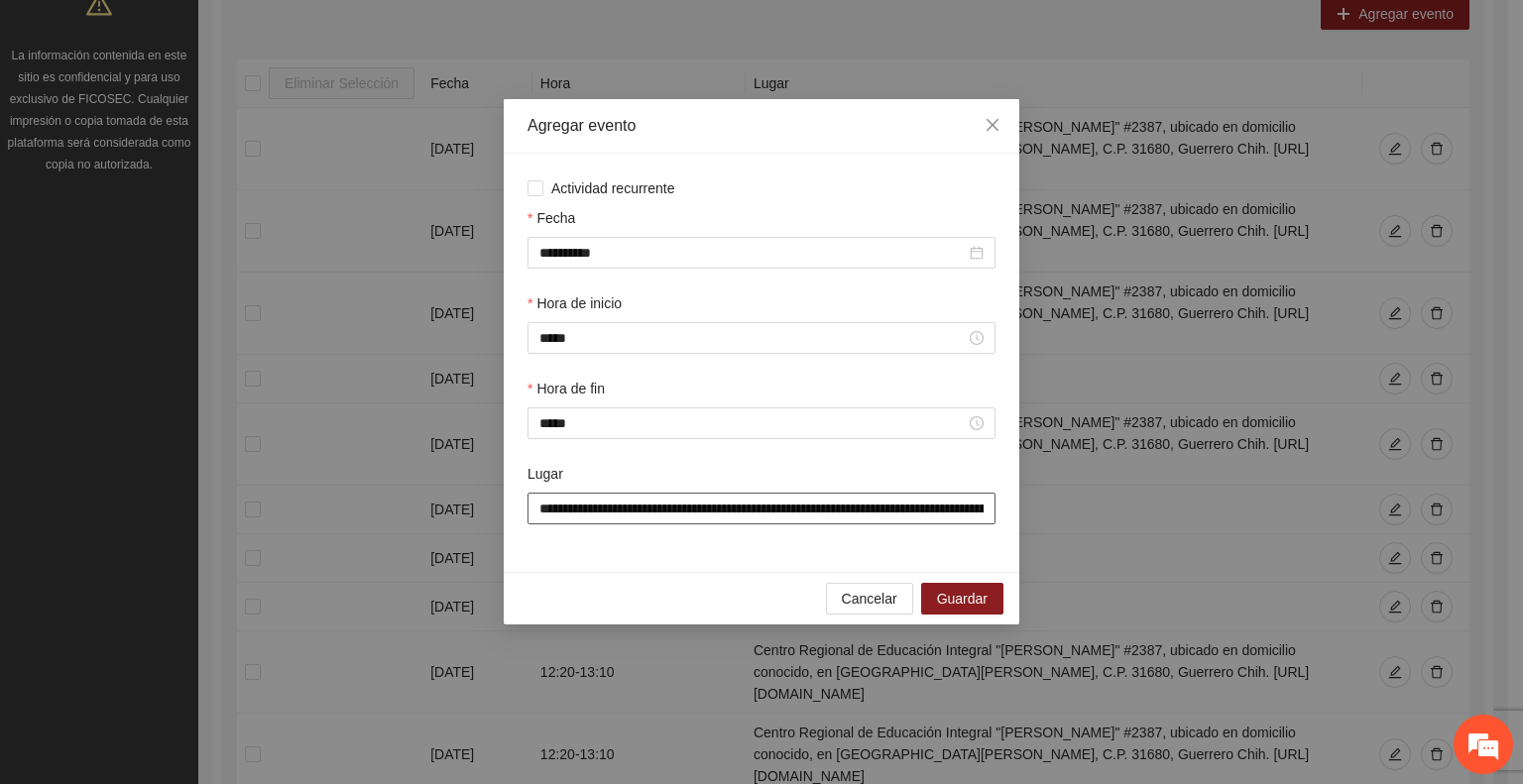 scroll, scrollTop: 0, scrollLeft: 700, axis: horizontal 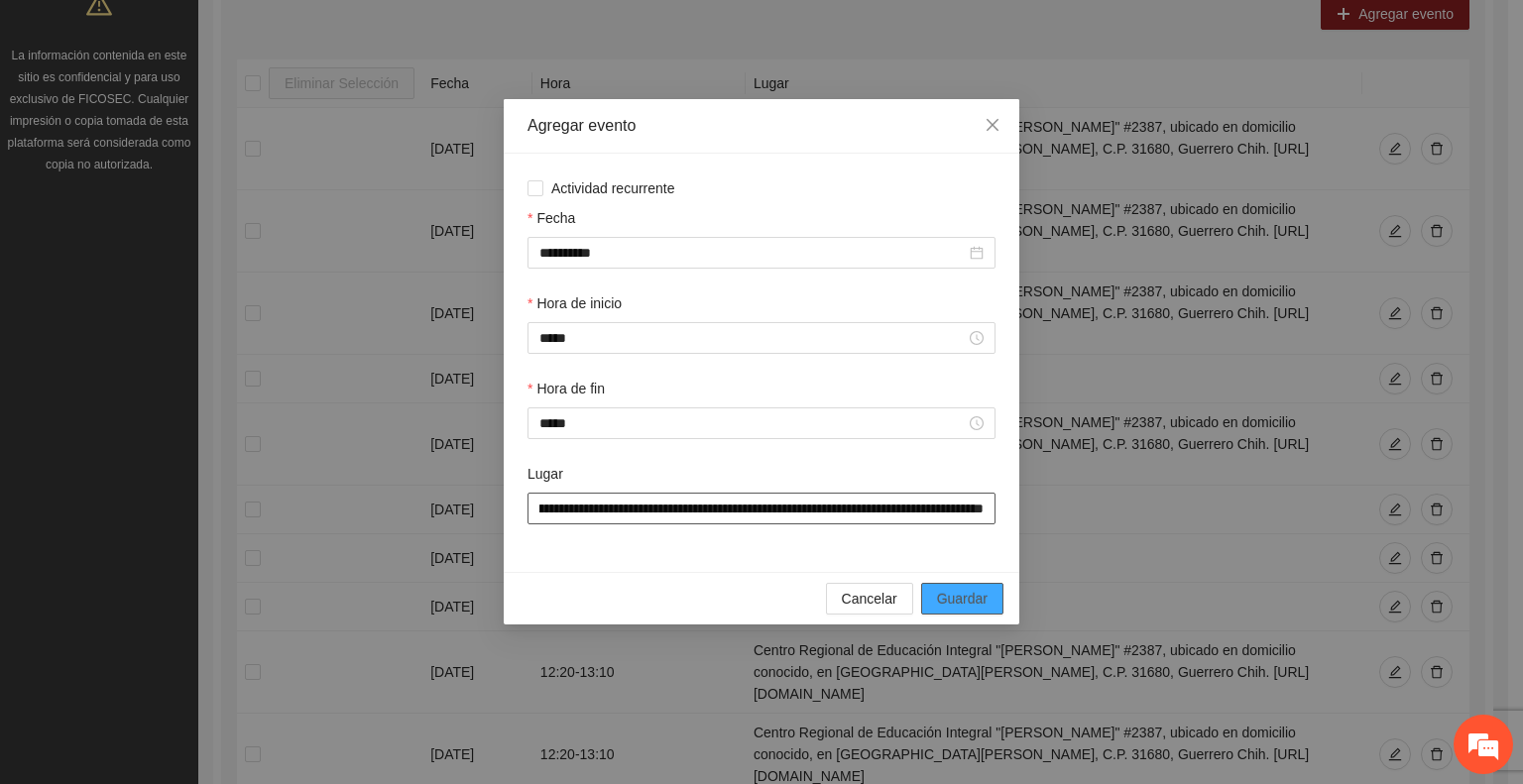 type on "**********" 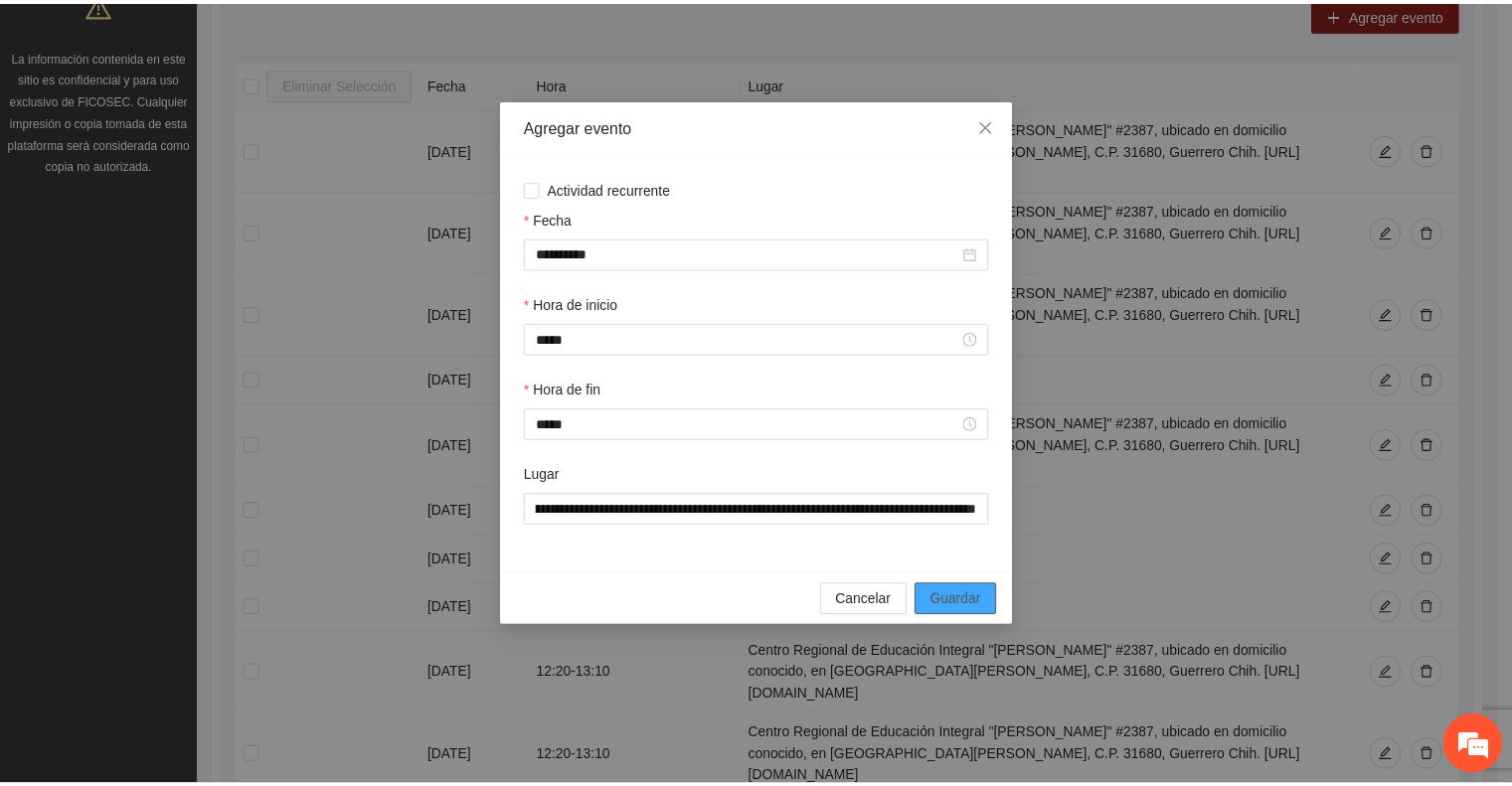 scroll, scrollTop: 0, scrollLeft: 0, axis: both 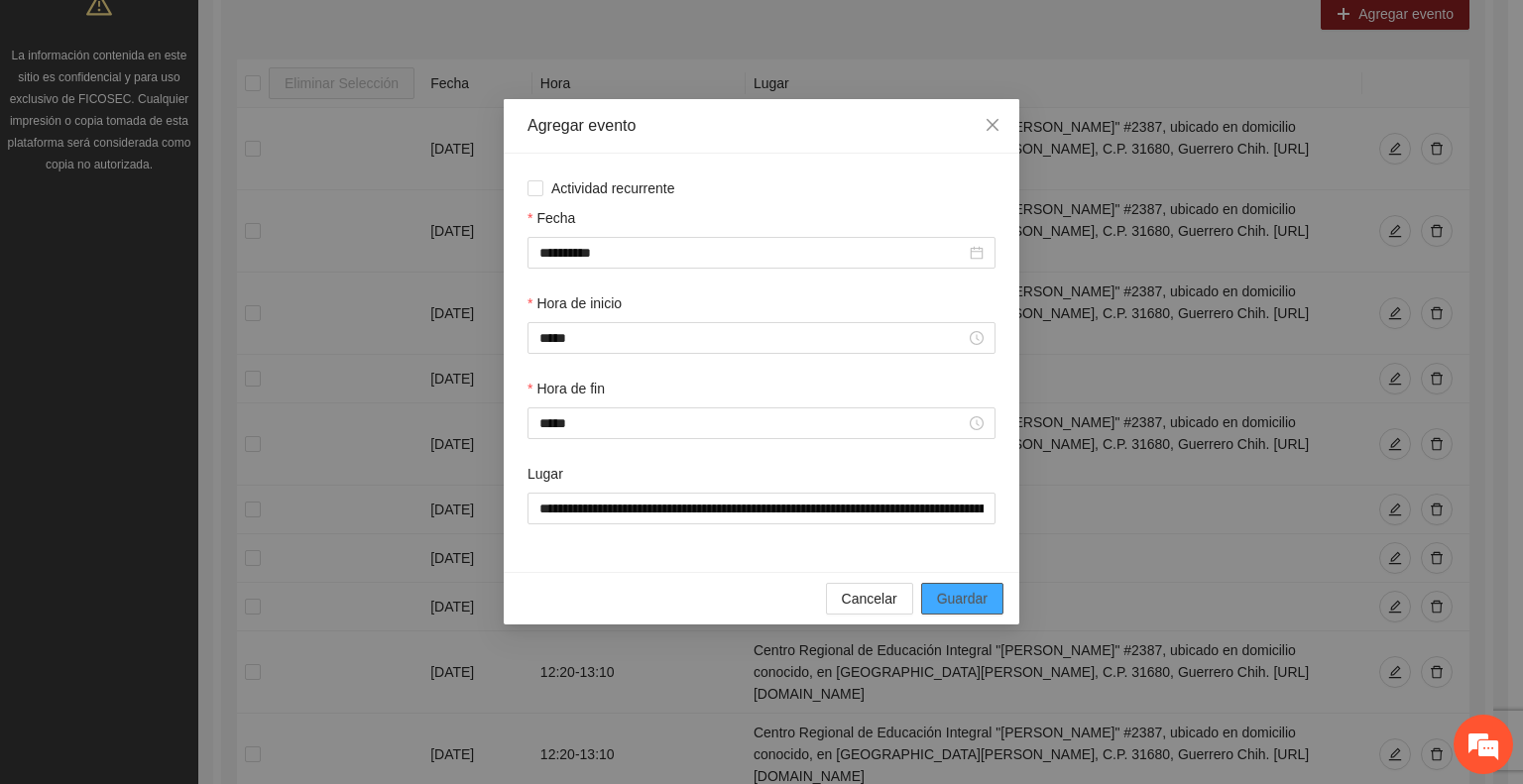 click on "Guardar" at bounding box center [962, 599] 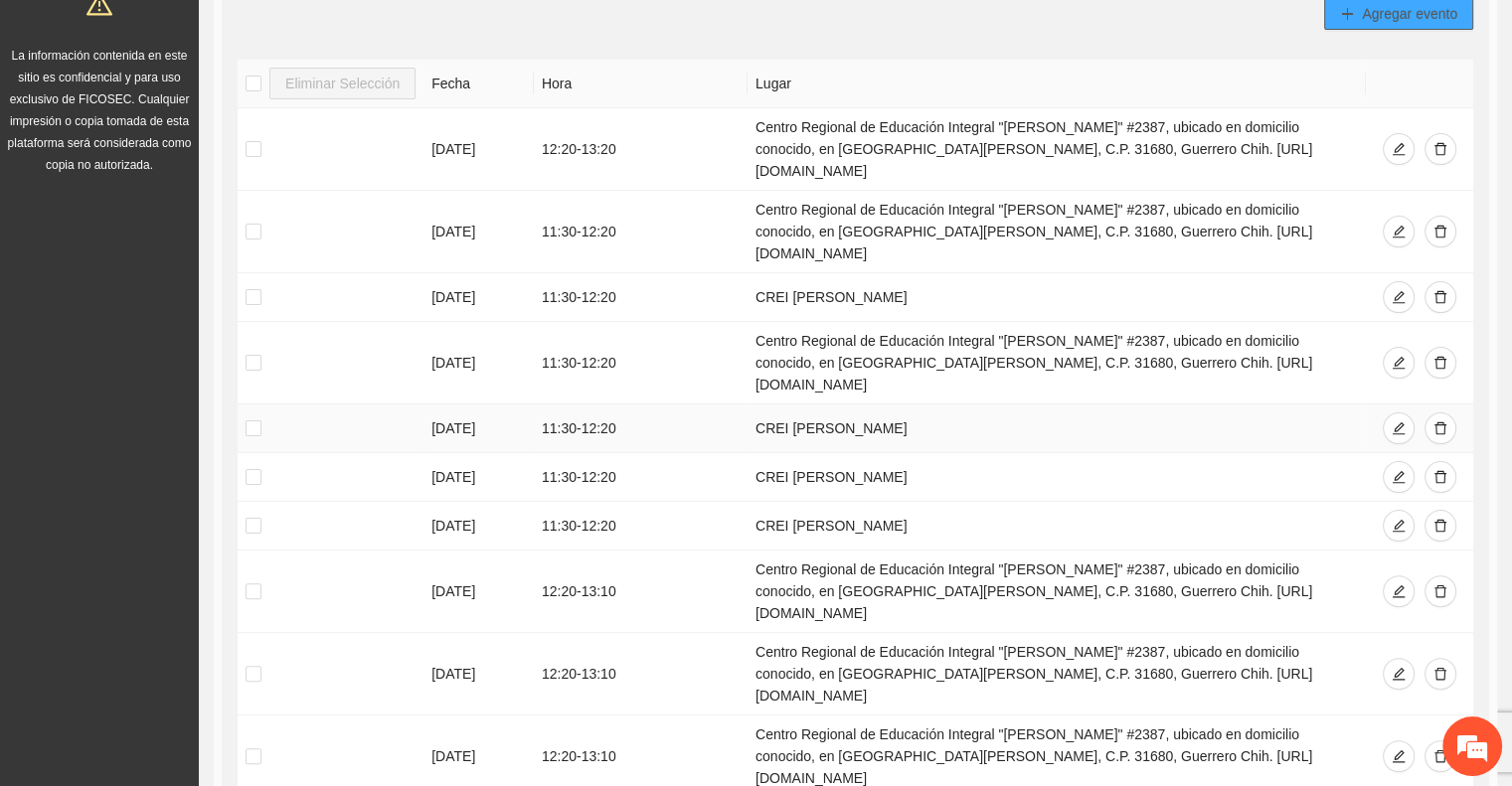 scroll, scrollTop: 0, scrollLeft: 0, axis: both 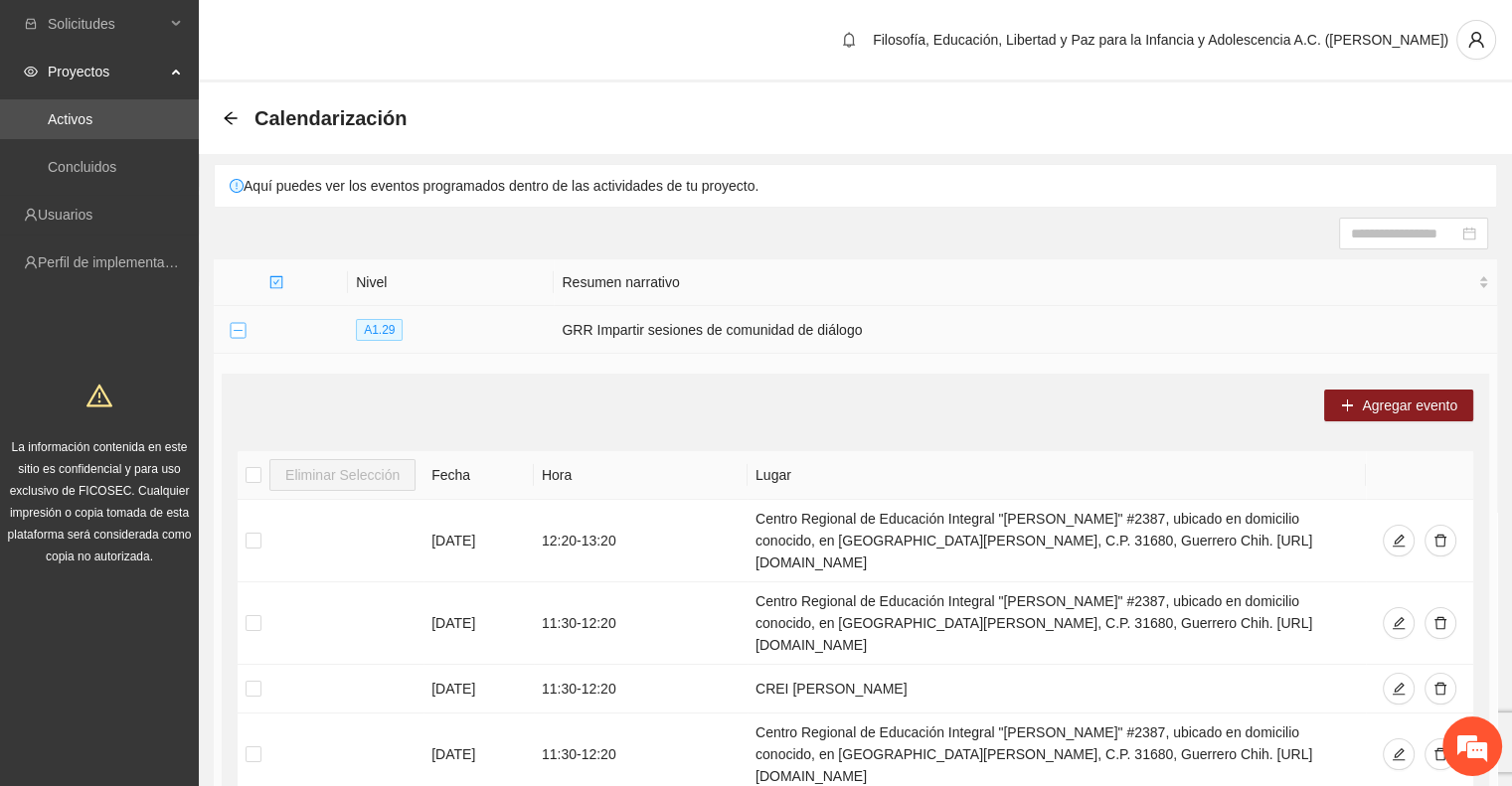 click at bounding box center [238, 331] 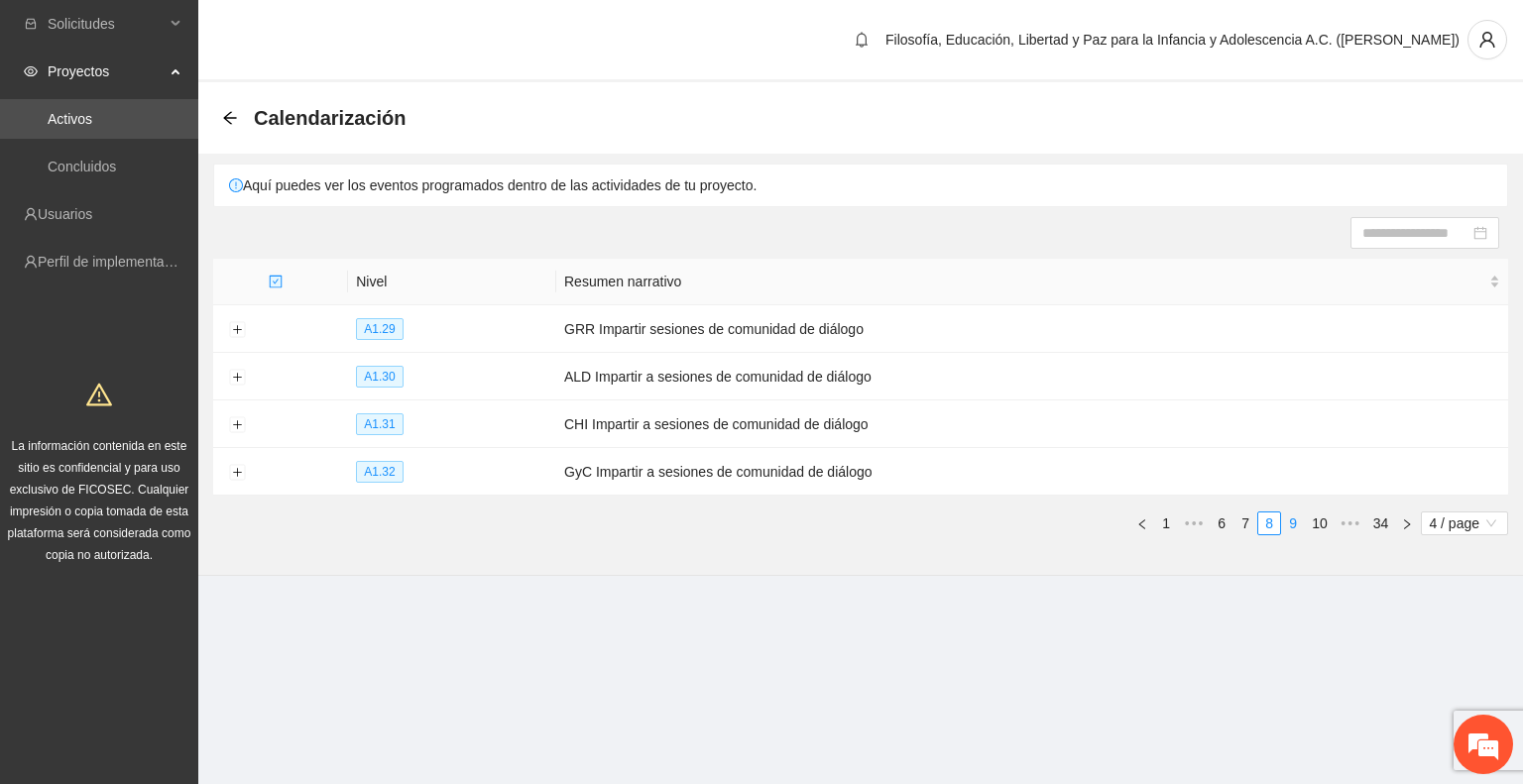 click on "9" at bounding box center [1293, 523] 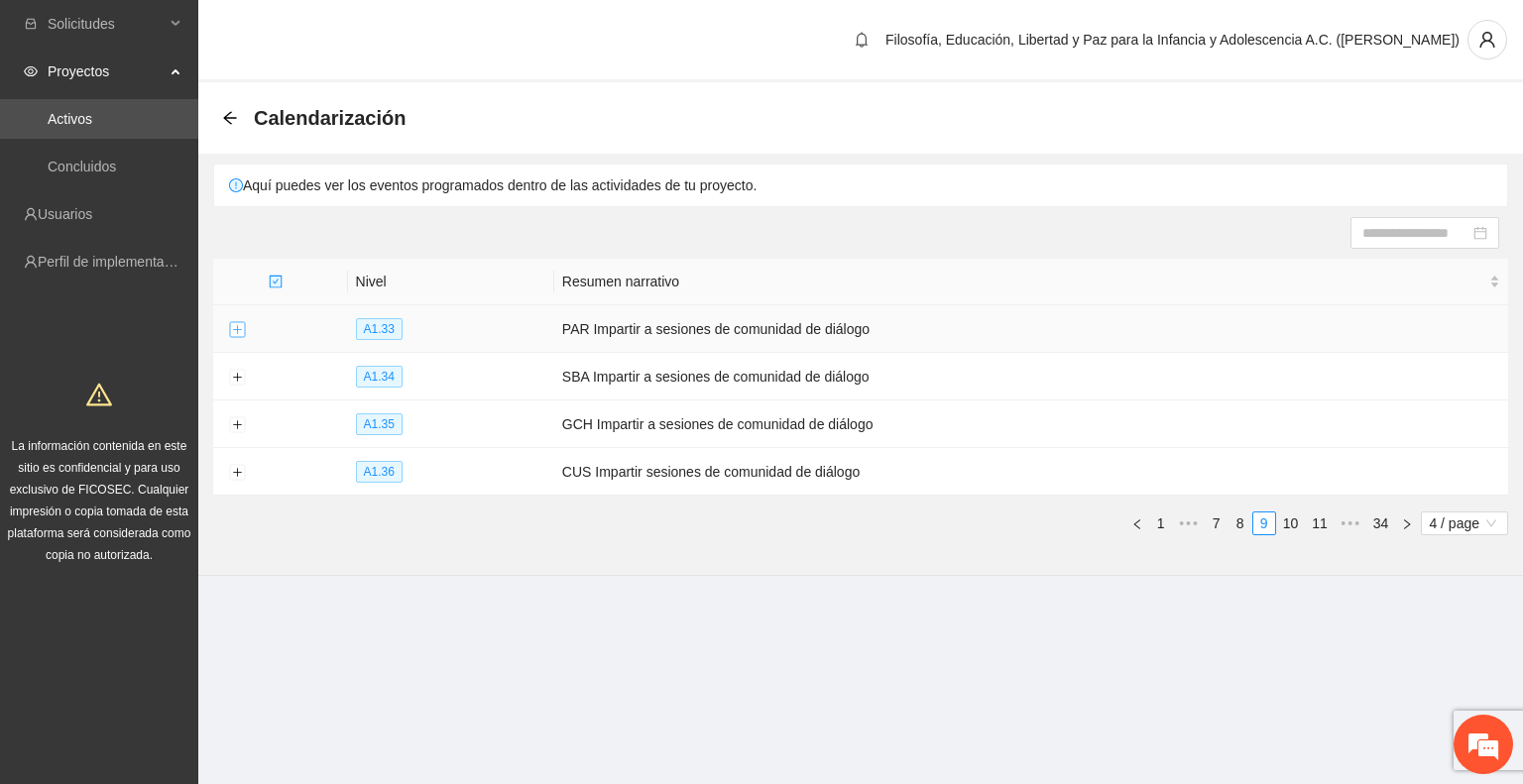 click at bounding box center [237, 330] 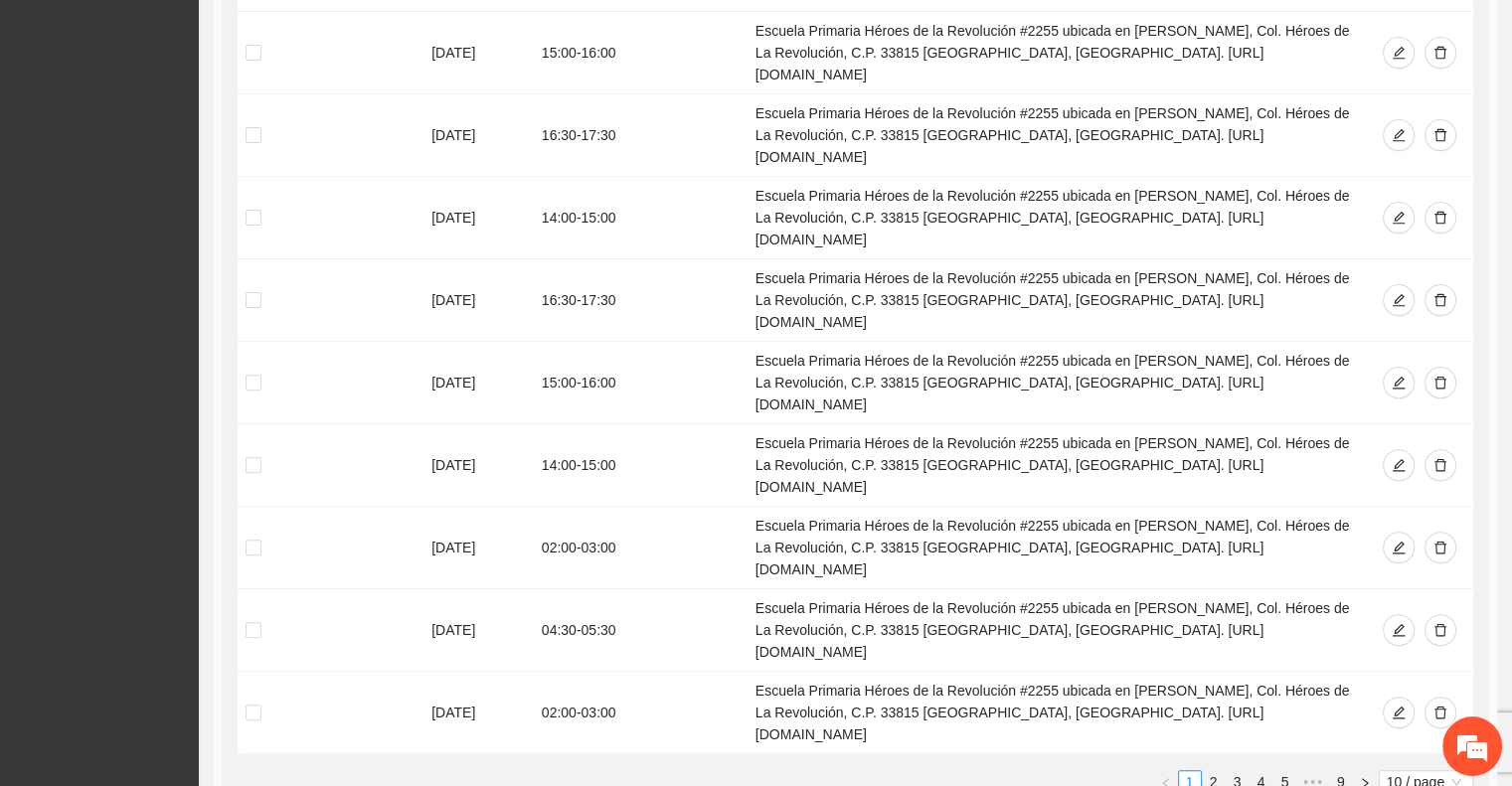 scroll, scrollTop: 596, scrollLeft: 0, axis: vertical 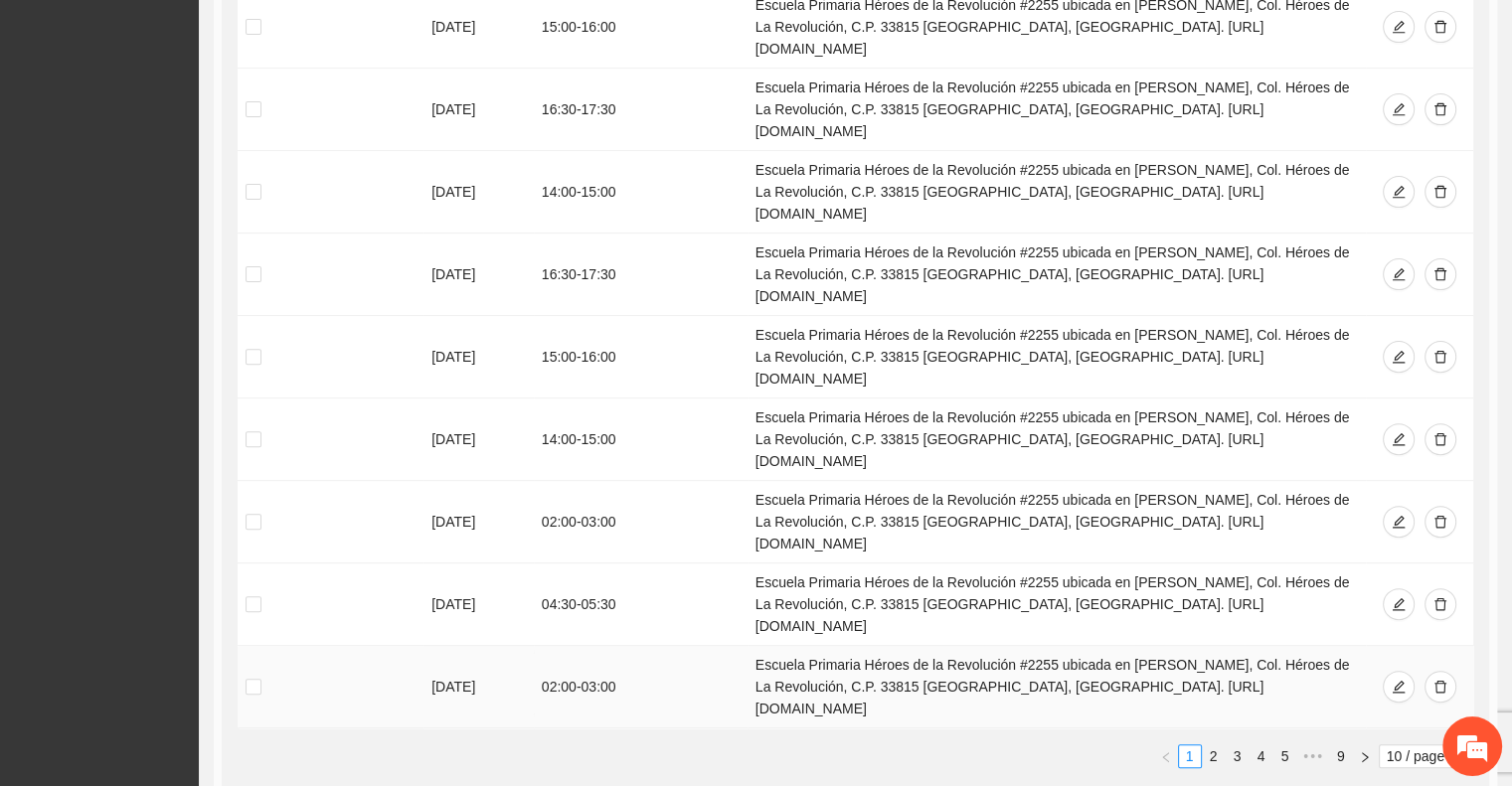 drag, startPoint x: 740, startPoint y: 466, endPoint x: 1340, endPoint y: 485, distance: 600.30076 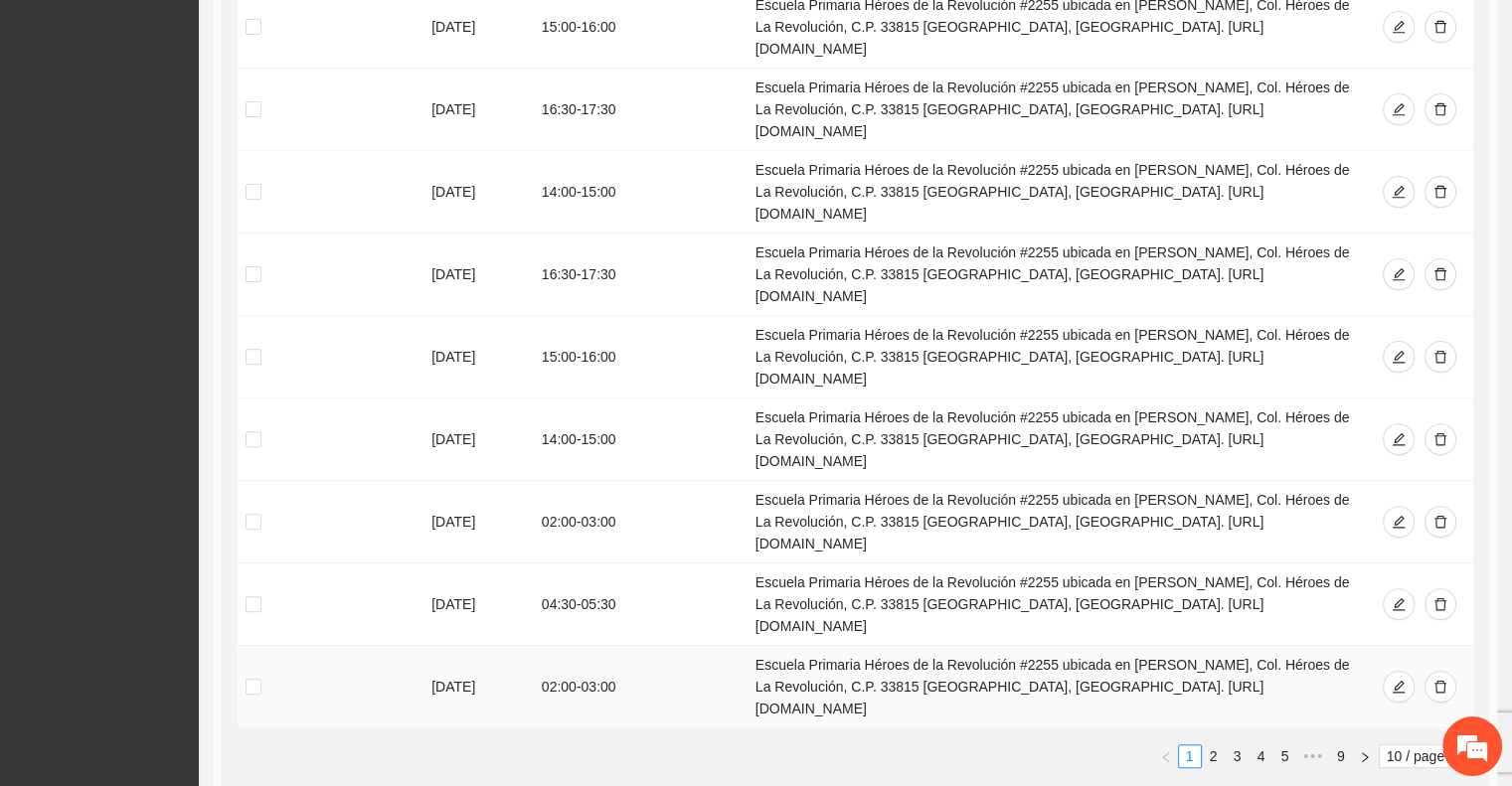 copy on "Escuela Primaria Héroes de la Revolución #2255 ubicada en [PERSON_NAME], Col. Héroes de La Revolución, C.P. 33815 [GEOGRAPHIC_DATA], [GEOGRAPHIC_DATA]. [URL][DOMAIN_NAME]" 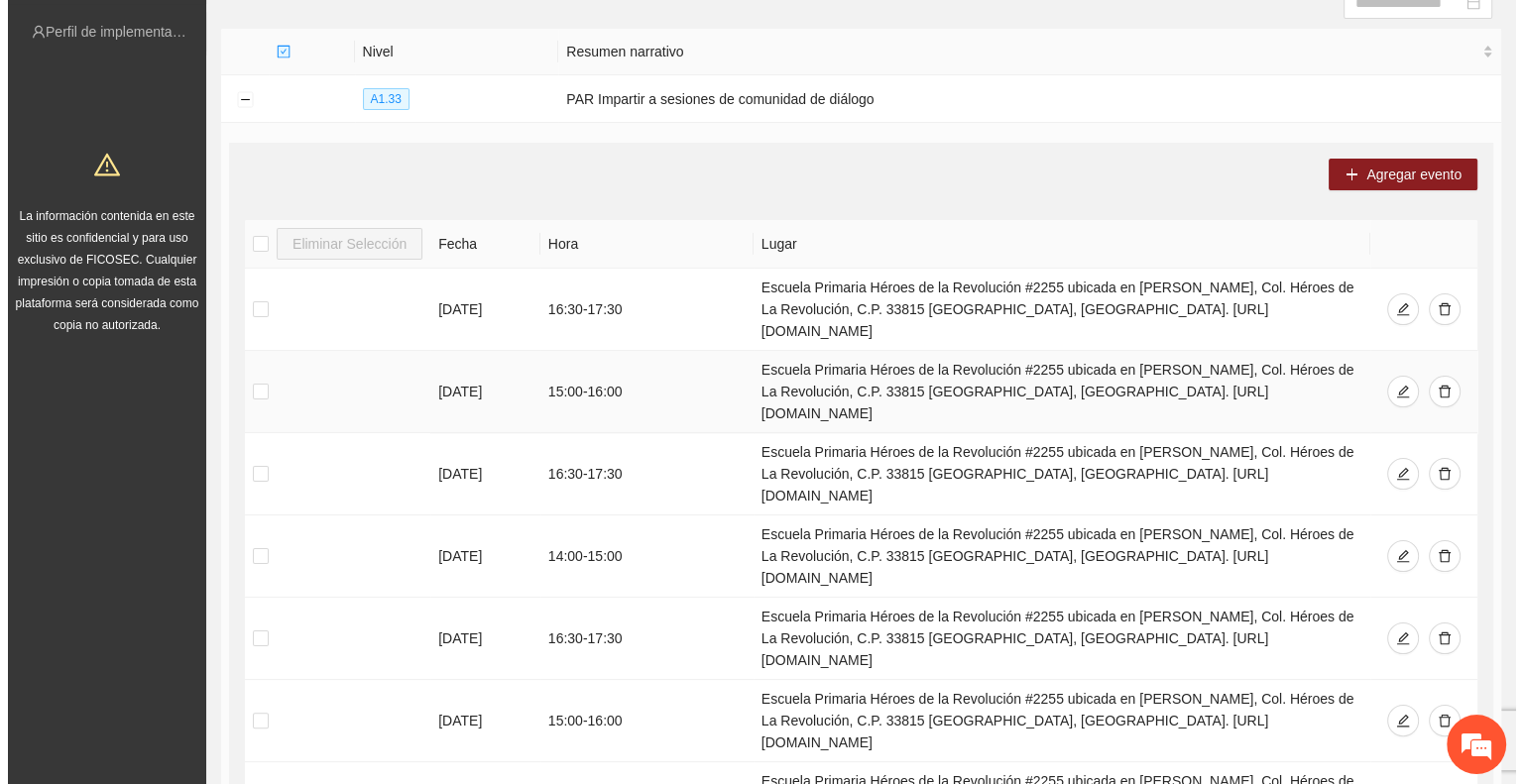 scroll, scrollTop: 198, scrollLeft: 0, axis: vertical 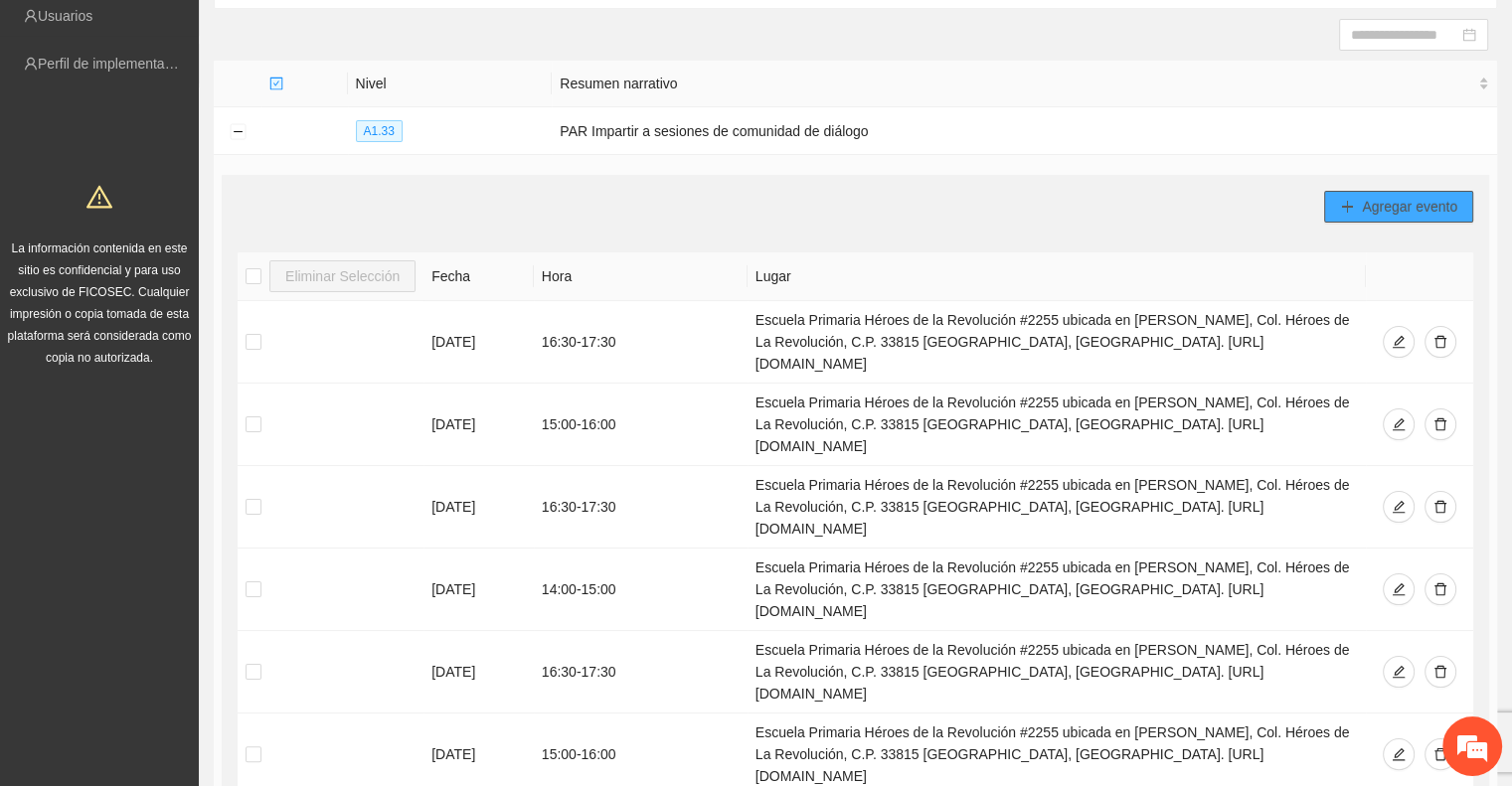click on "Agregar evento" at bounding box center [1410, 207] 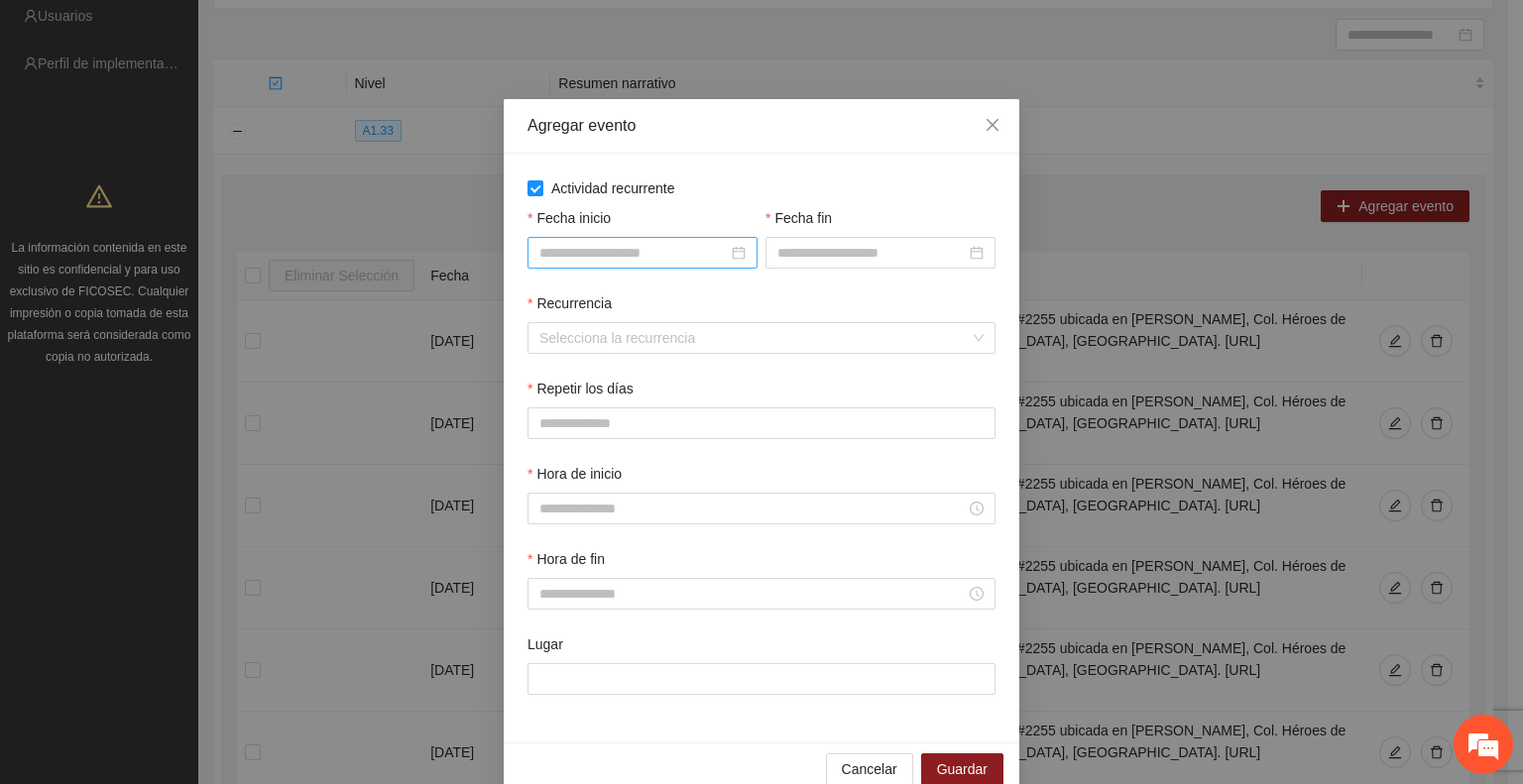 click at bounding box center [643, 253] 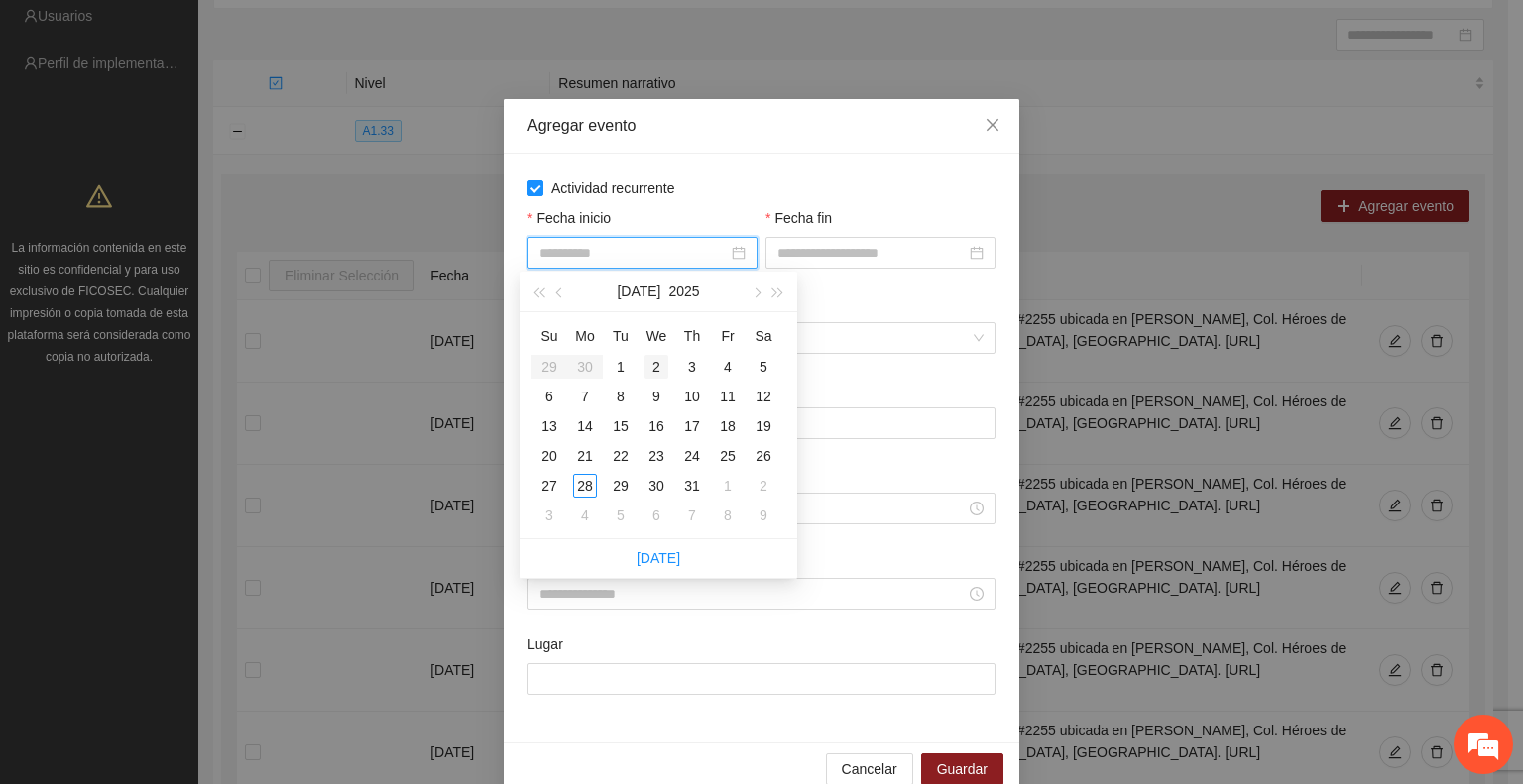 type on "**********" 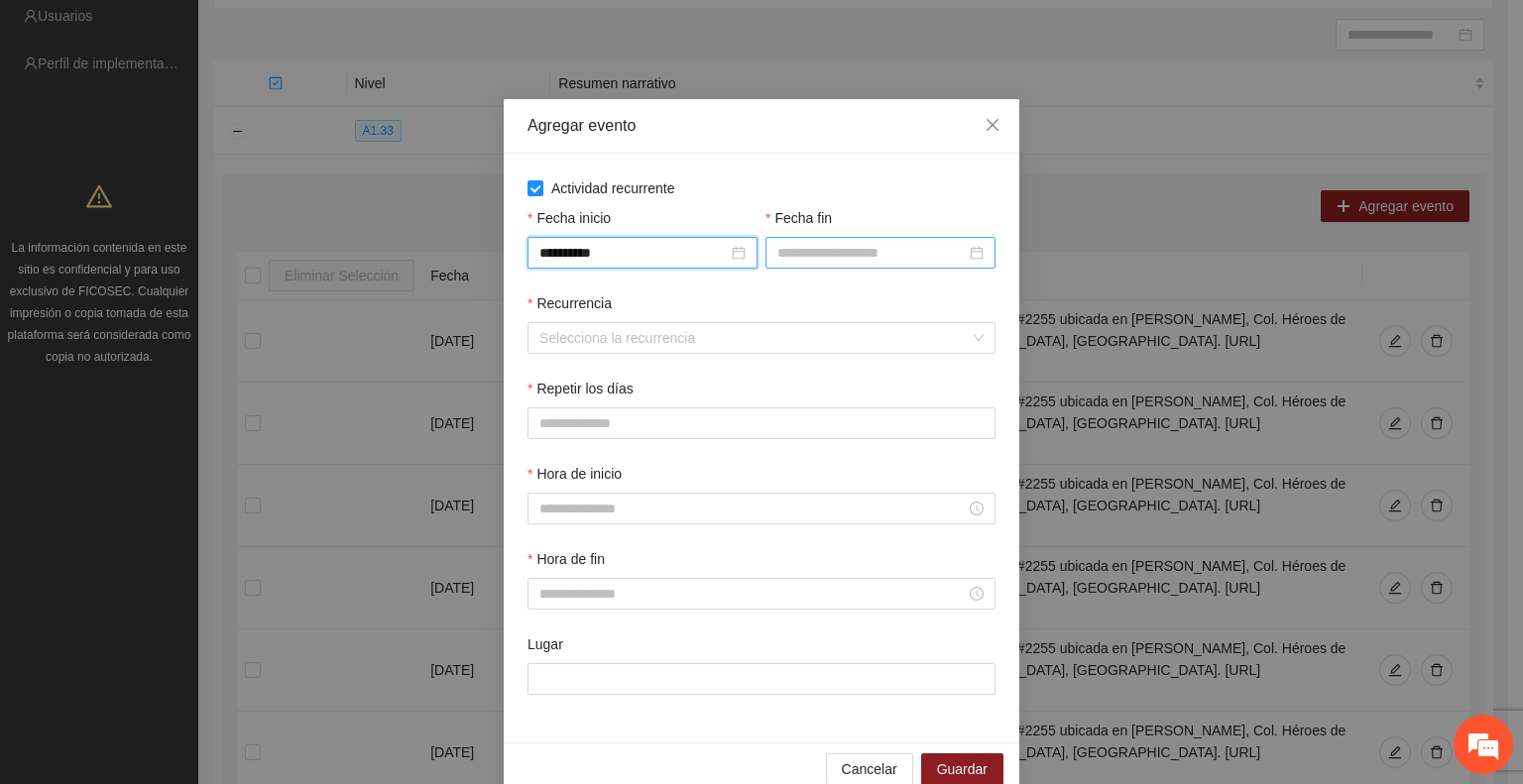 click on "Fecha fin" at bounding box center (872, 253) 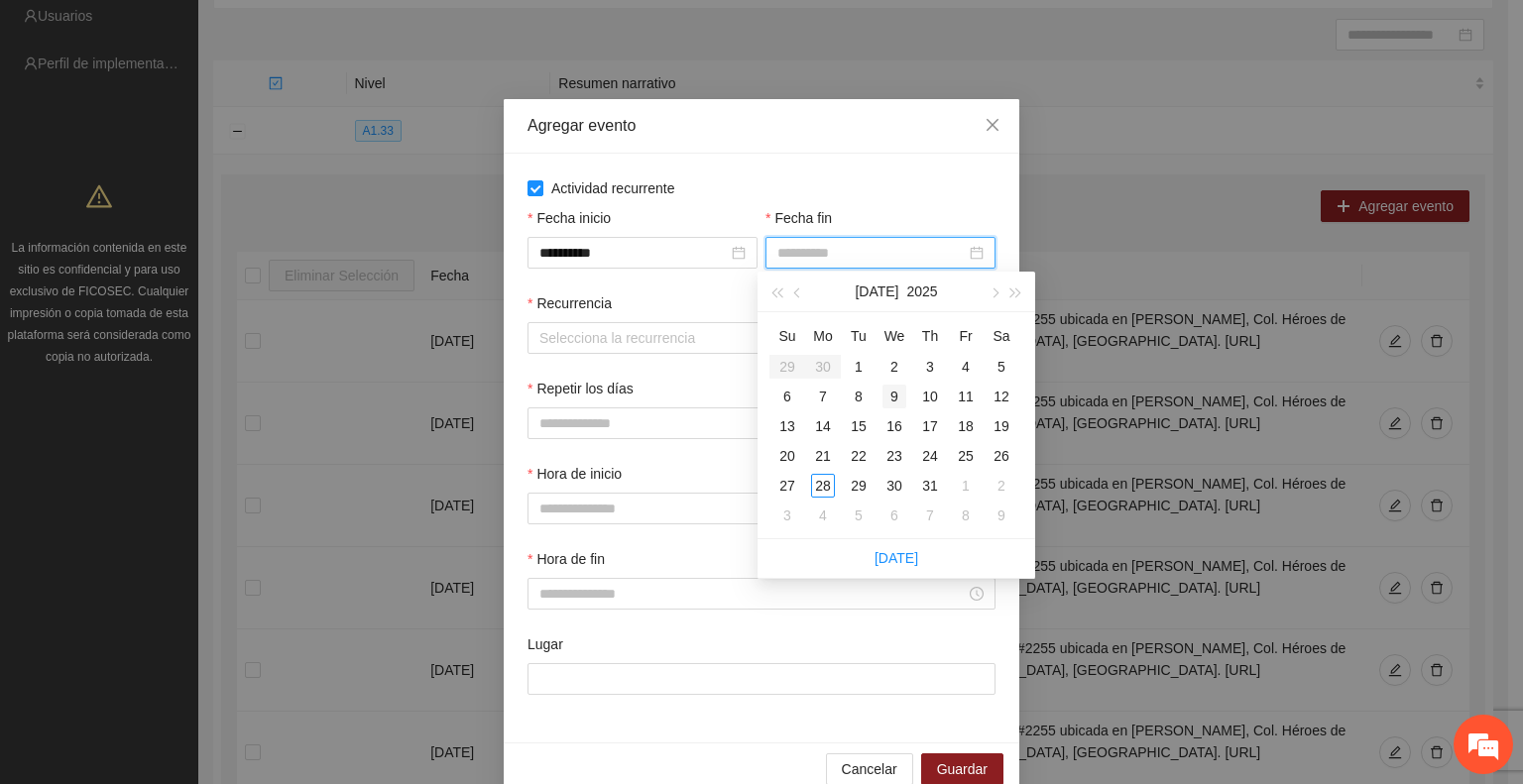 type on "**********" 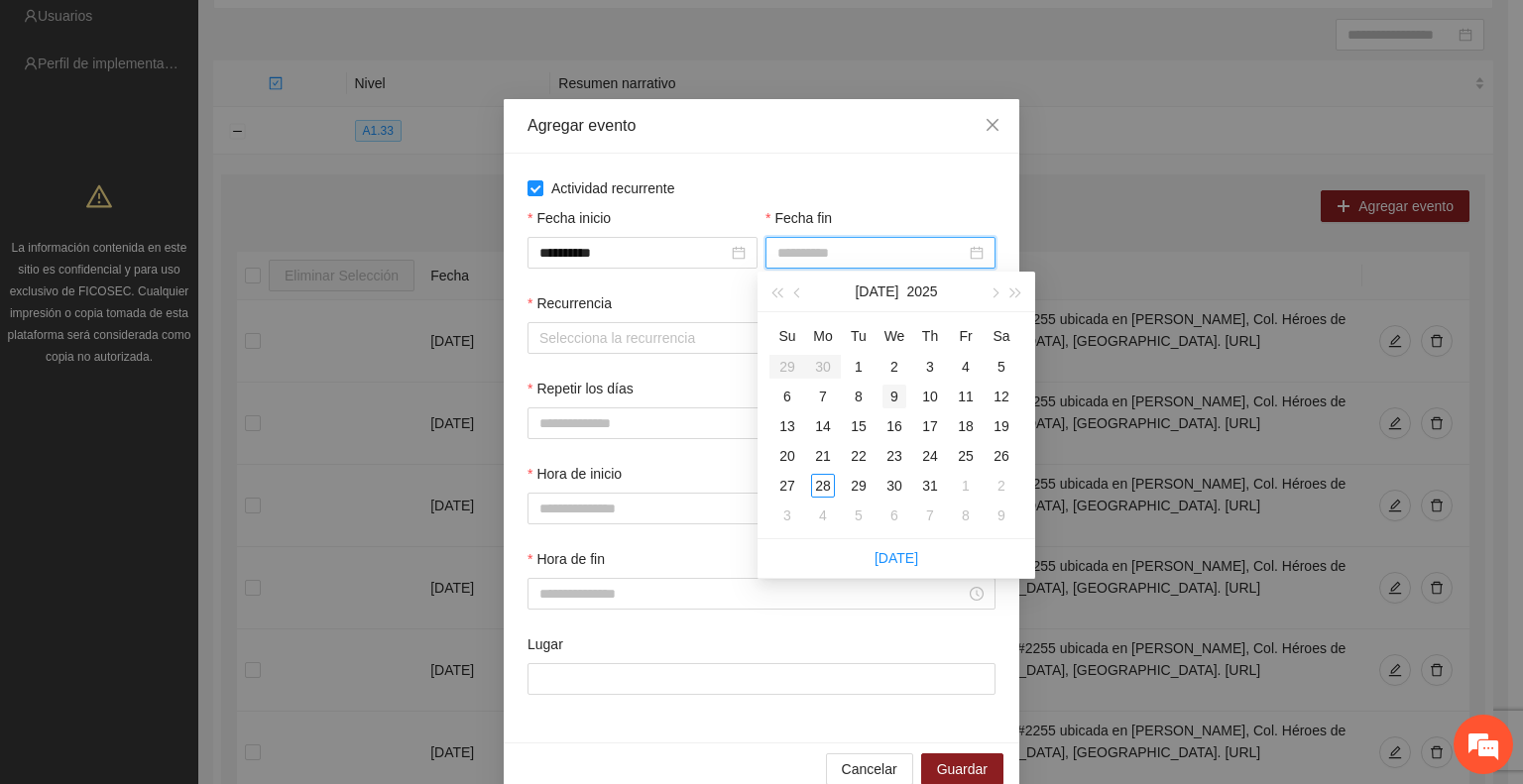 click on "9" at bounding box center [894, 396] 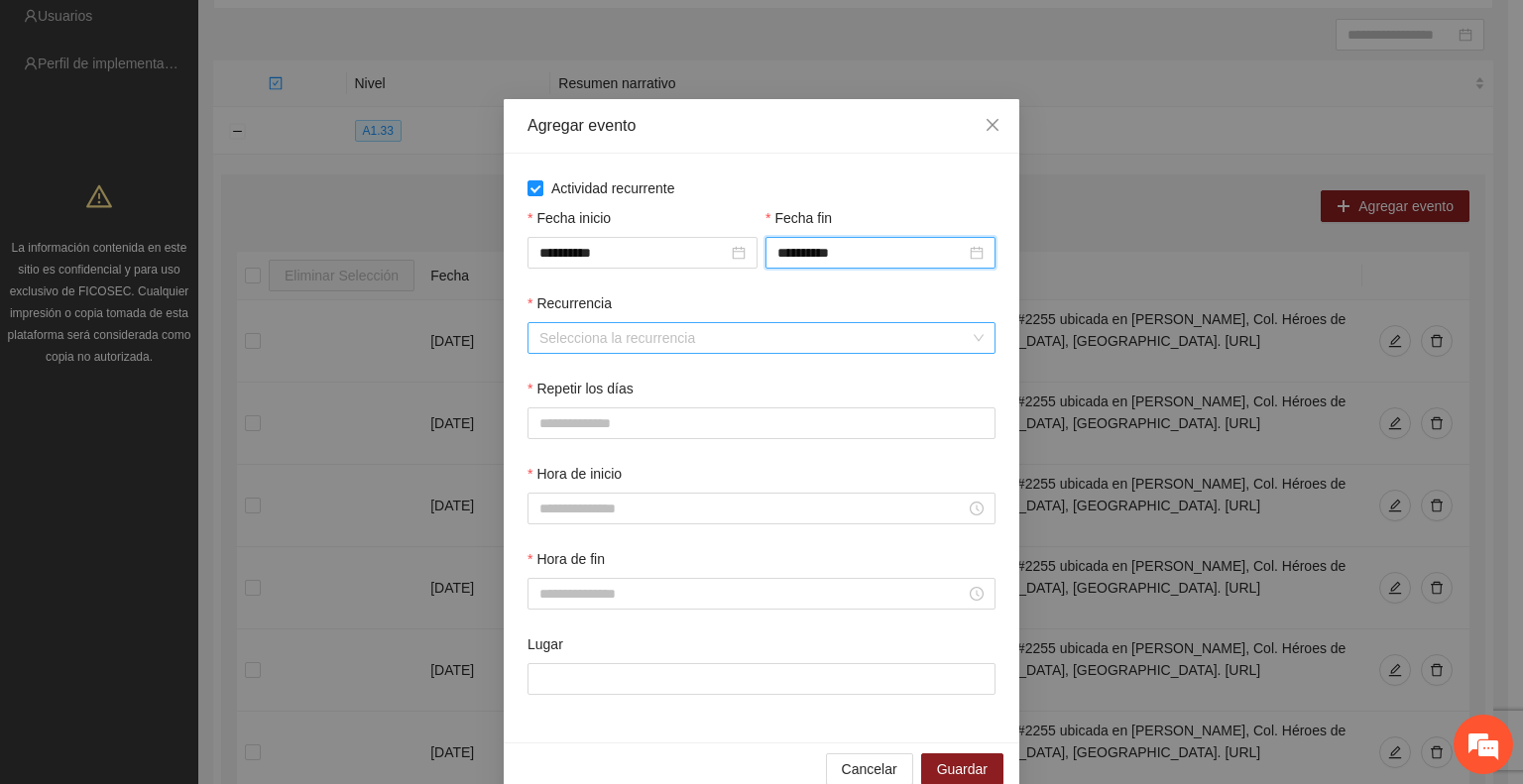 click on "Recurrencia" at bounding box center (755, 338) 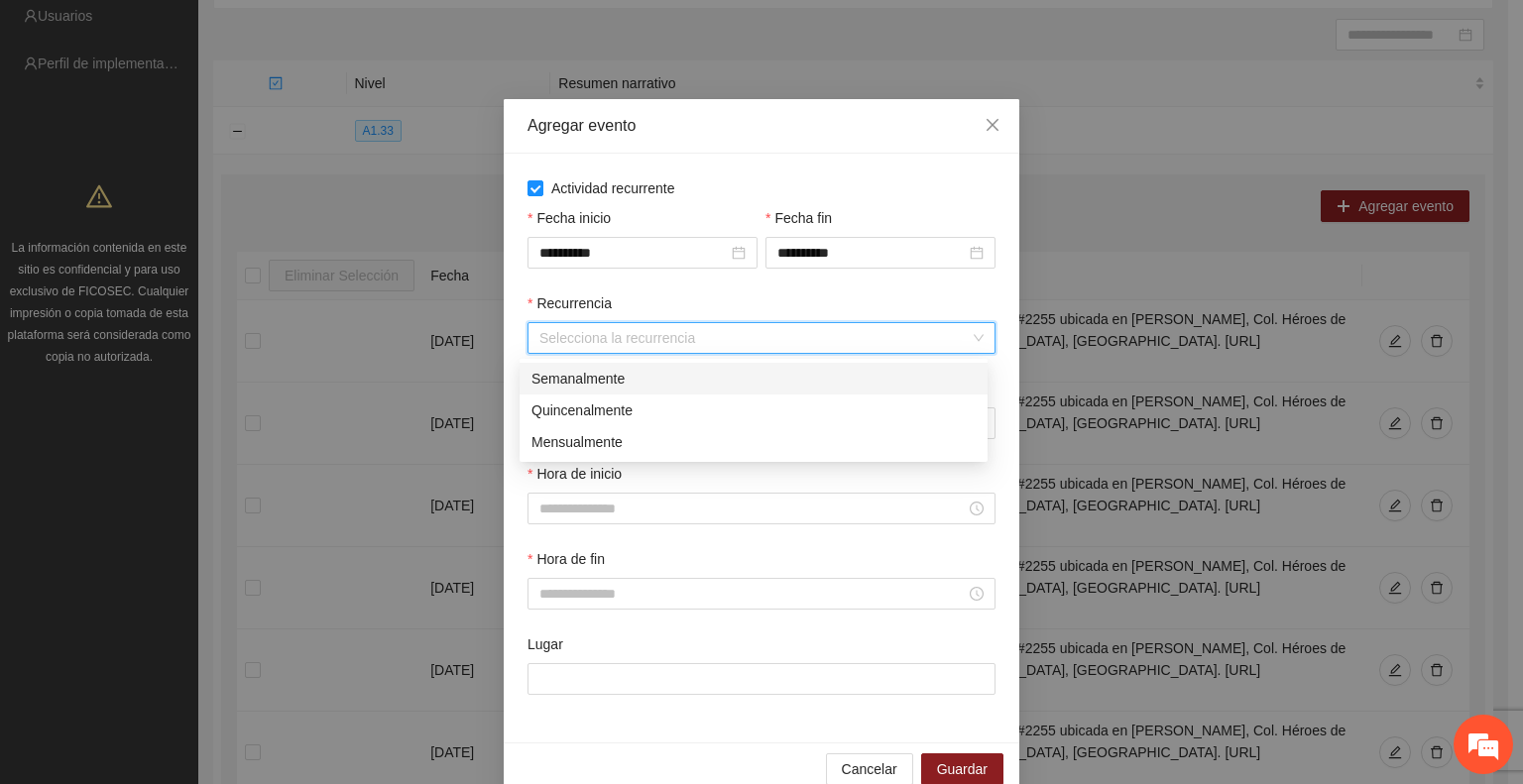 click on "Semanalmente" at bounding box center [754, 379] 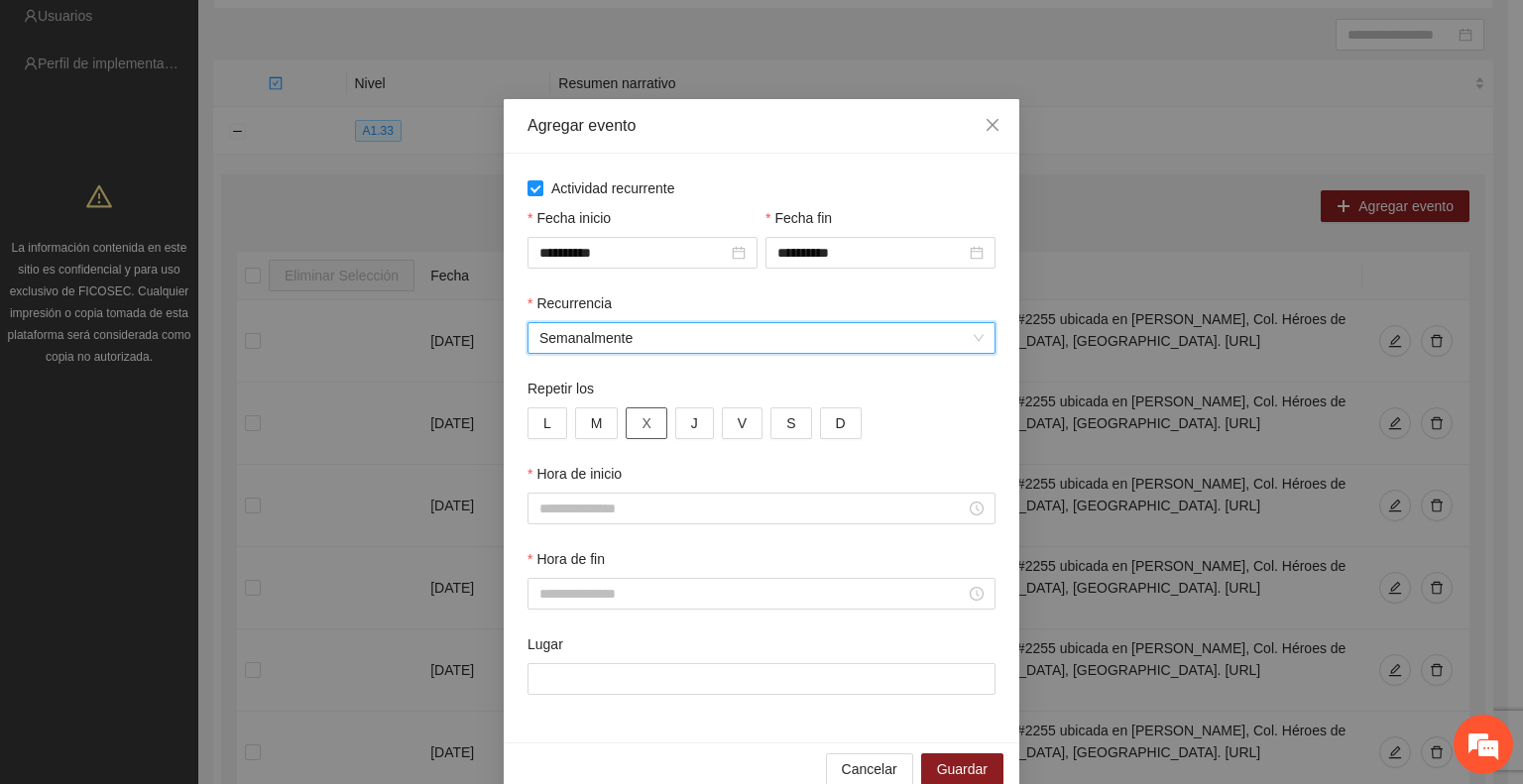 click on "X" at bounding box center (645, 423) 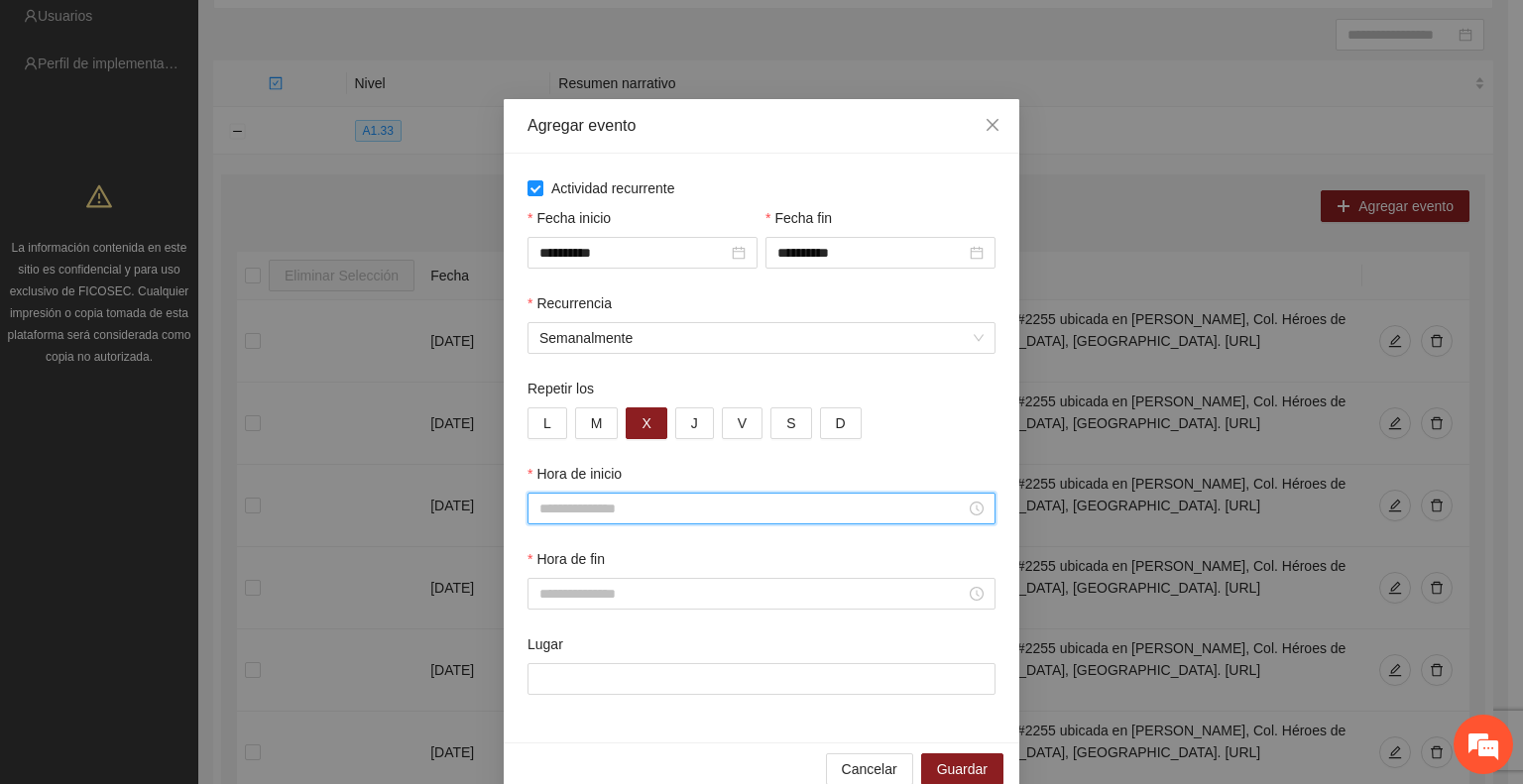 click on "Hora de inicio" at bounding box center [753, 508] 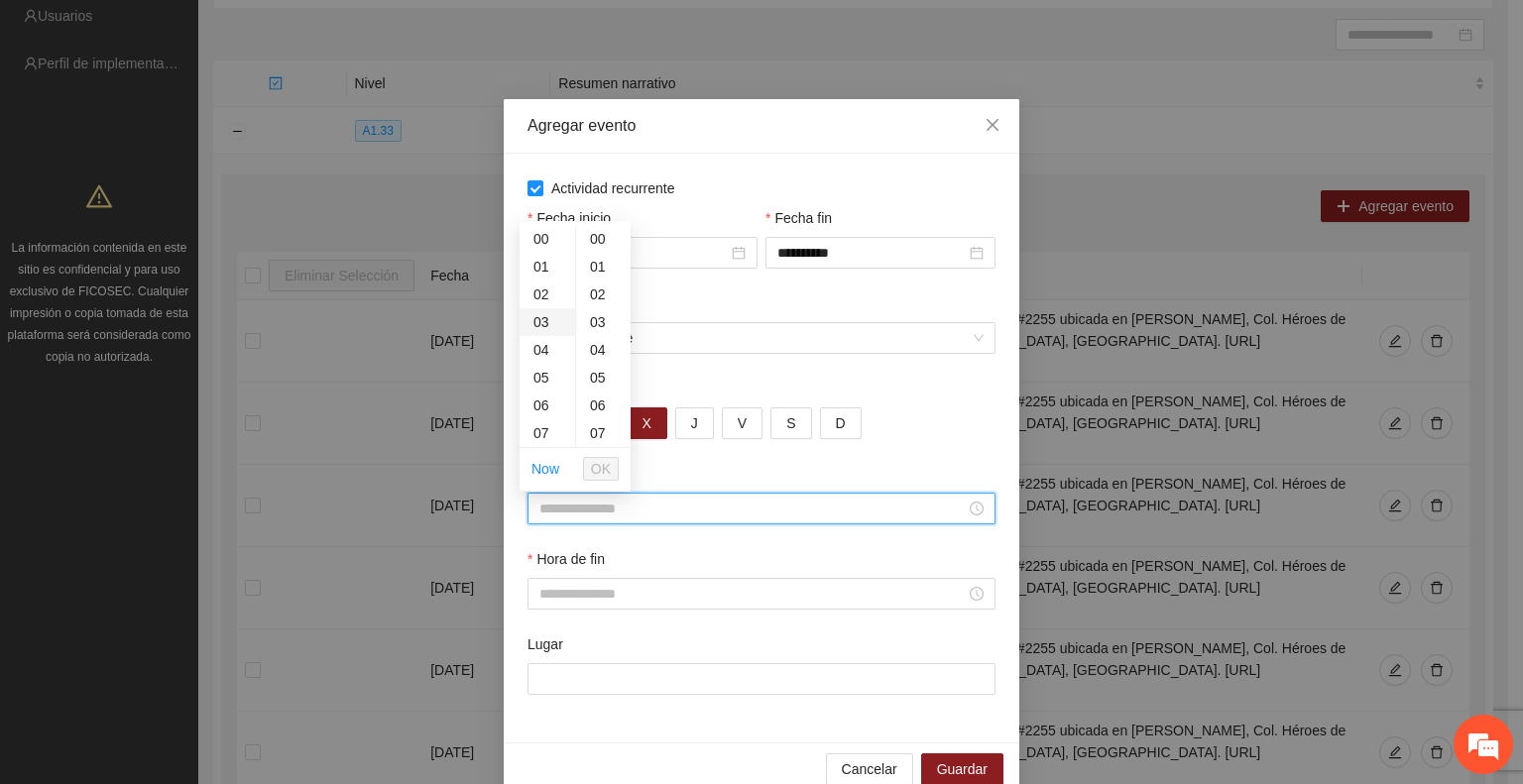 click on "03" at bounding box center (547, 322) 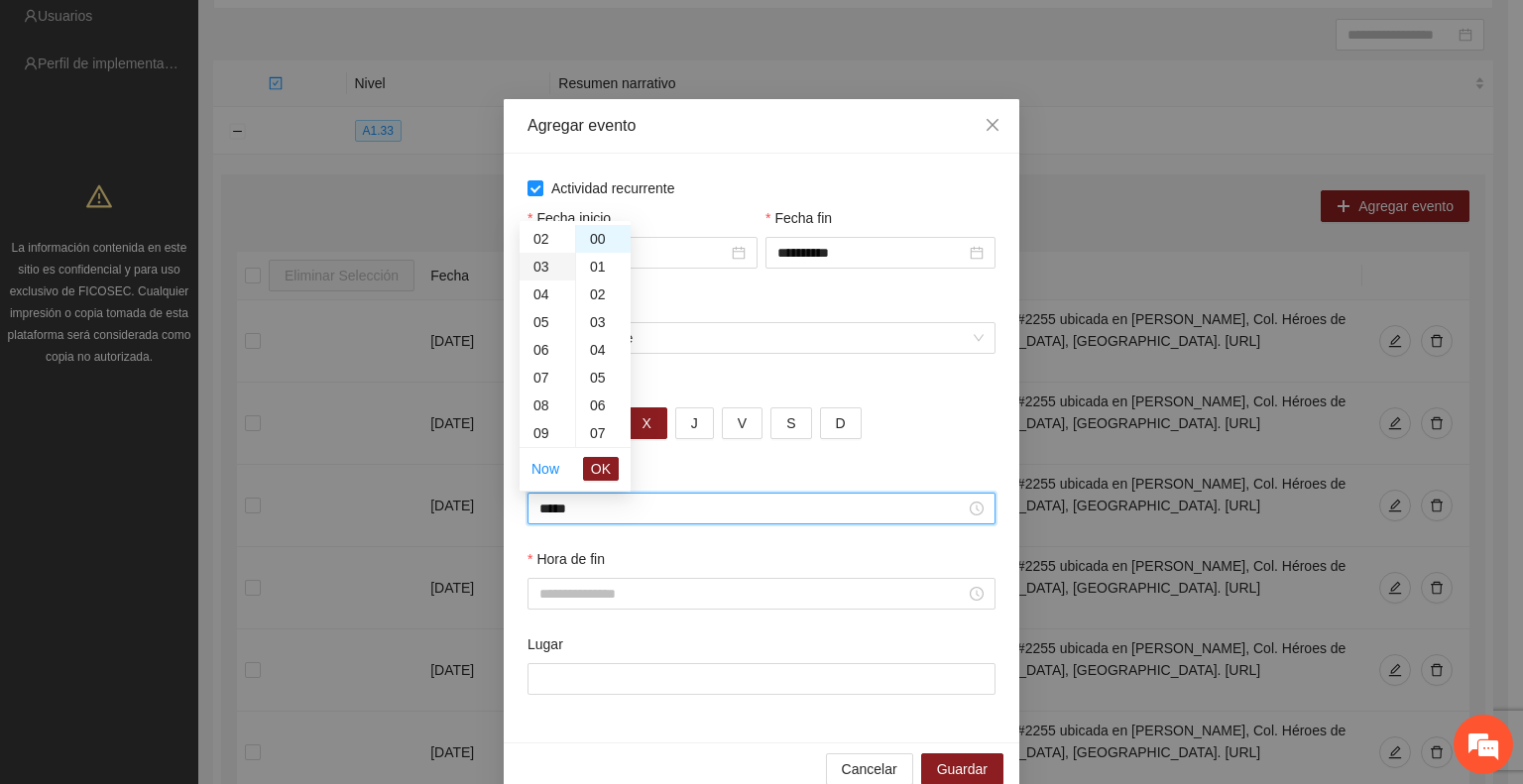 scroll, scrollTop: 83, scrollLeft: 0, axis: vertical 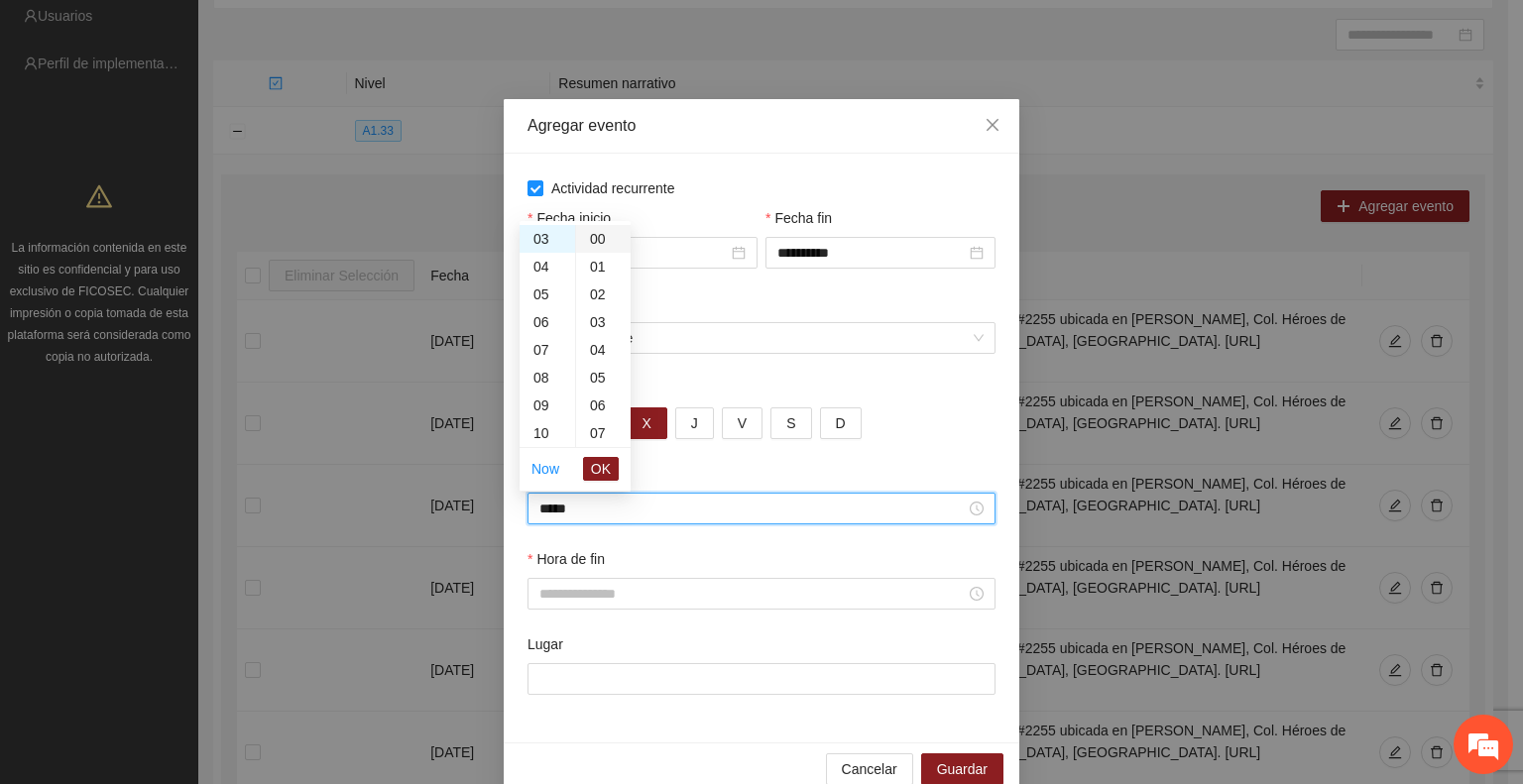 click on "00" at bounding box center [603, 239] 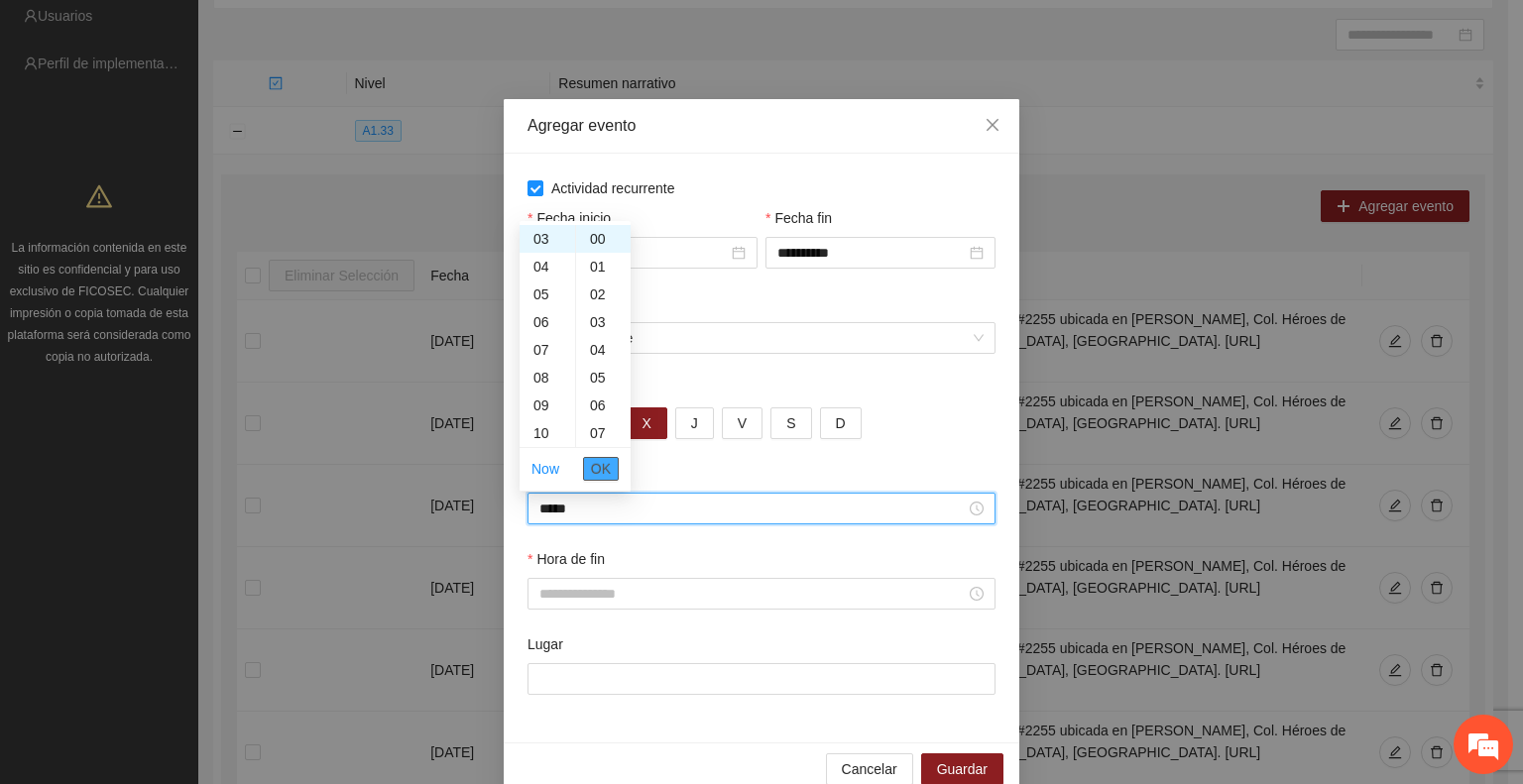 click on "OK" at bounding box center [601, 469] 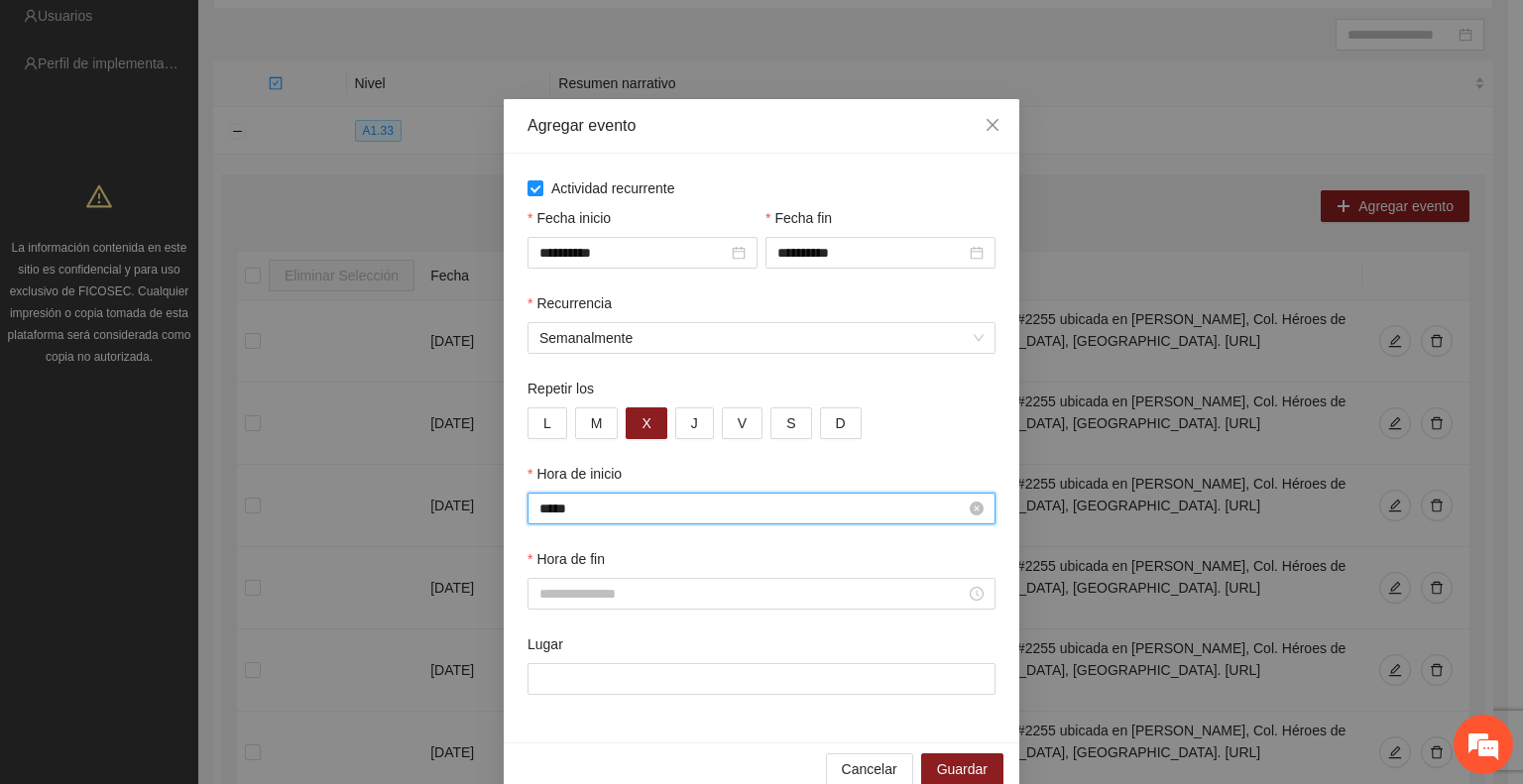click on "*****" at bounding box center (753, 508) 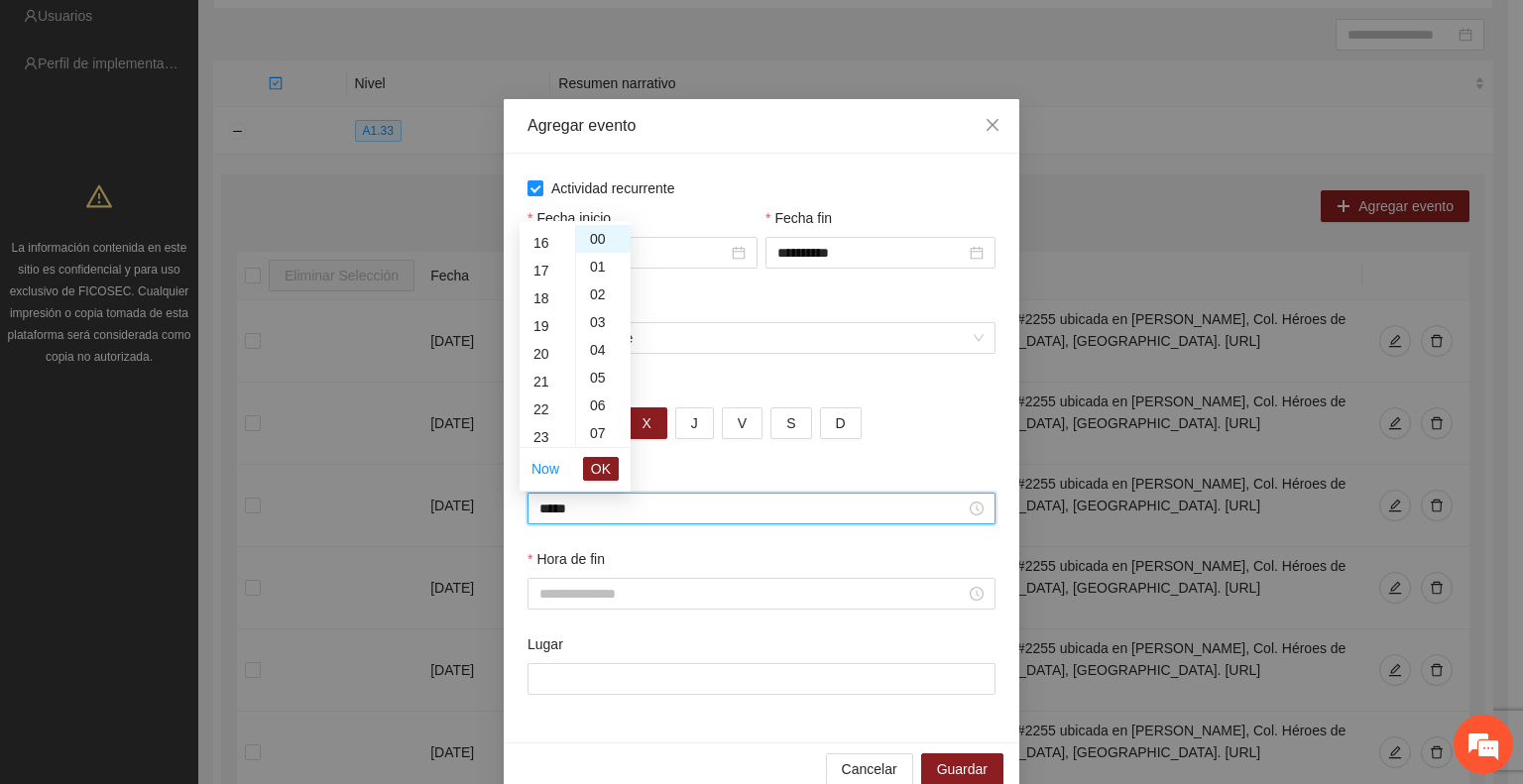 scroll, scrollTop: 400, scrollLeft: 0, axis: vertical 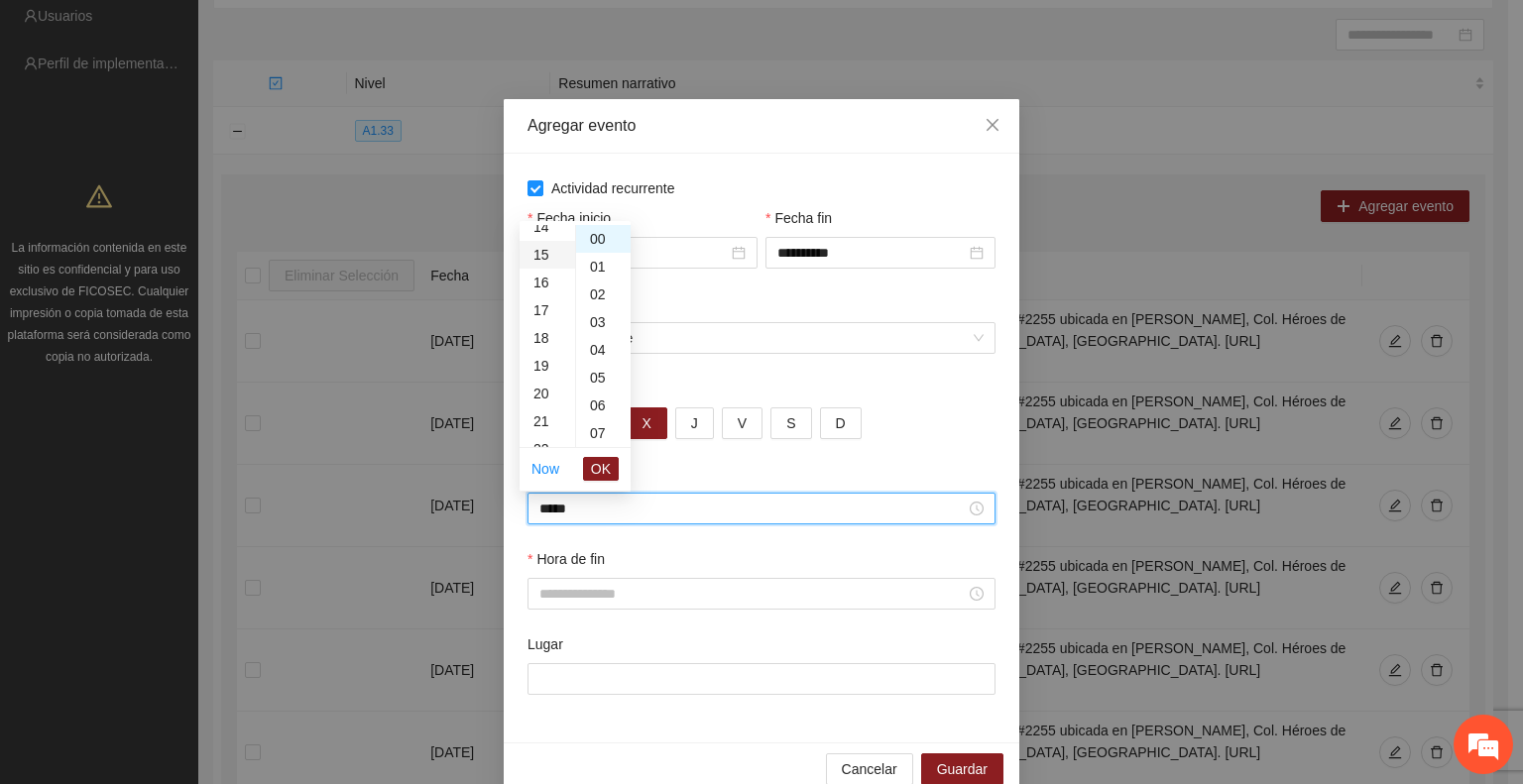 click on "15" at bounding box center (547, 255) 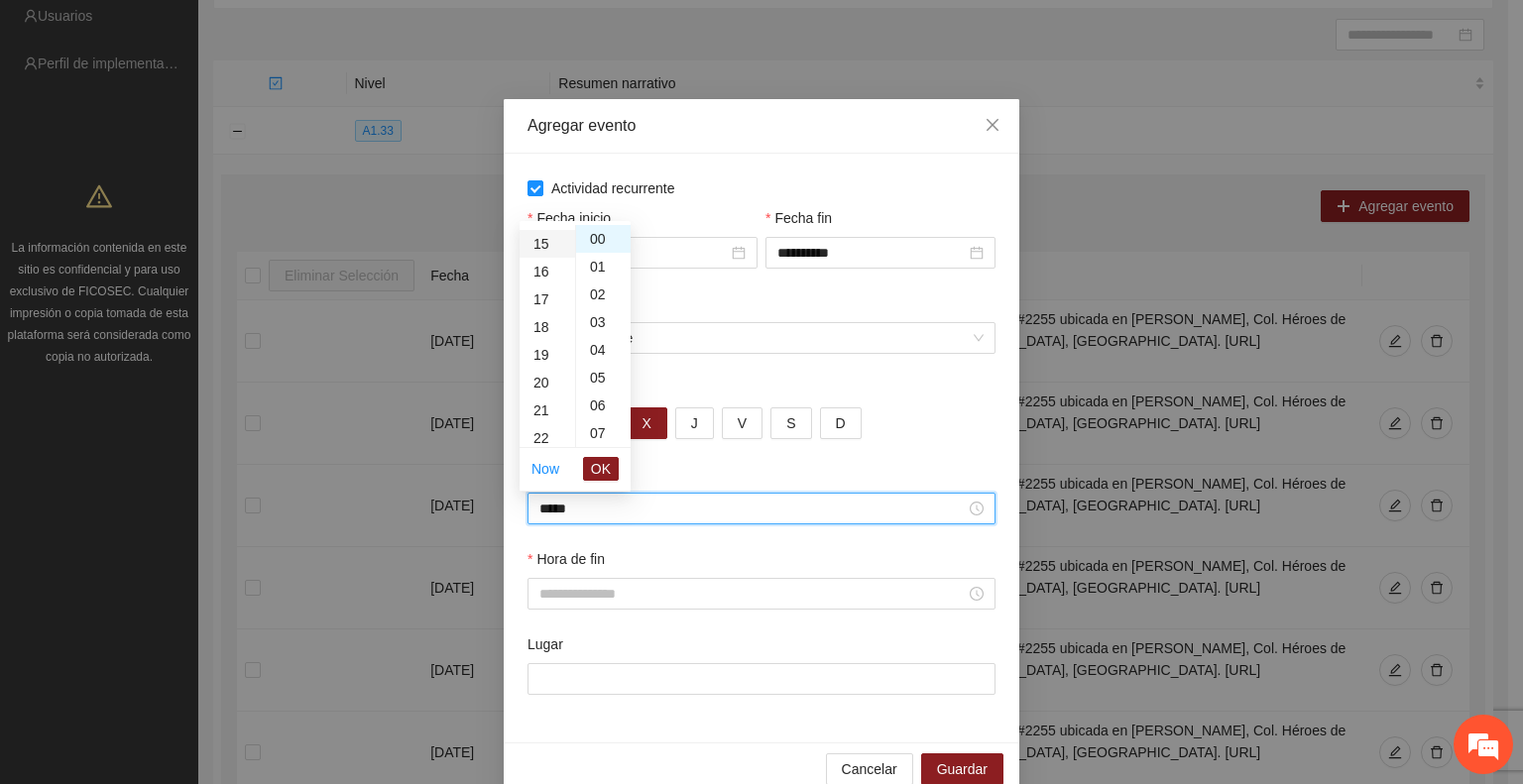 scroll, scrollTop: 416, scrollLeft: 0, axis: vertical 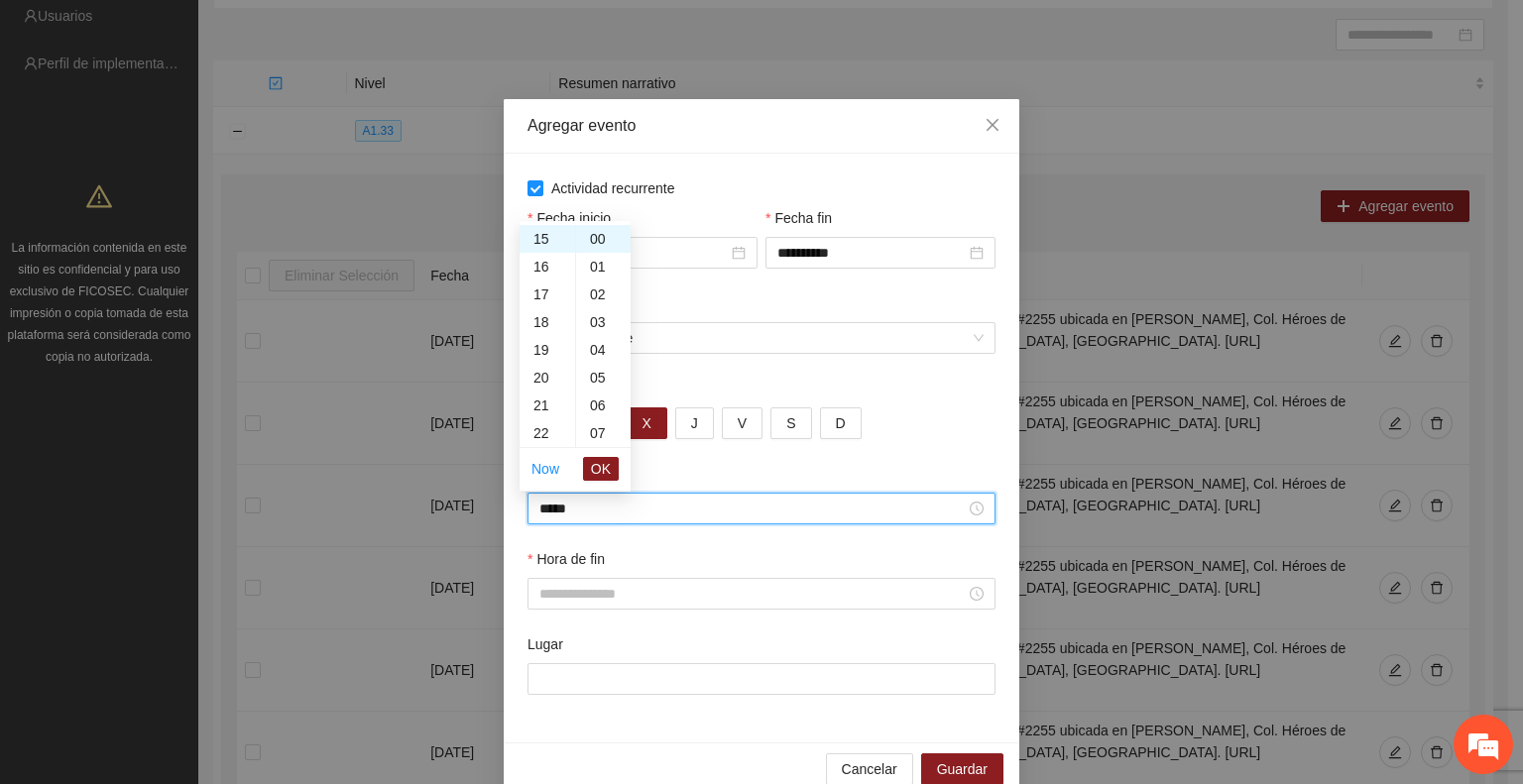 click on "OK" at bounding box center [601, 469] 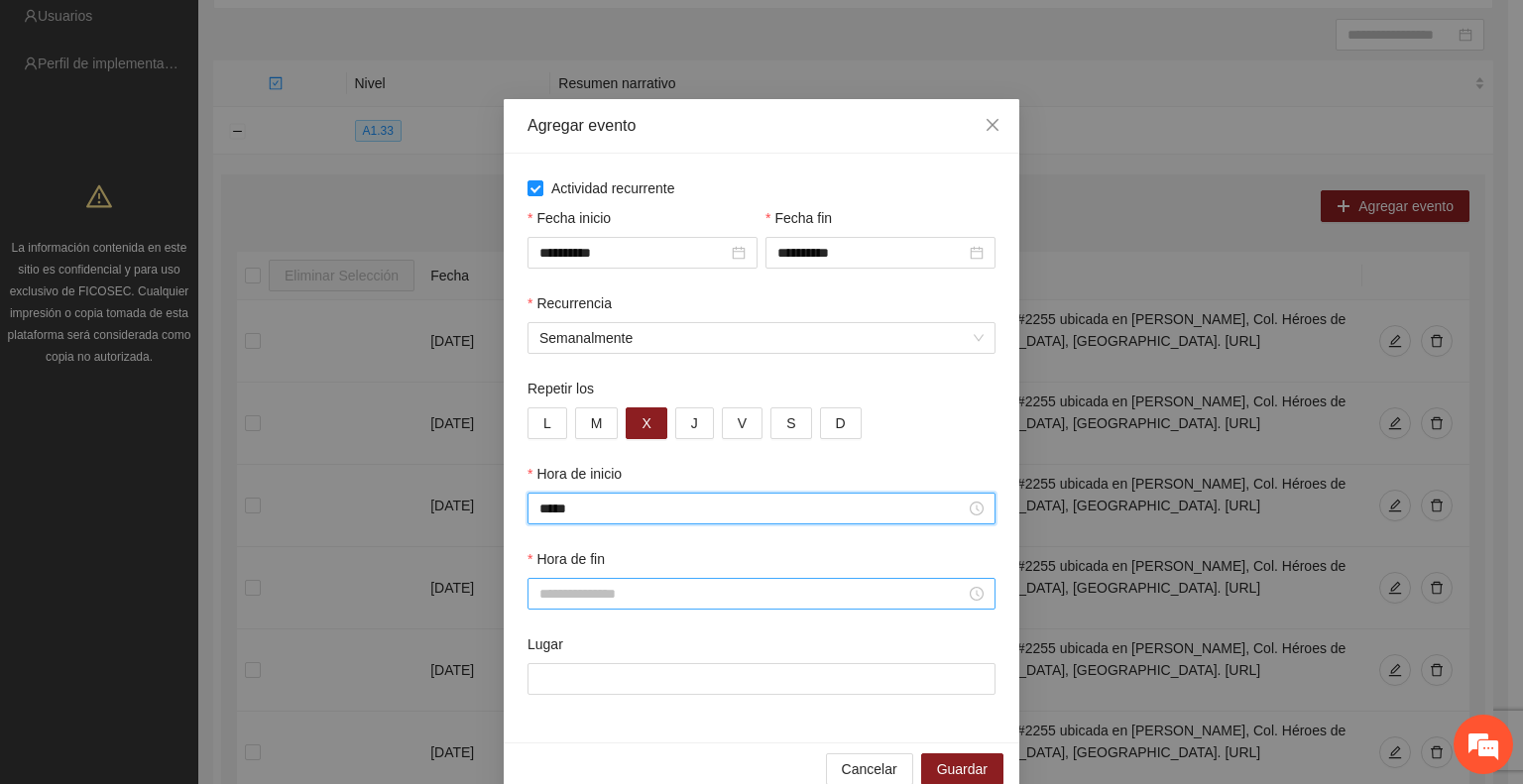 click on "Hora de fin" at bounding box center (753, 594) 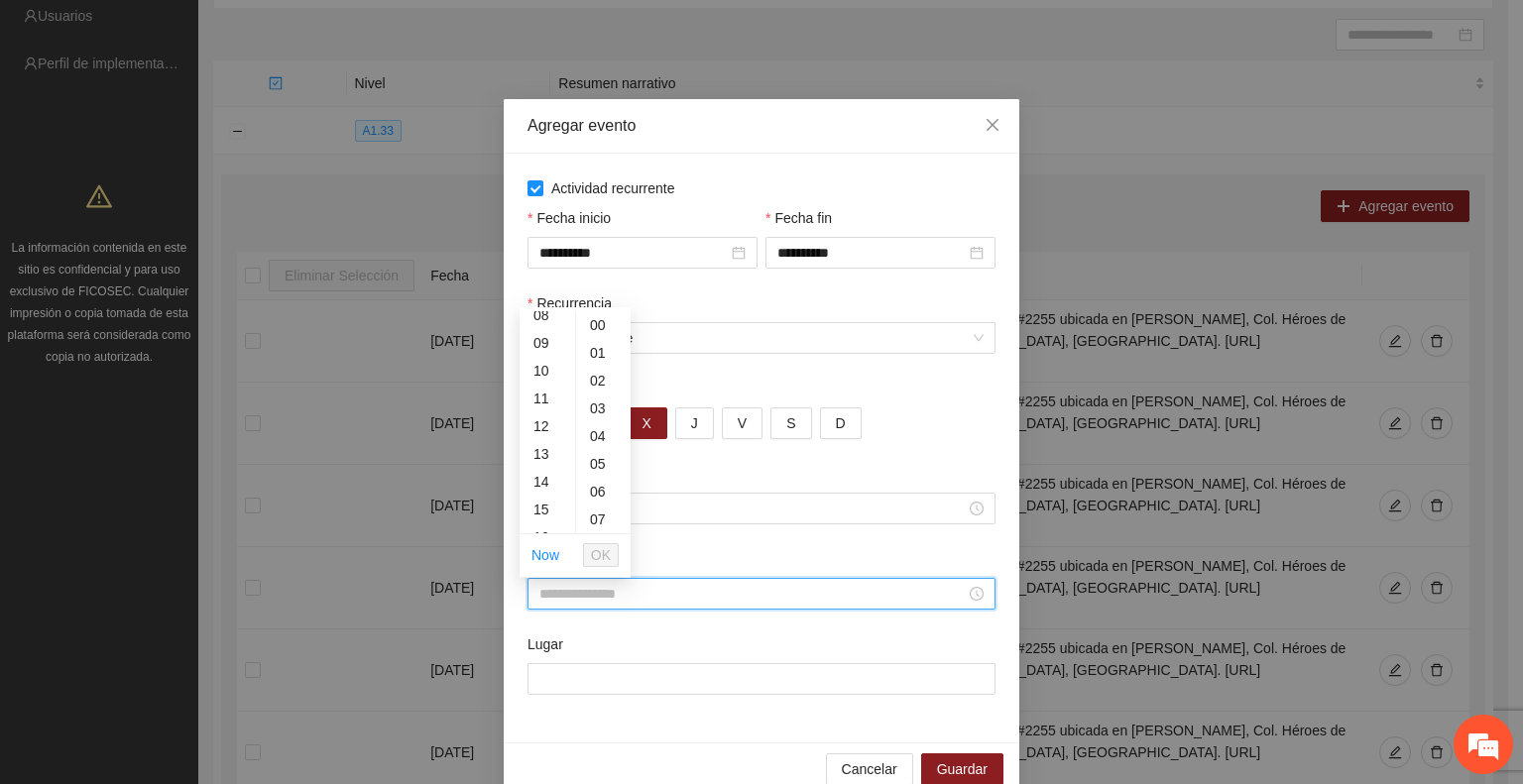 scroll, scrollTop: 239, scrollLeft: 0, axis: vertical 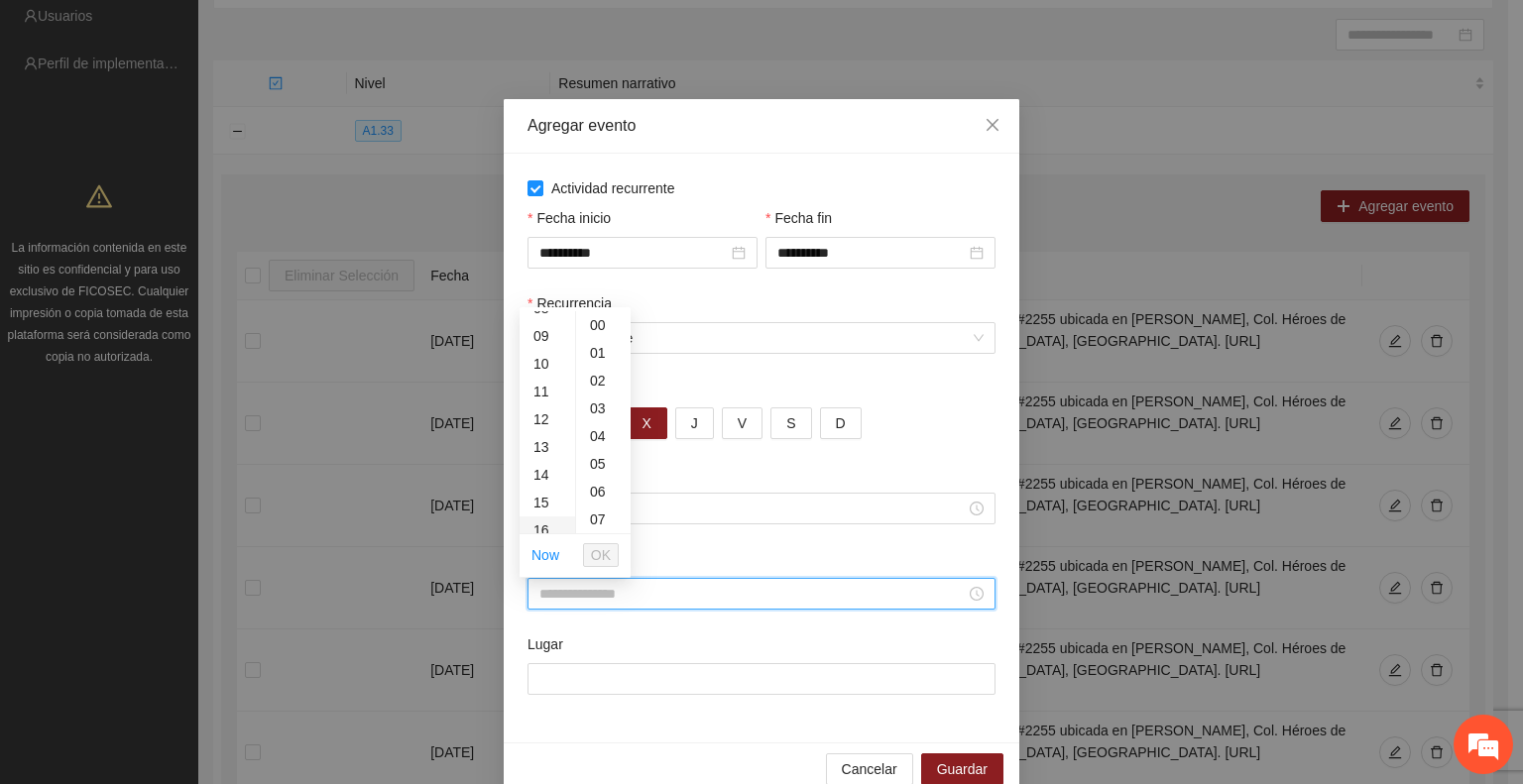 click on "16" at bounding box center [547, 530] 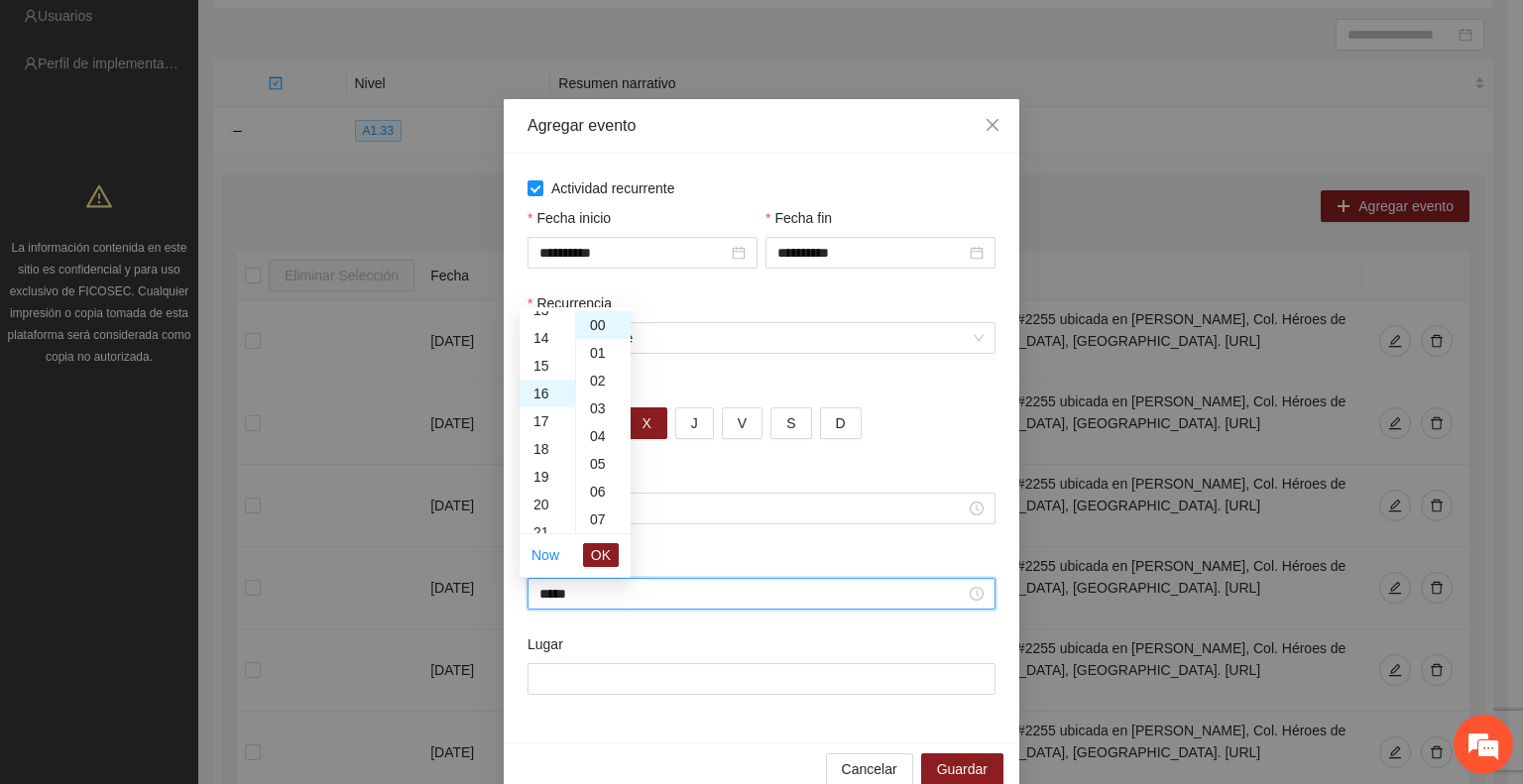 scroll, scrollTop: 444, scrollLeft: 0, axis: vertical 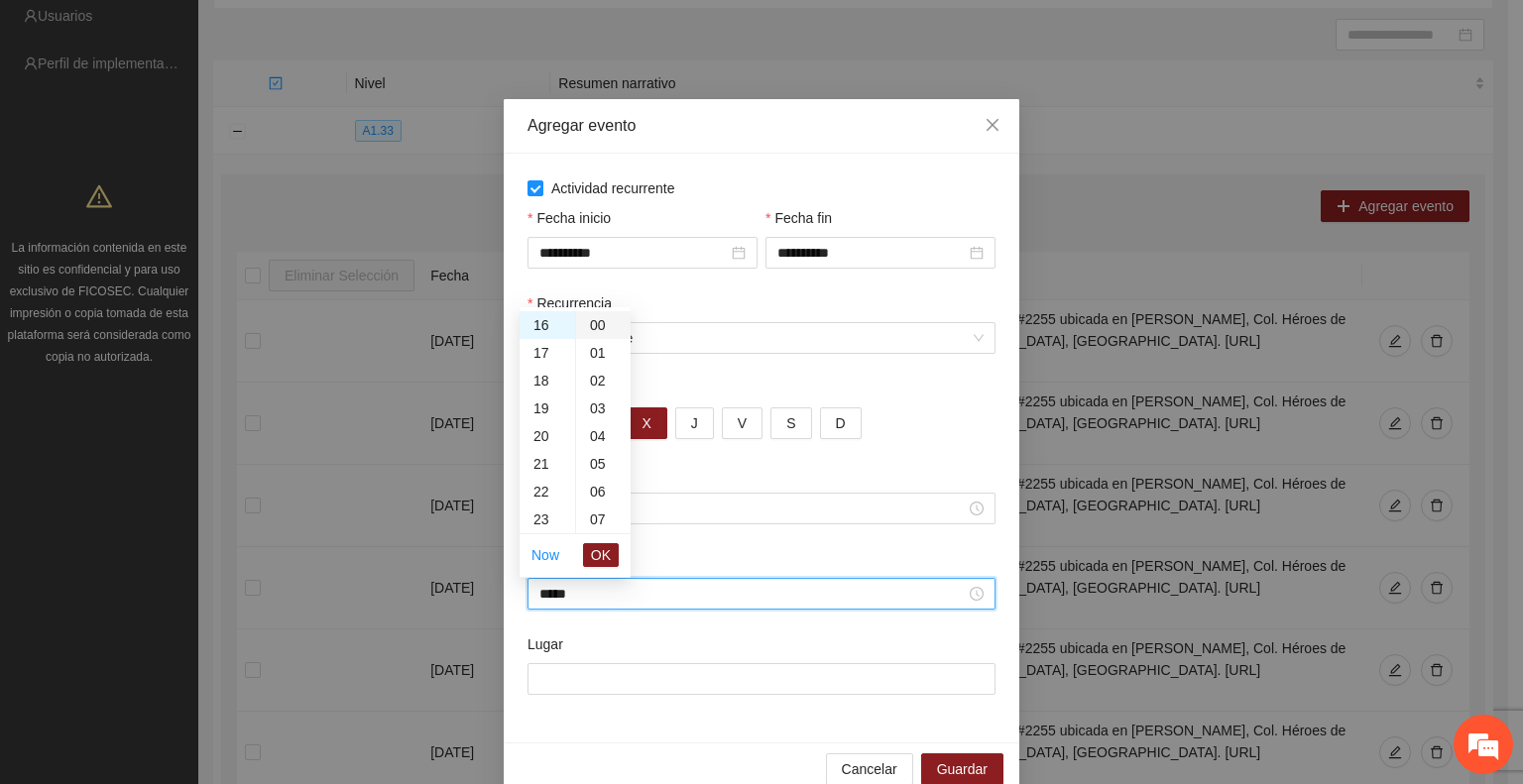 click on "00" at bounding box center (603, 325) 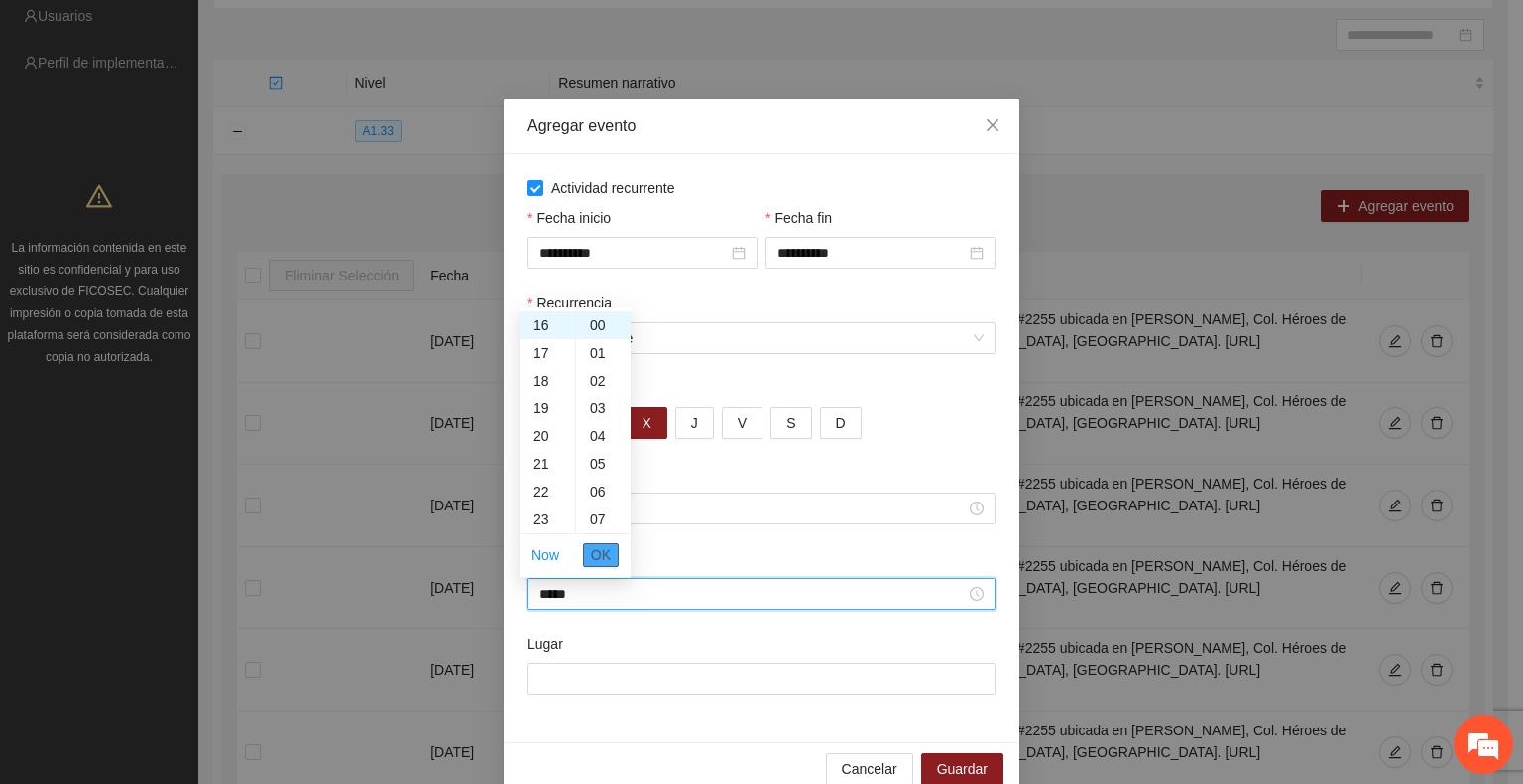 click on "OK" at bounding box center [601, 555] 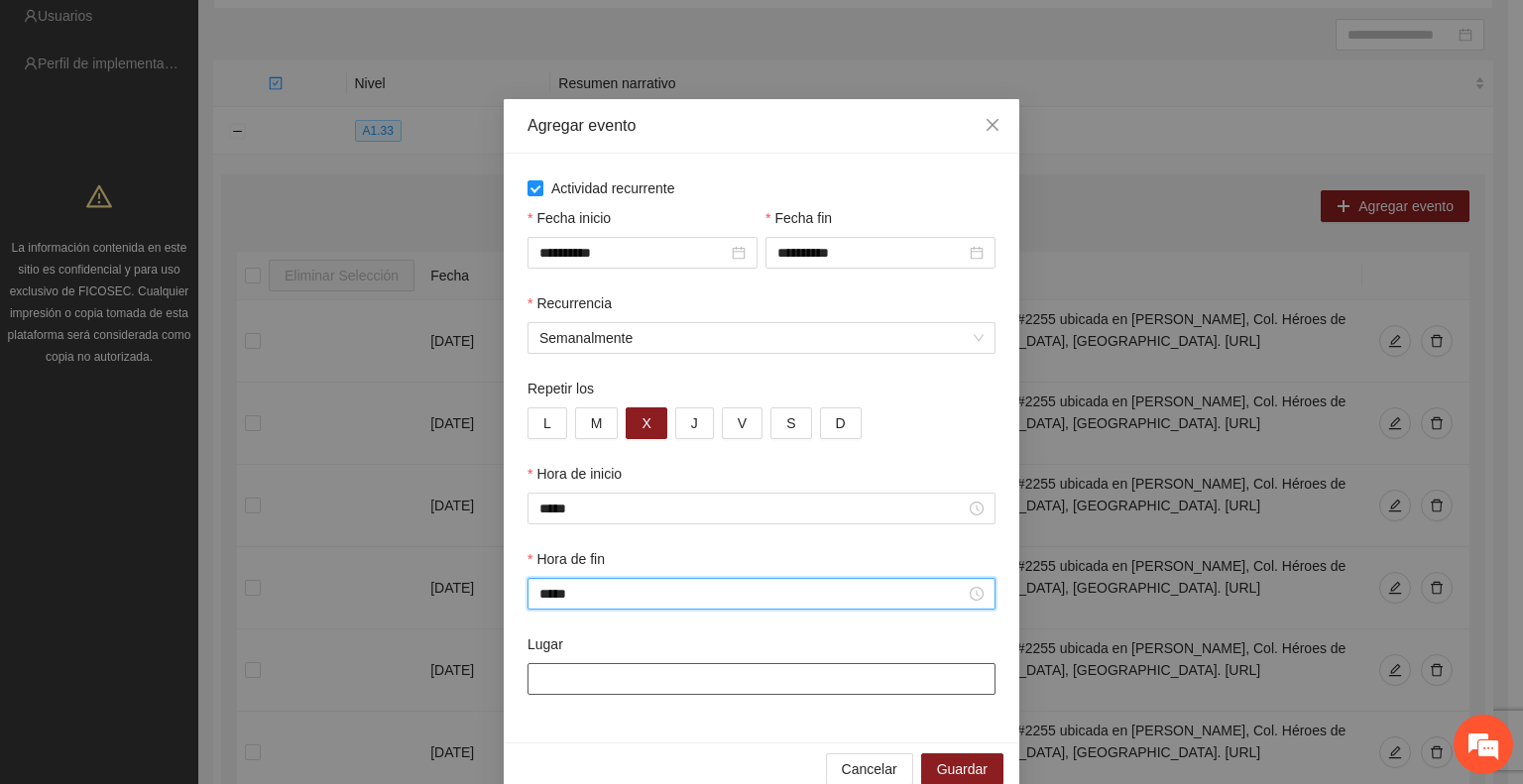 click on "Lugar" at bounding box center [762, 679] 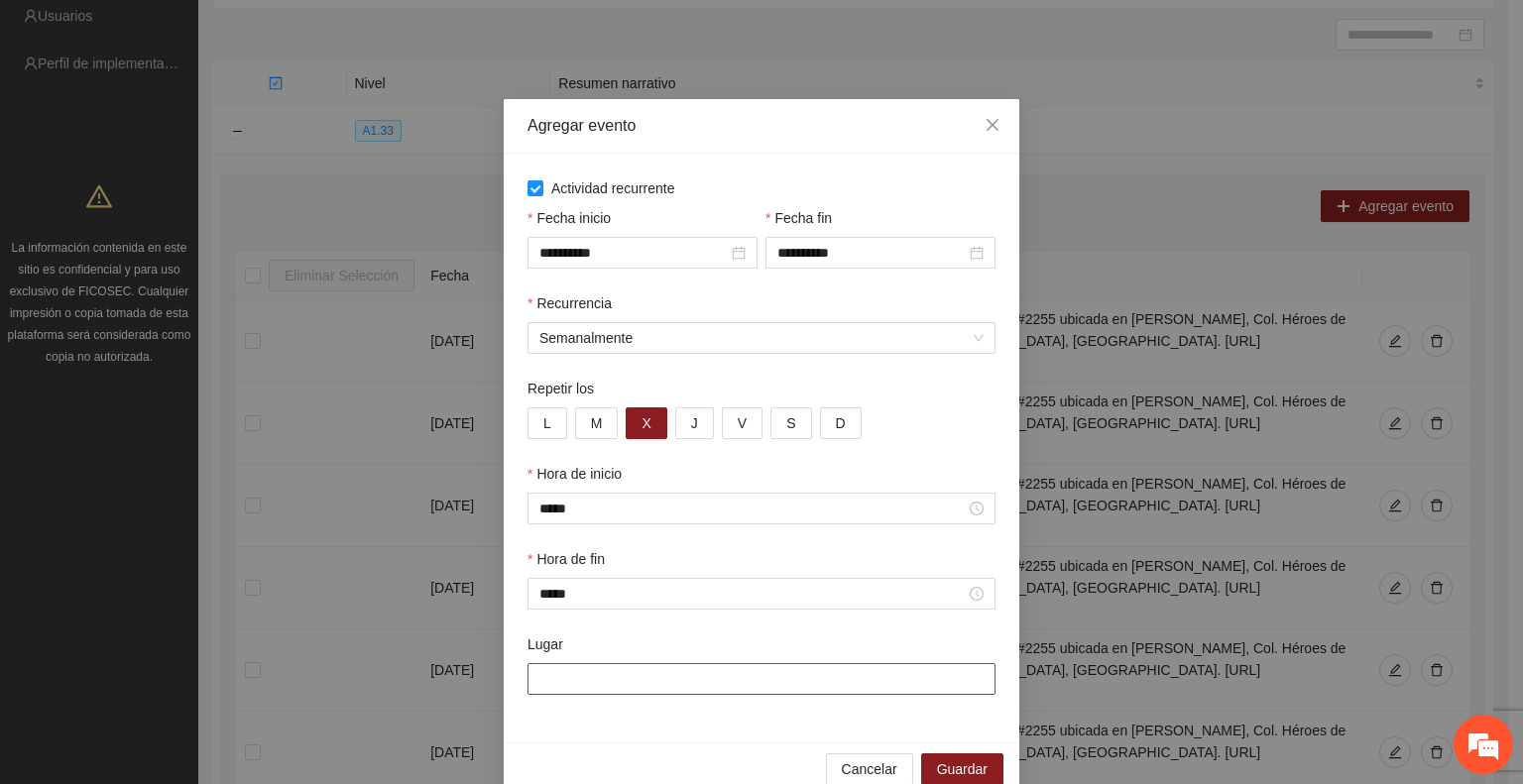 paste on "**********" 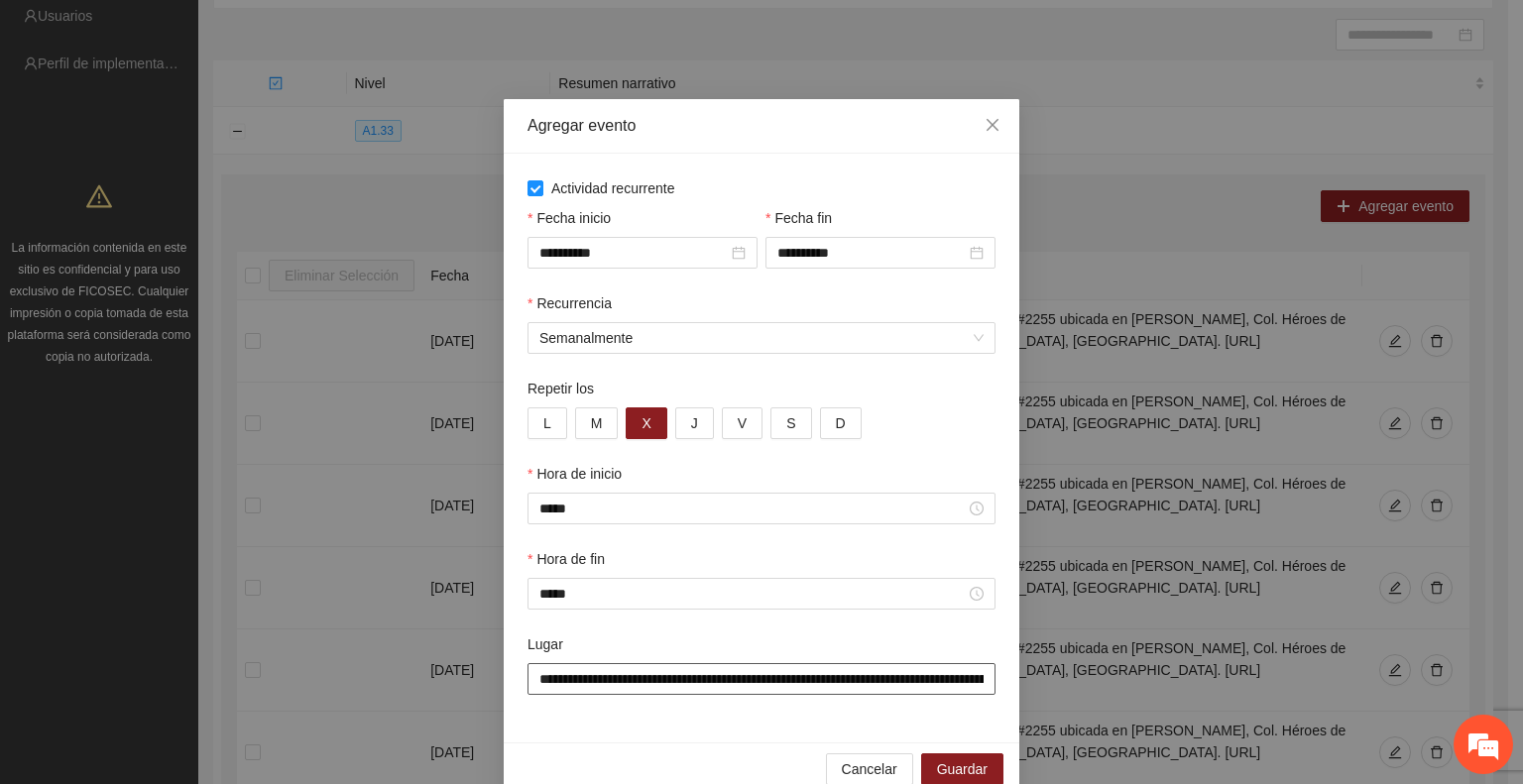 scroll, scrollTop: 0, scrollLeft: 730, axis: horizontal 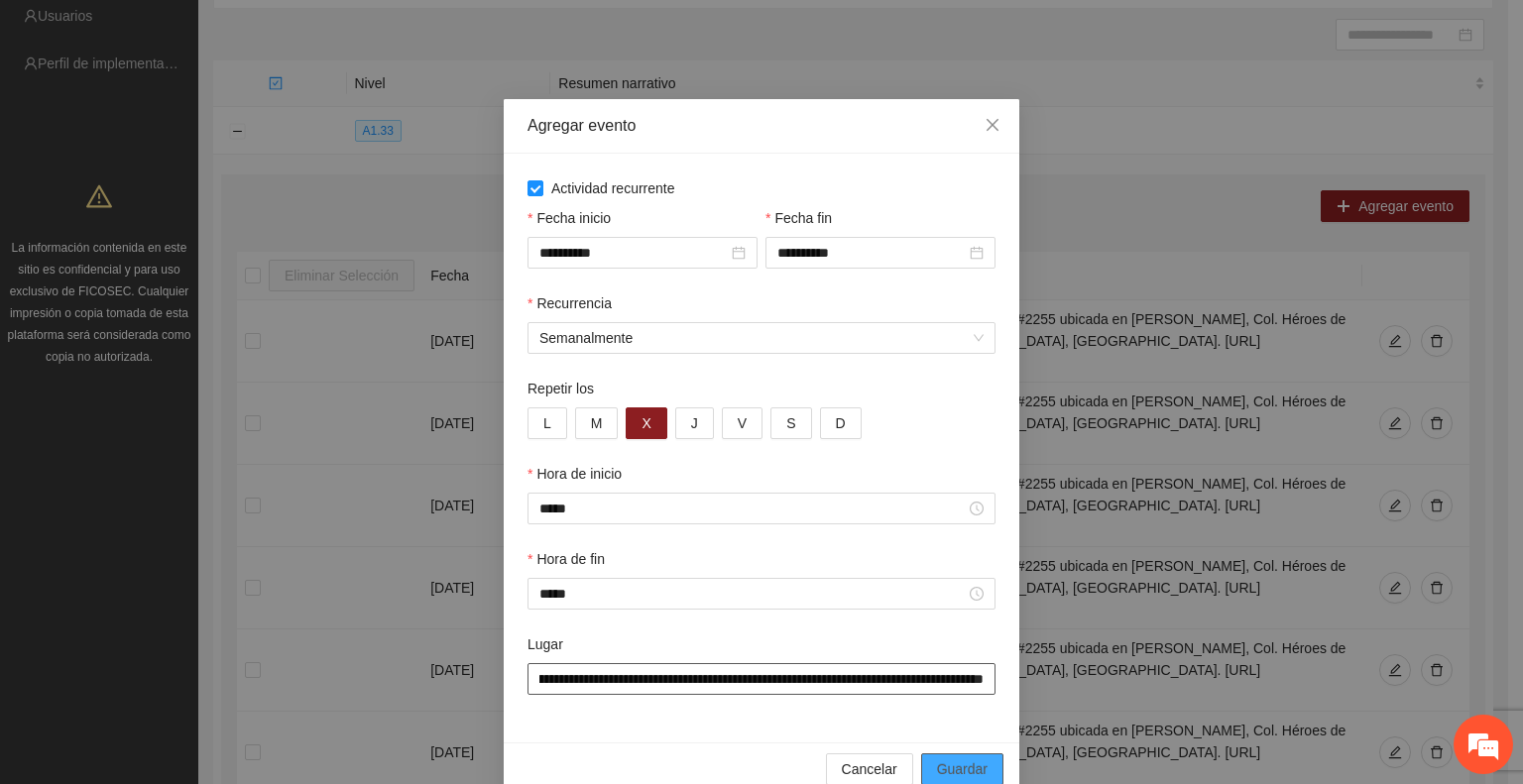 type on "**********" 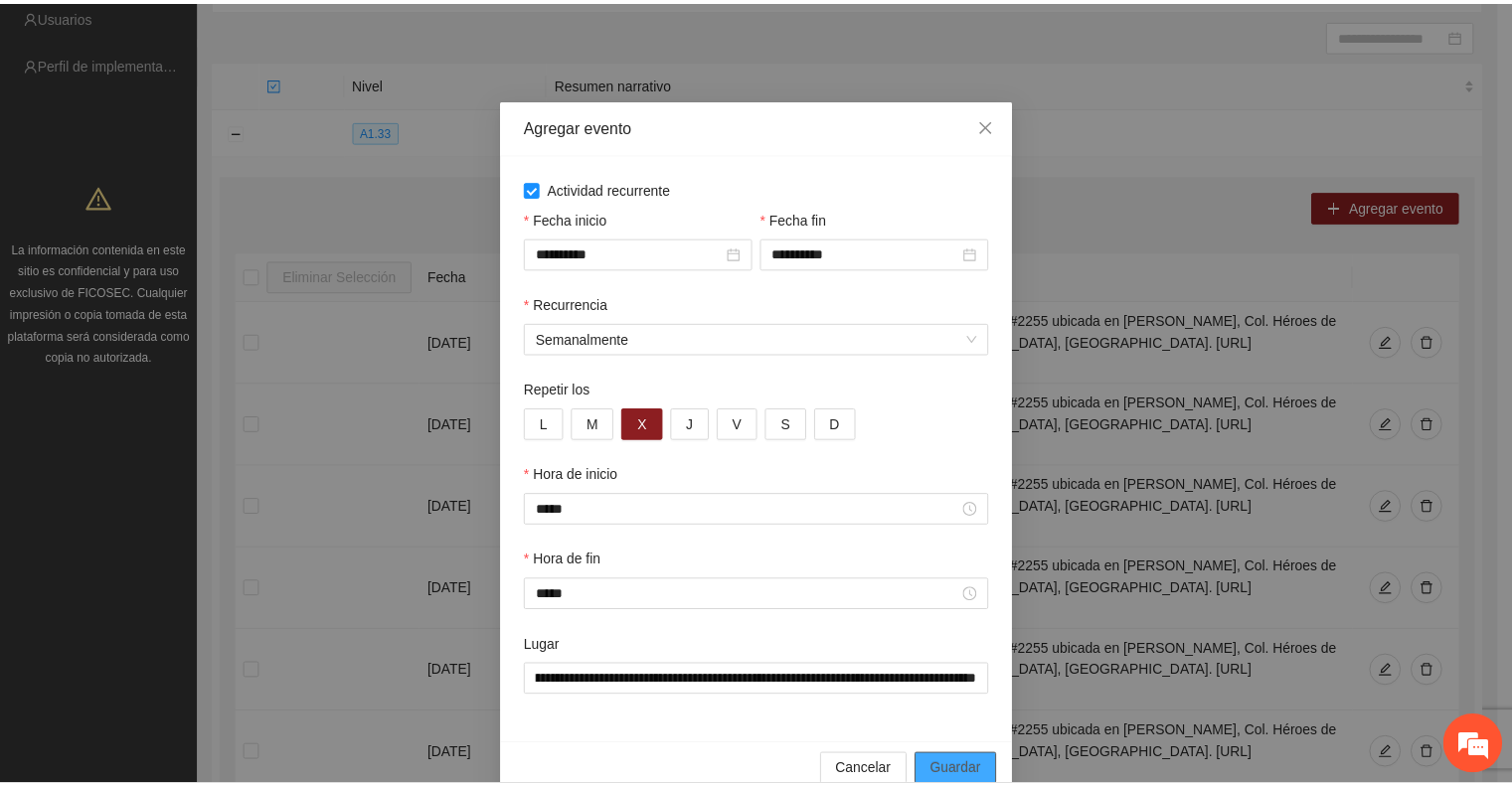 scroll, scrollTop: 0, scrollLeft: 0, axis: both 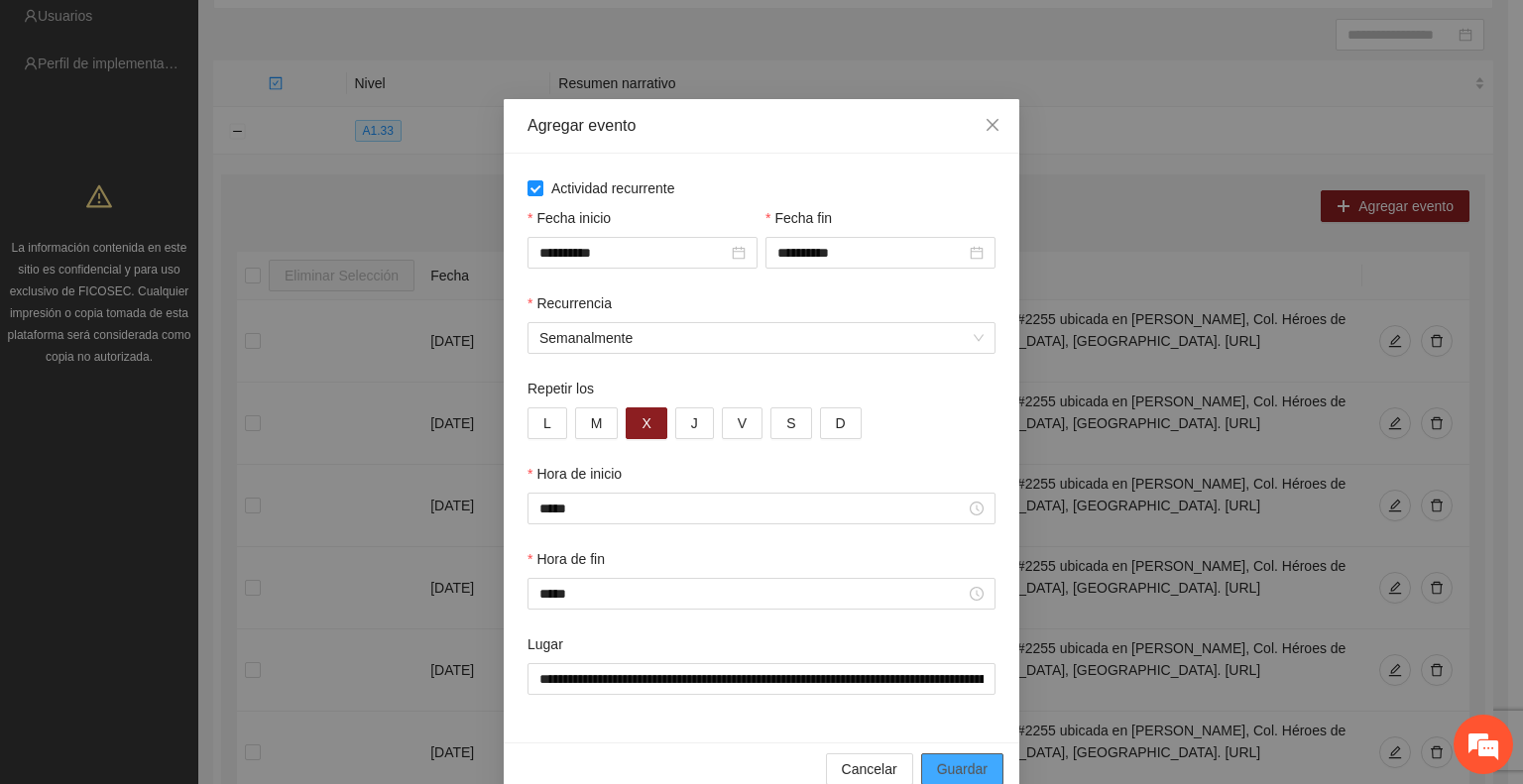 click on "Guardar" at bounding box center (962, 769) 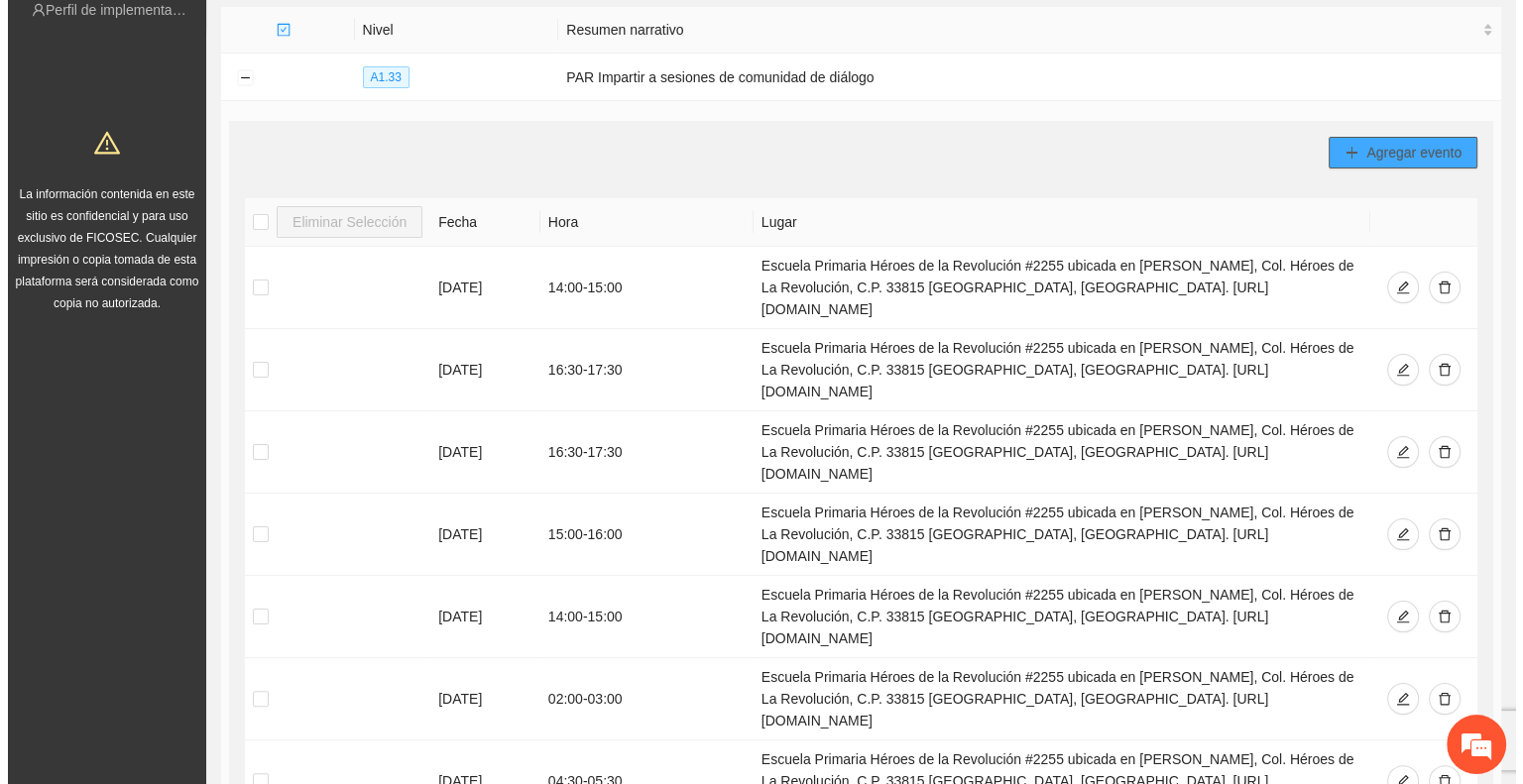 scroll, scrollTop: 0, scrollLeft: 0, axis: both 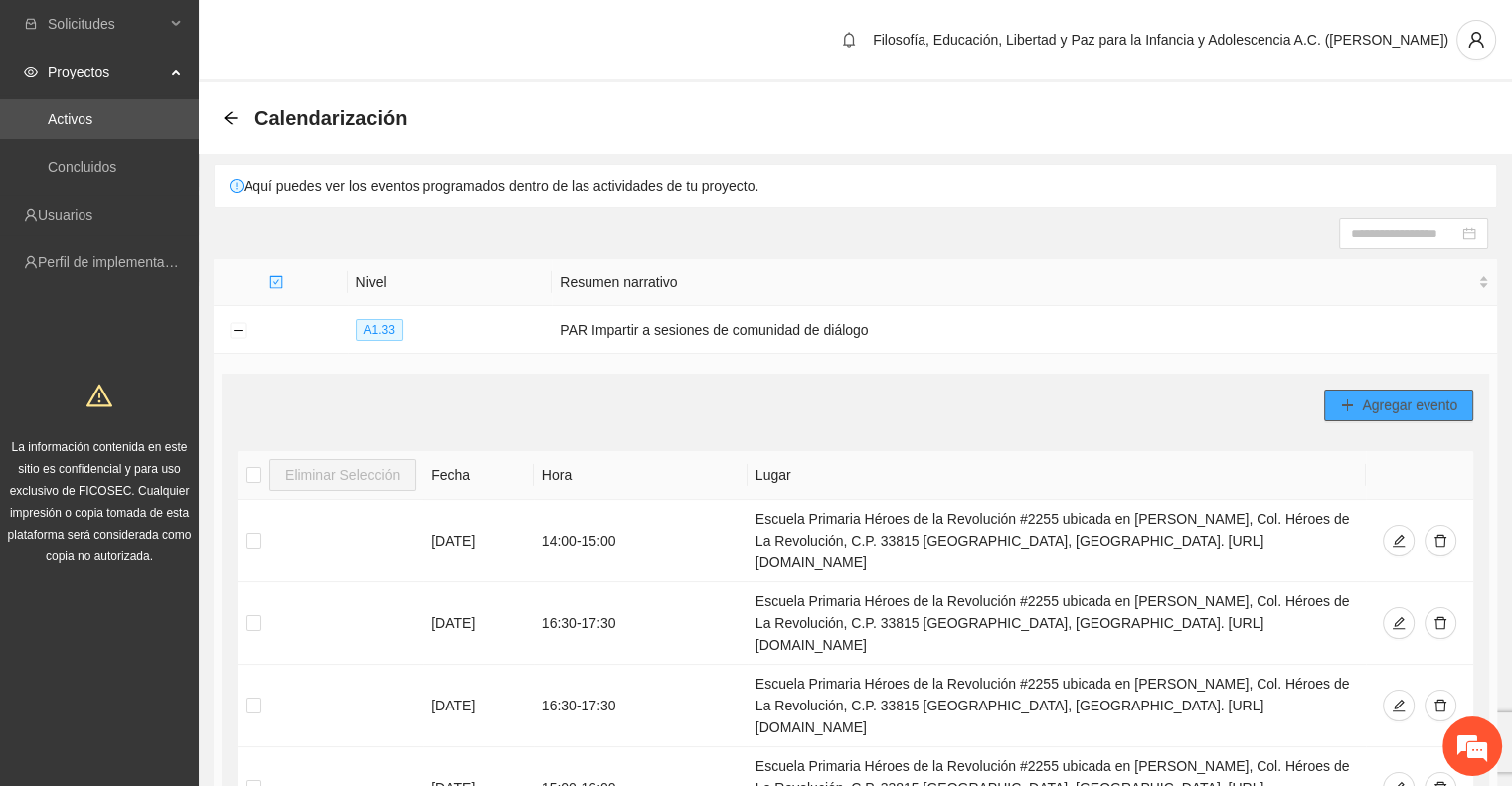 click on "Agregar evento" at bounding box center (1410, 405) 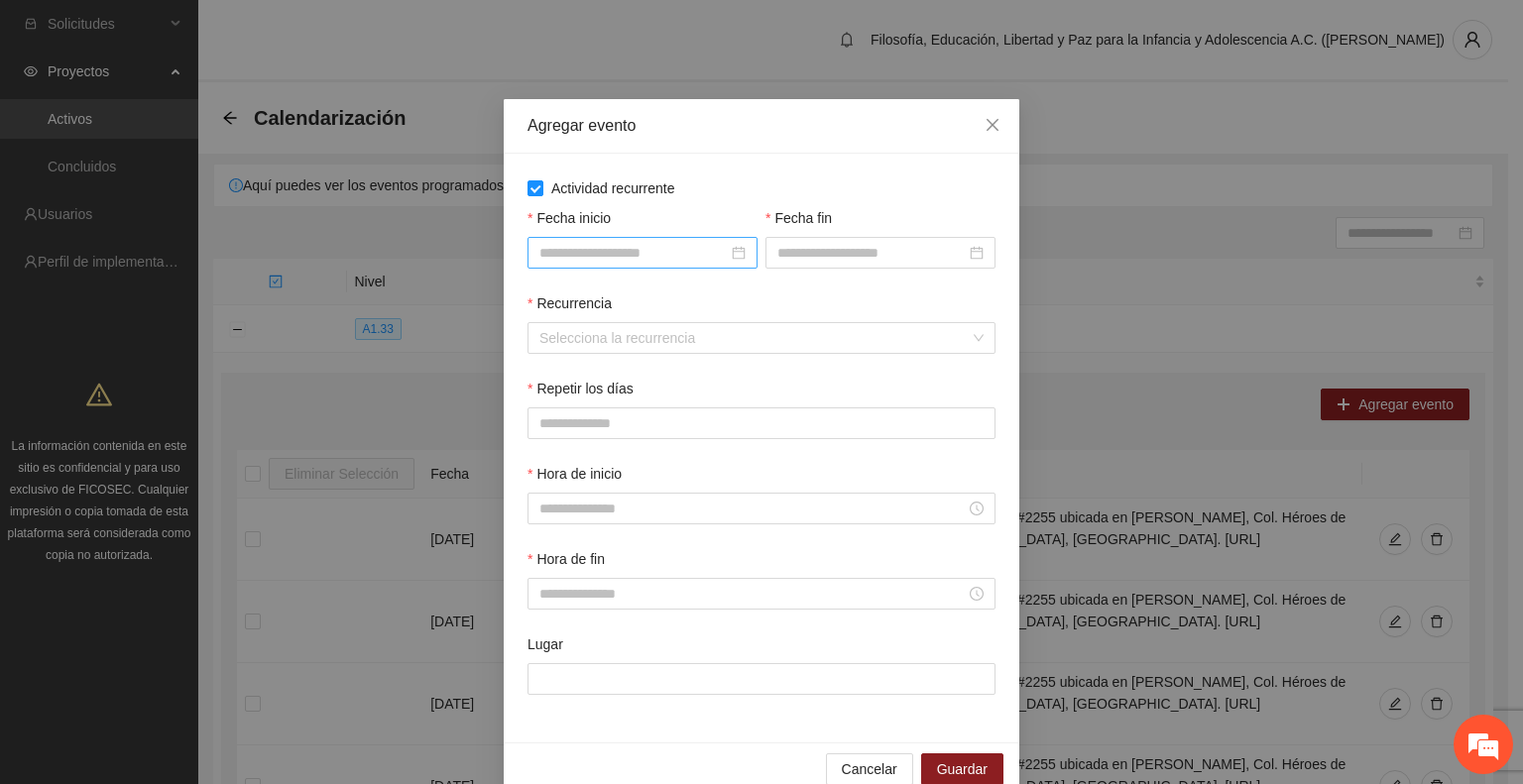 click on "Fecha inicio" at bounding box center (634, 253) 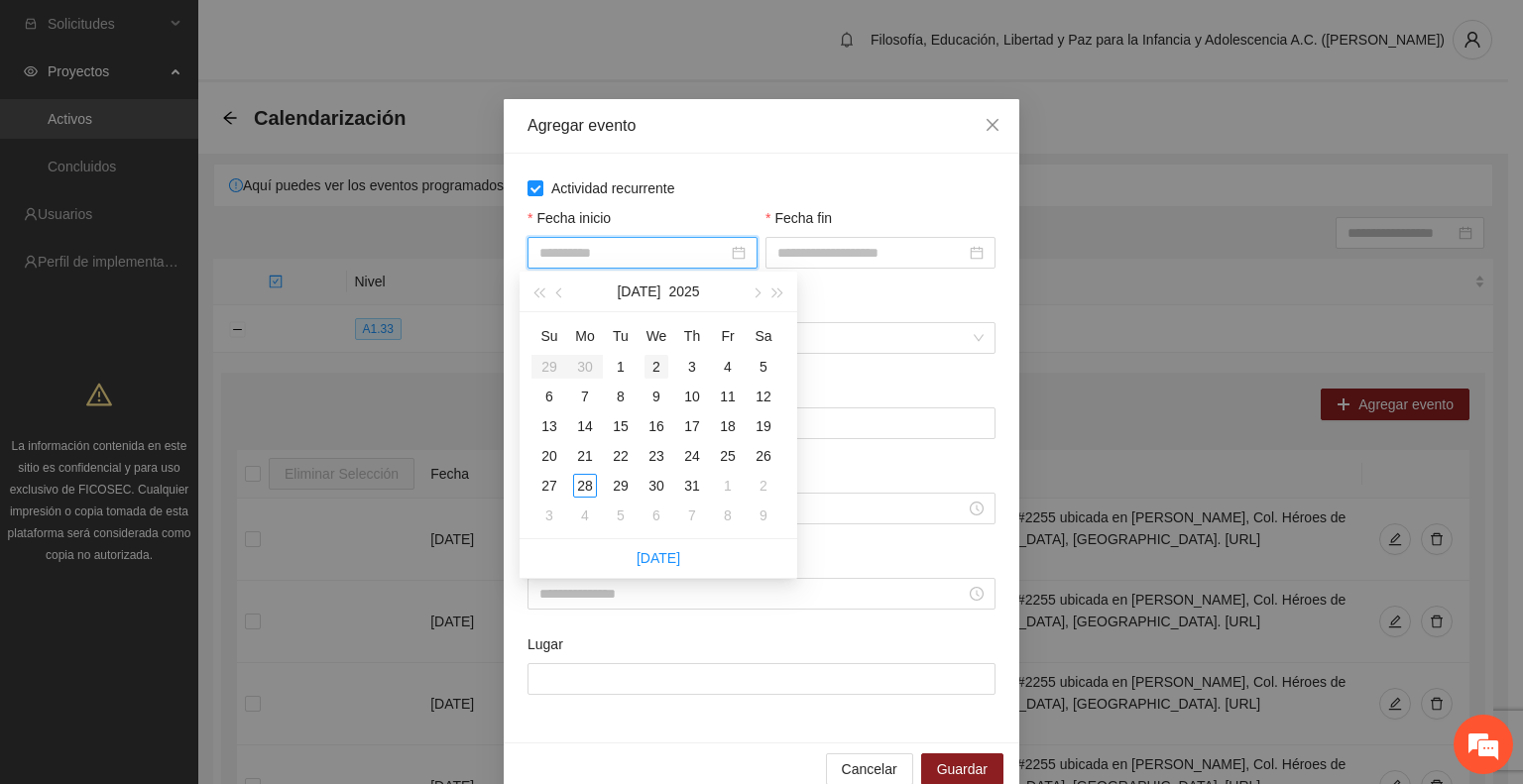 type on "**********" 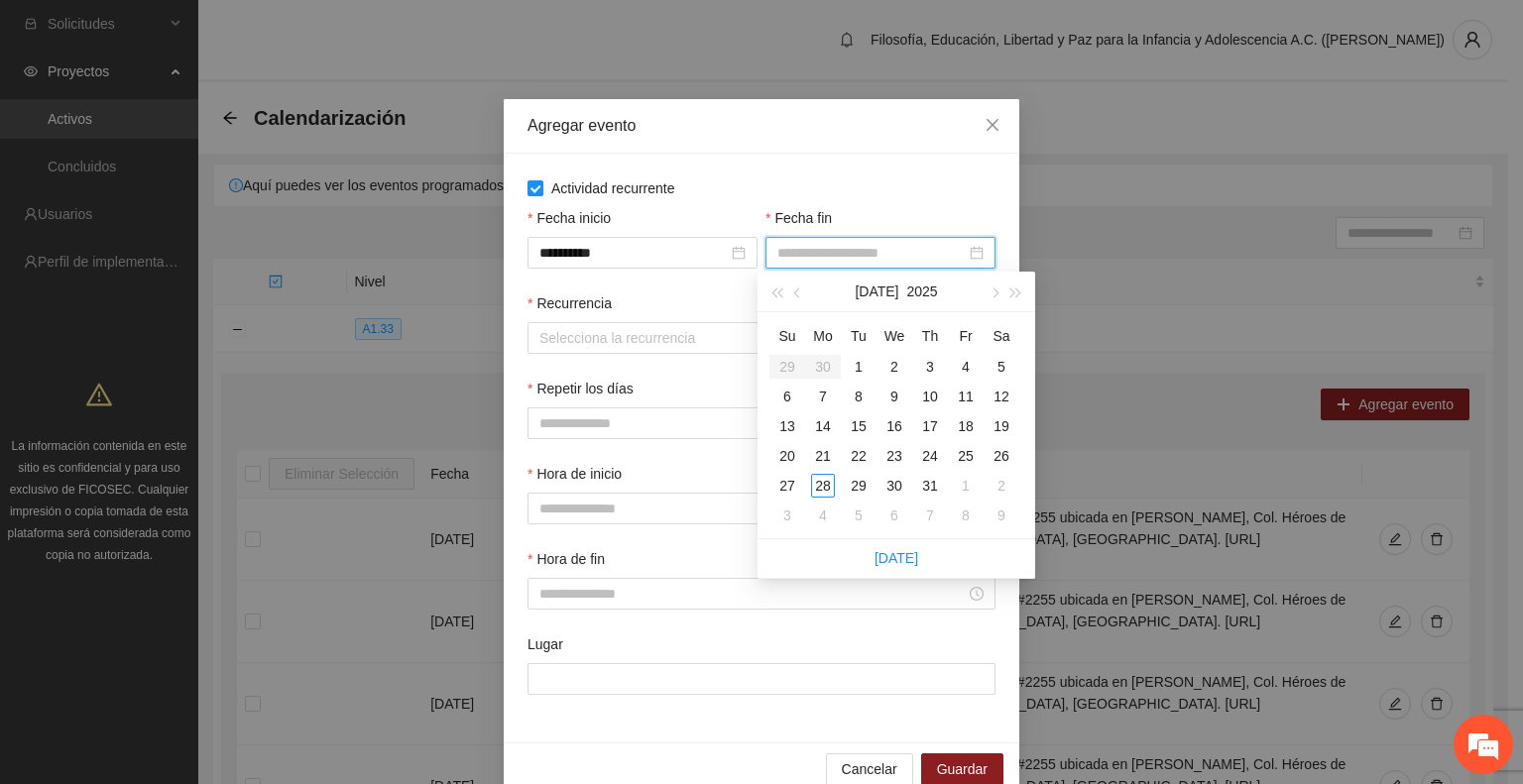 click on "Fecha fin" at bounding box center (872, 253) 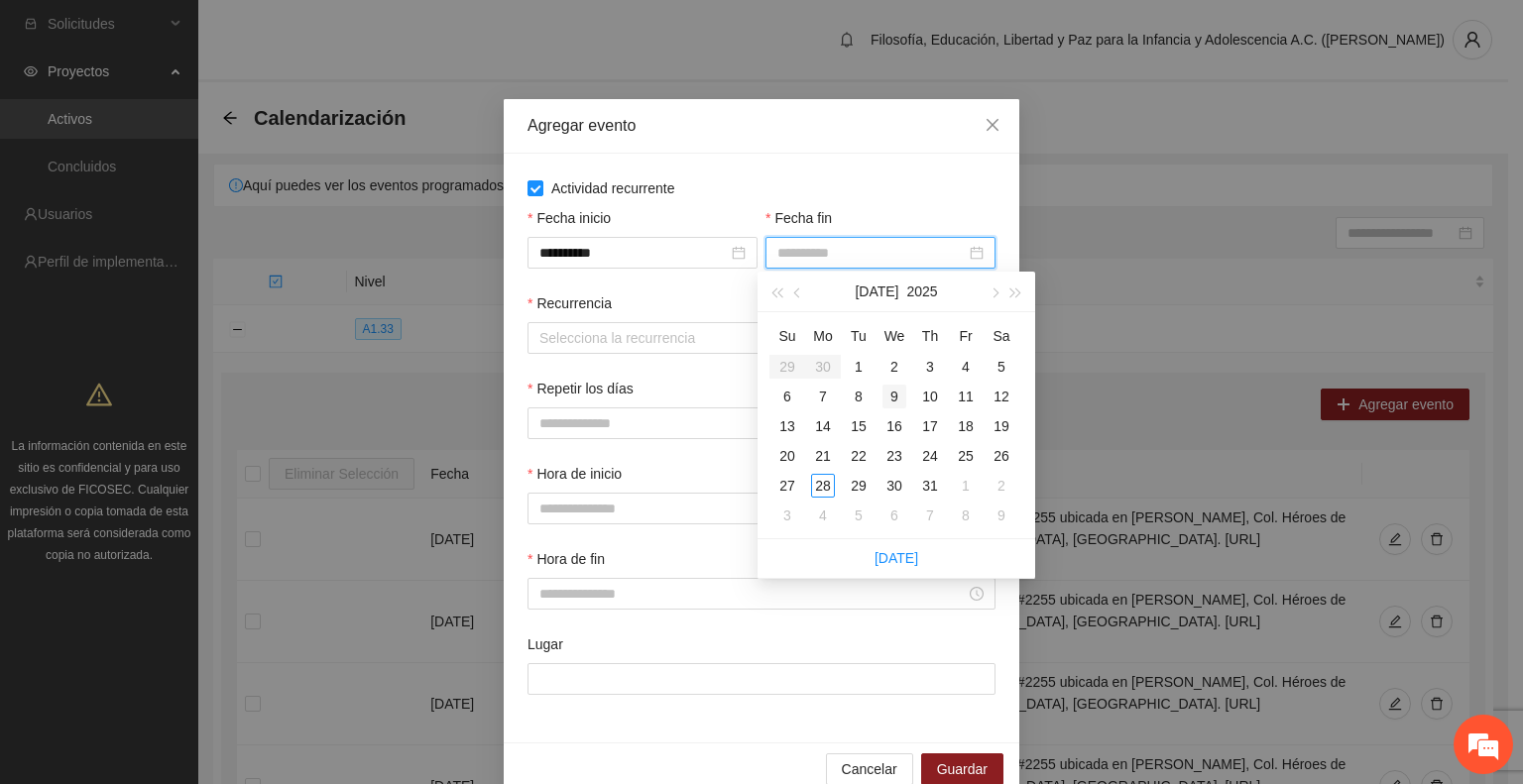 type on "**********" 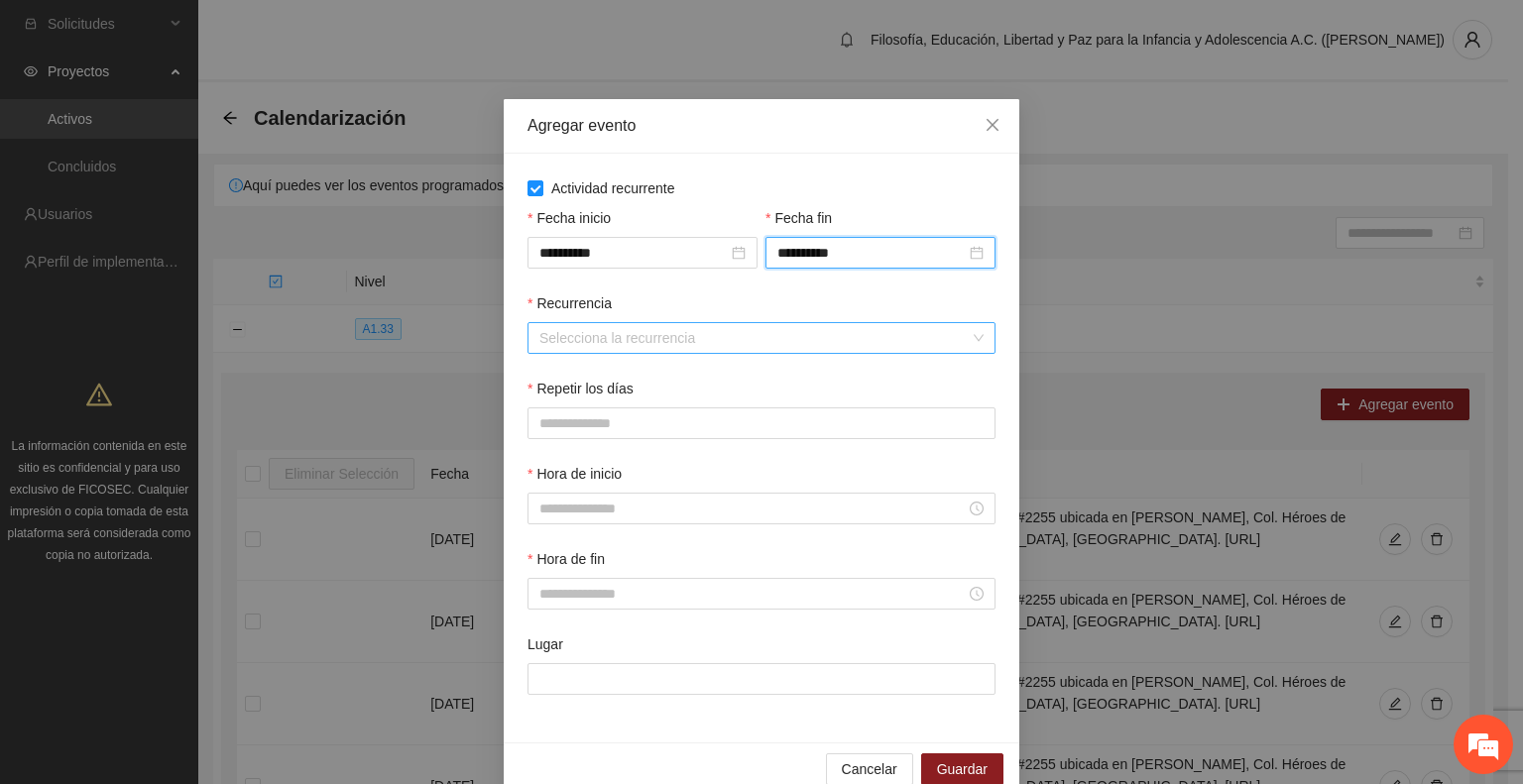click on "Recurrencia" at bounding box center [755, 338] 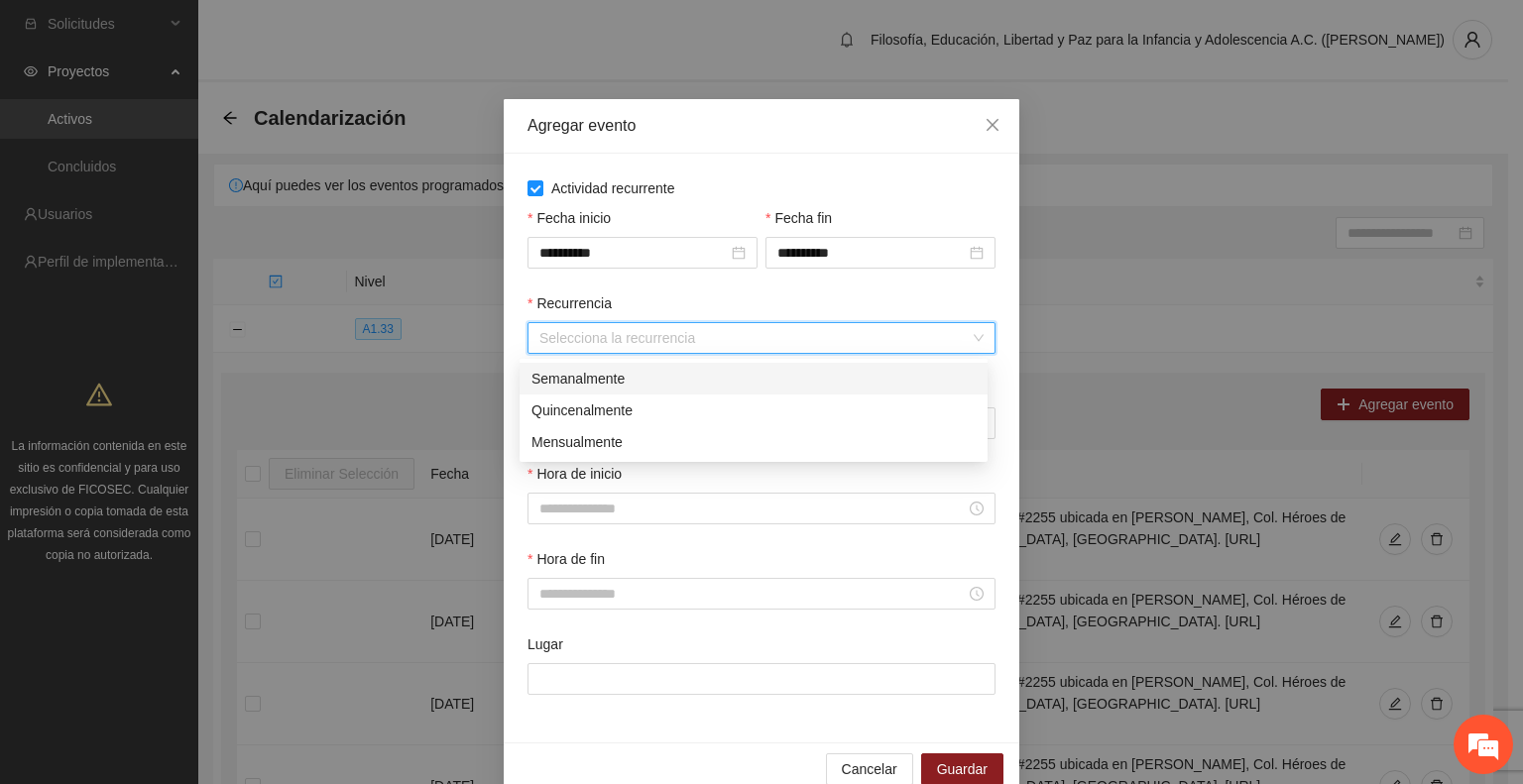 click on "Semanalmente" at bounding box center (754, 379) 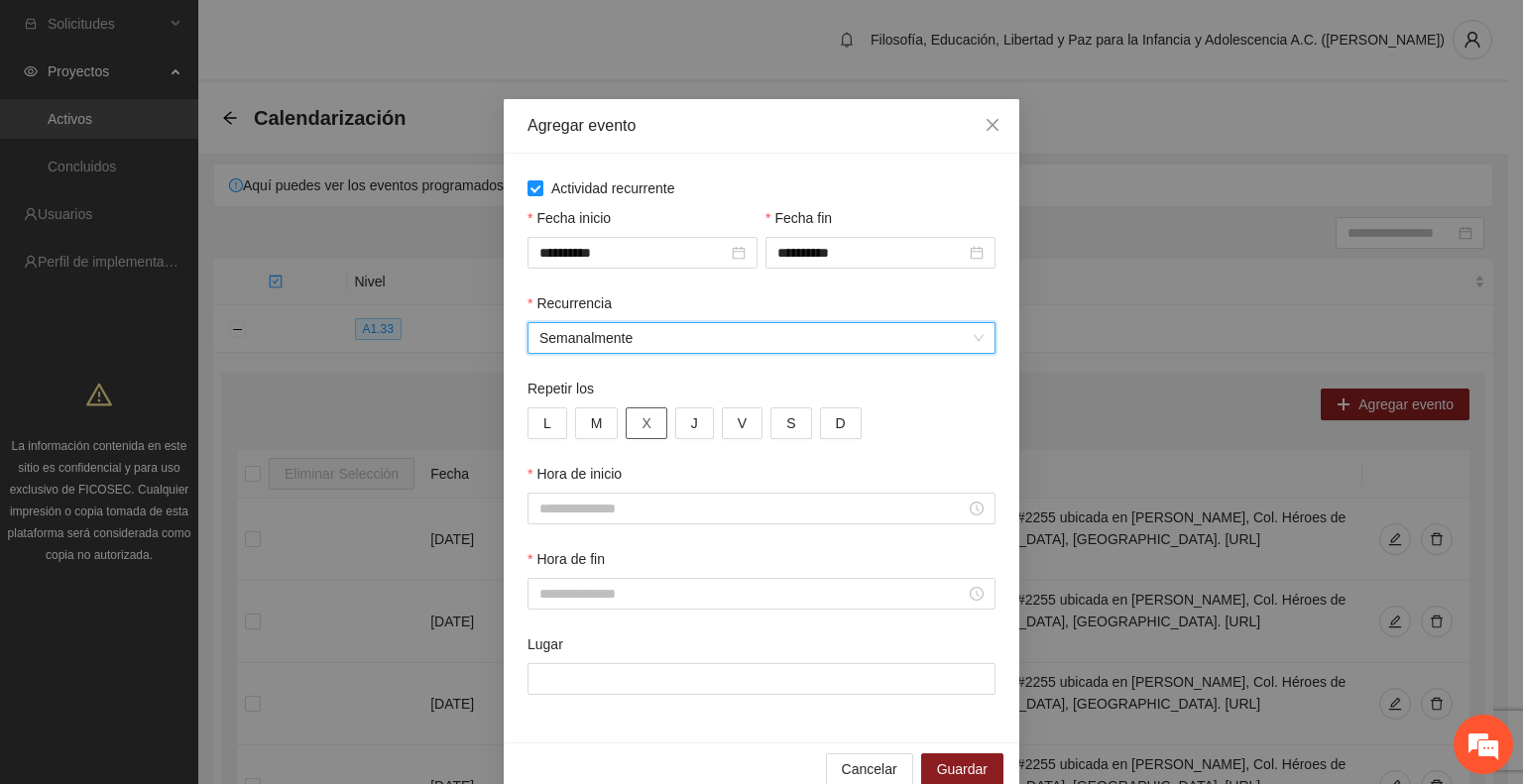 click on "X" at bounding box center (645, 423) 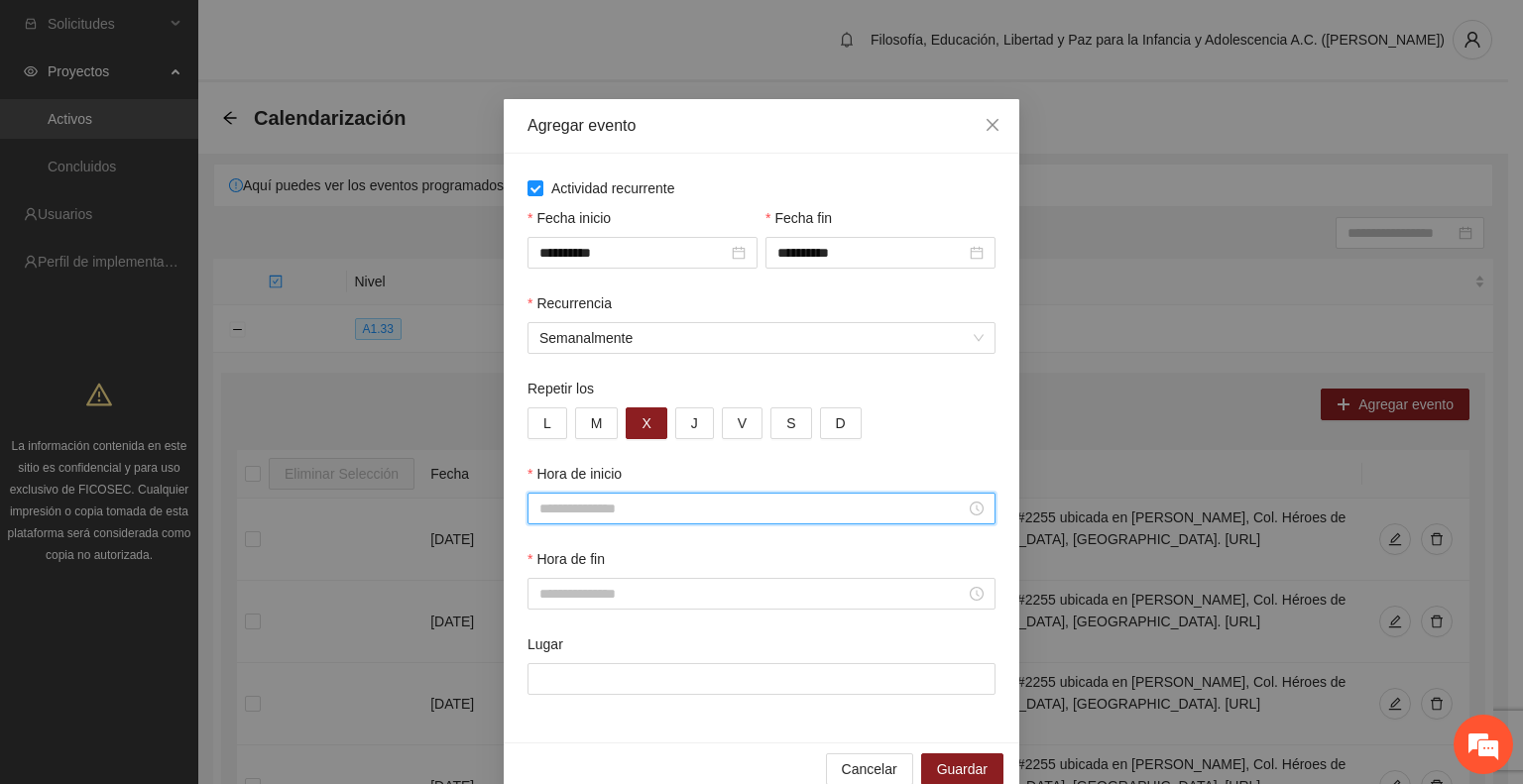 click on "Hora de inicio" at bounding box center [753, 508] 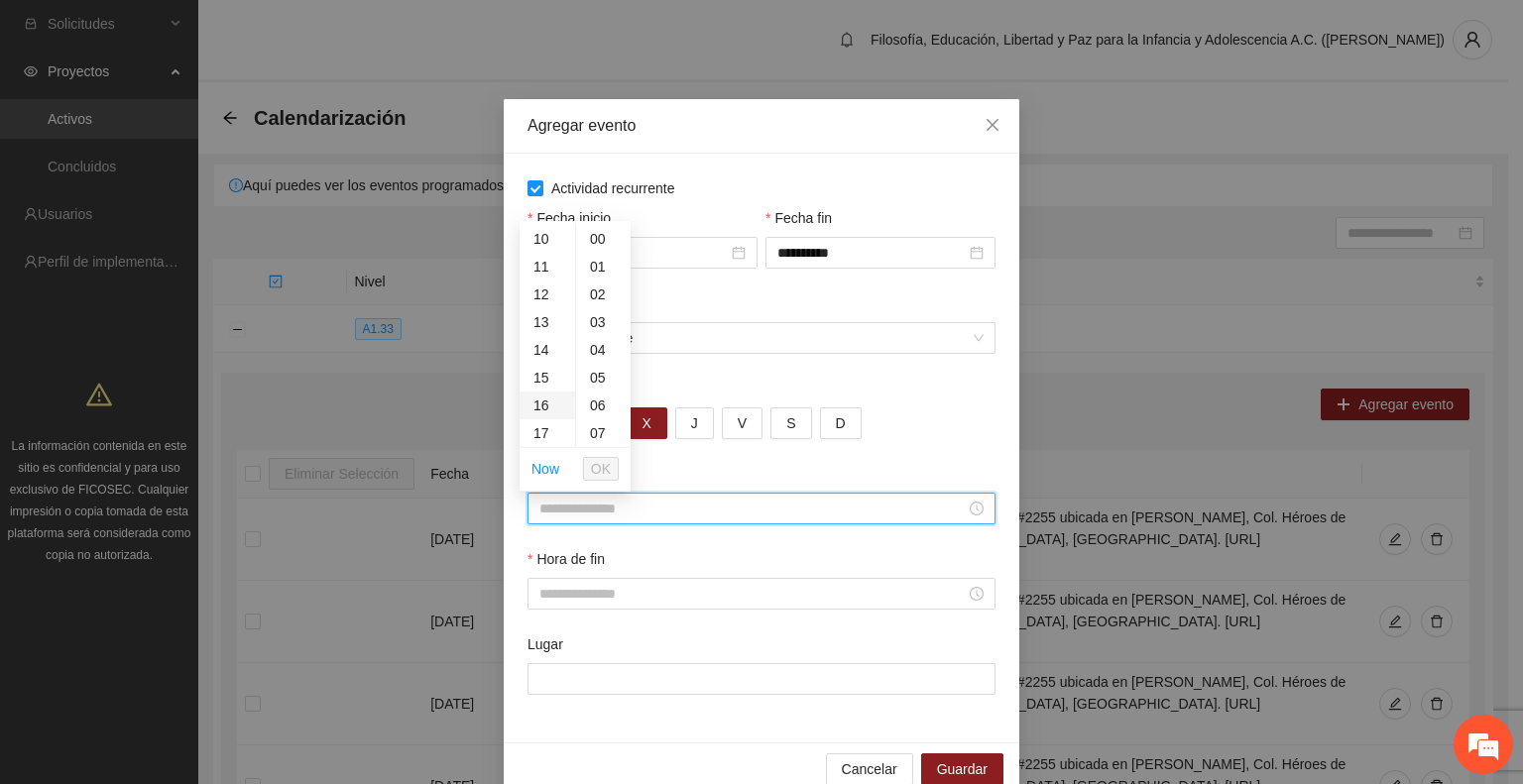 click on "16" at bounding box center (547, 405) 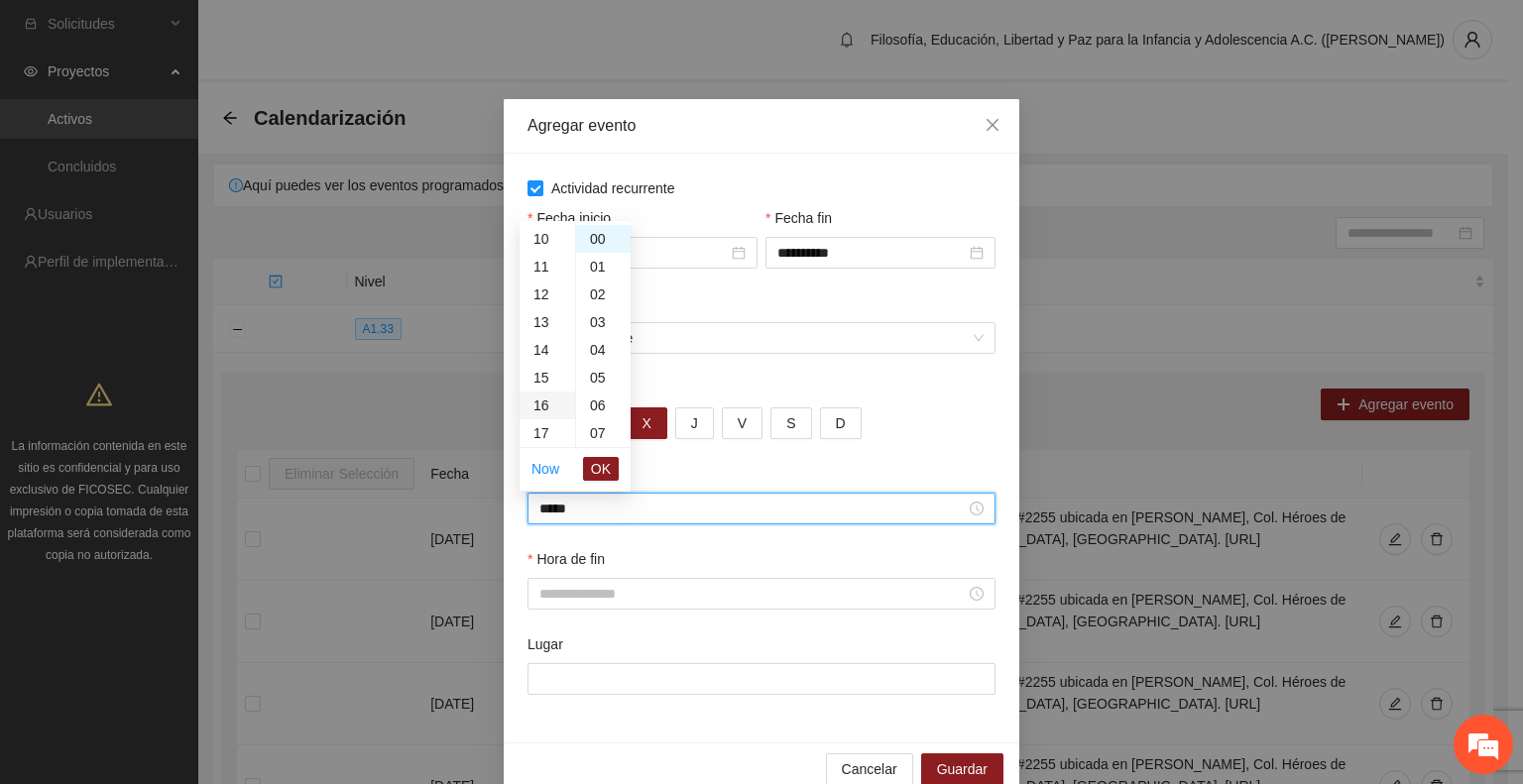 scroll, scrollTop: 444, scrollLeft: 0, axis: vertical 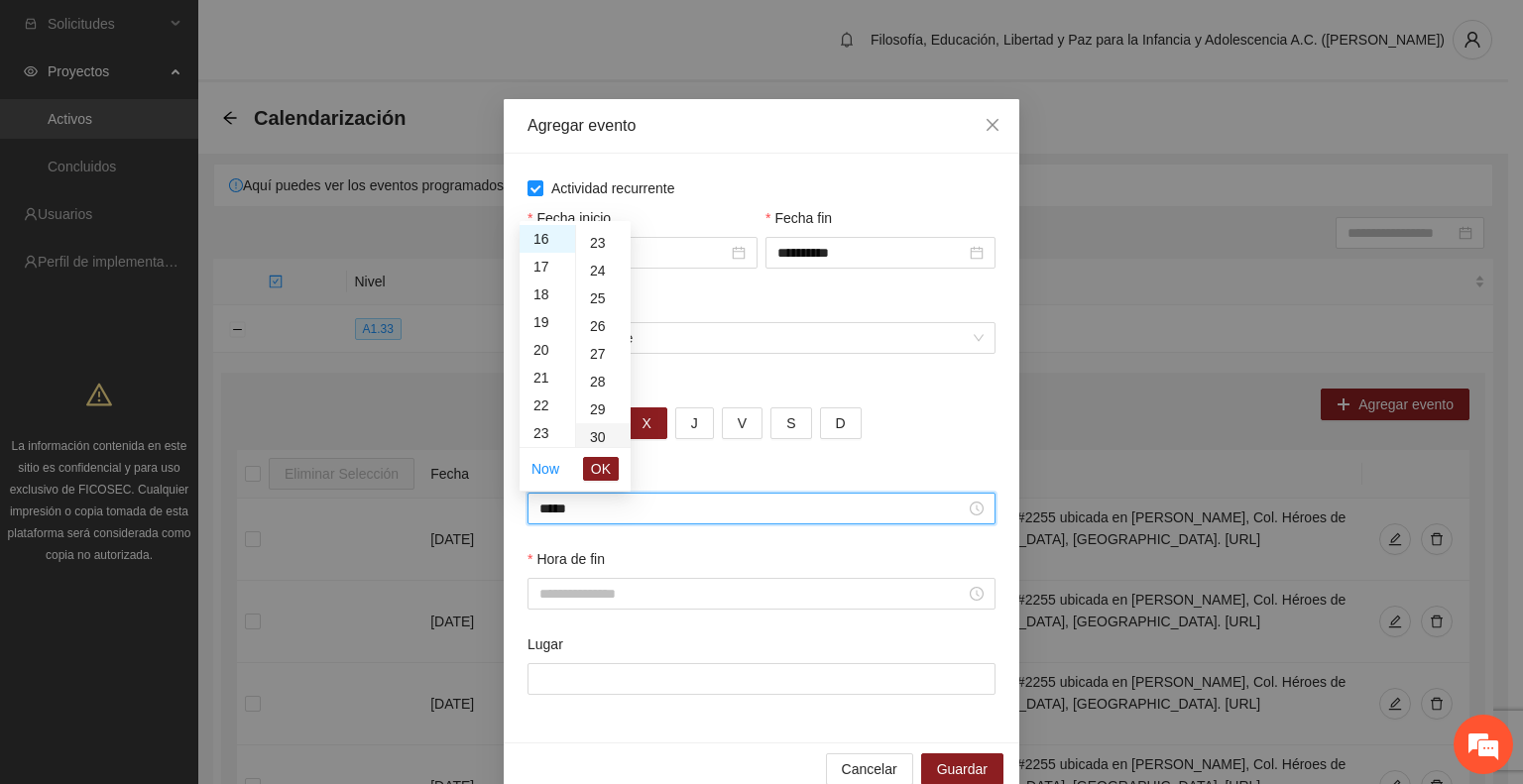 click on "30" at bounding box center (603, 437) 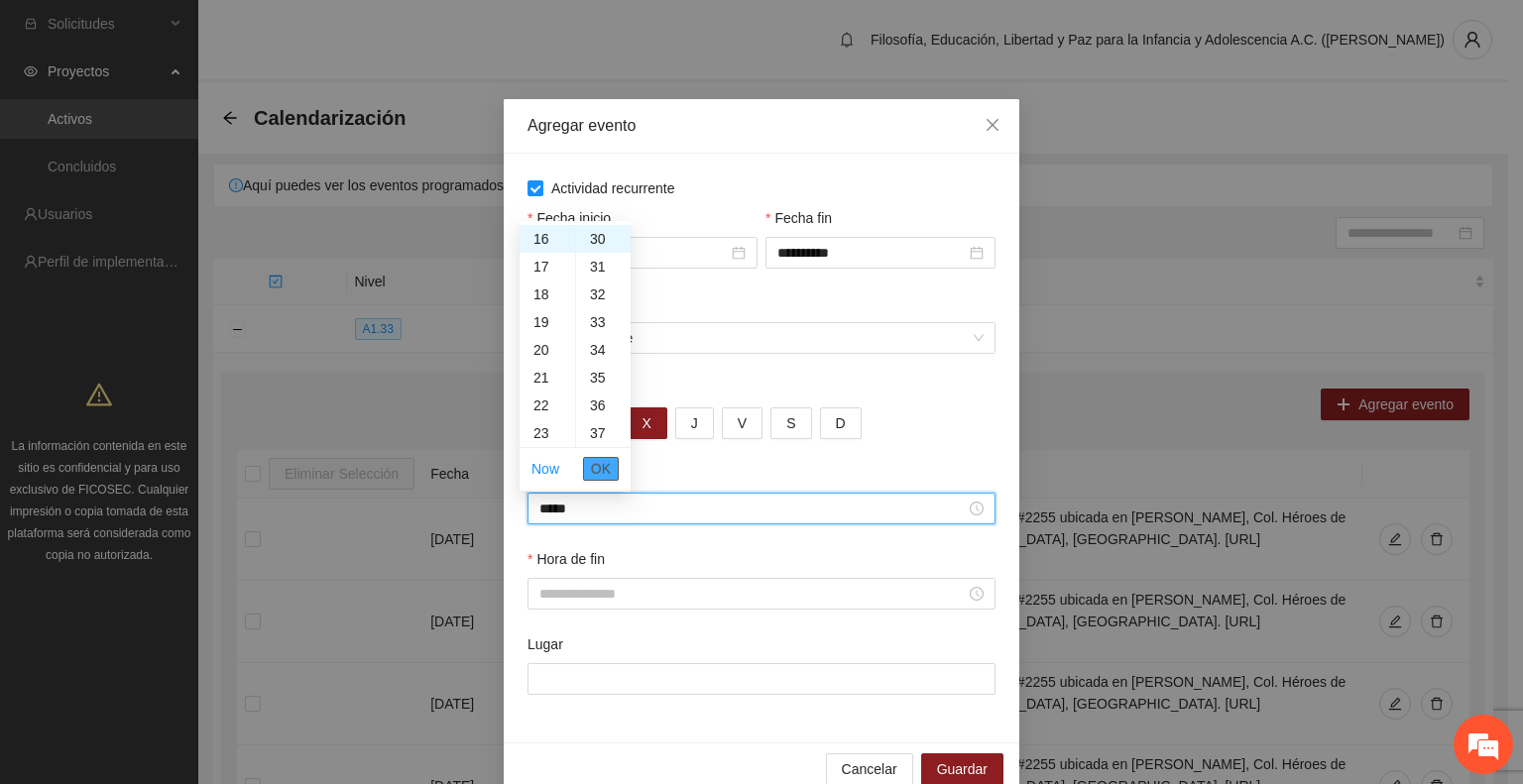 click on "OK" at bounding box center [601, 469] 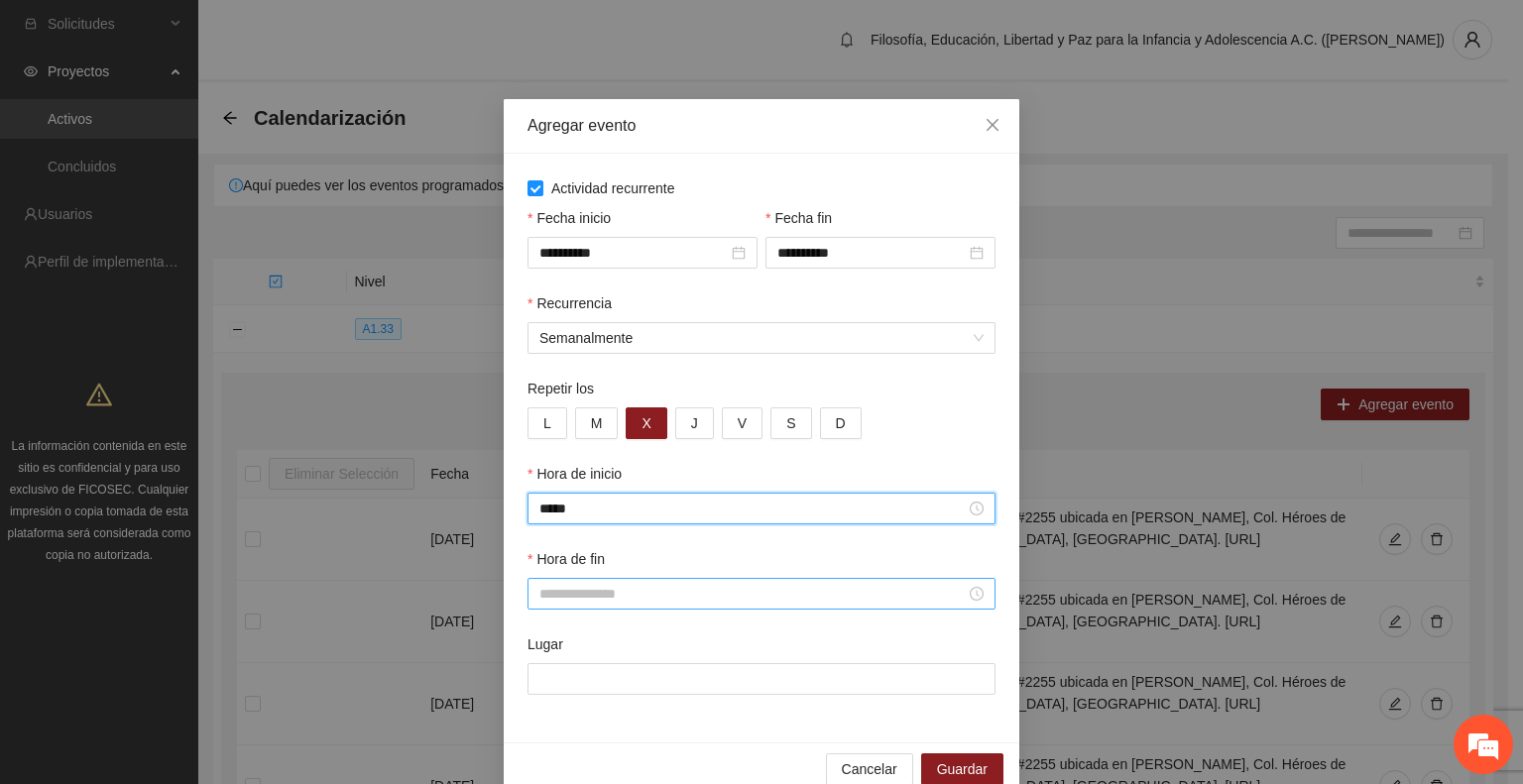 click on "Hora de fin" at bounding box center (753, 594) 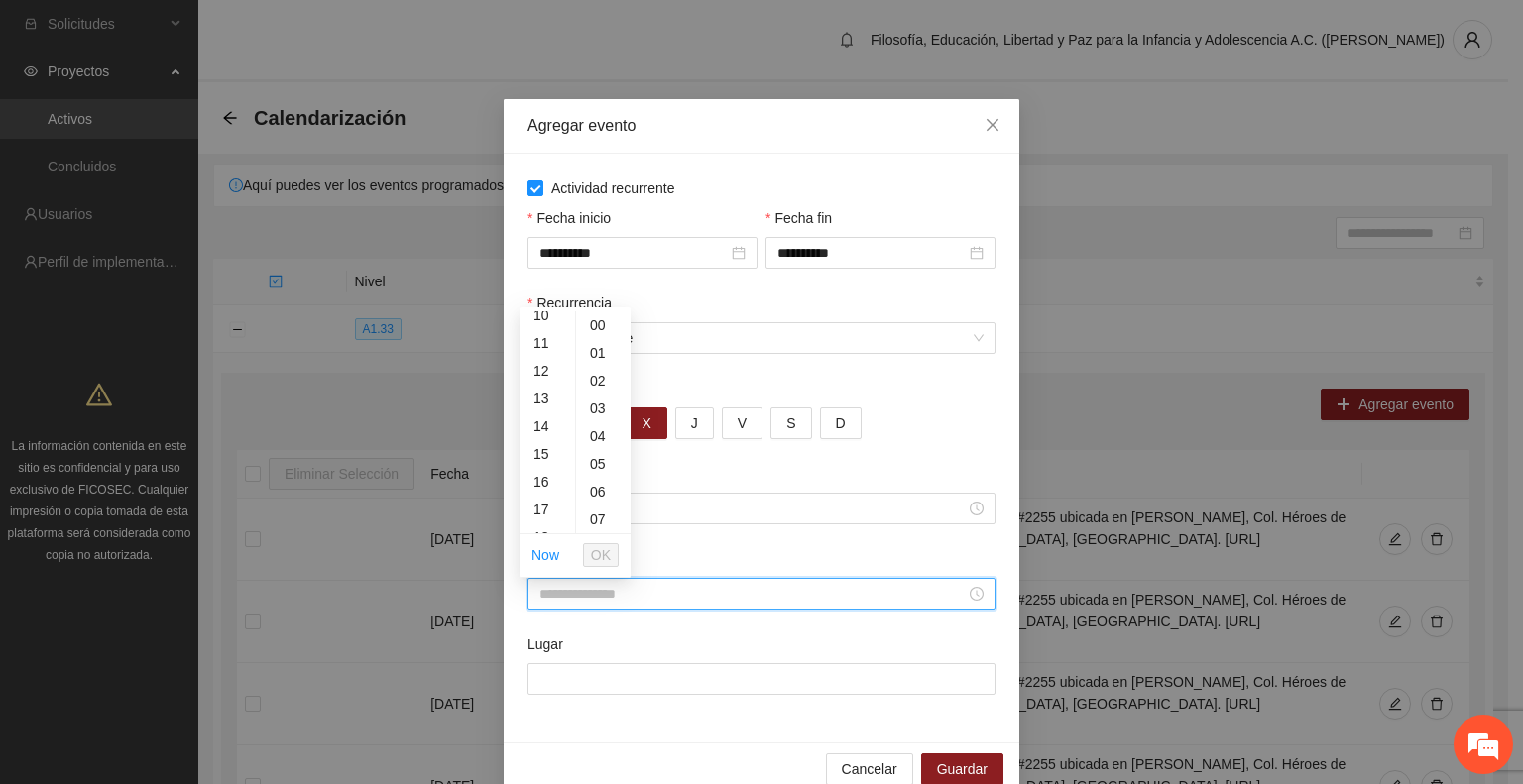 scroll, scrollTop: 317, scrollLeft: 0, axis: vertical 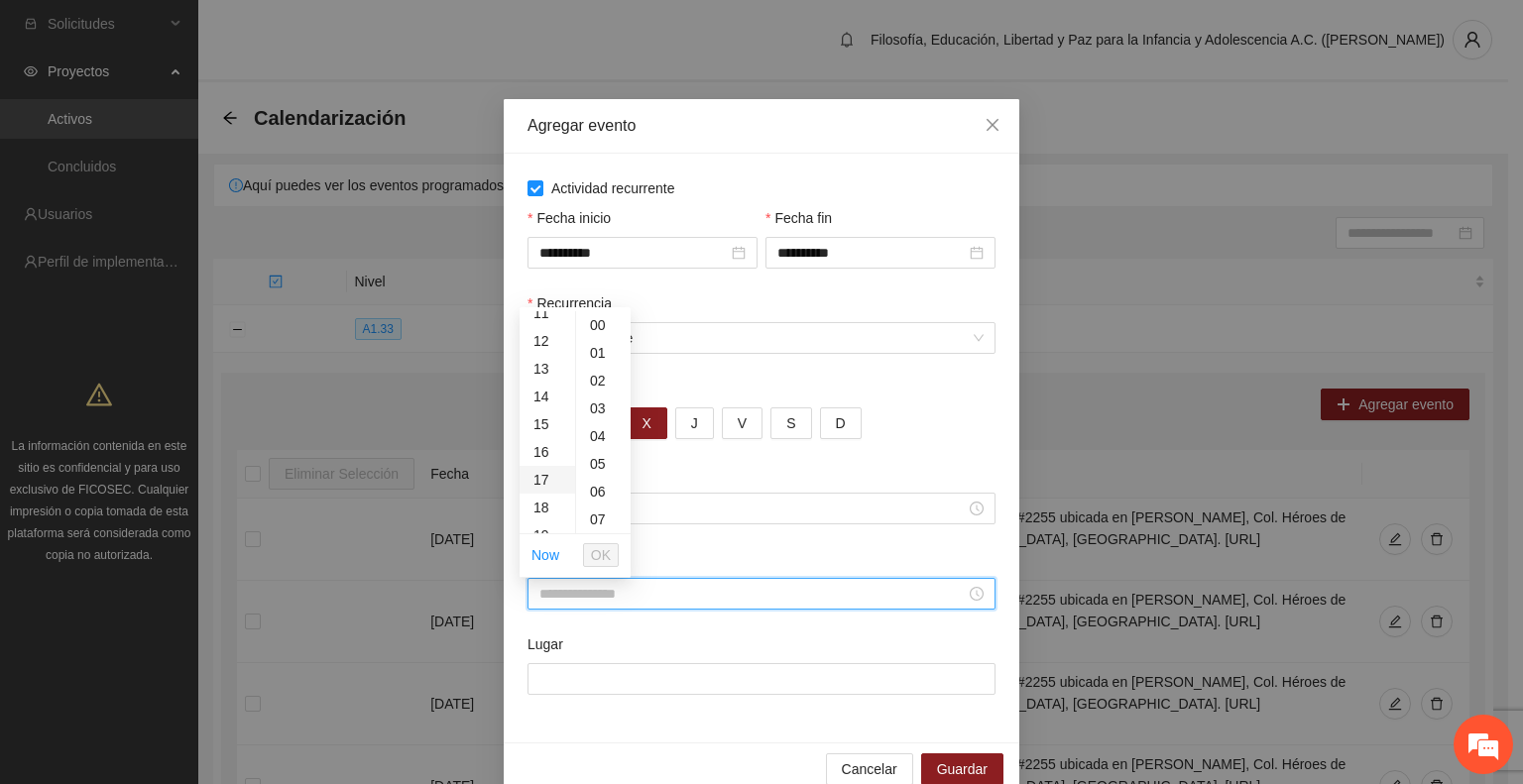 click on "17" at bounding box center [547, 480] 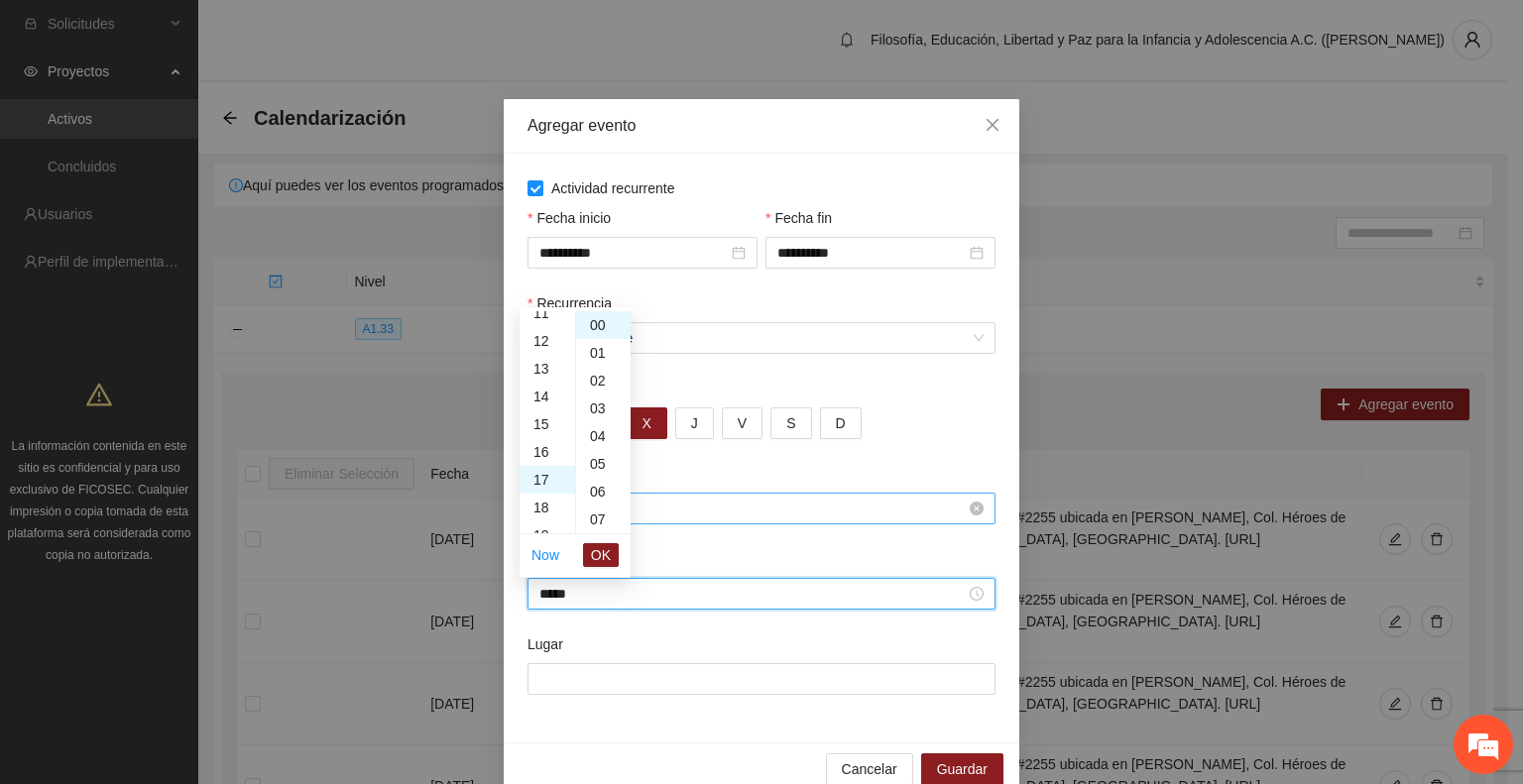 scroll, scrollTop: 472, scrollLeft: 0, axis: vertical 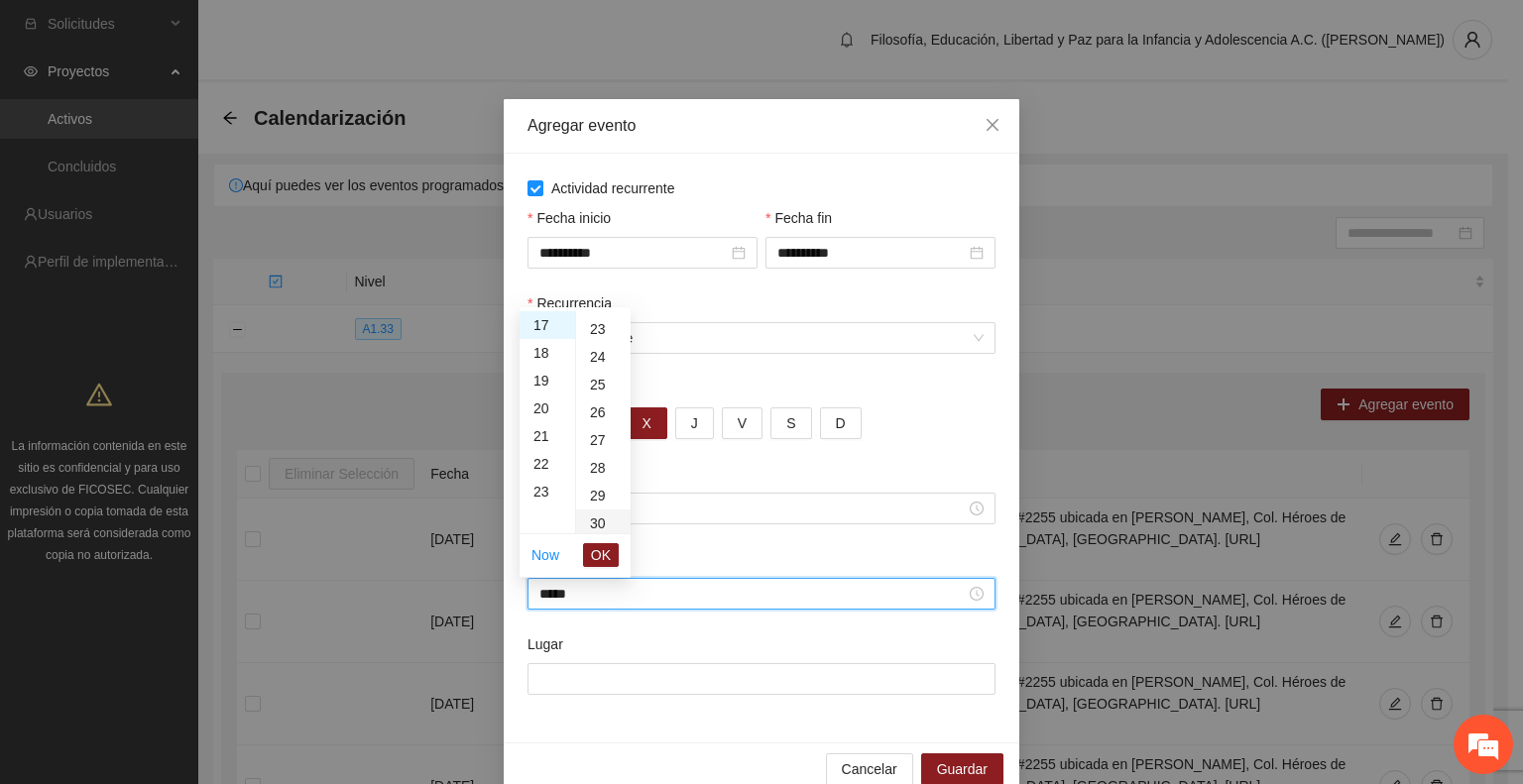 click on "30" at bounding box center (603, 523) 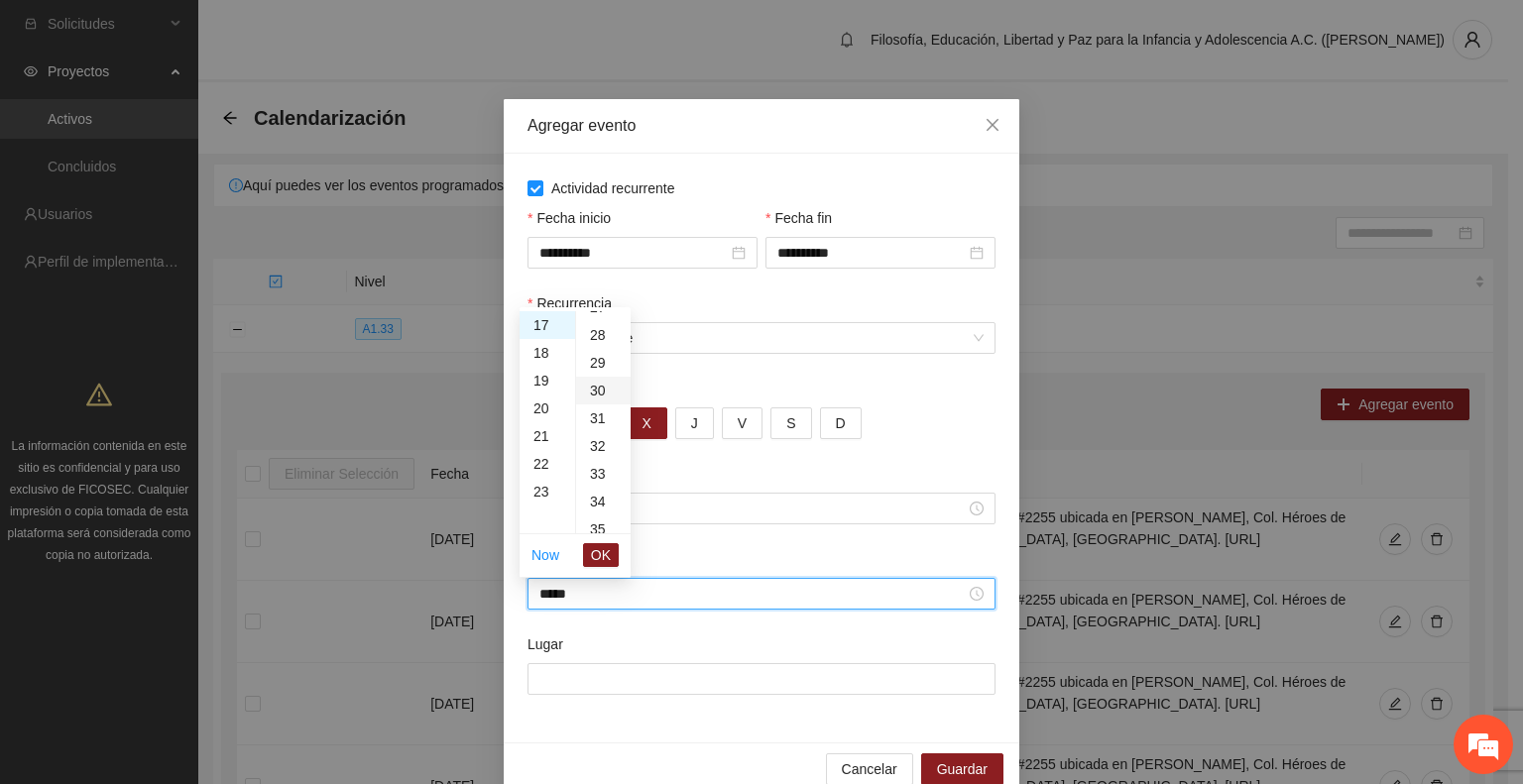 scroll, scrollTop: 833, scrollLeft: 0, axis: vertical 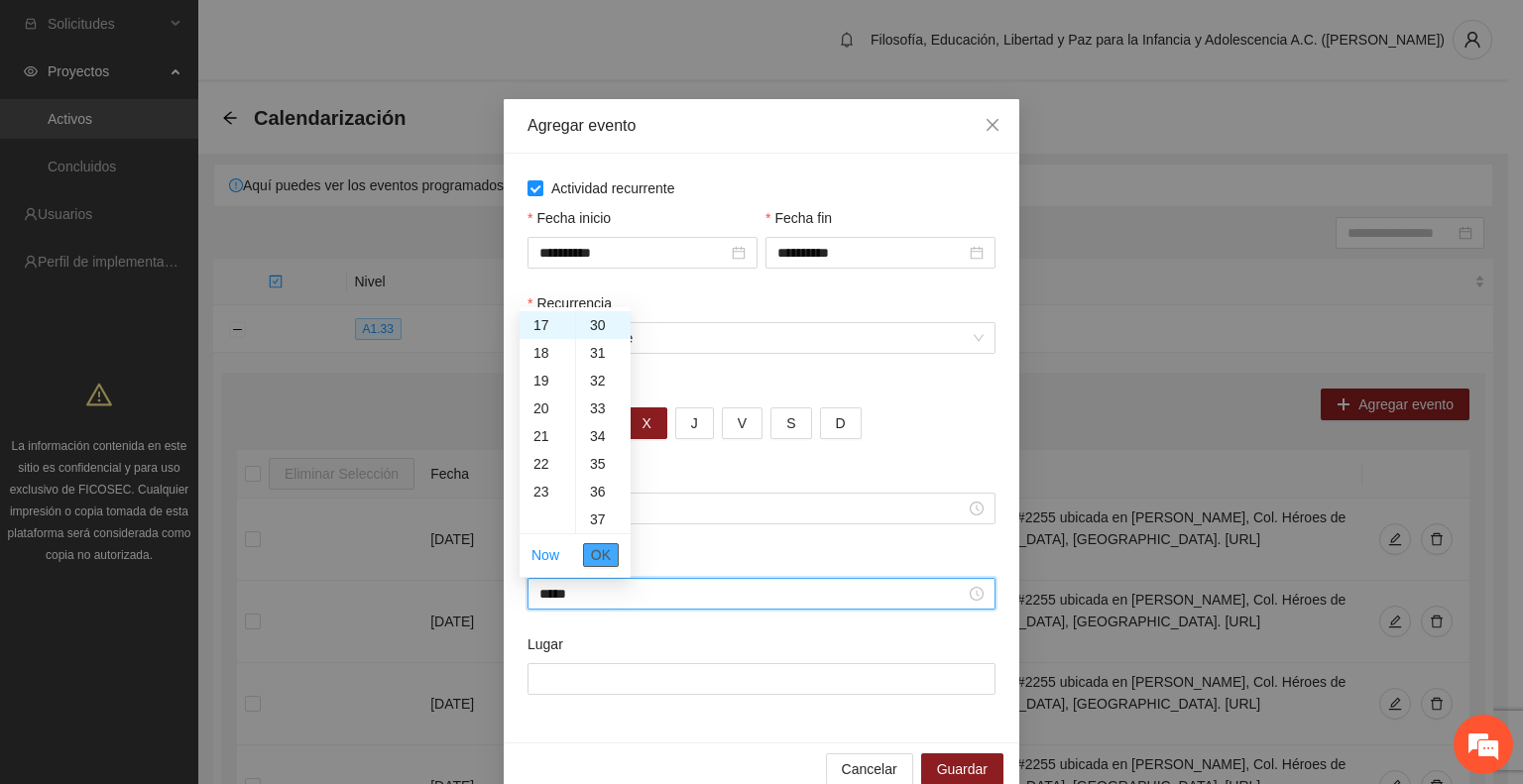 click on "OK" at bounding box center (601, 555) 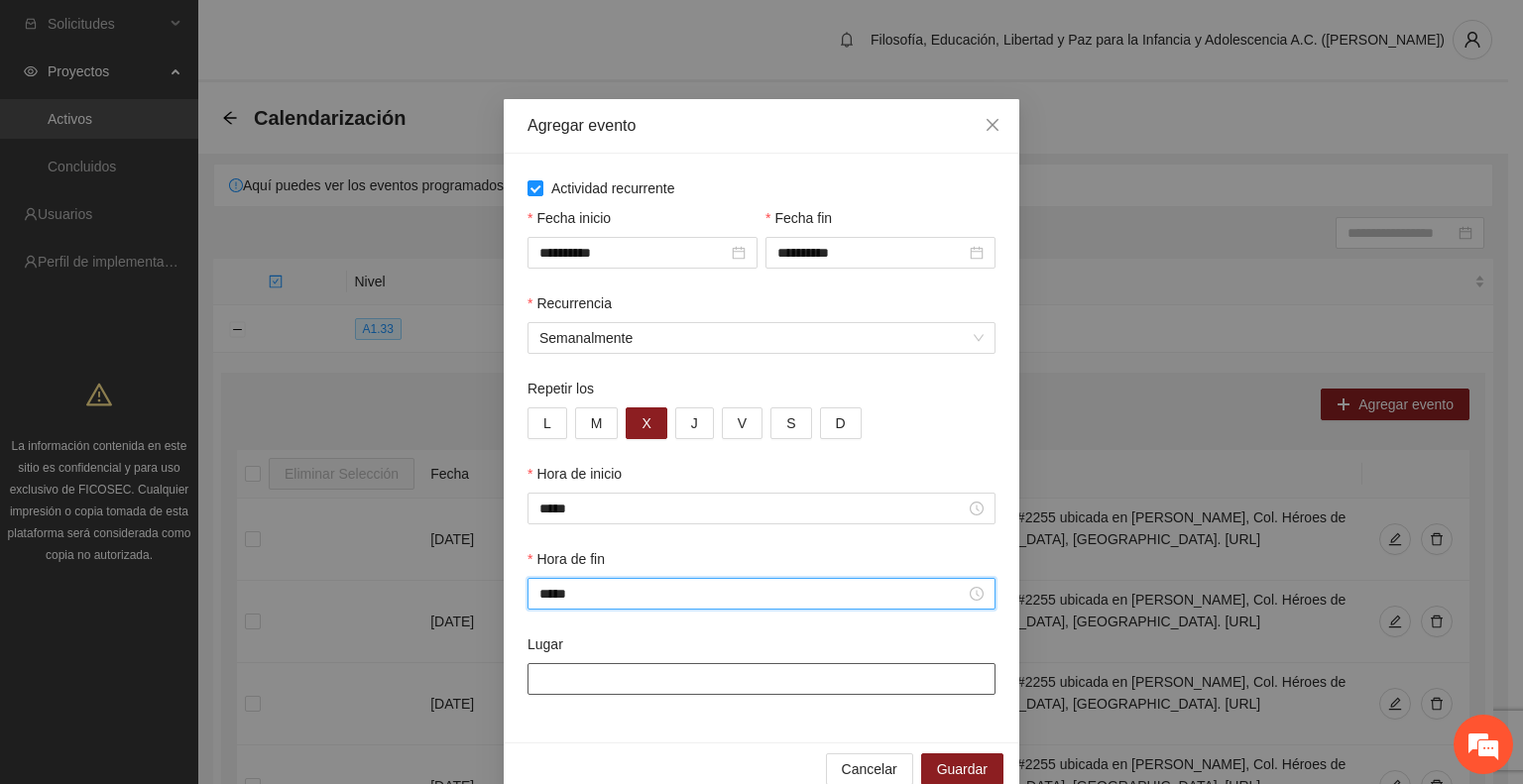 click on "Lugar" at bounding box center (762, 679) 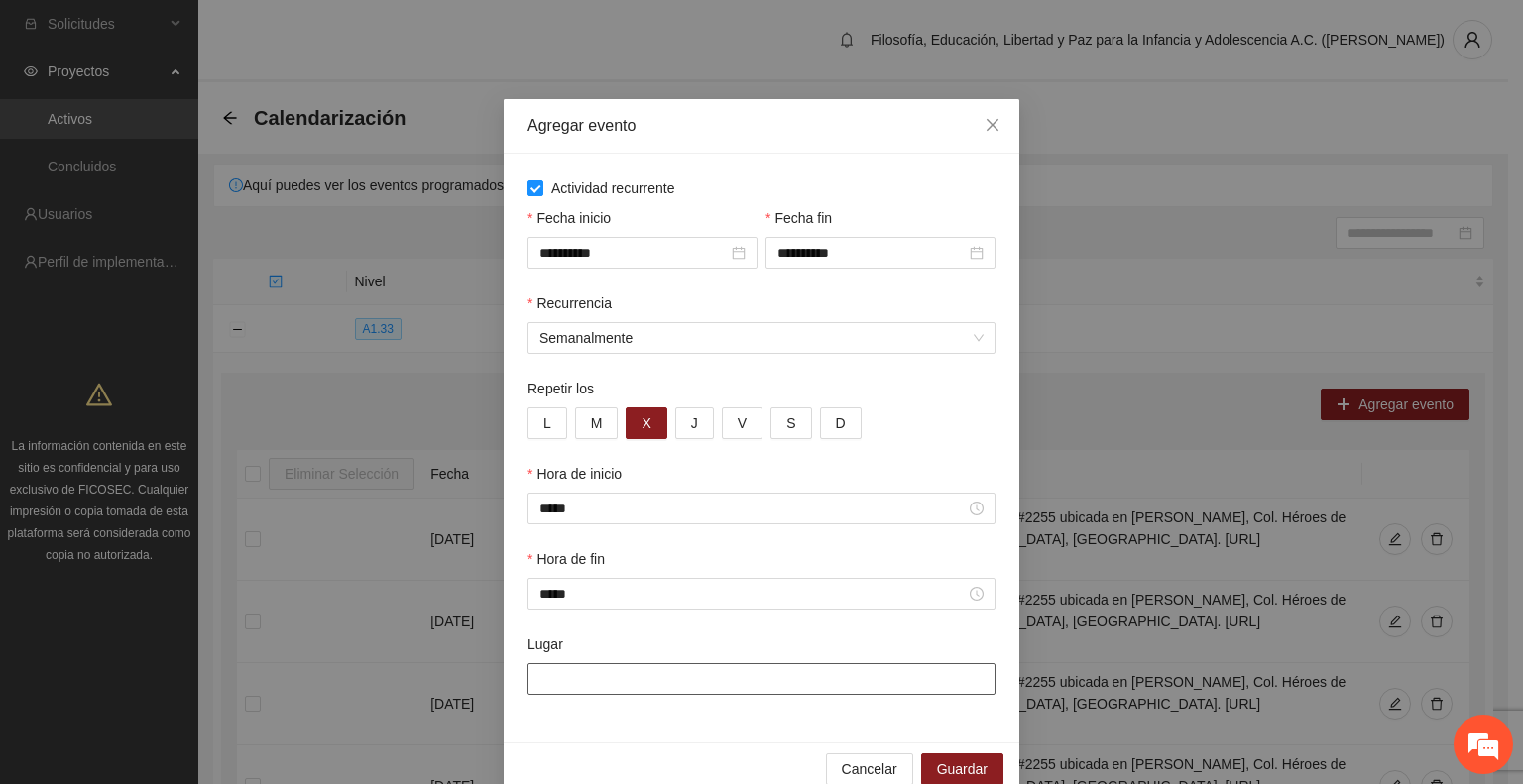 paste on "**********" 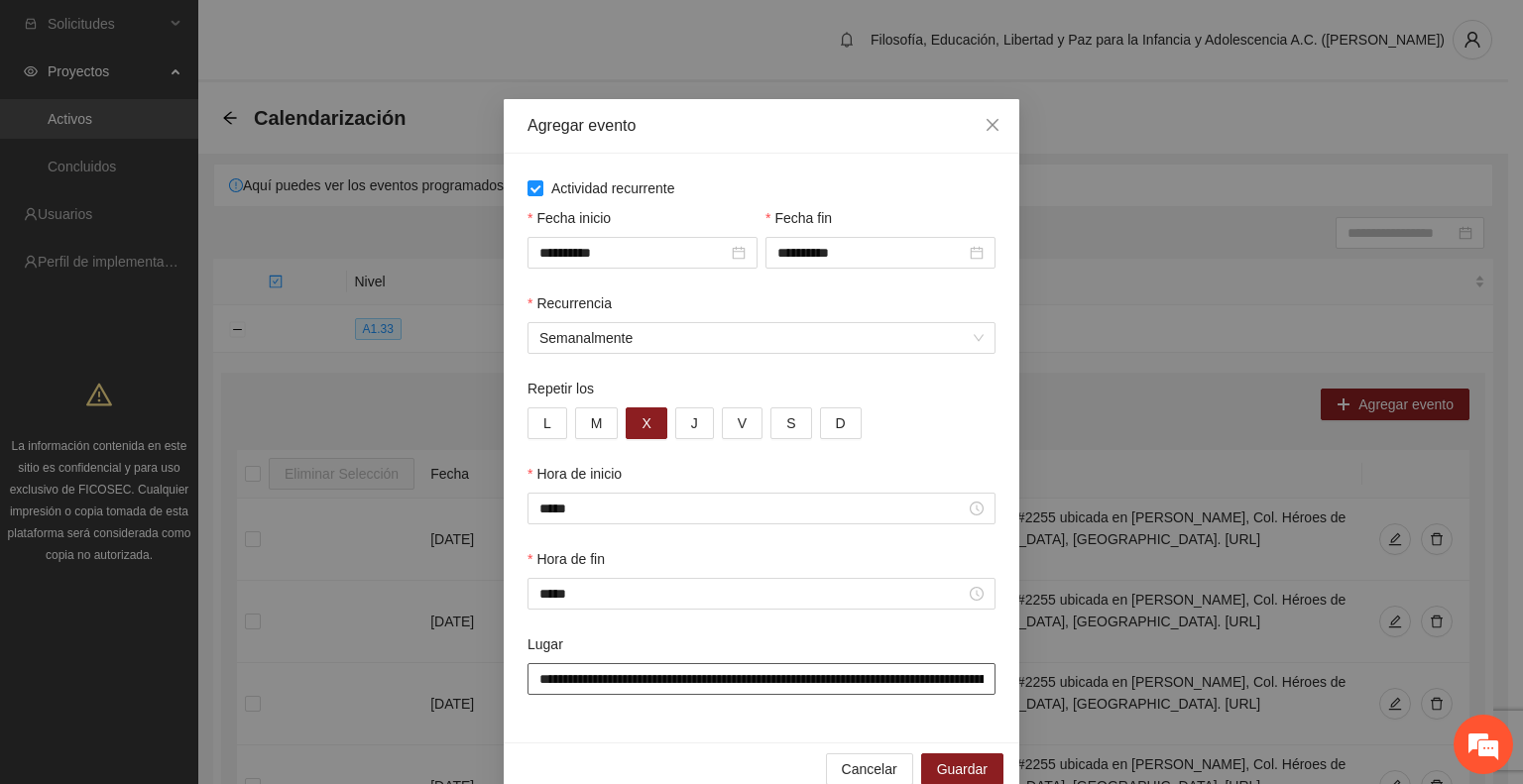 scroll, scrollTop: 0, scrollLeft: 730, axis: horizontal 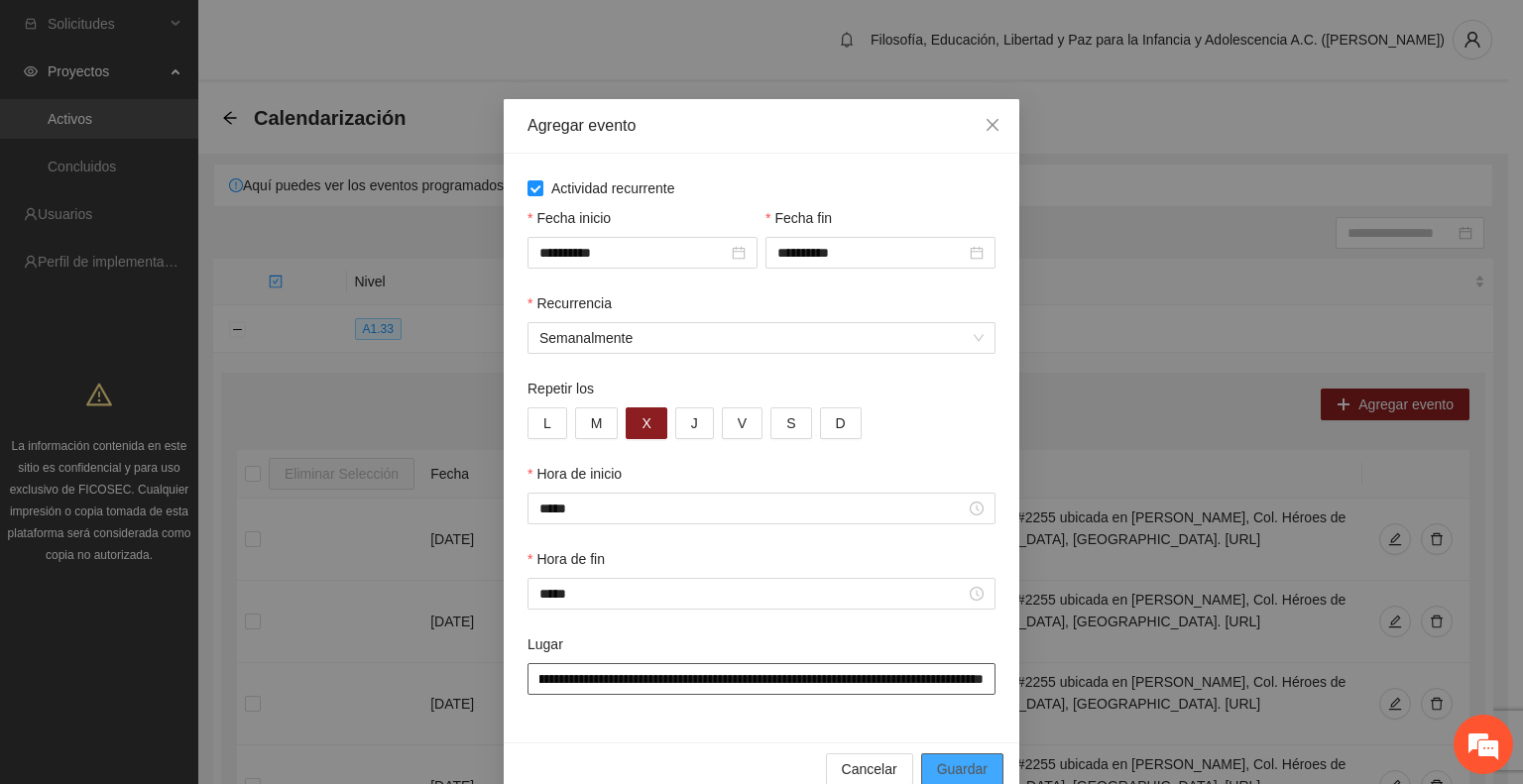 type on "**********" 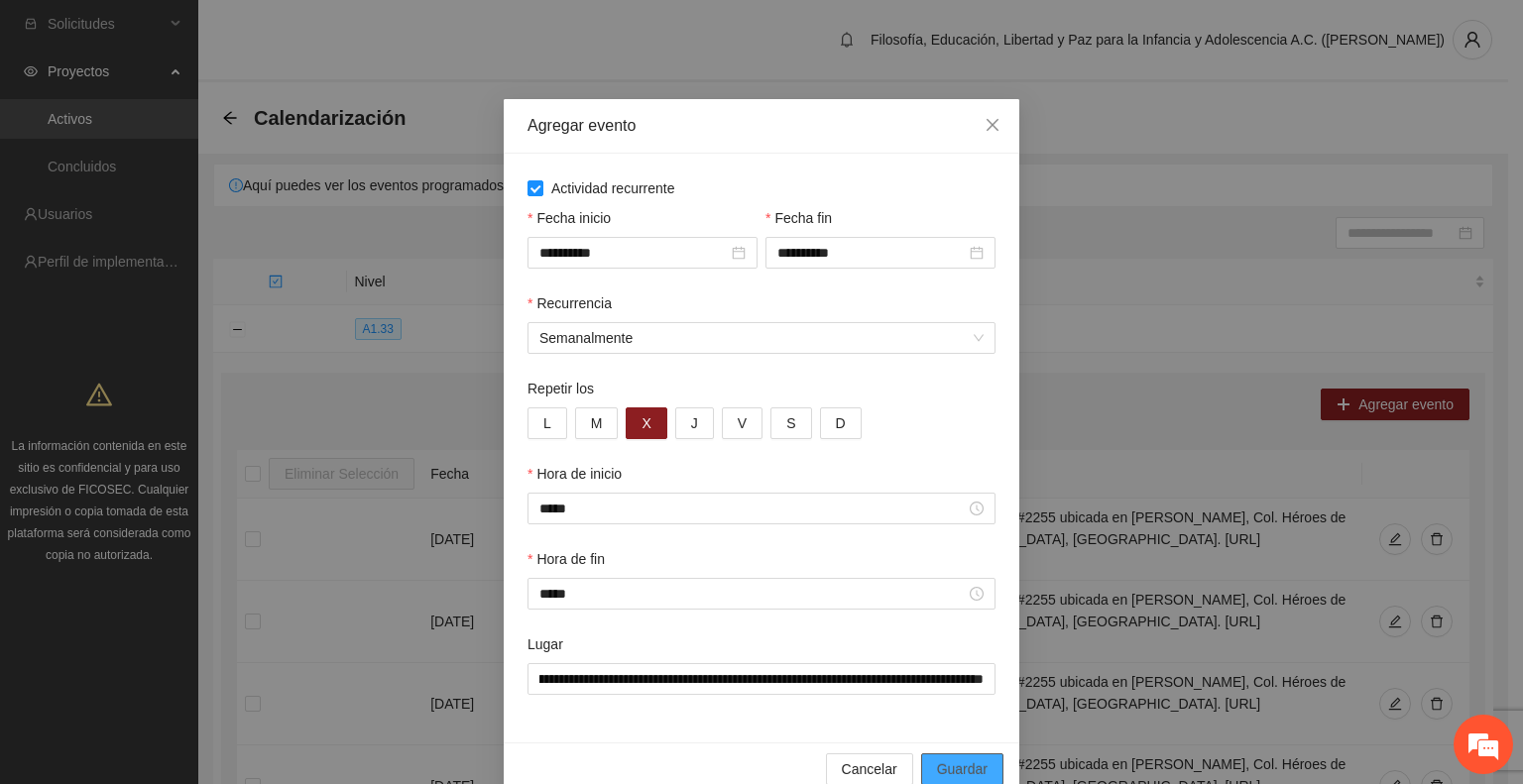 scroll, scrollTop: 0, scrollLeft: 0, axis: both 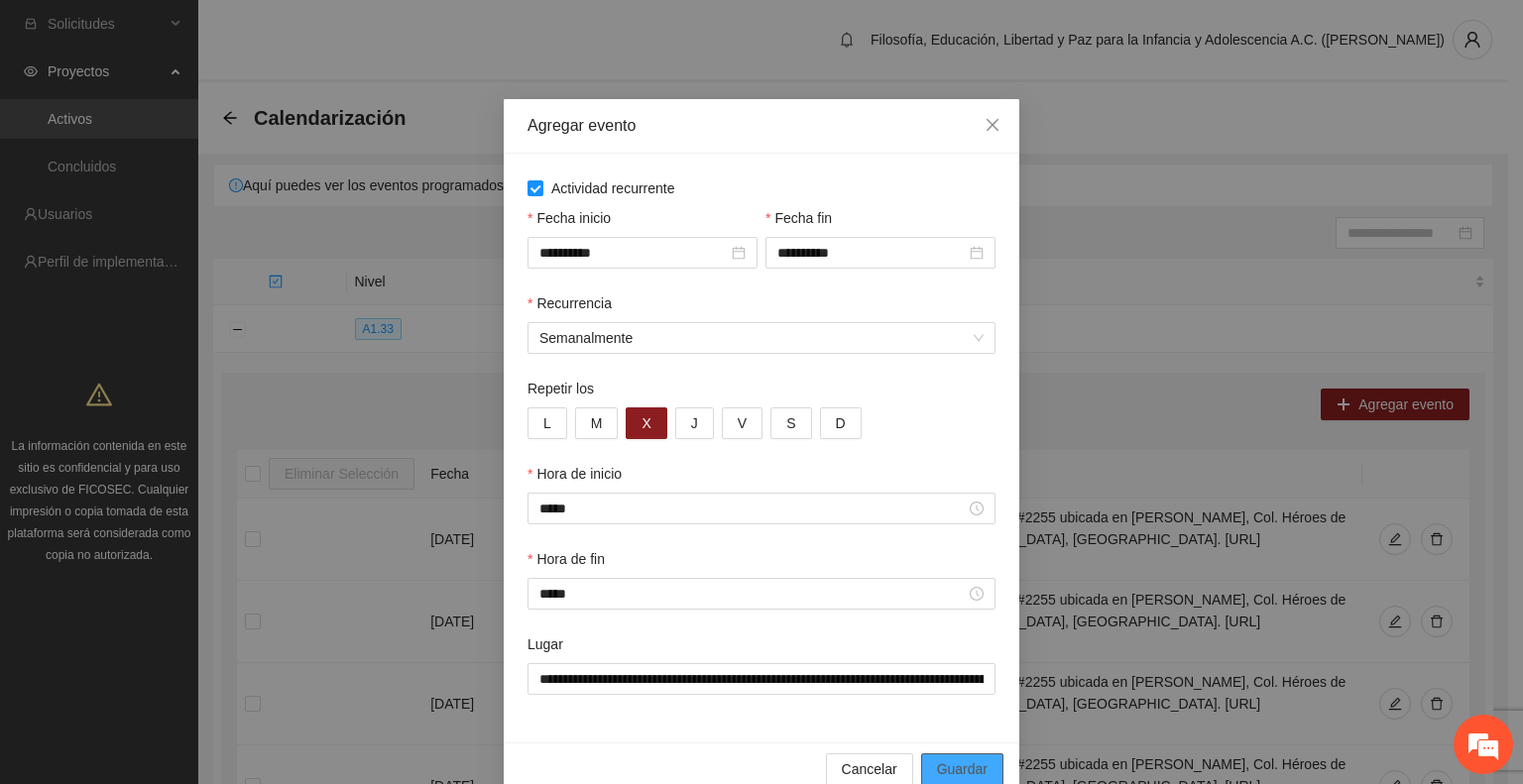 click on "Guardar" at bounding box center [962, 769] 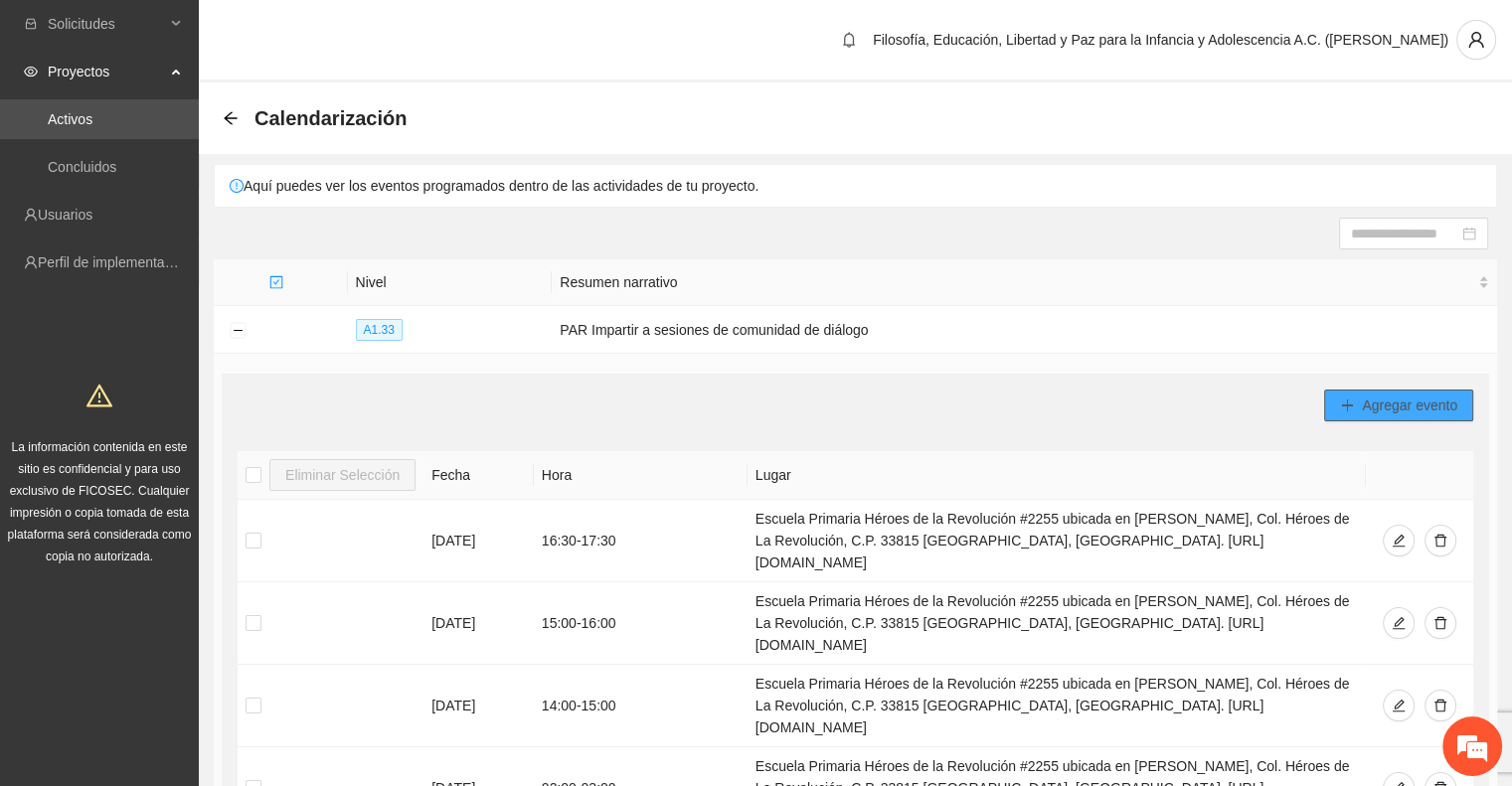 click on "Agregar evento" at bounding box center (1410, 405) 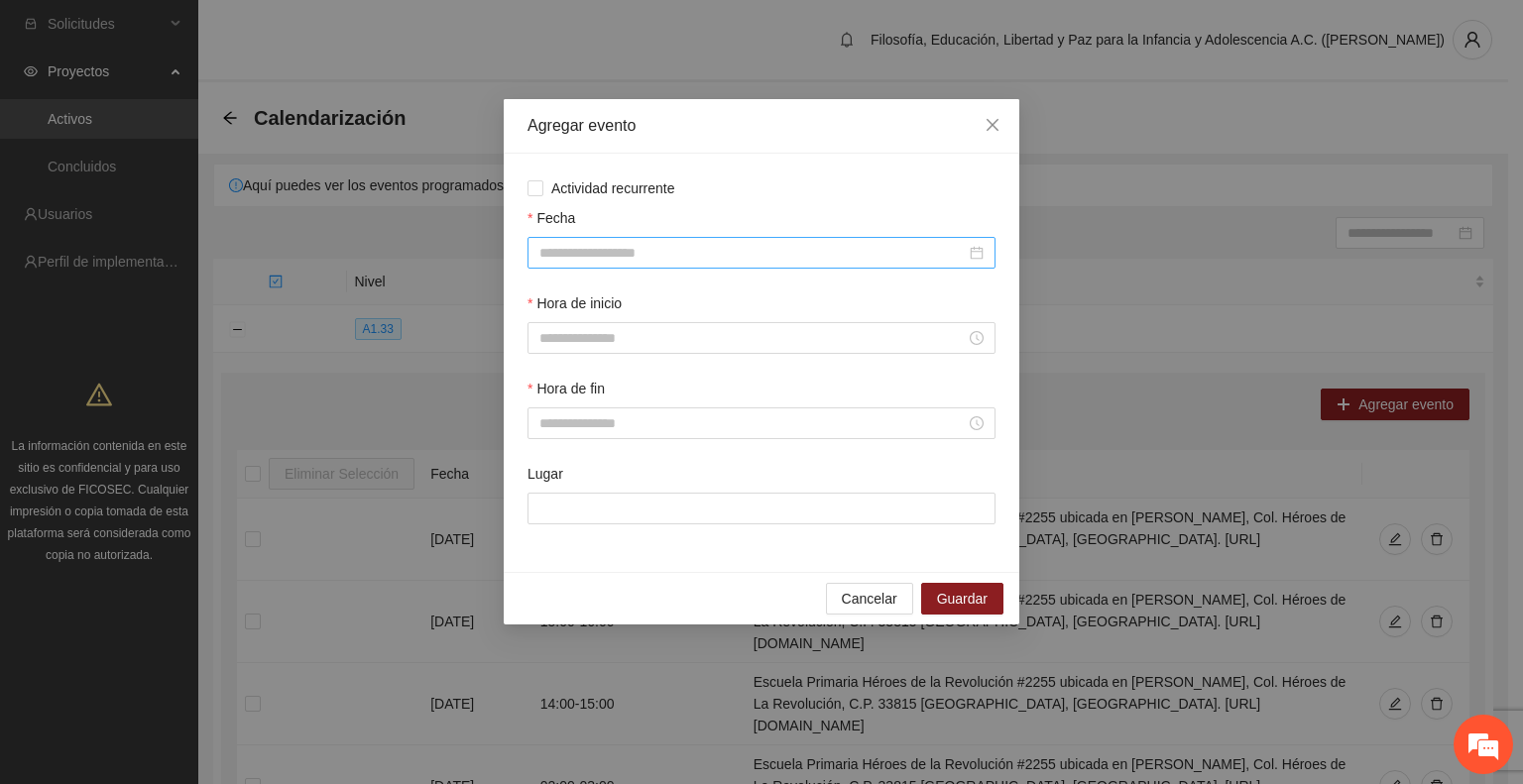 click on "Fecha" at bounding box center (753, 253) 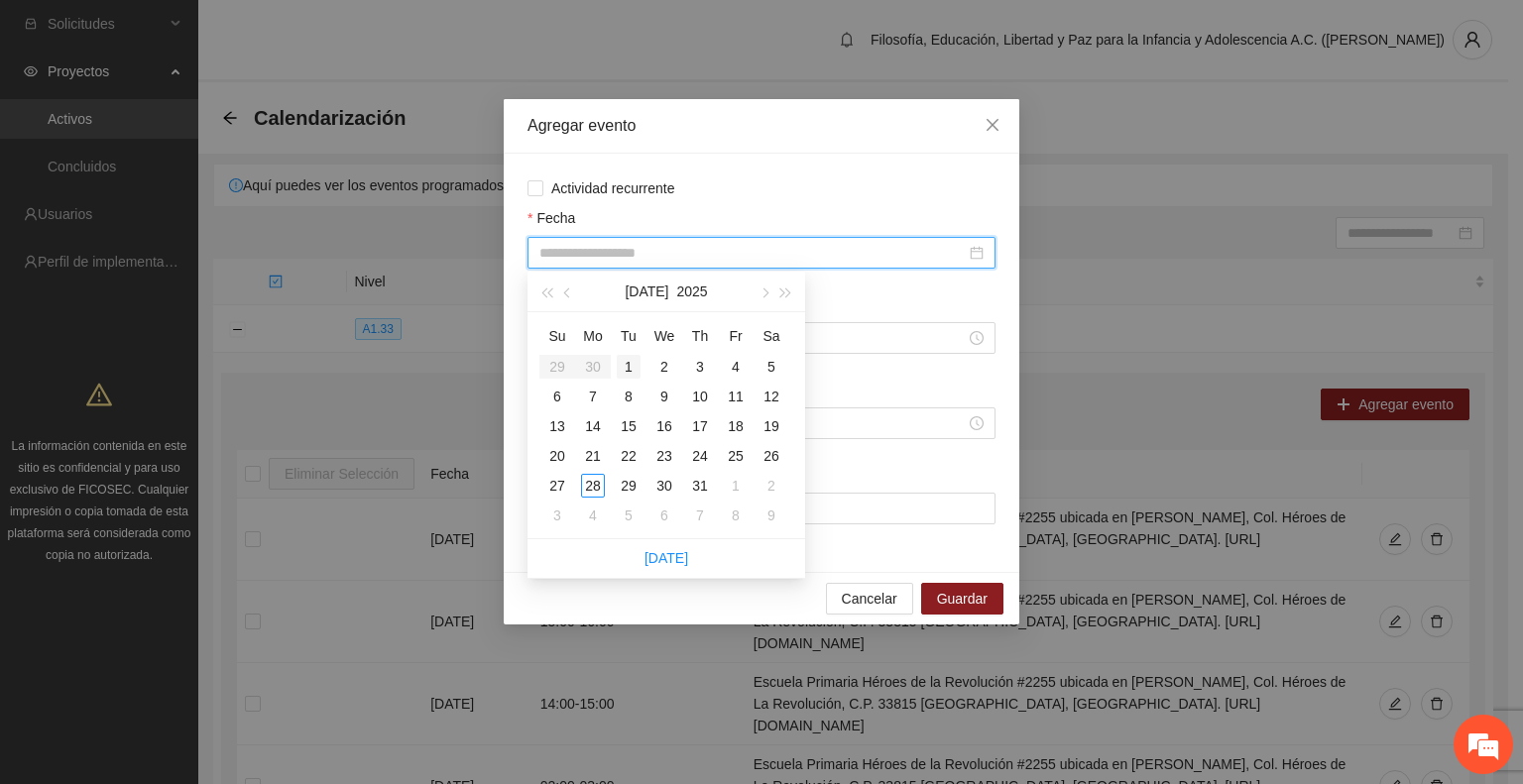 type on "**********" 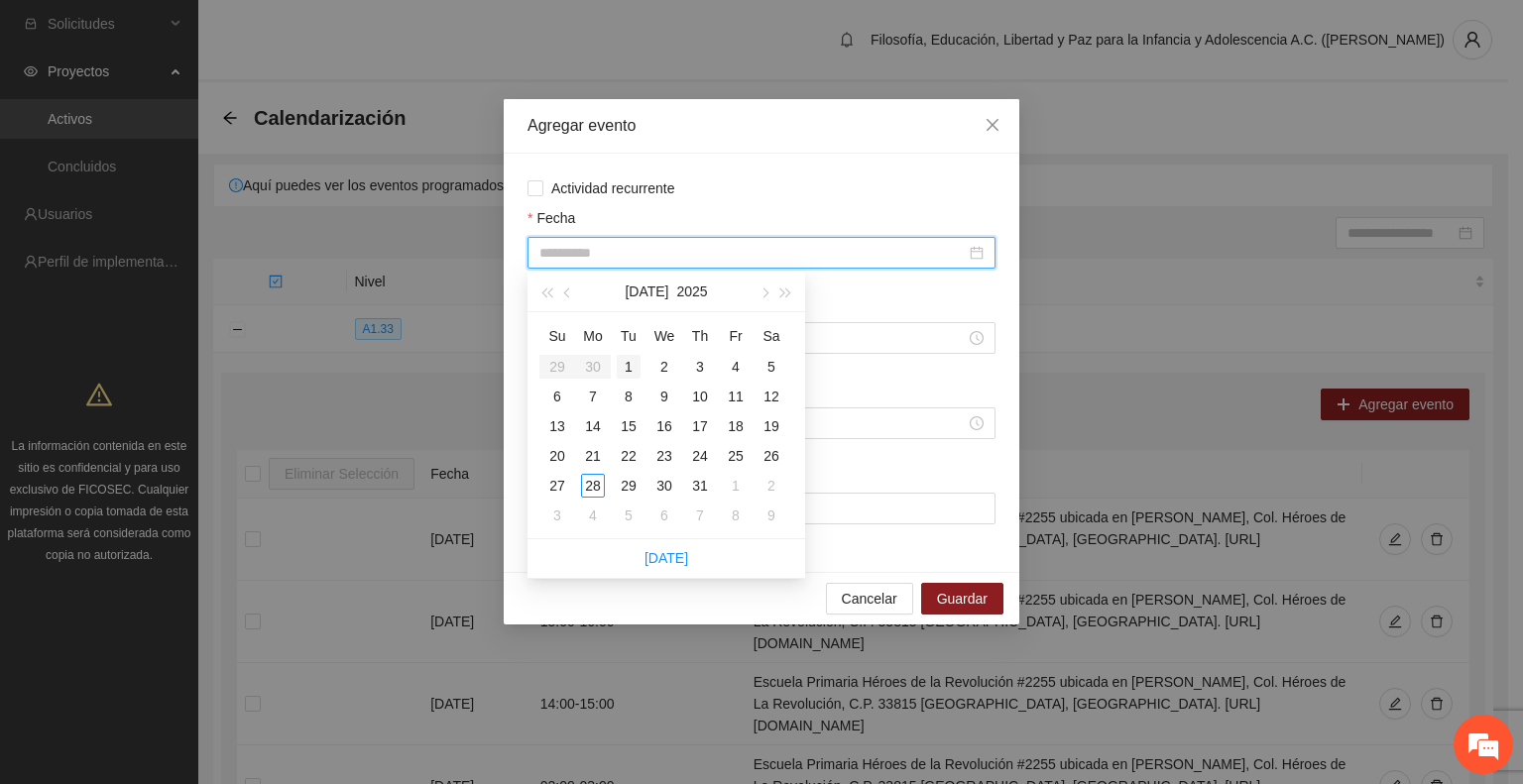 click on "1" at bounding box center [629, 367] 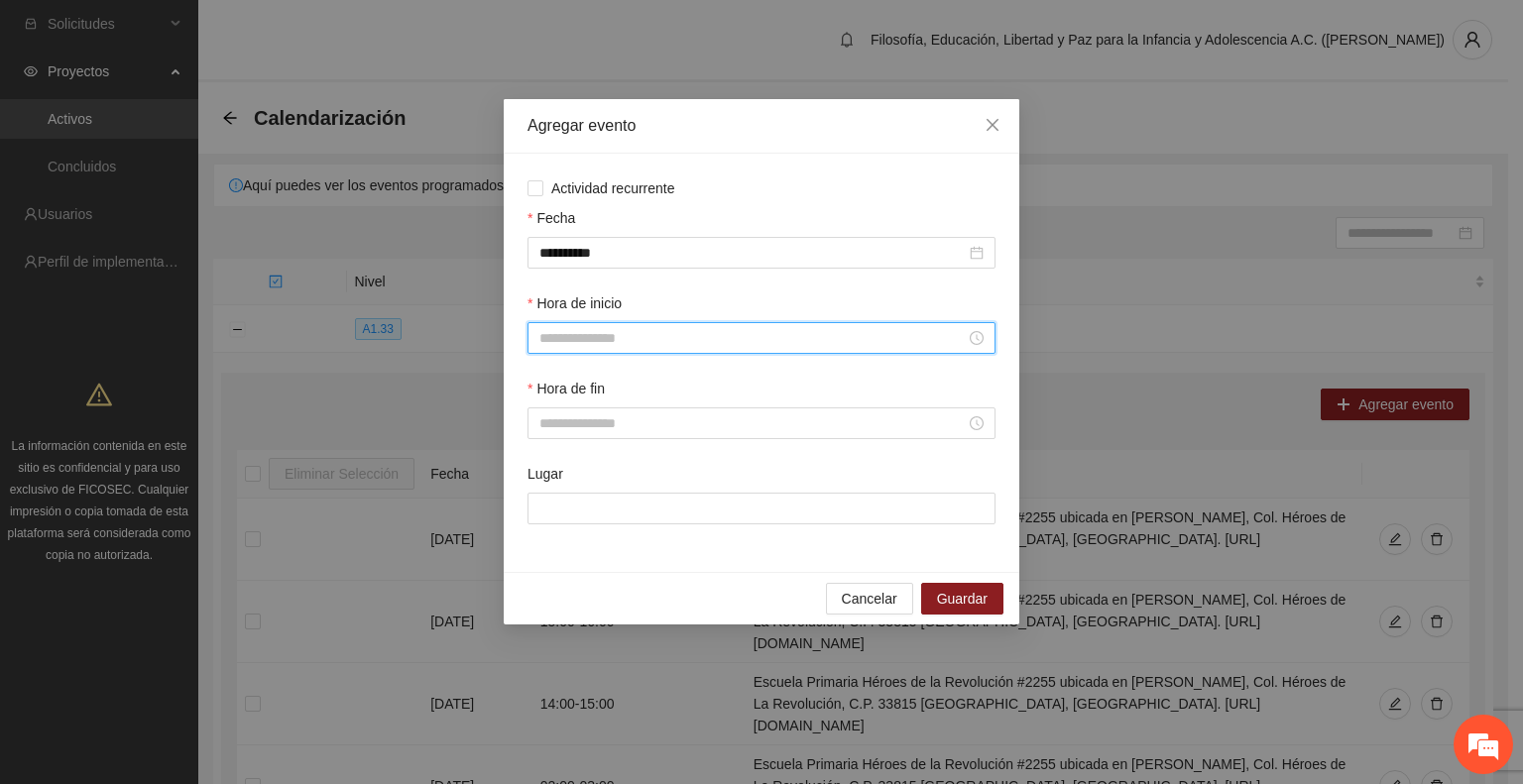 click on "Hora de inicio" at bounding box center (753, 338) 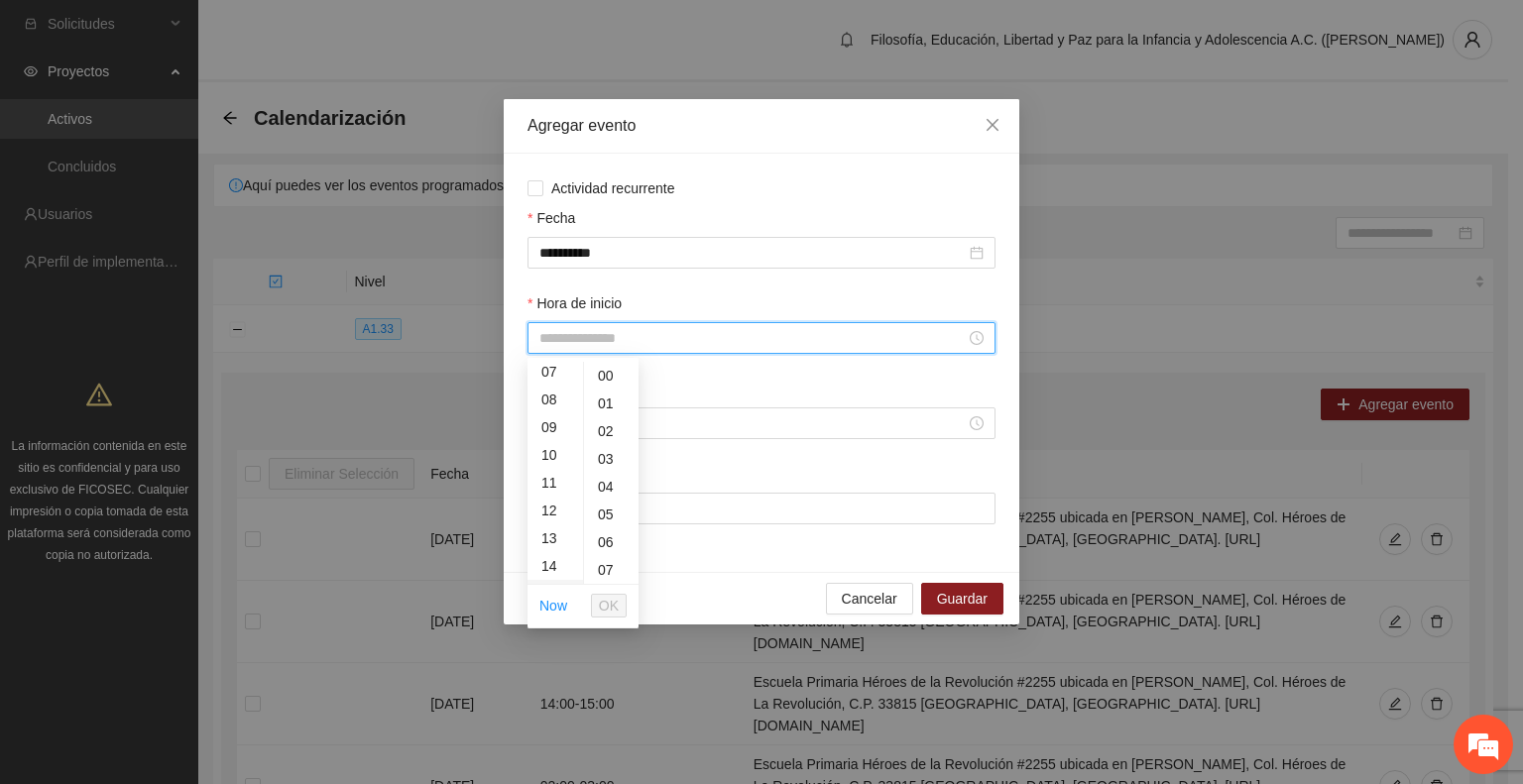 scroll, scrollTop: 396, scrollLeft: 0, axis: vertical 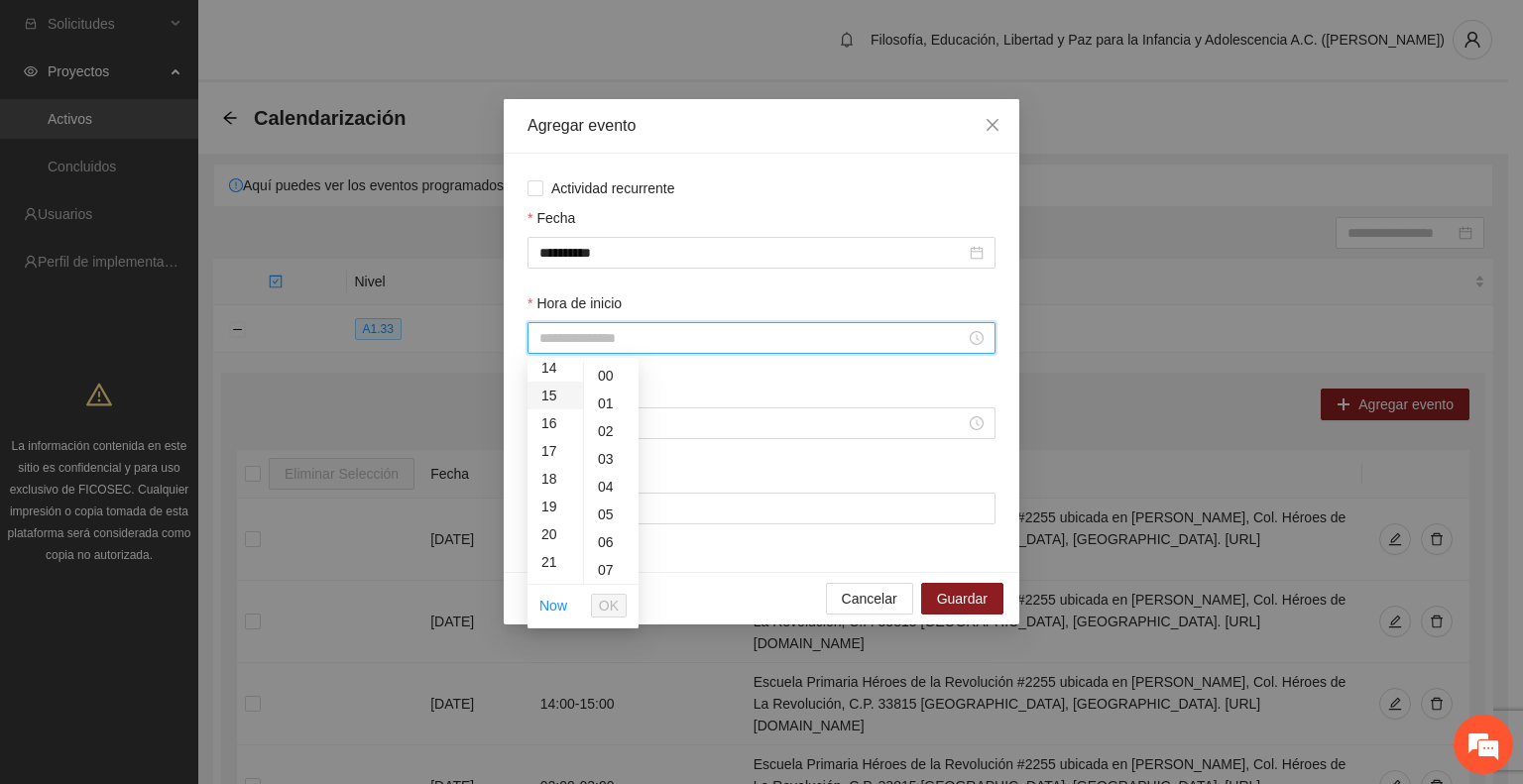 click on "15" at bounding box center [555, 395] 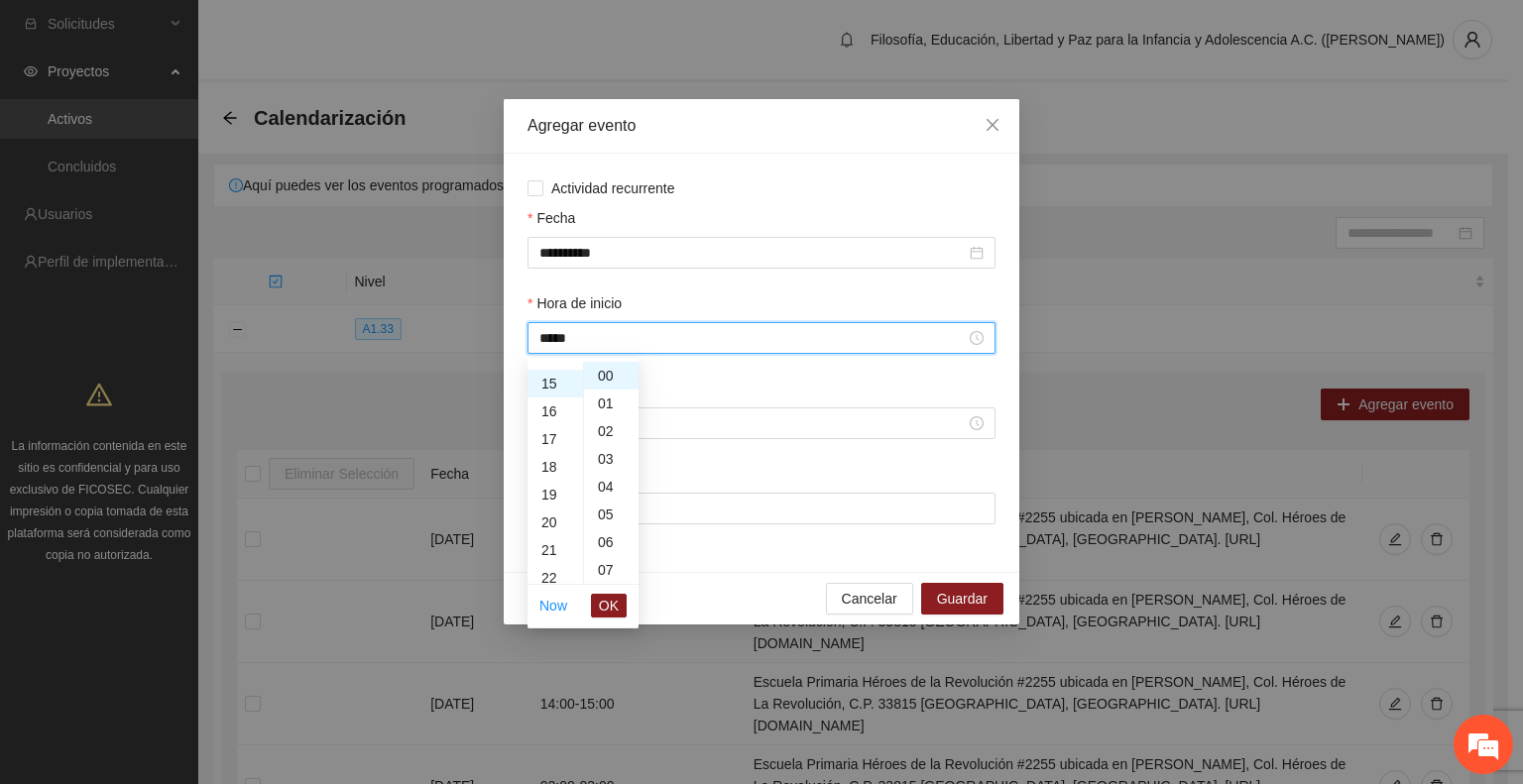 scroll, scrollTop: 416, scrollLeft: 0, axis: vertical 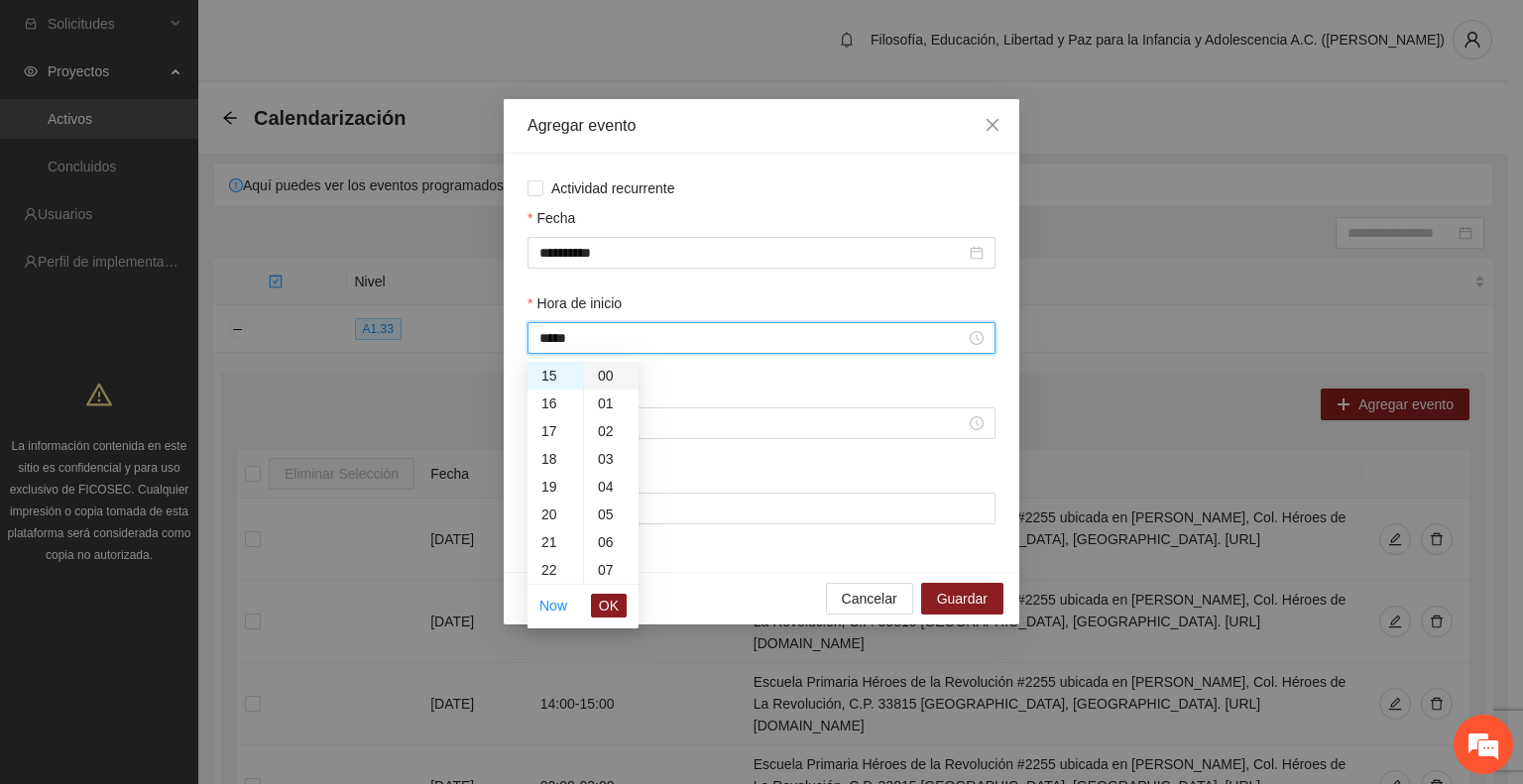click on "00" at bounding box center (611, 376) 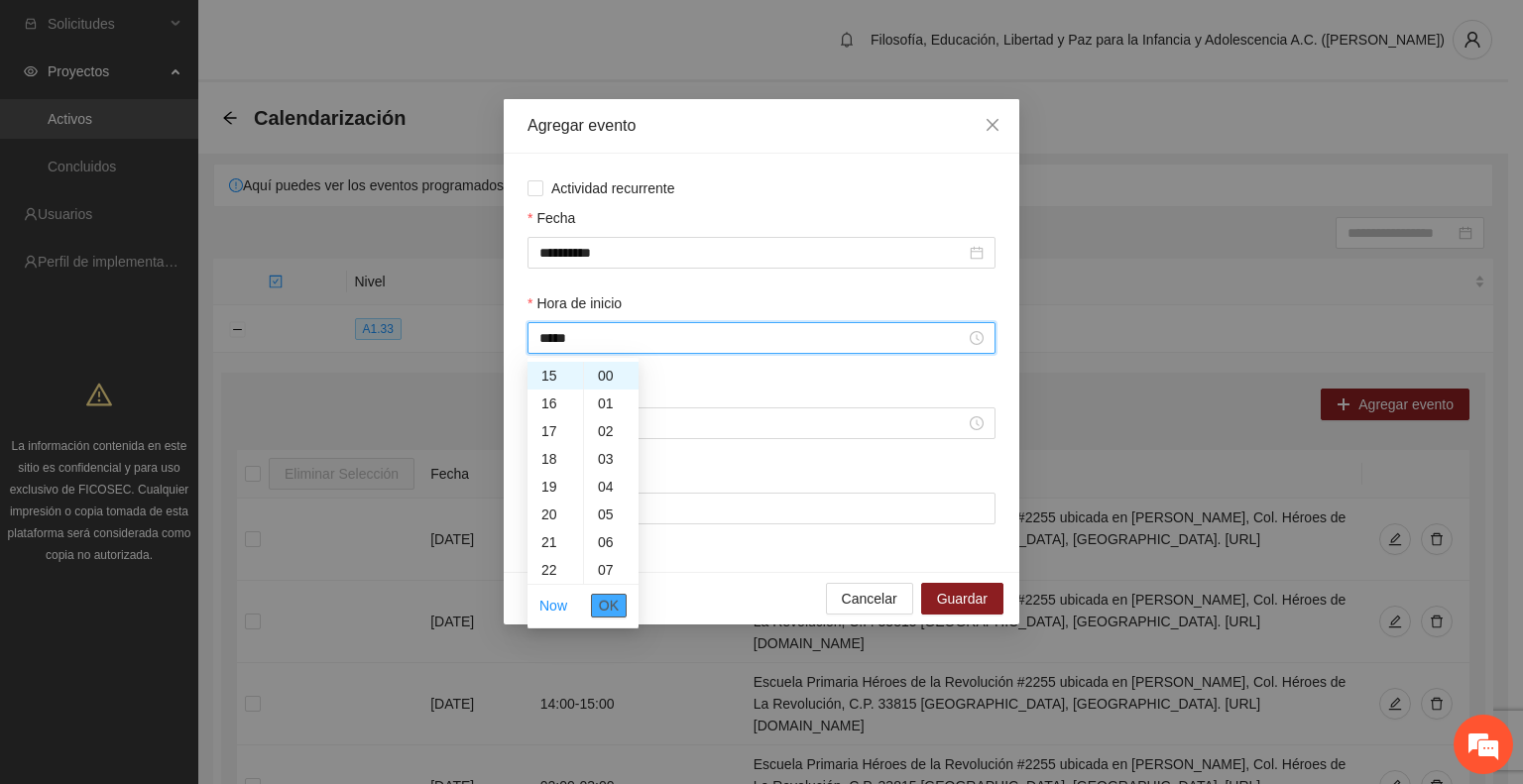 click on "OK" at bounding box center (609, 606) 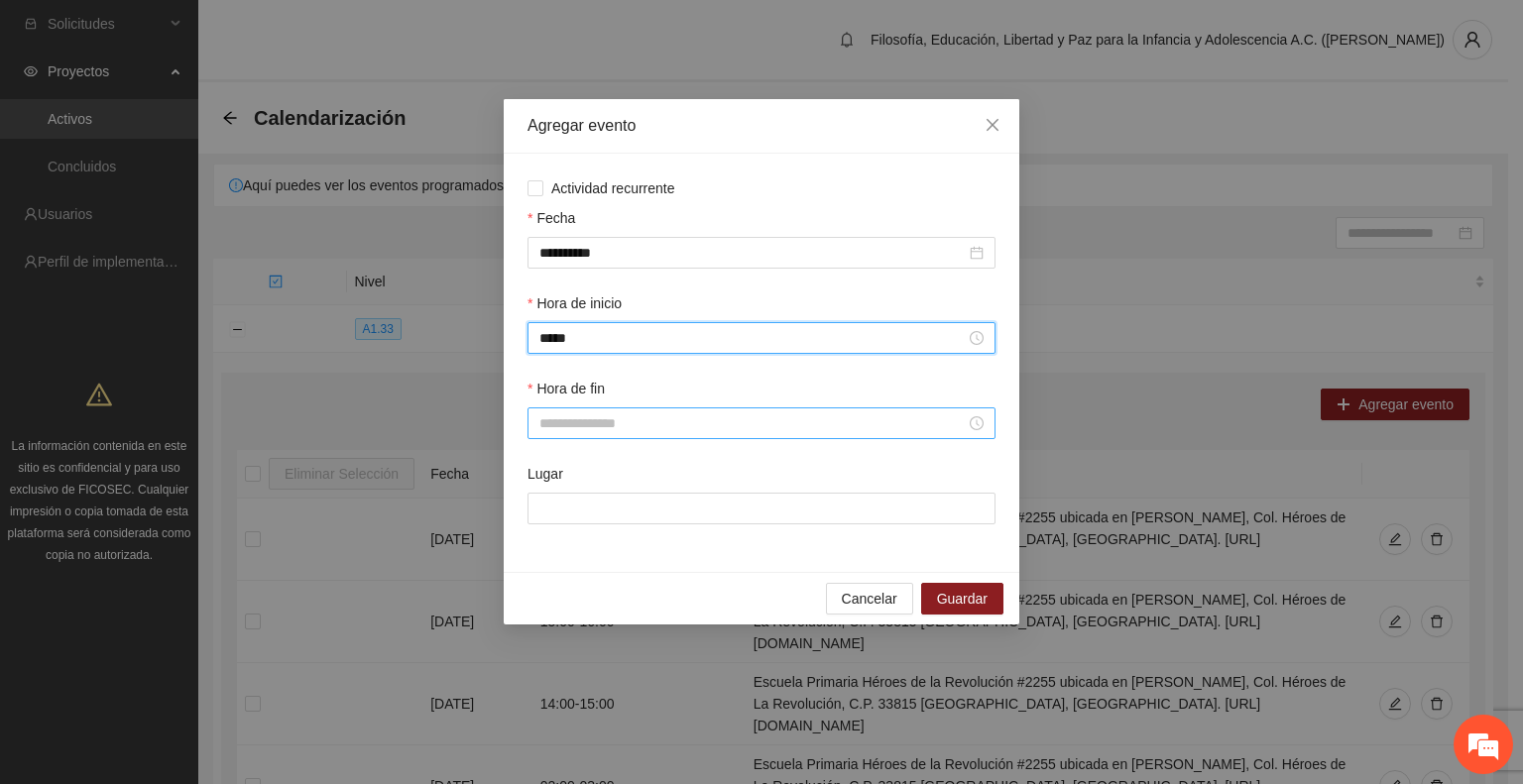 click on "Hora de fin" at bounding box center (753, 423) 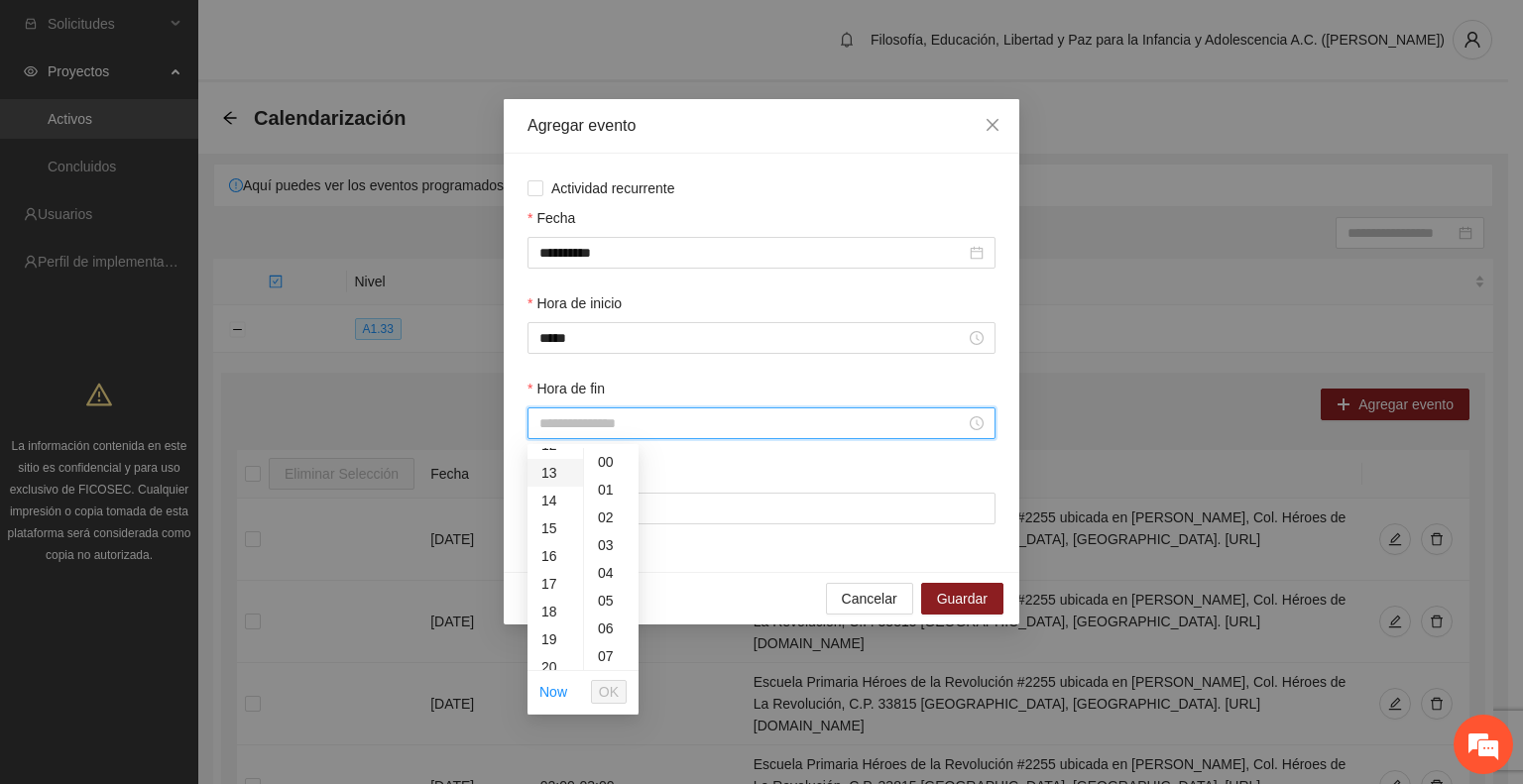 scroll, scrollTop: 396, scrollLeft: 0, axis: vertical 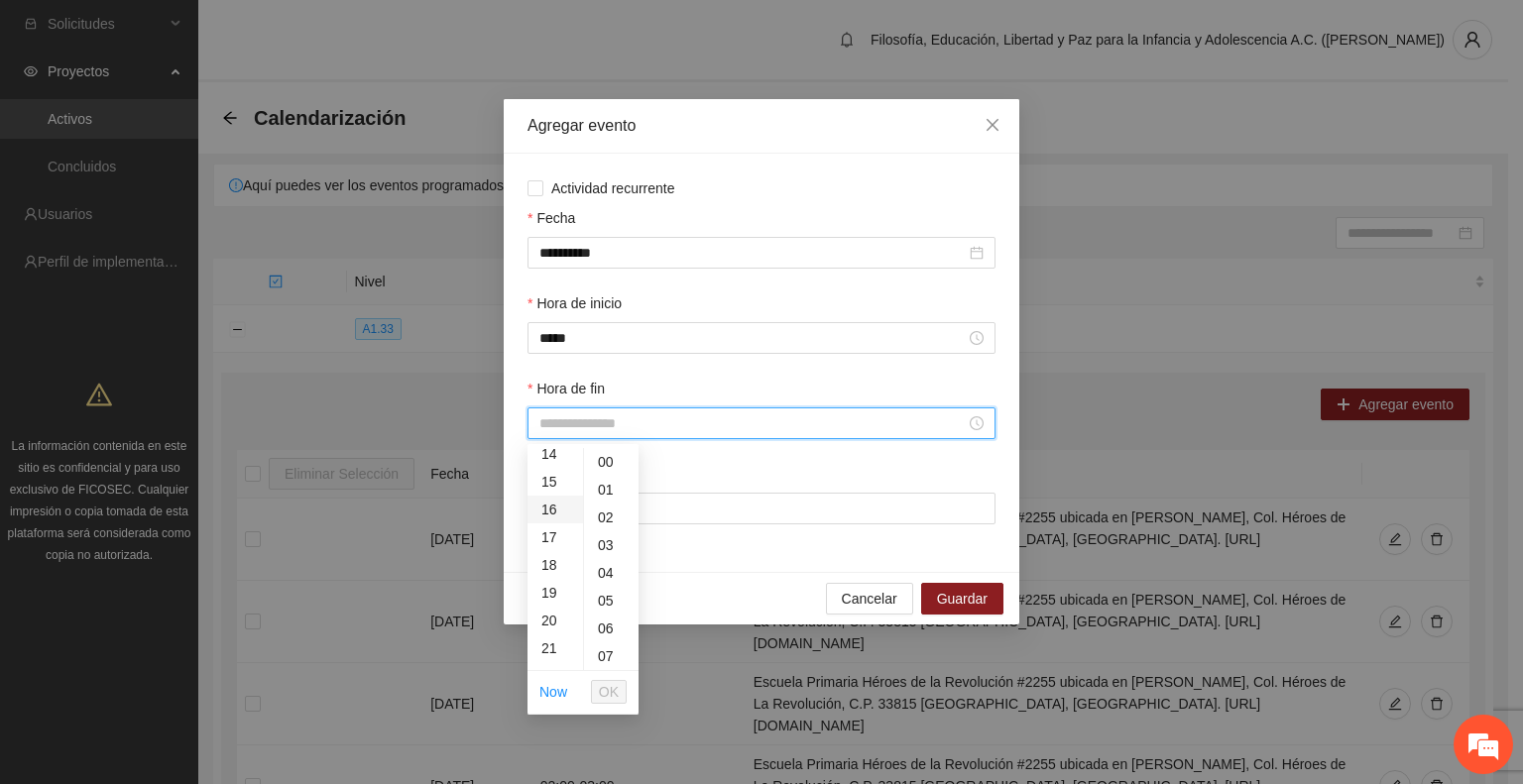 click on "16" at bounding box center (555, 509) 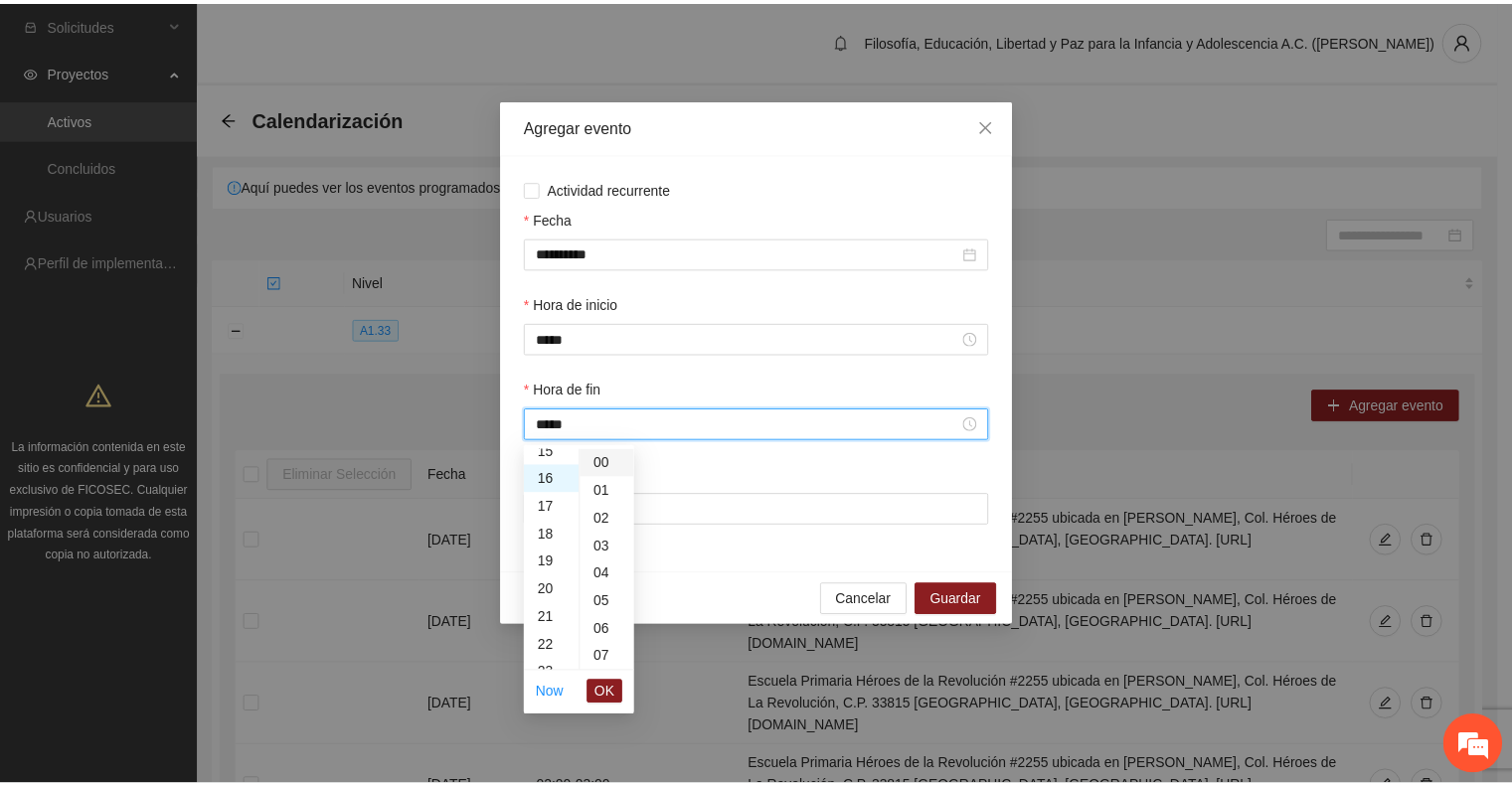 scroll, scrollTop: 445, scrollLeft: 0, axis: vertical 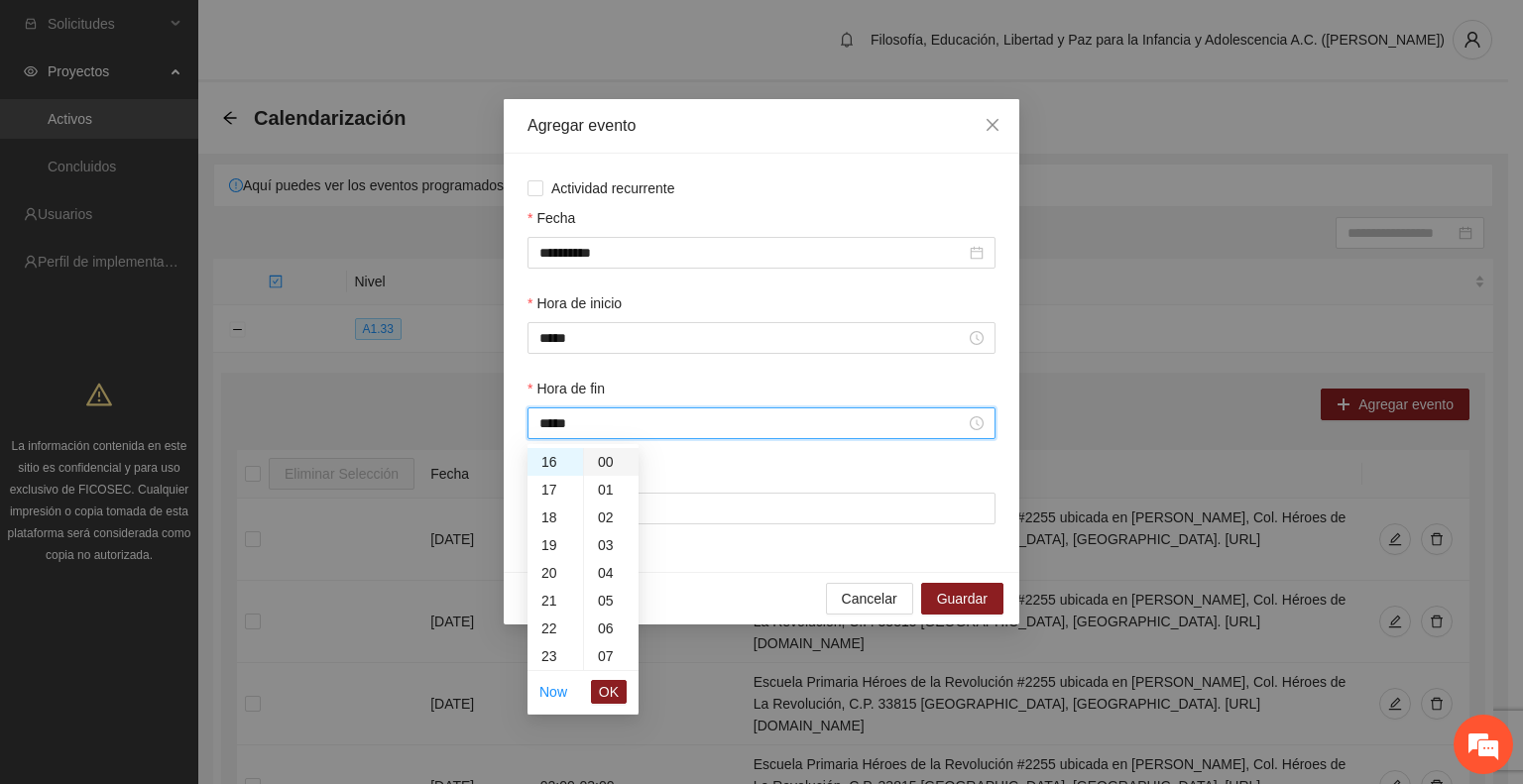 click on "00" at bounding box center [611, 462] 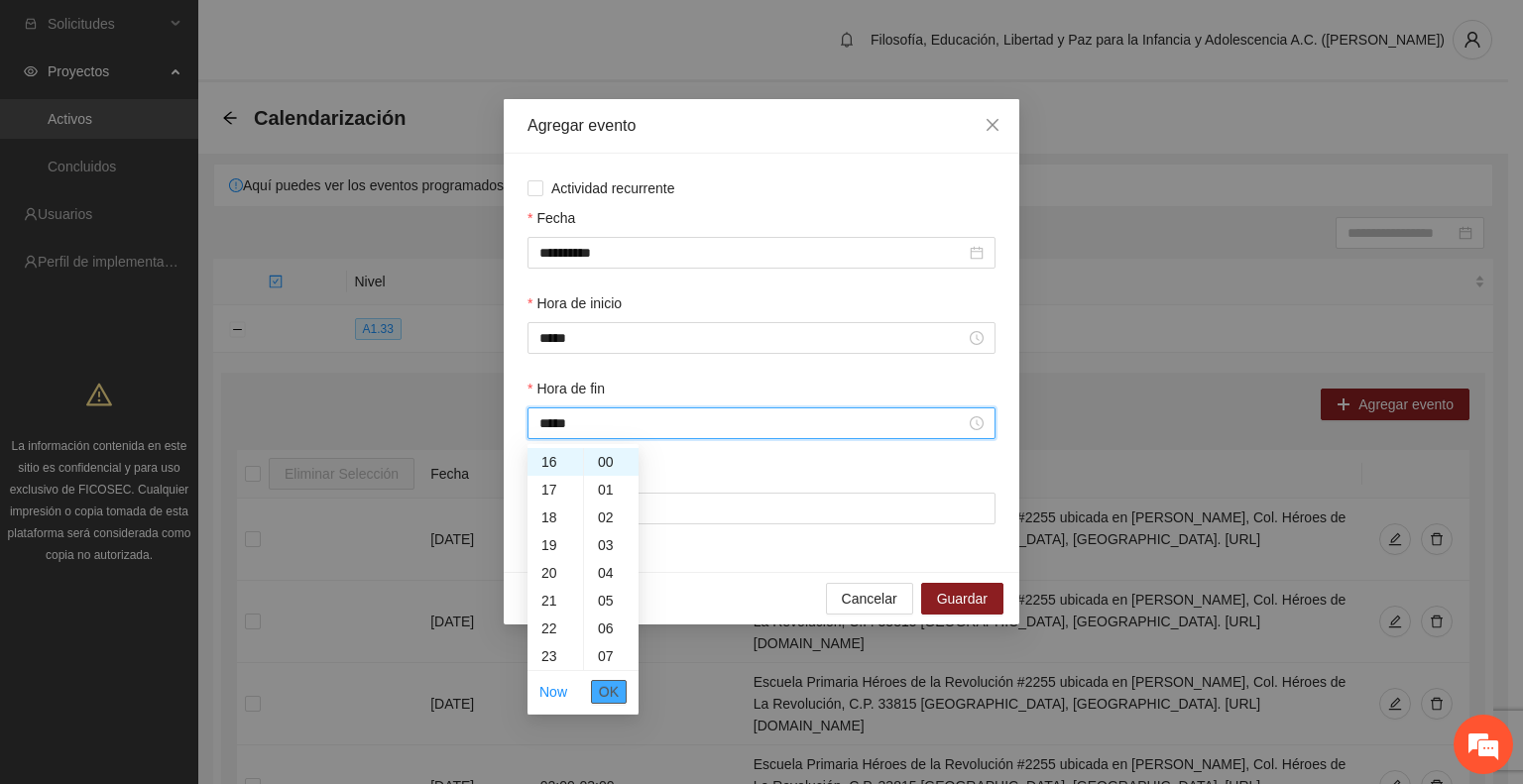 click on "OK" at bounding box center (609, 692) 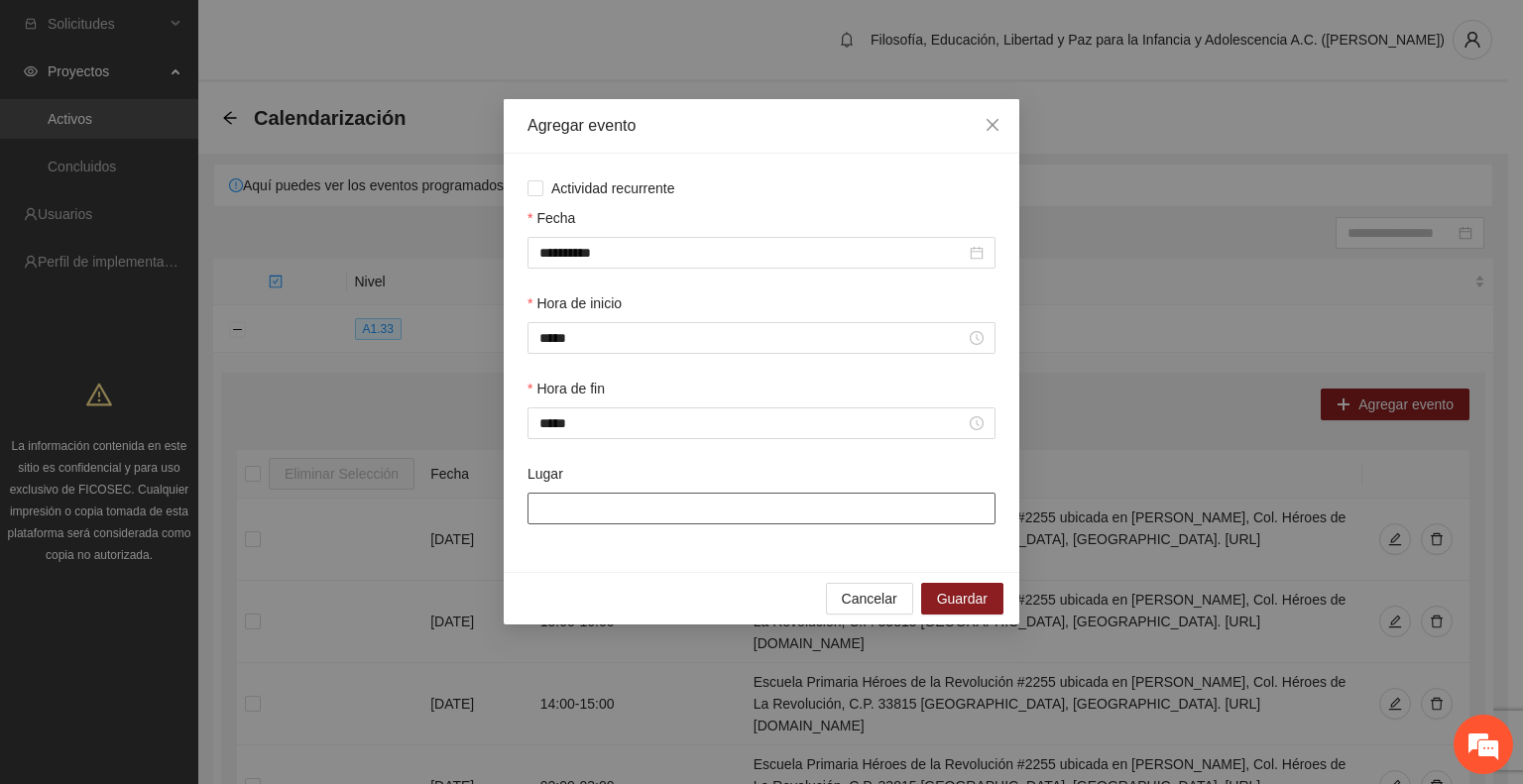 click on "Lugar" at bounding box center (762, 508) 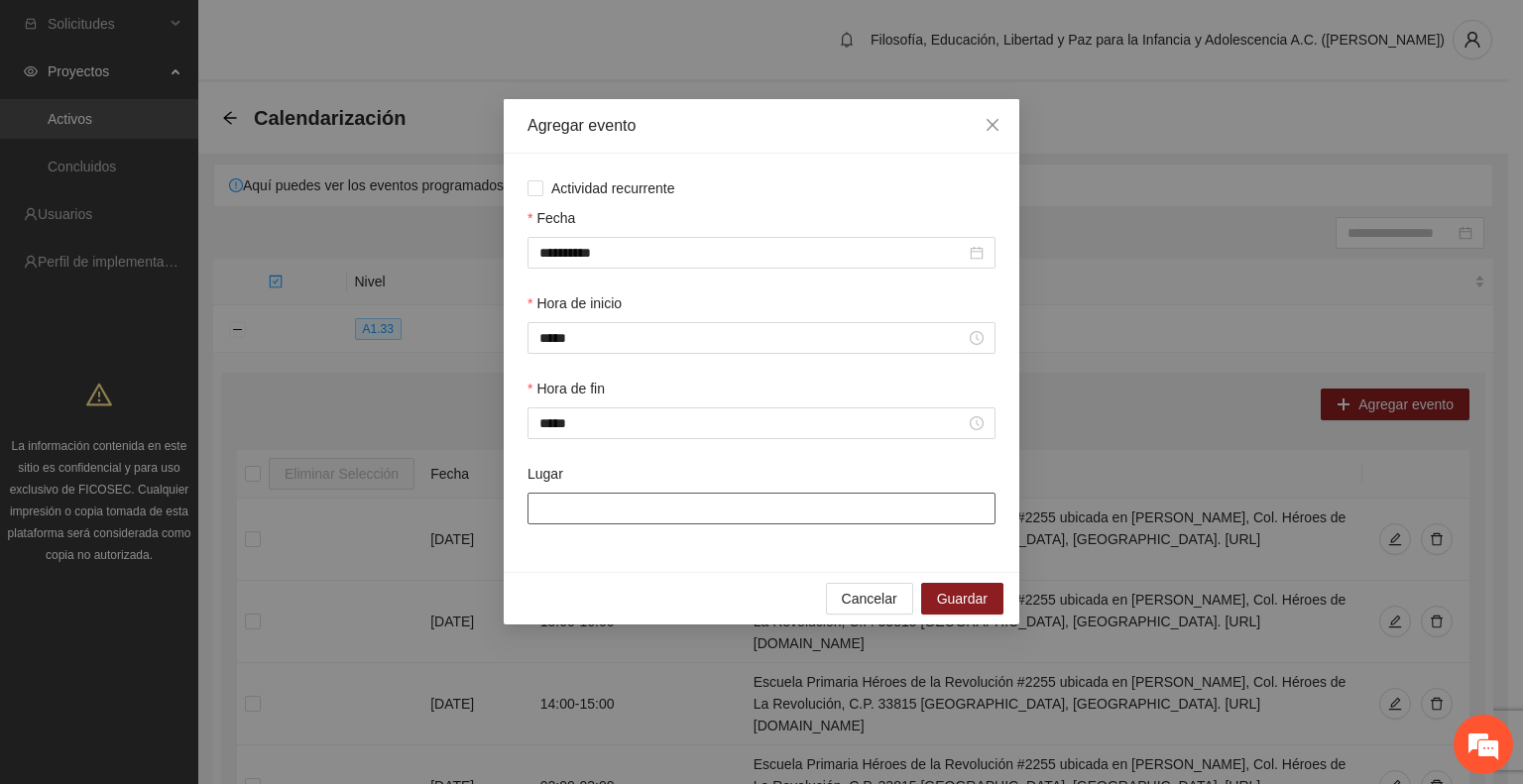 type on "**********" 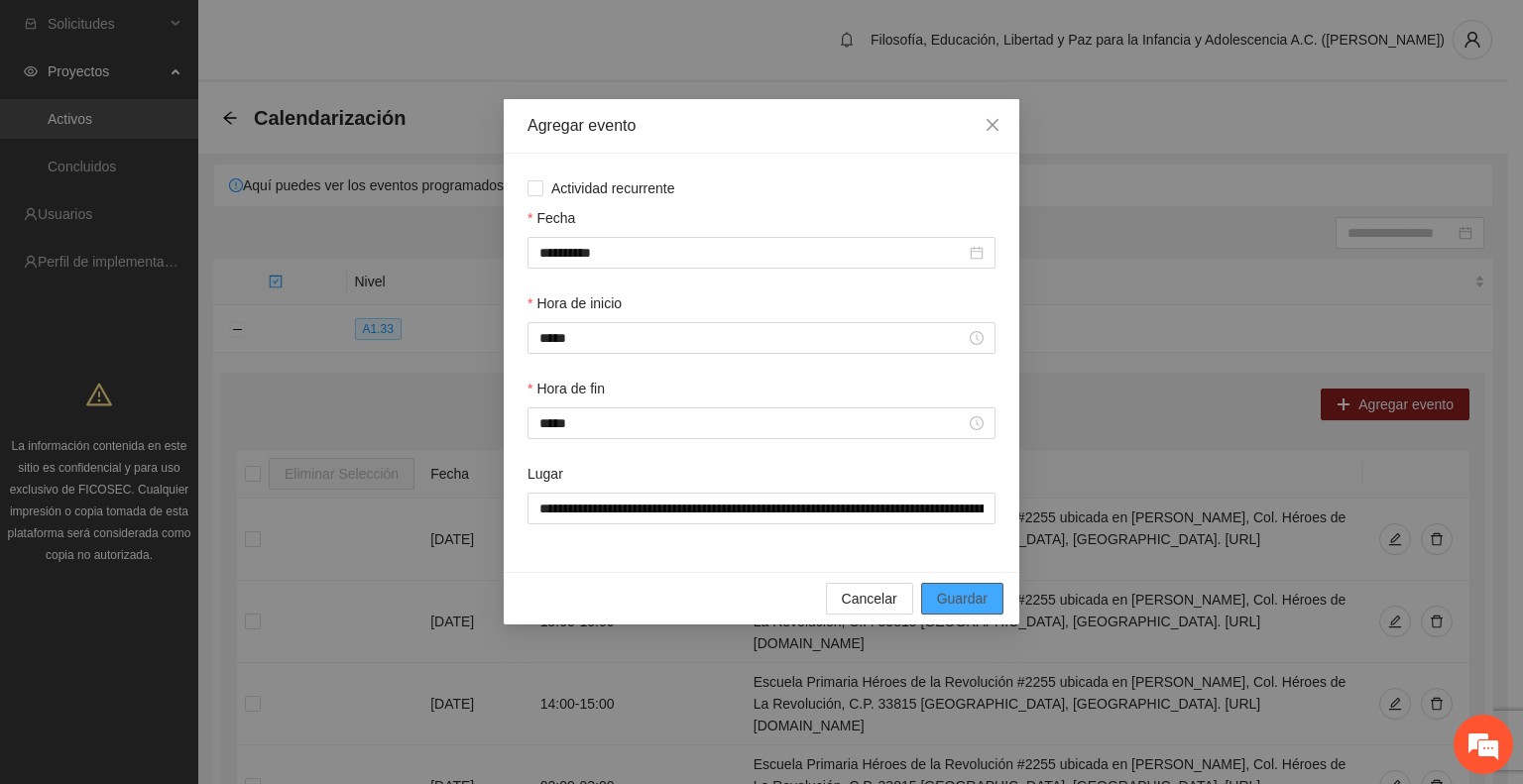 click on "Guardar" at bounding box center (962, 599) 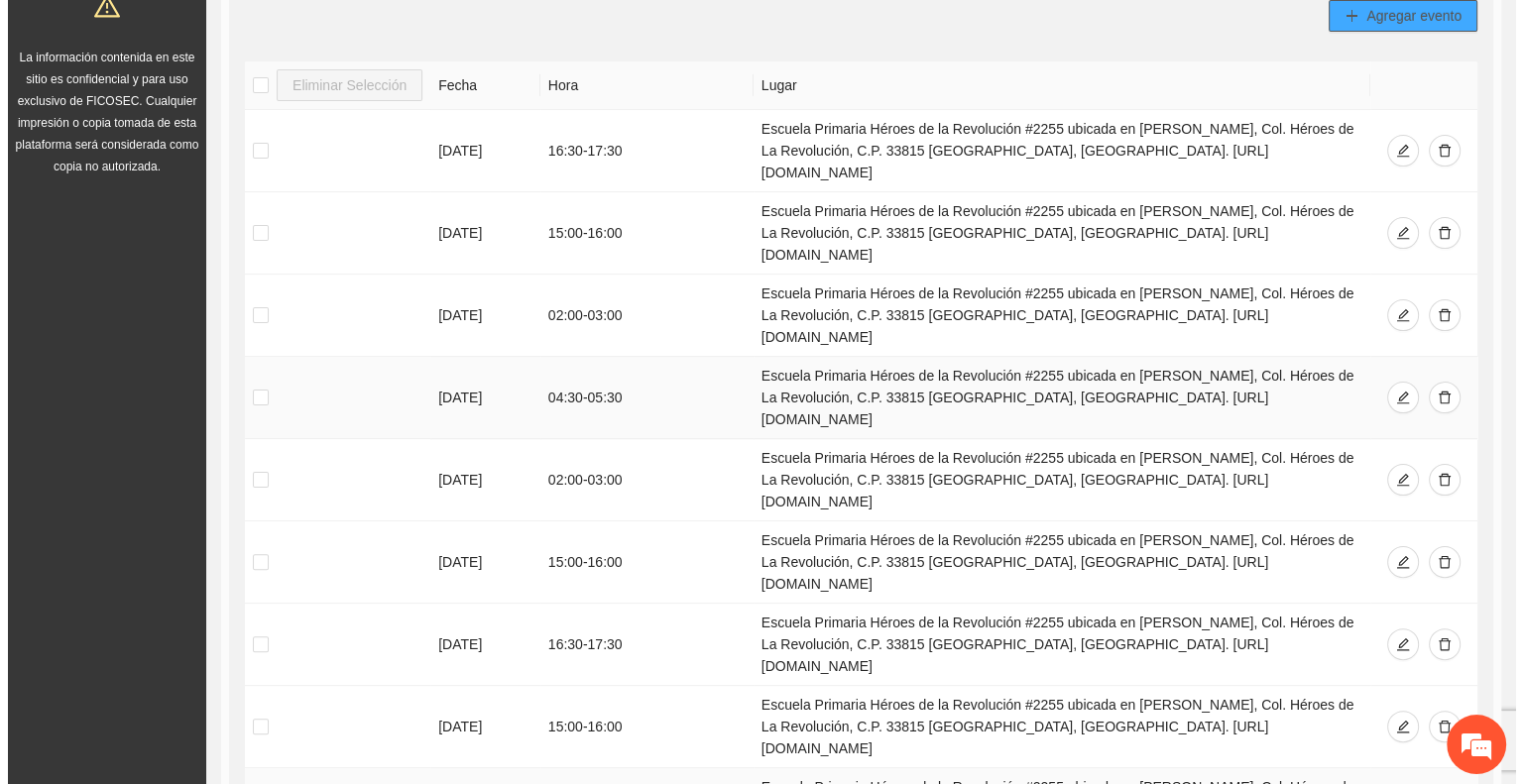 scroll, scrollTop: 305, scrollLeft: 0, axis: vertical 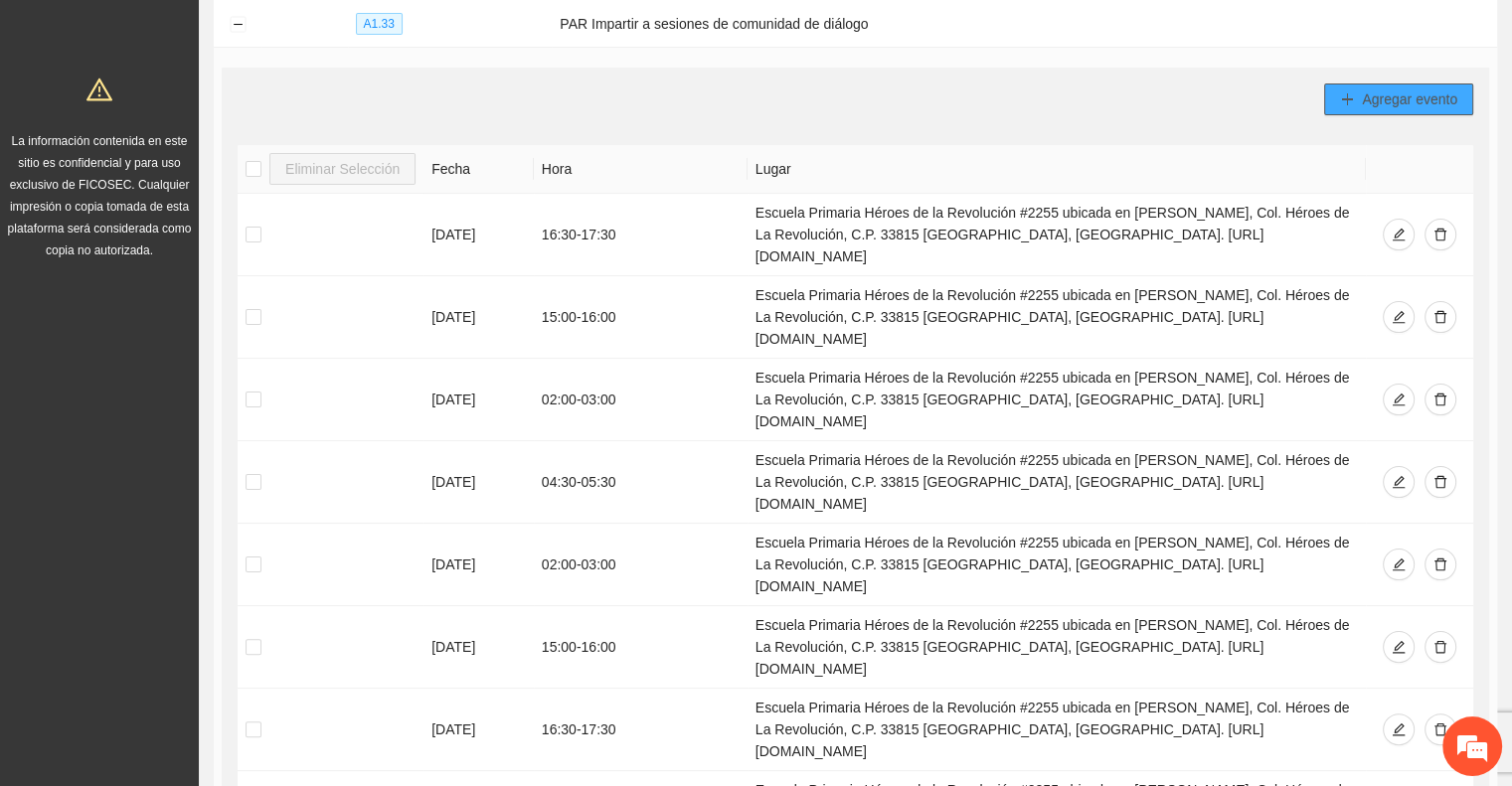 click on "Agregar evento" at bounding box center [1410, 99] 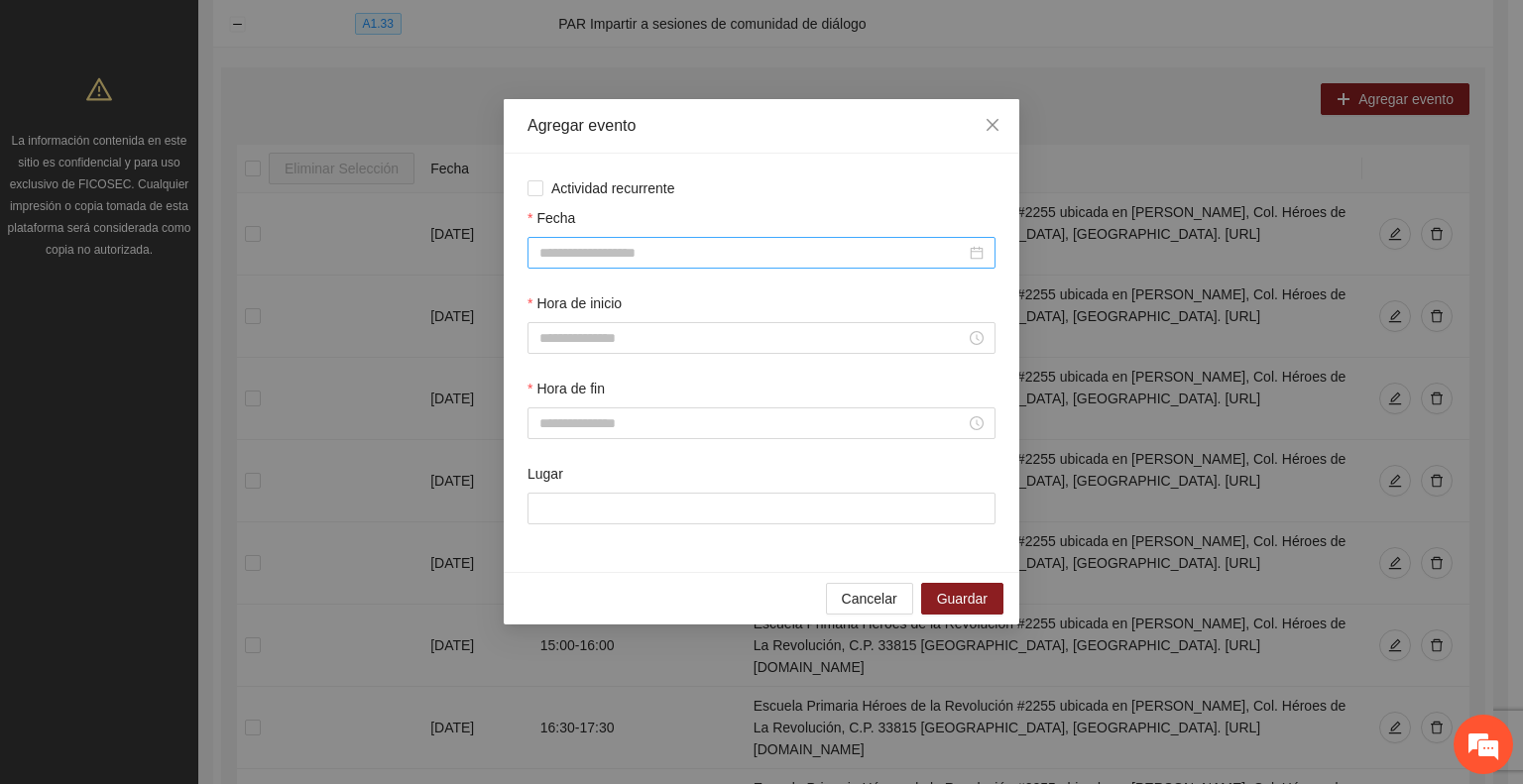 click on "Fecha" at bounding box center [753, 253] 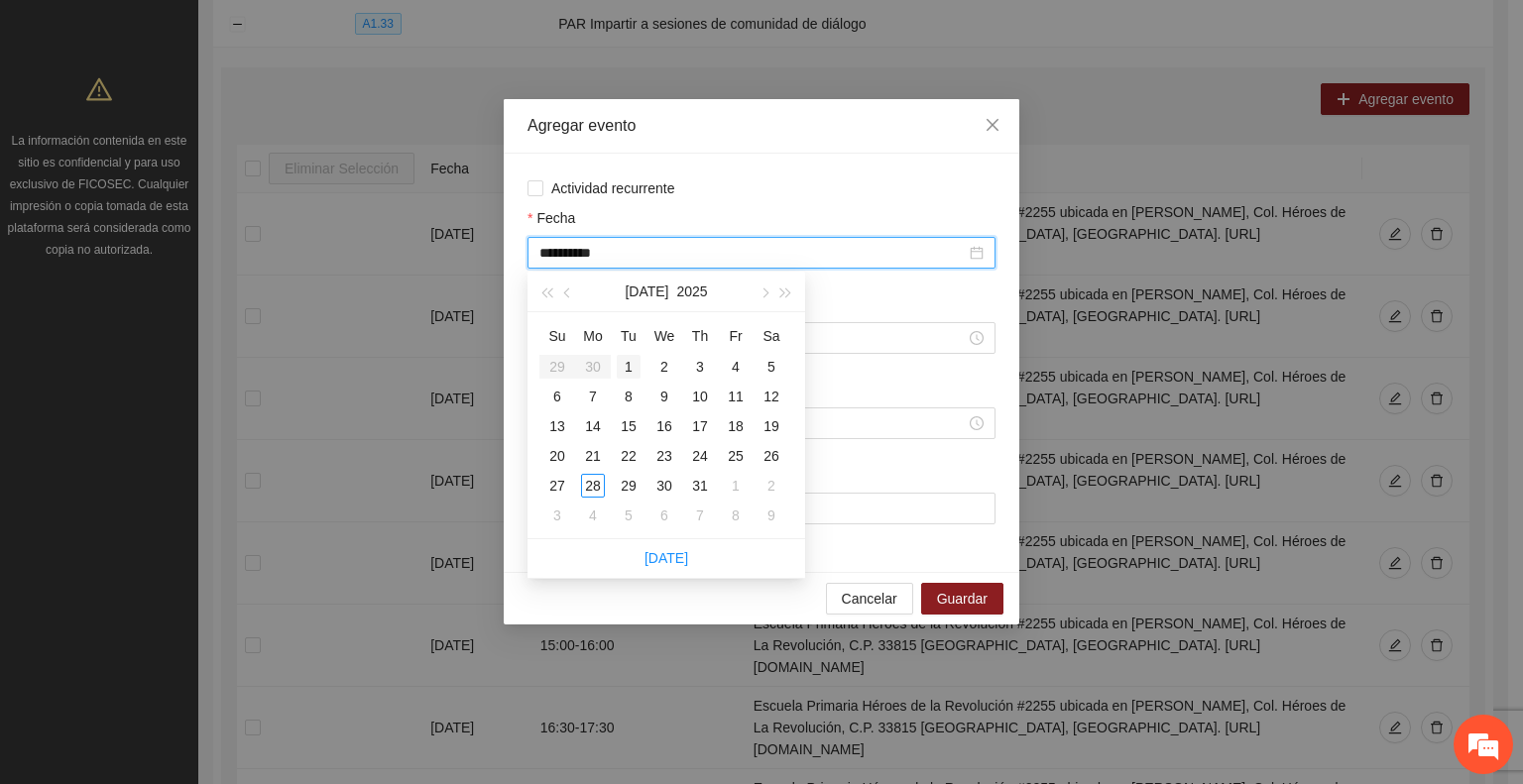 type on "**********" 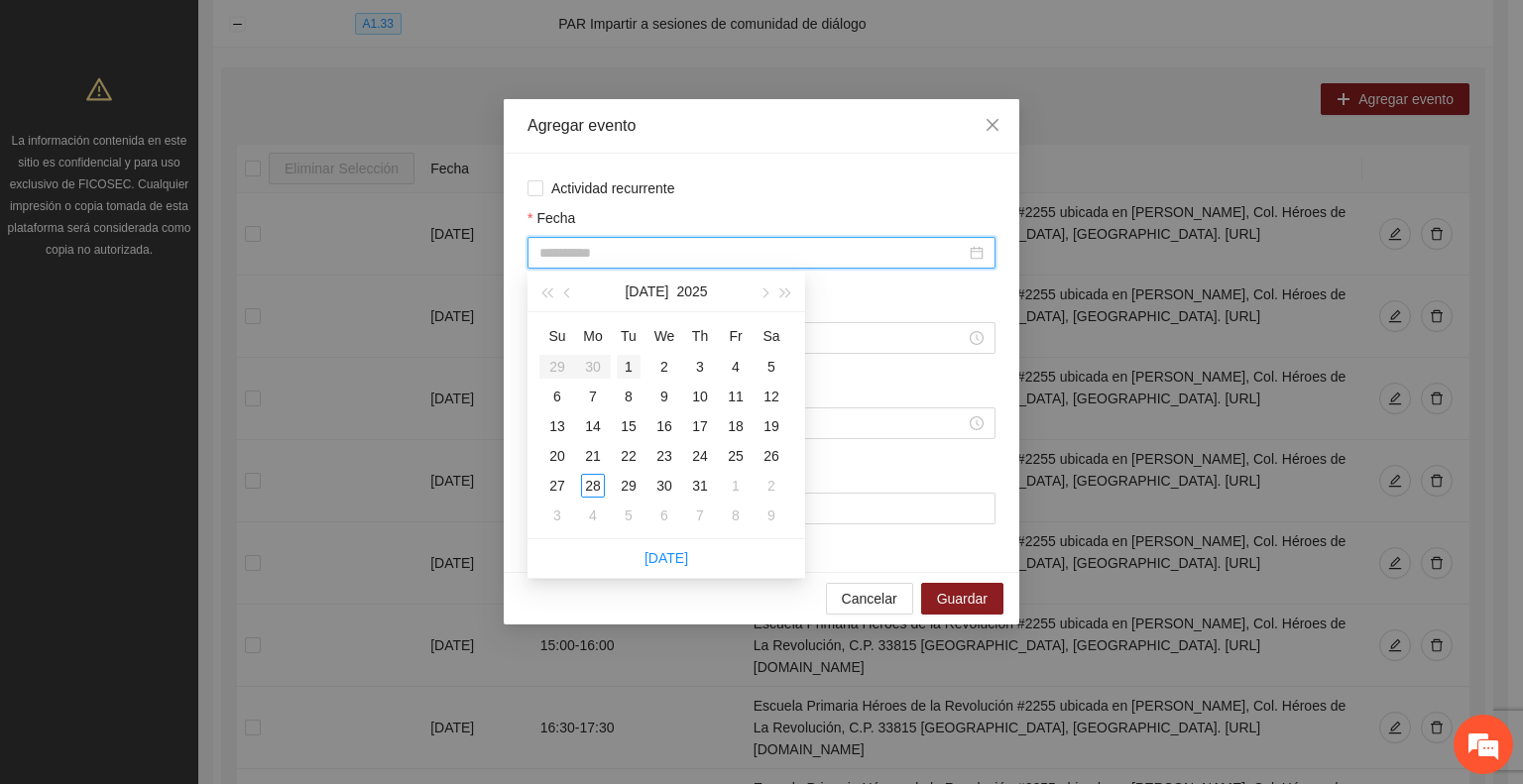 click on "1" at bounding box center (629, 367) 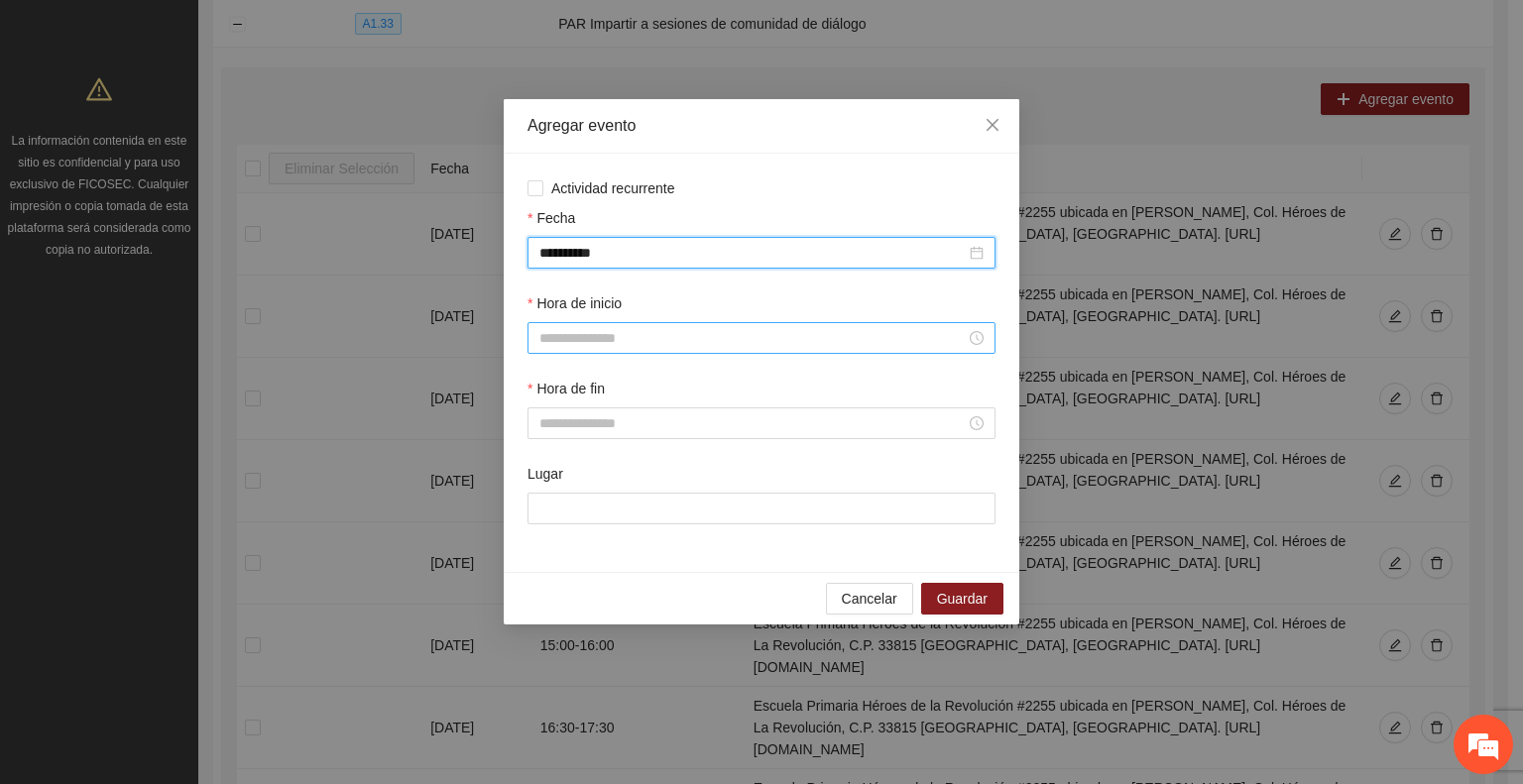 click on "Hora de inicio" at bounding box center (753, 338) 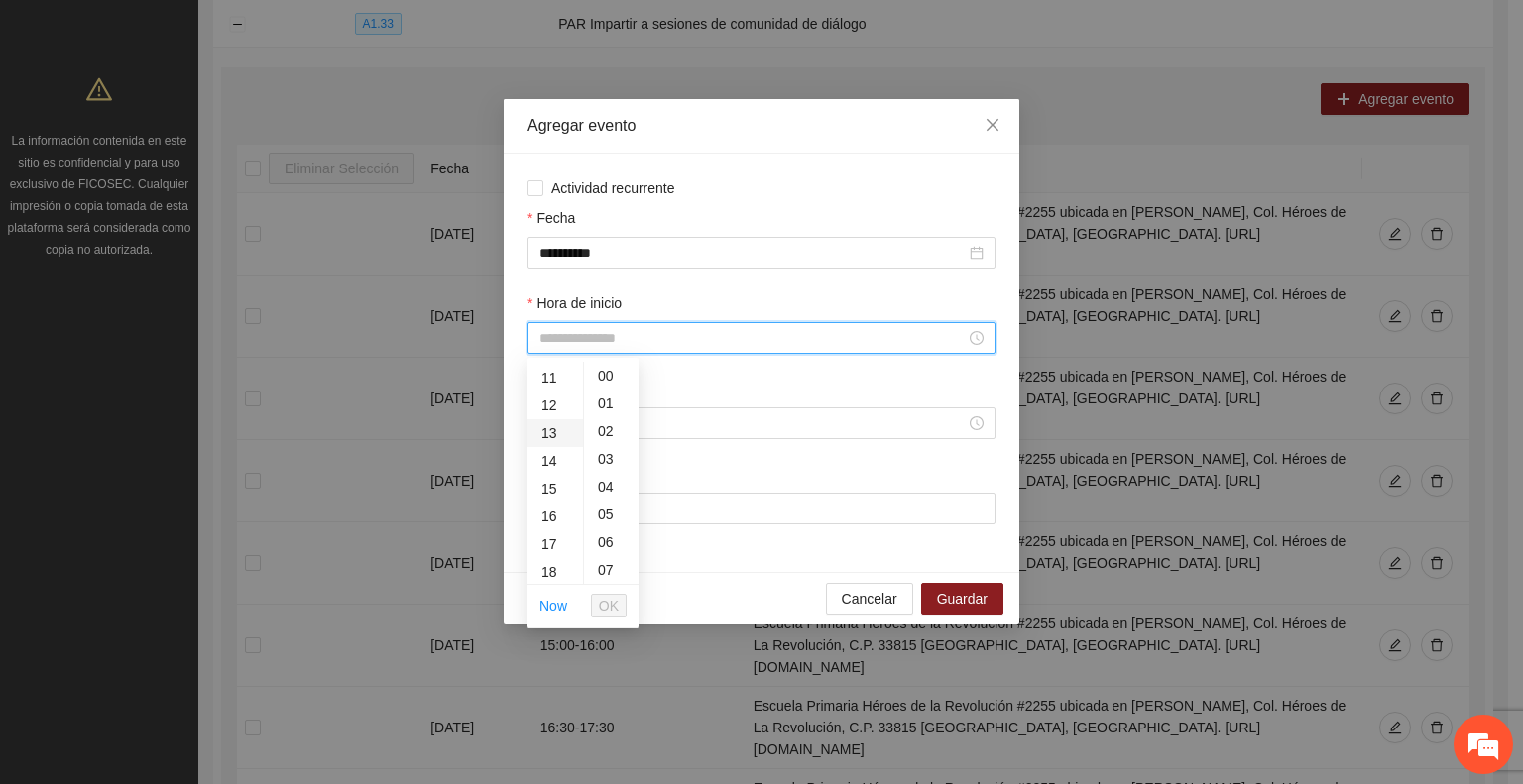 scroll, scrollTop: 396, scrollLeft: 0, axis: vertical 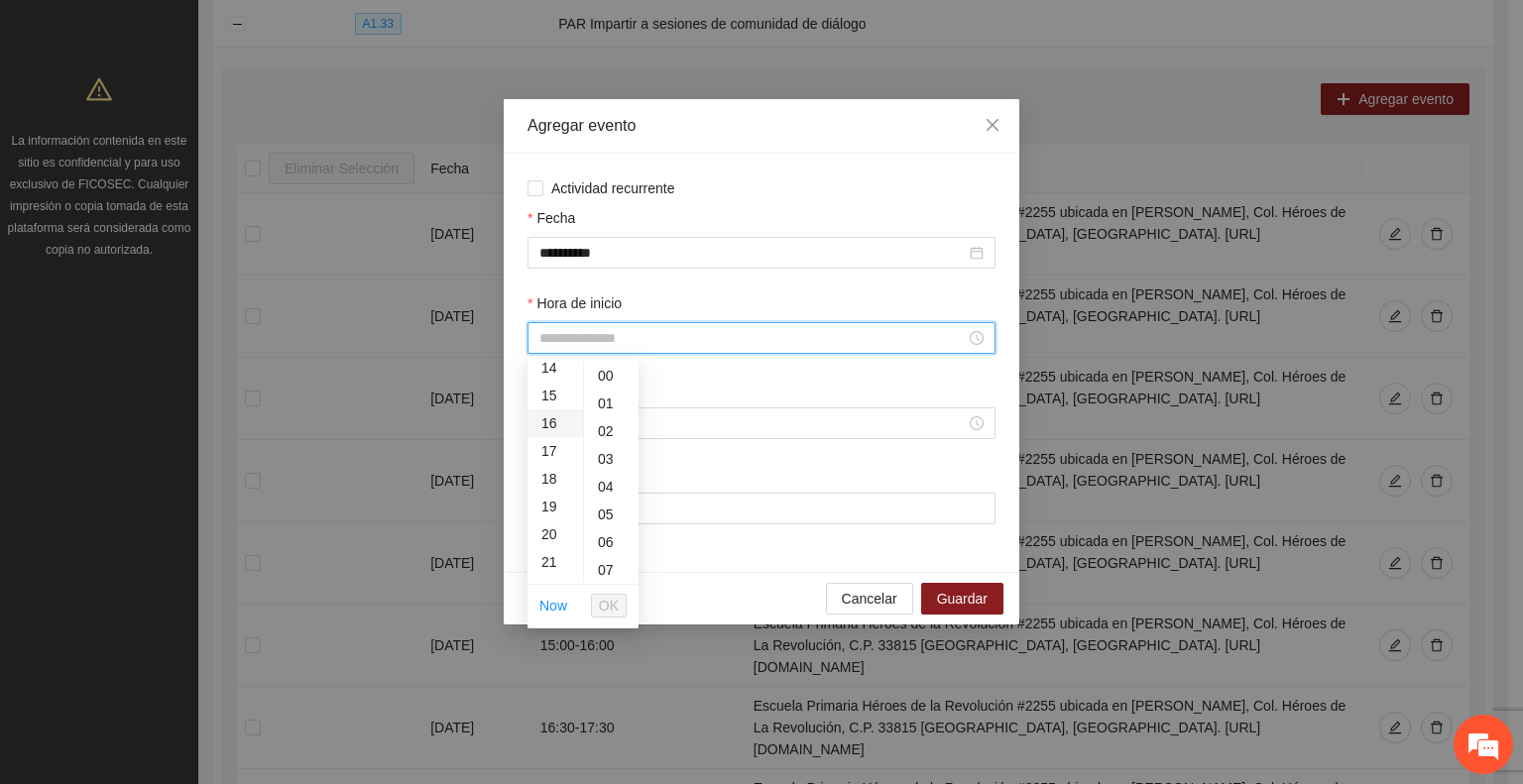 click on "16" at bounding box center [555, 423] 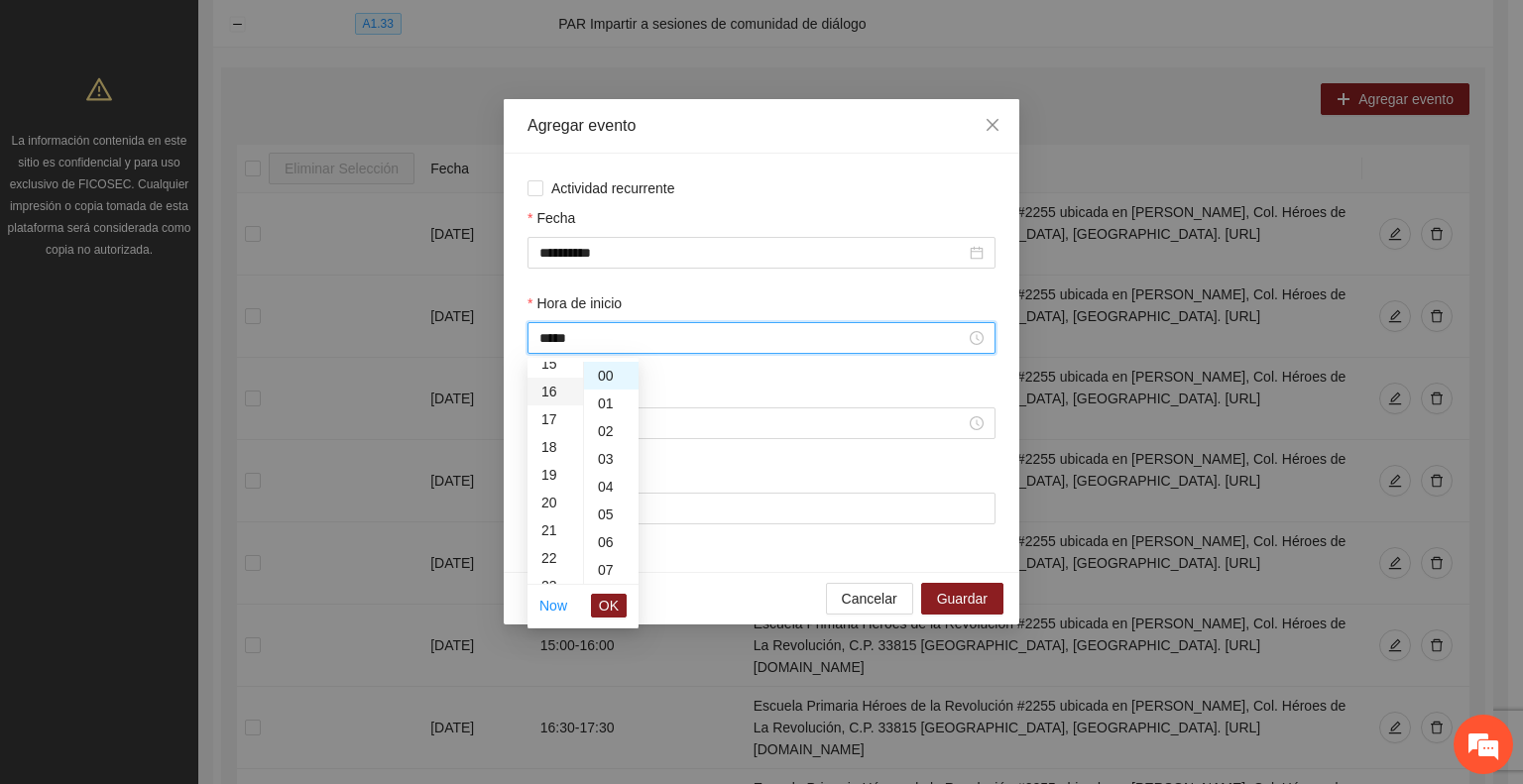 scroll, scrollTop: 444, scrollLeft: 0, axis: vertical 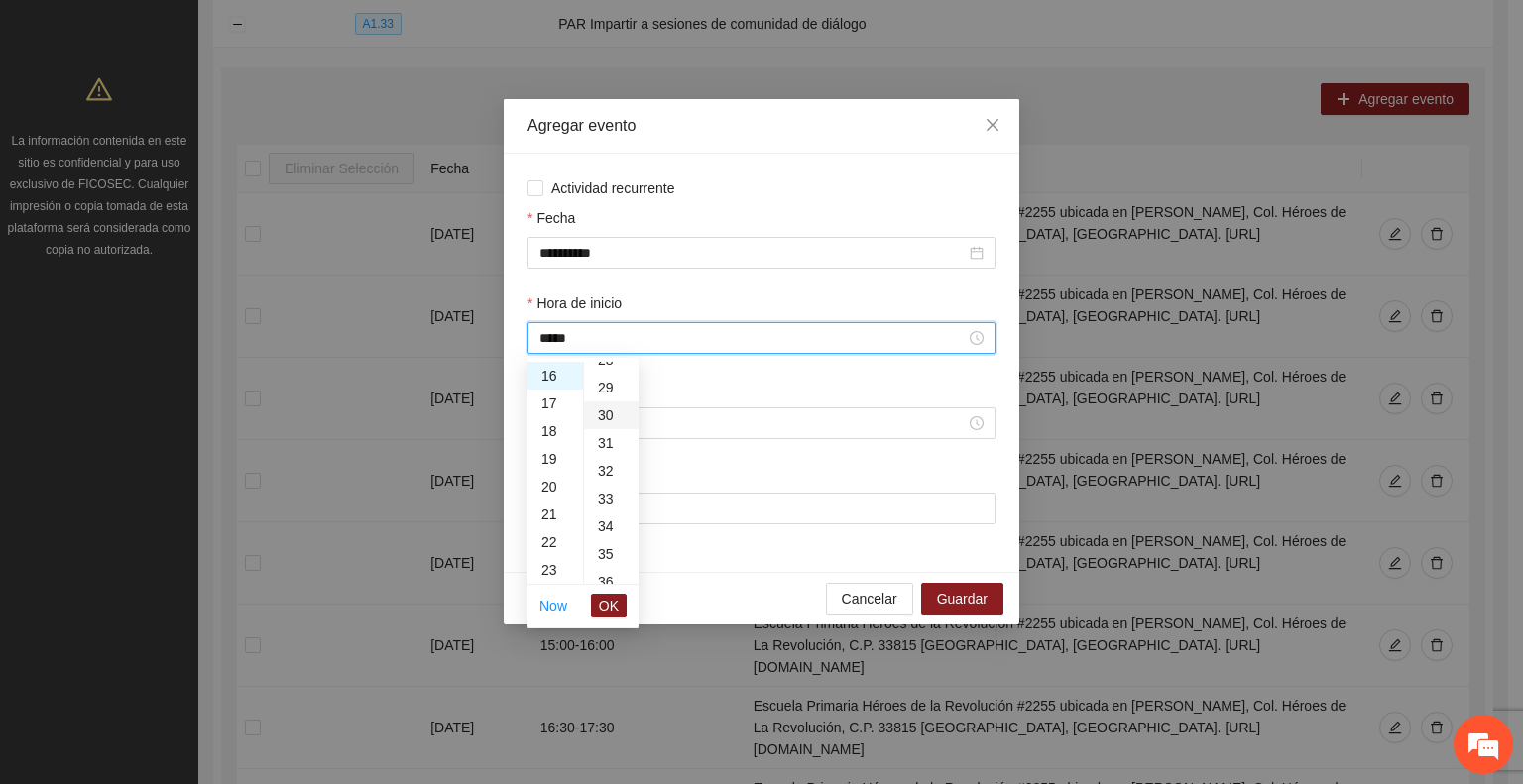 click on "30" at bounding box center [611, 415] 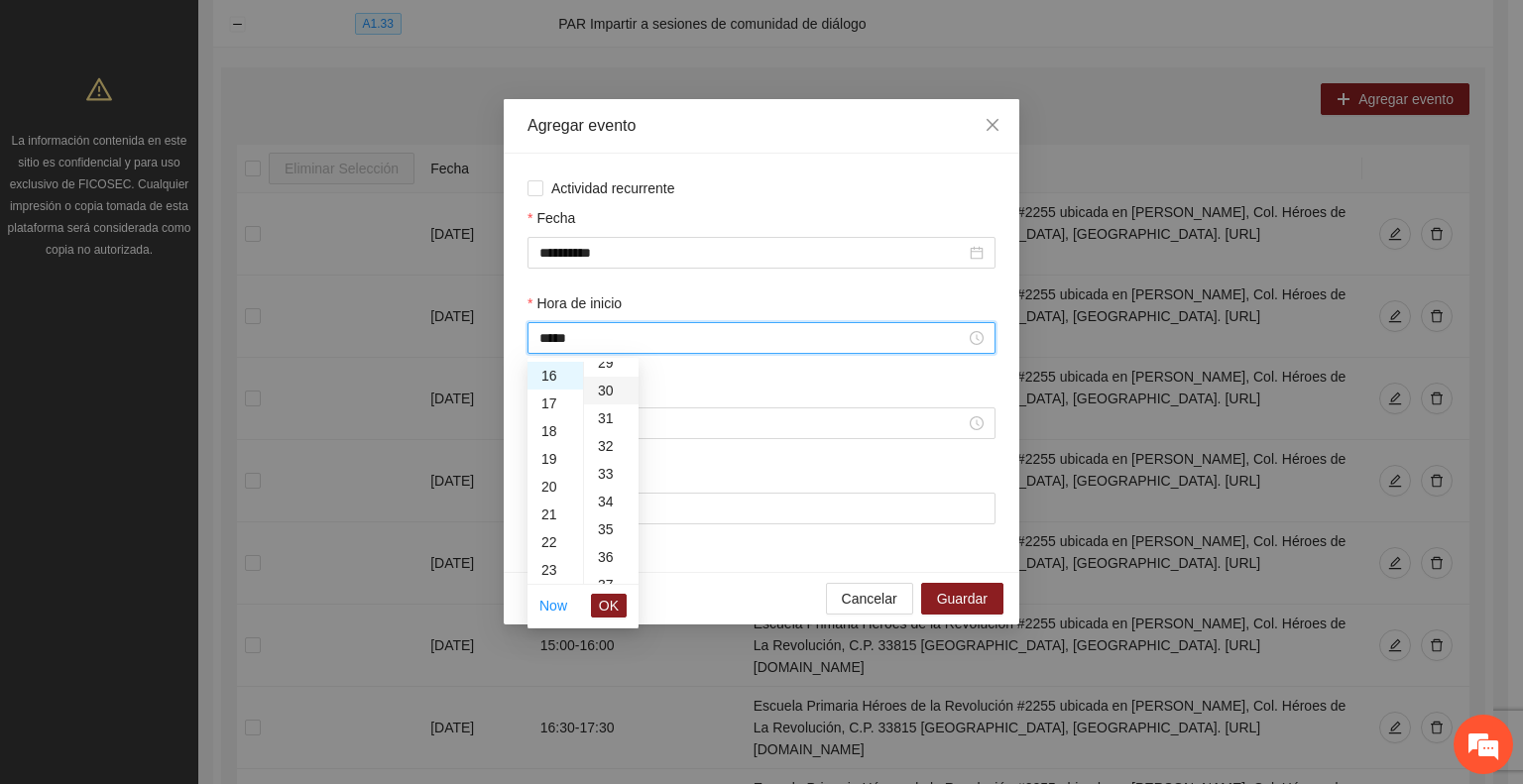 scroll, scrollTop: 833, scrollLeft: 0, axis: vertical 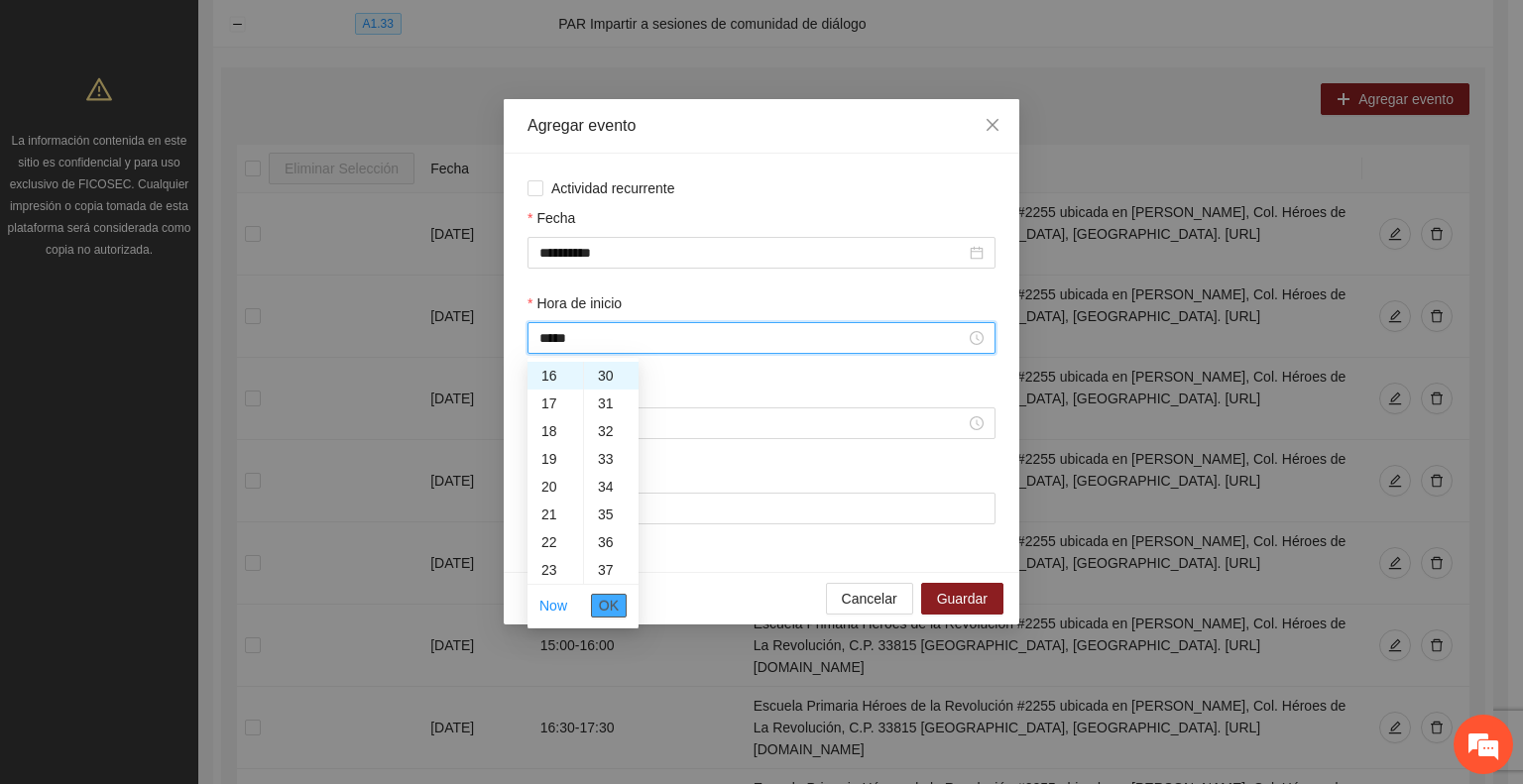 click on "OK" at bounding box center (609, 606) 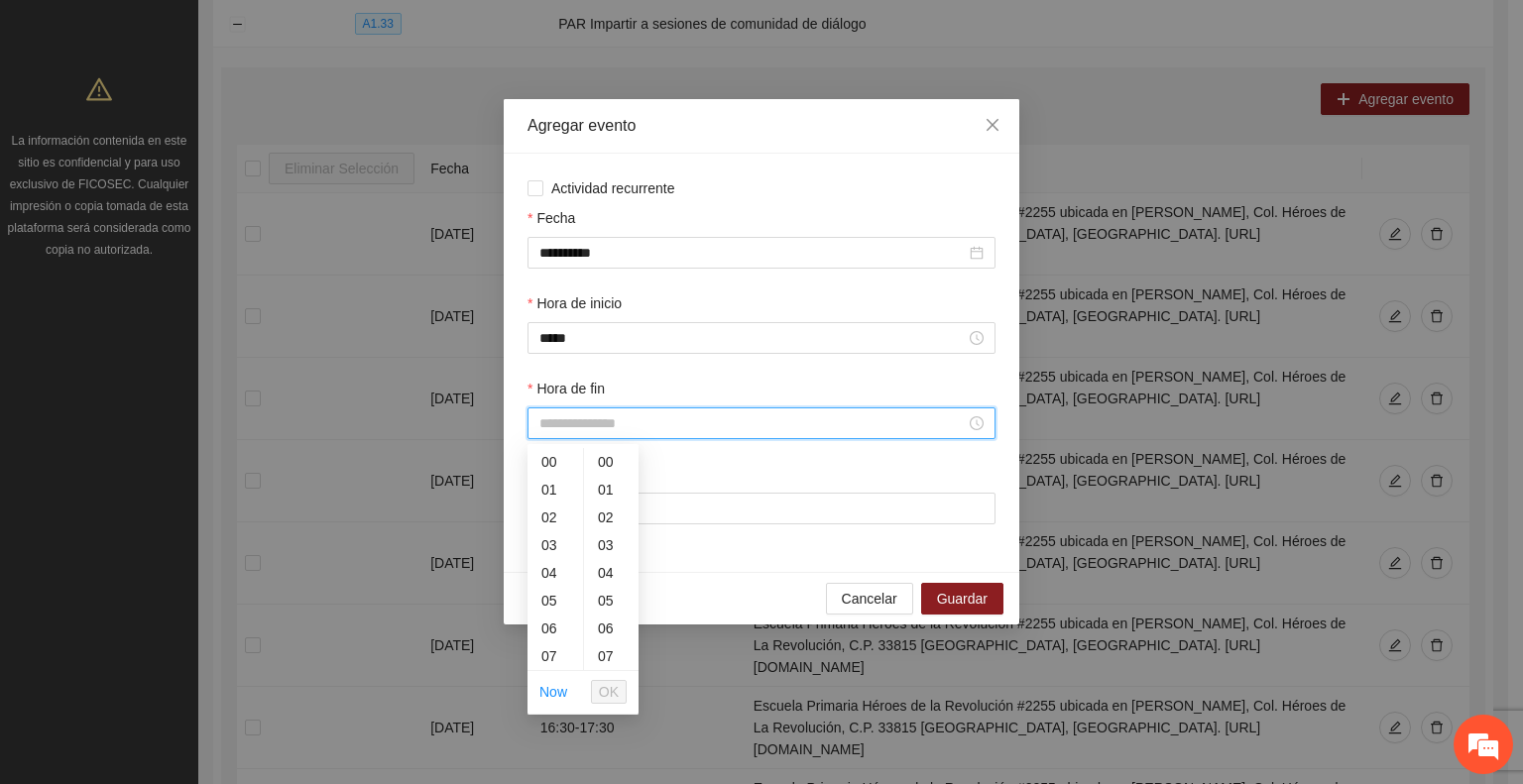 click on "Hora de fin" at bounding box center [753, 423] 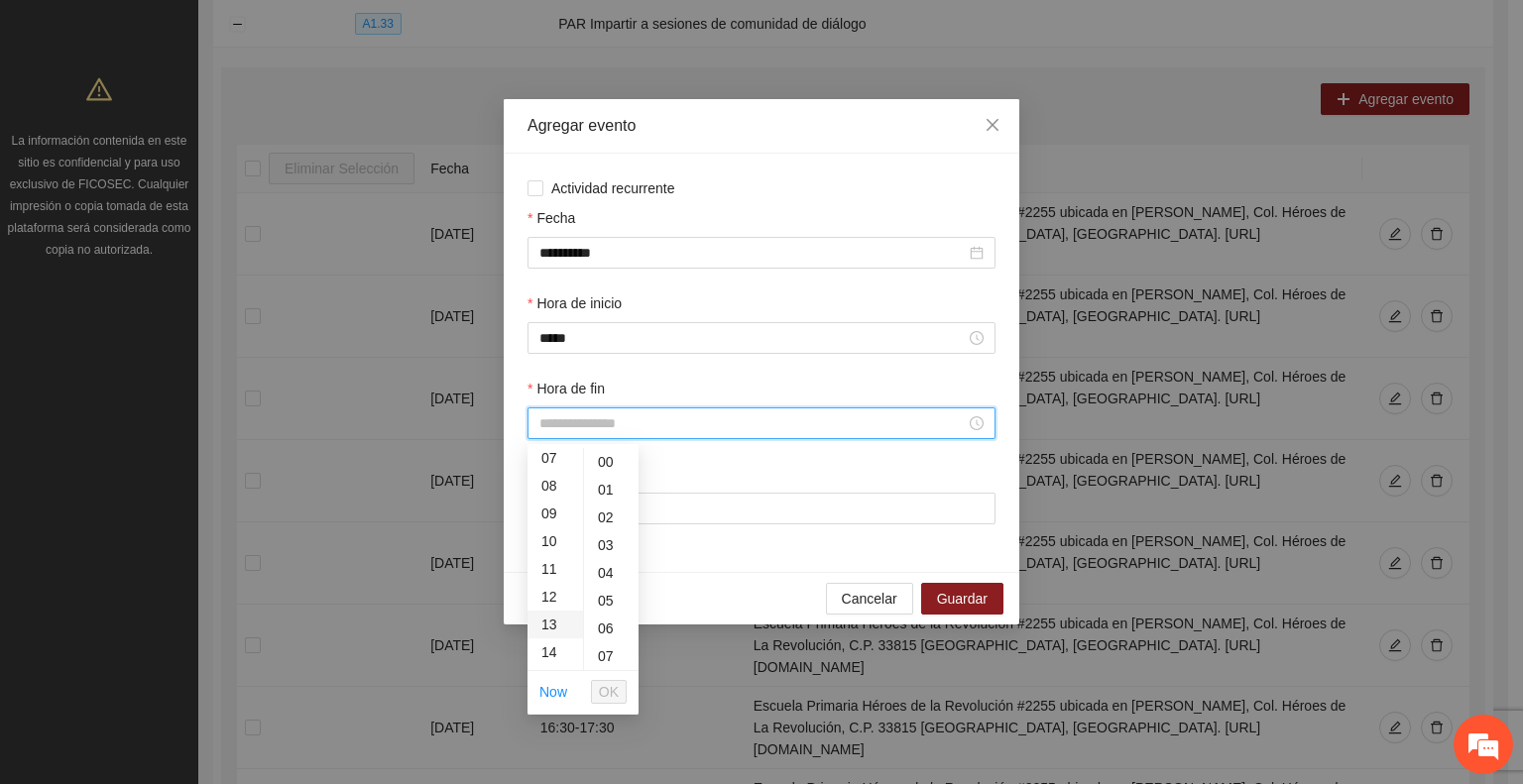 scroll, scrollTop: 396, scrollLeft: 0, axis: vertical 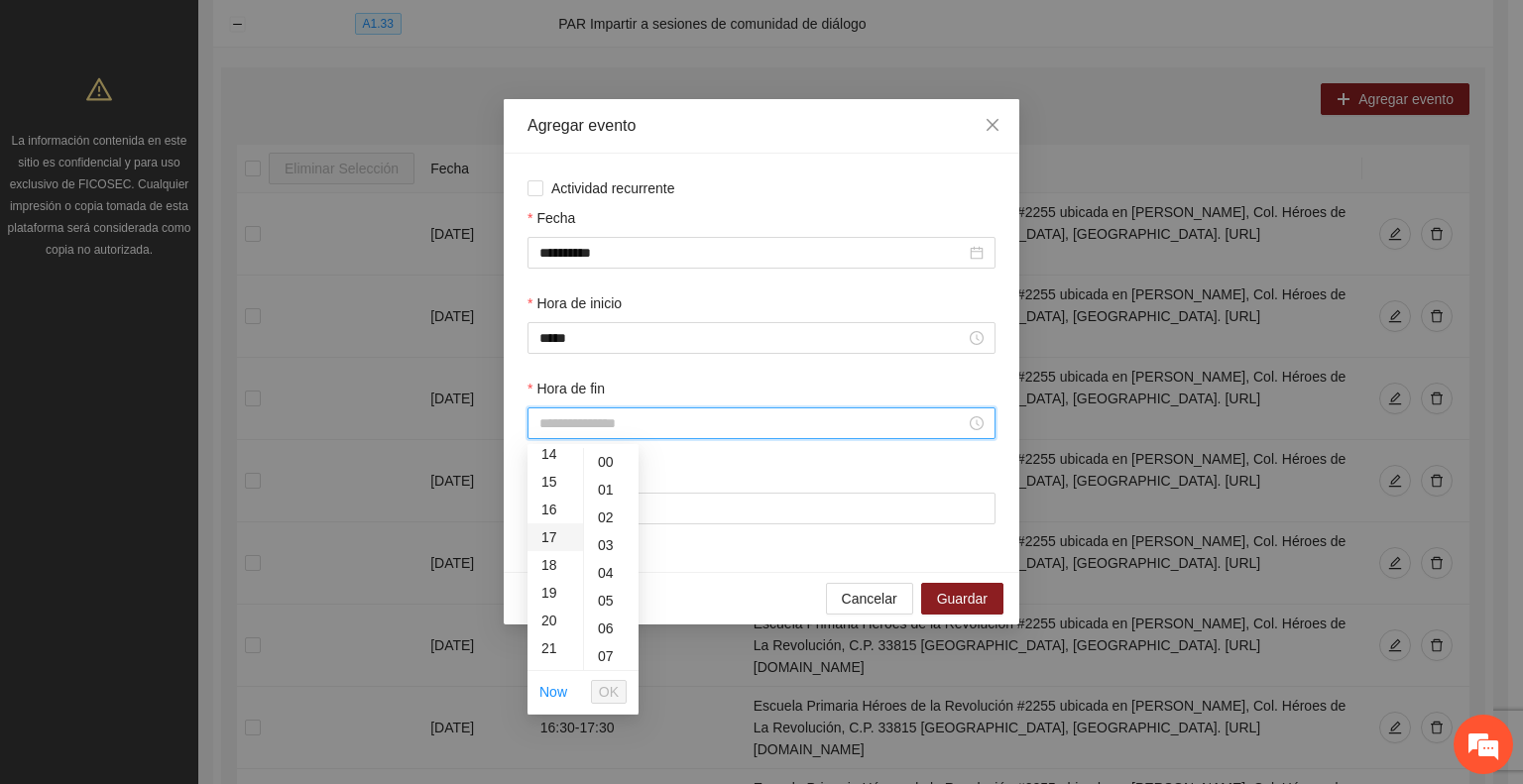 click on "17" at bounding box center (555, 537) 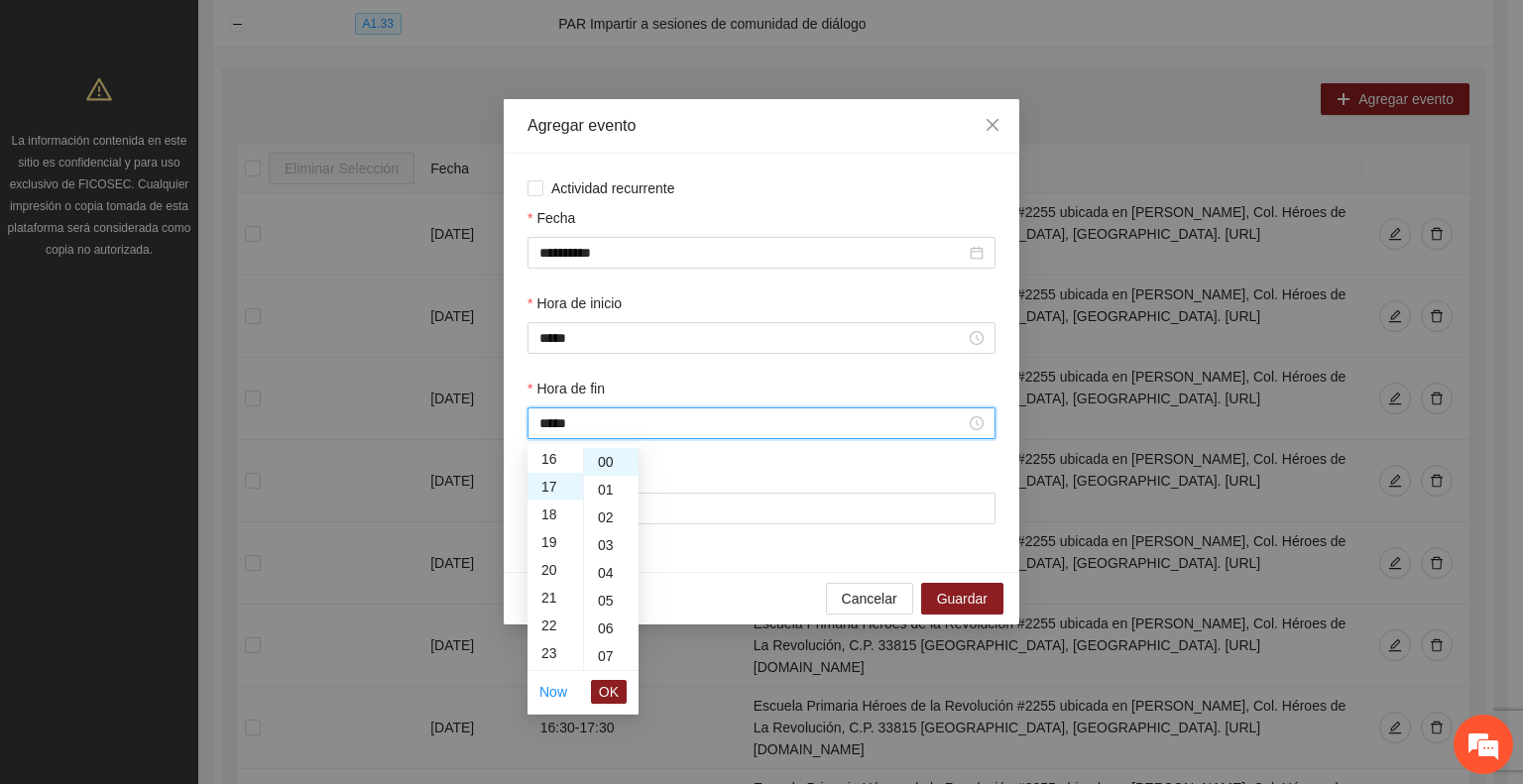 scroll, scrollTop: 472, scrollLeft: 0, axis: vertical 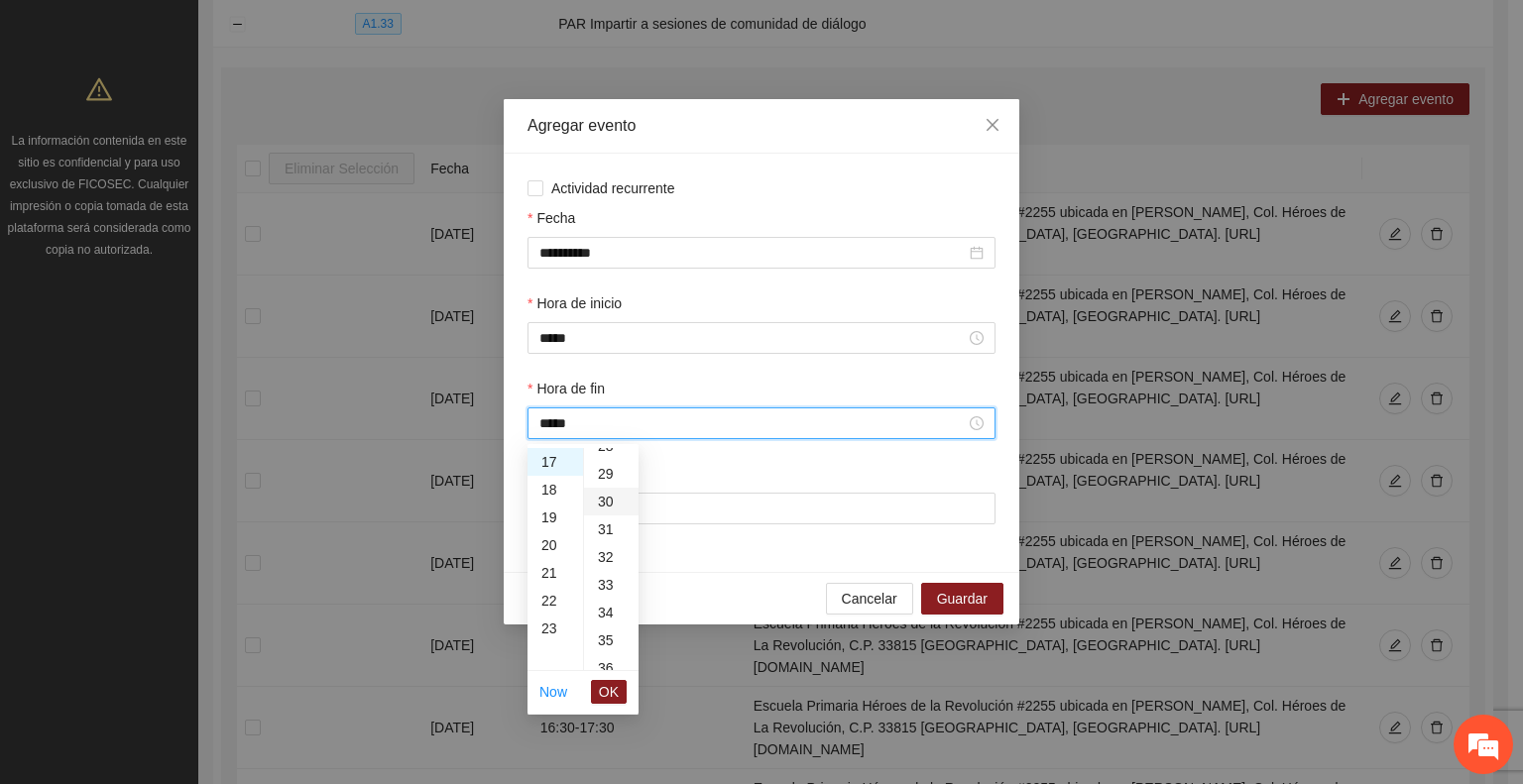 click on "30" at bounding box center [611, 502] 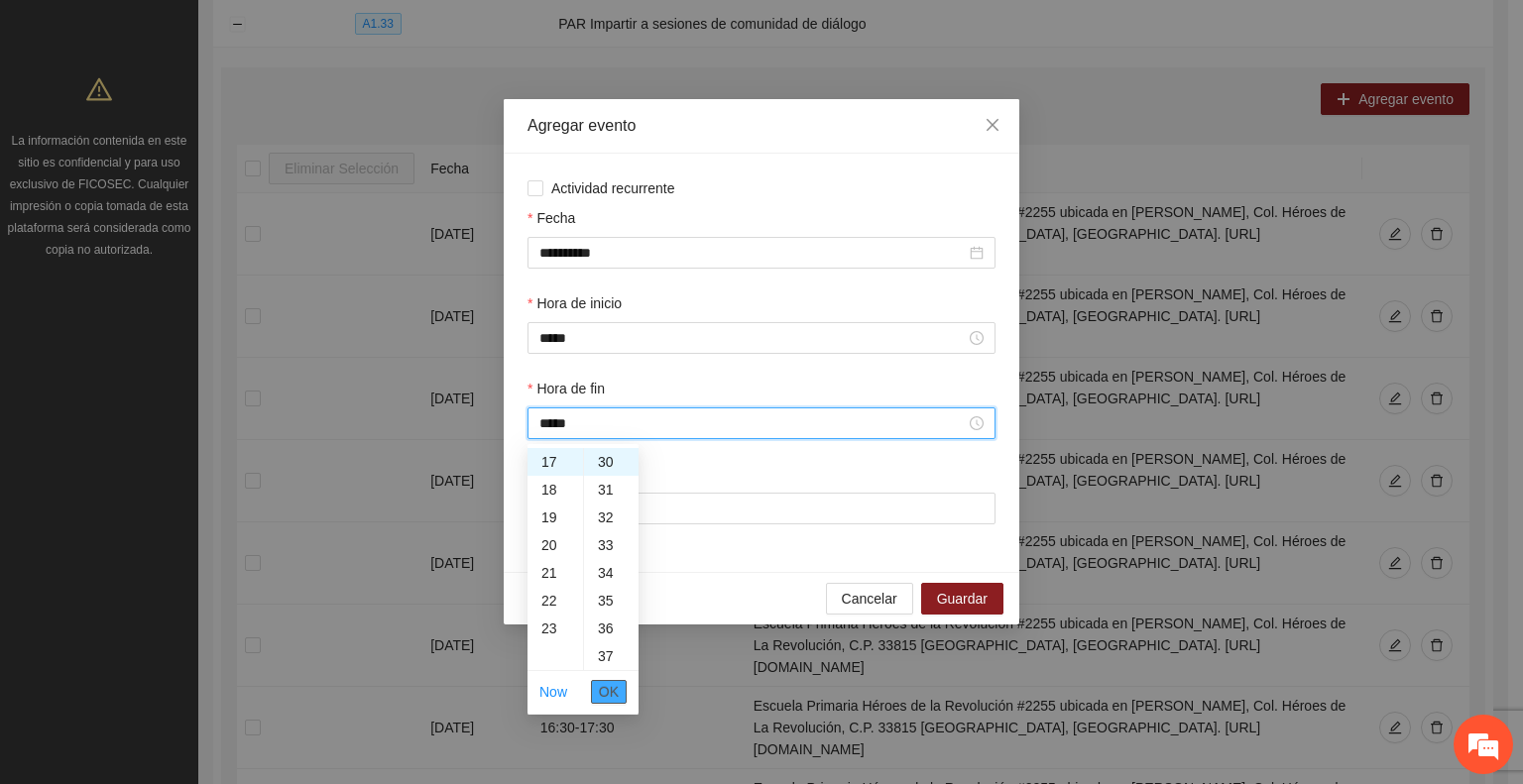 click on "OK" at bounding box center [609, 692] 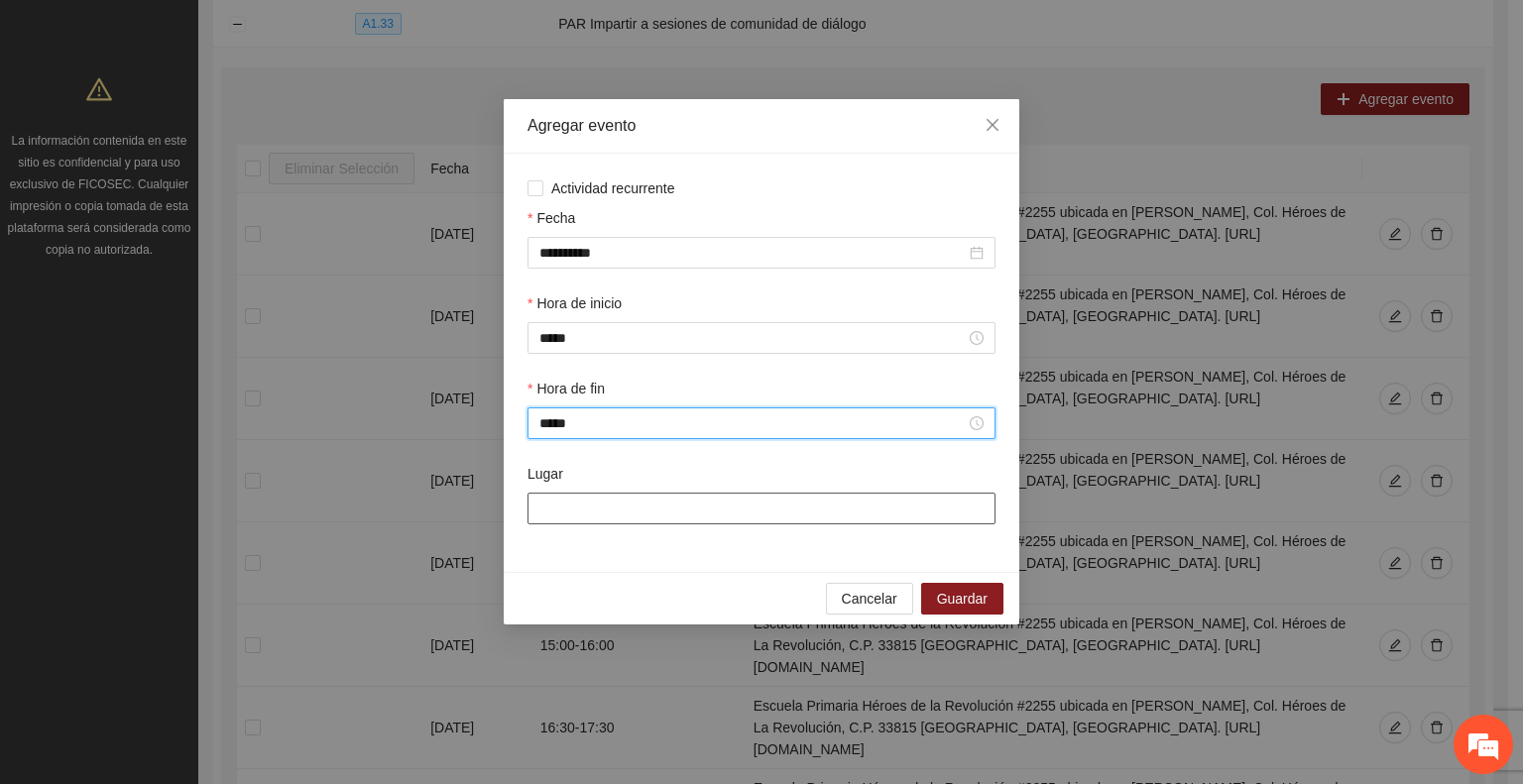 click on "Lugar" at bounding box center (762, 508) 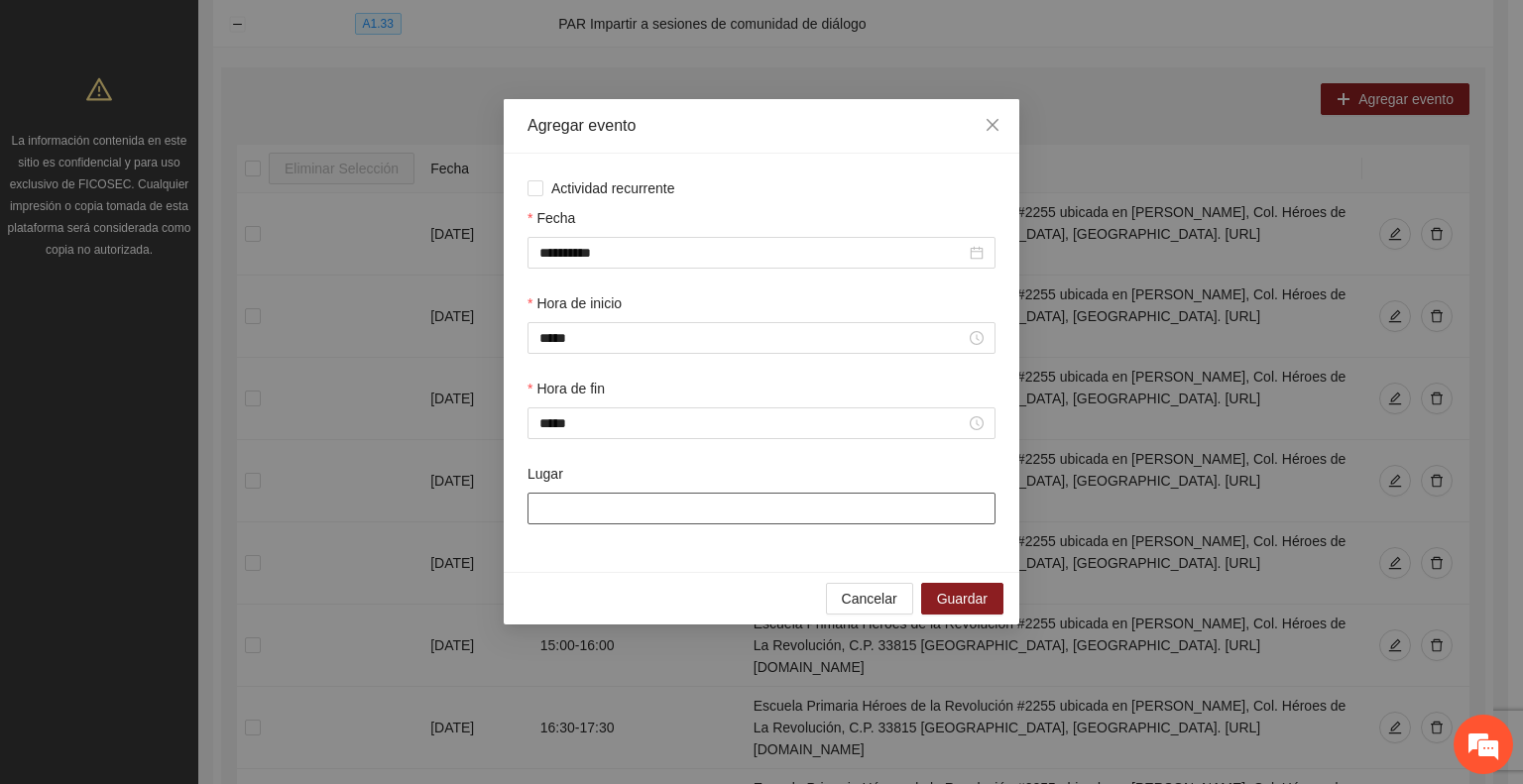 paste on "**********" 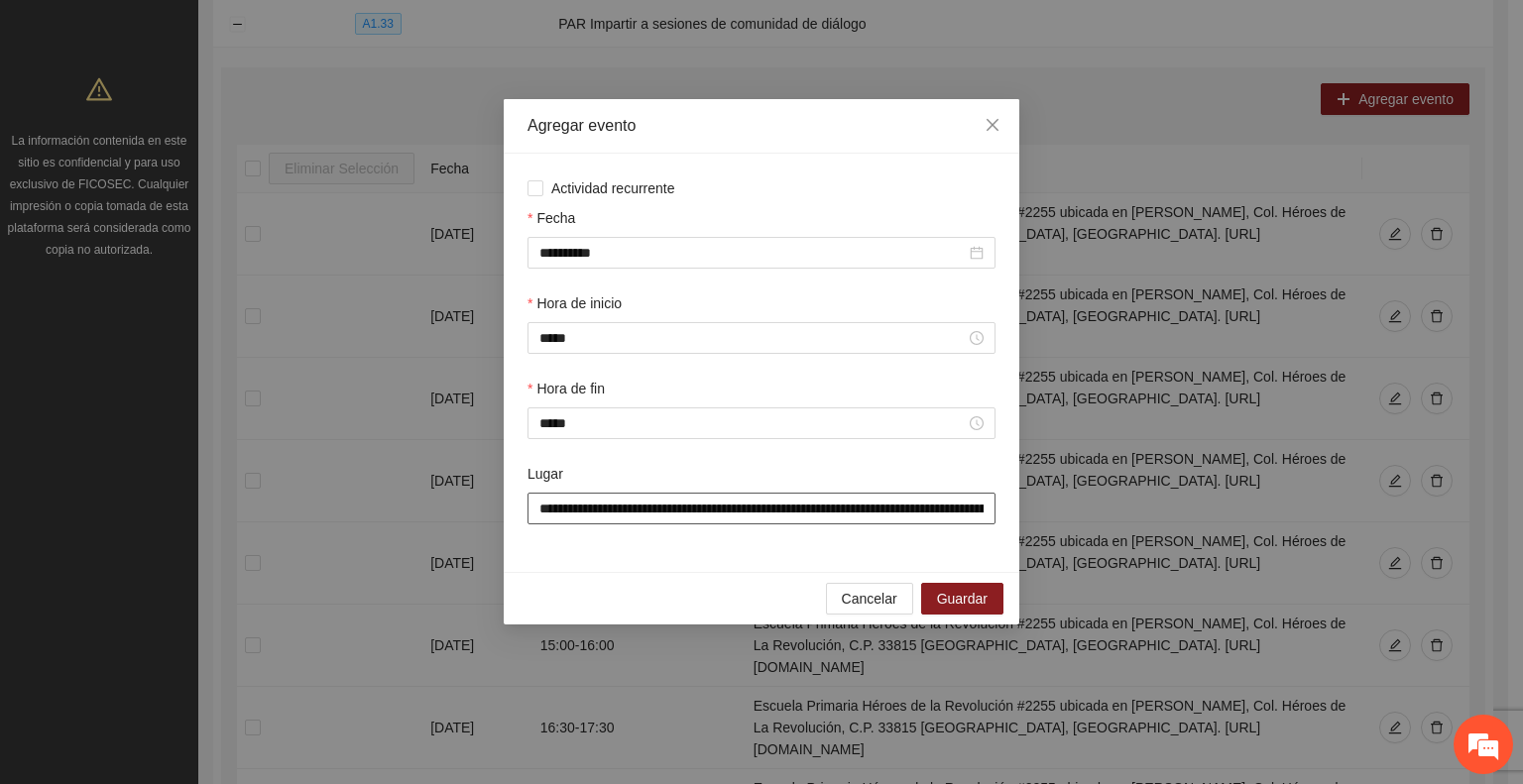 scroll, scrollTop: 0, scrollLeft: 730, axis: horizontal 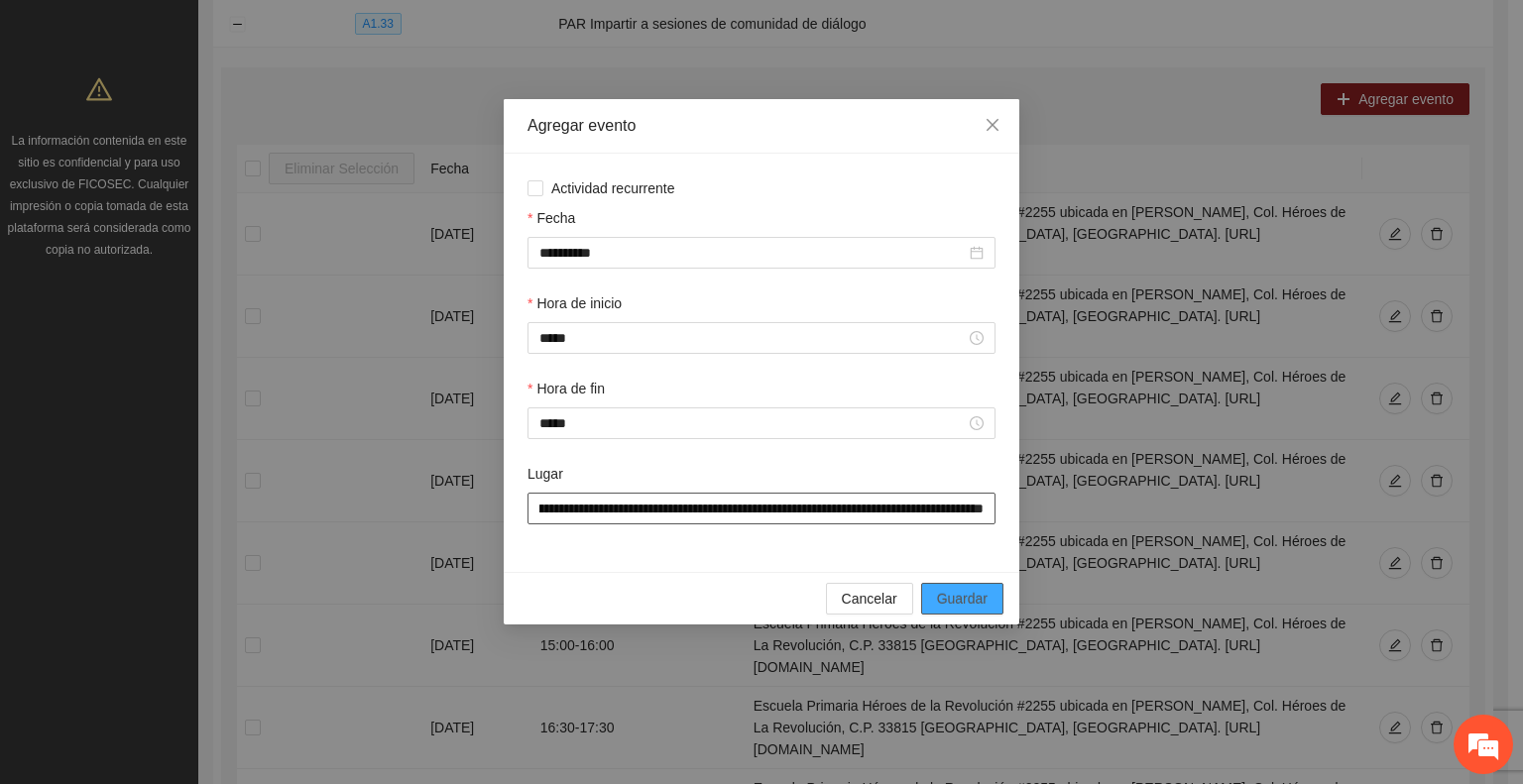 type on "**********" 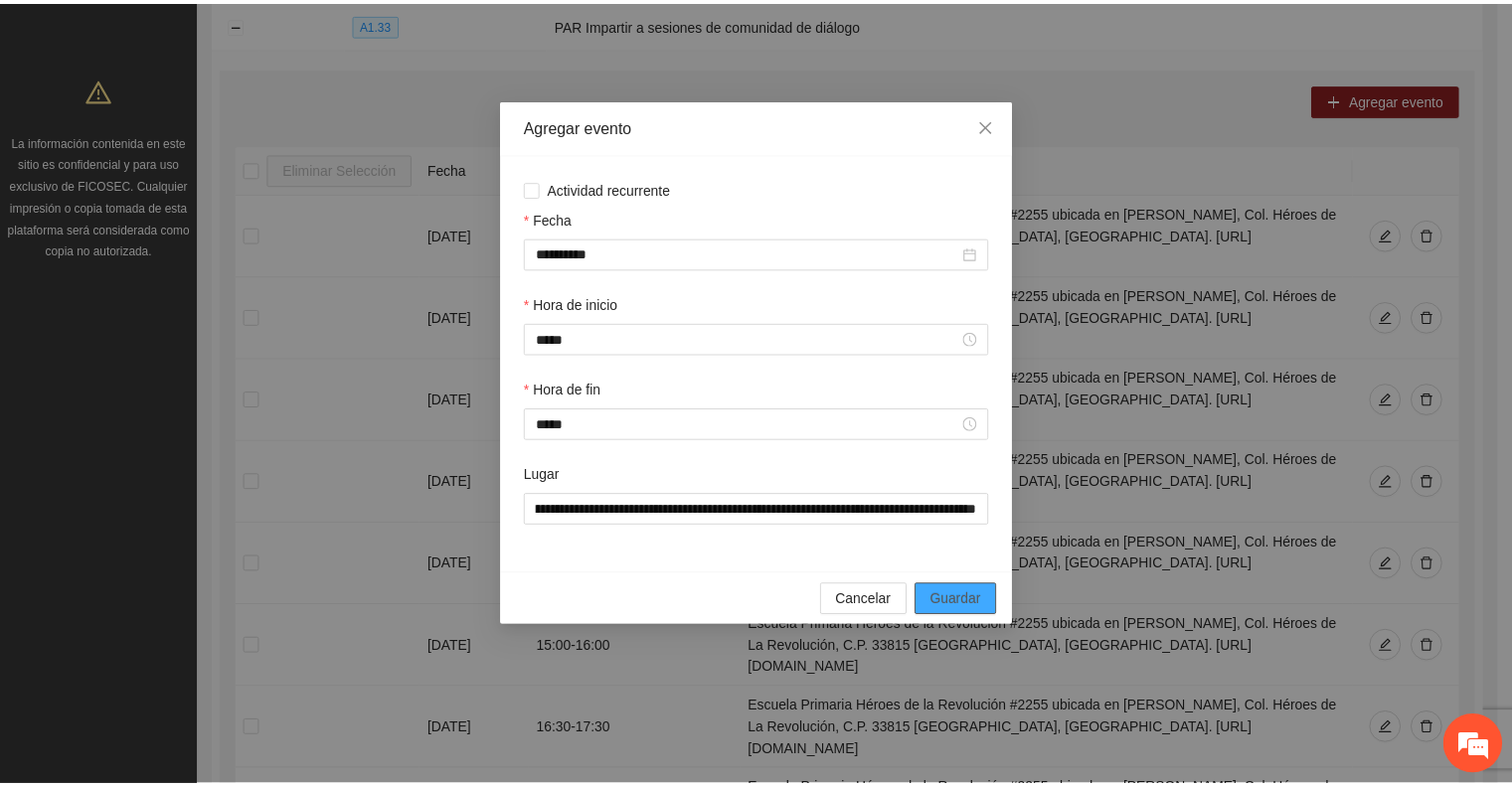scroll, scrollTop: 0, scrollLeft: 0, axis: both 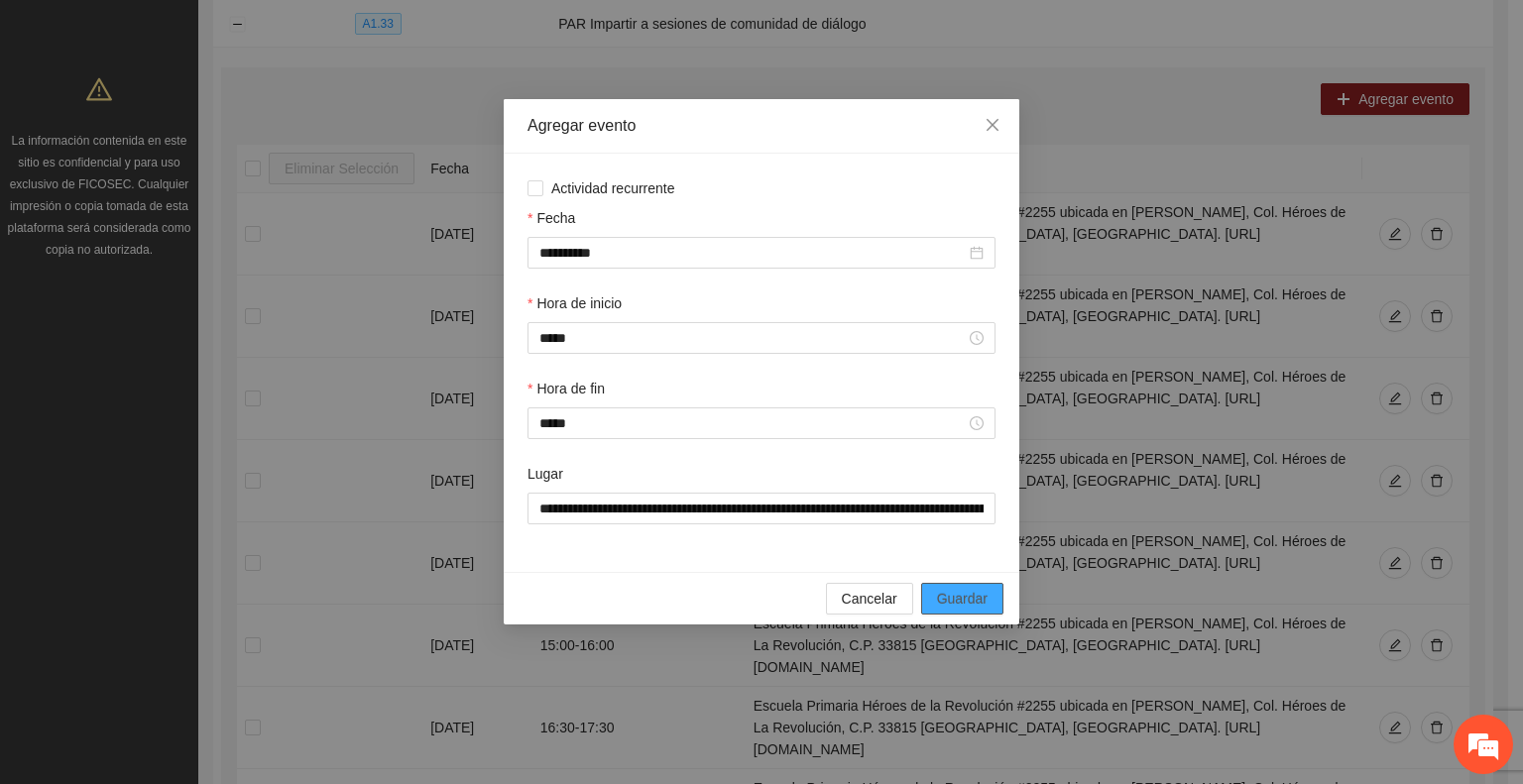 click on "Guardar" at bounding box center (962, 599) 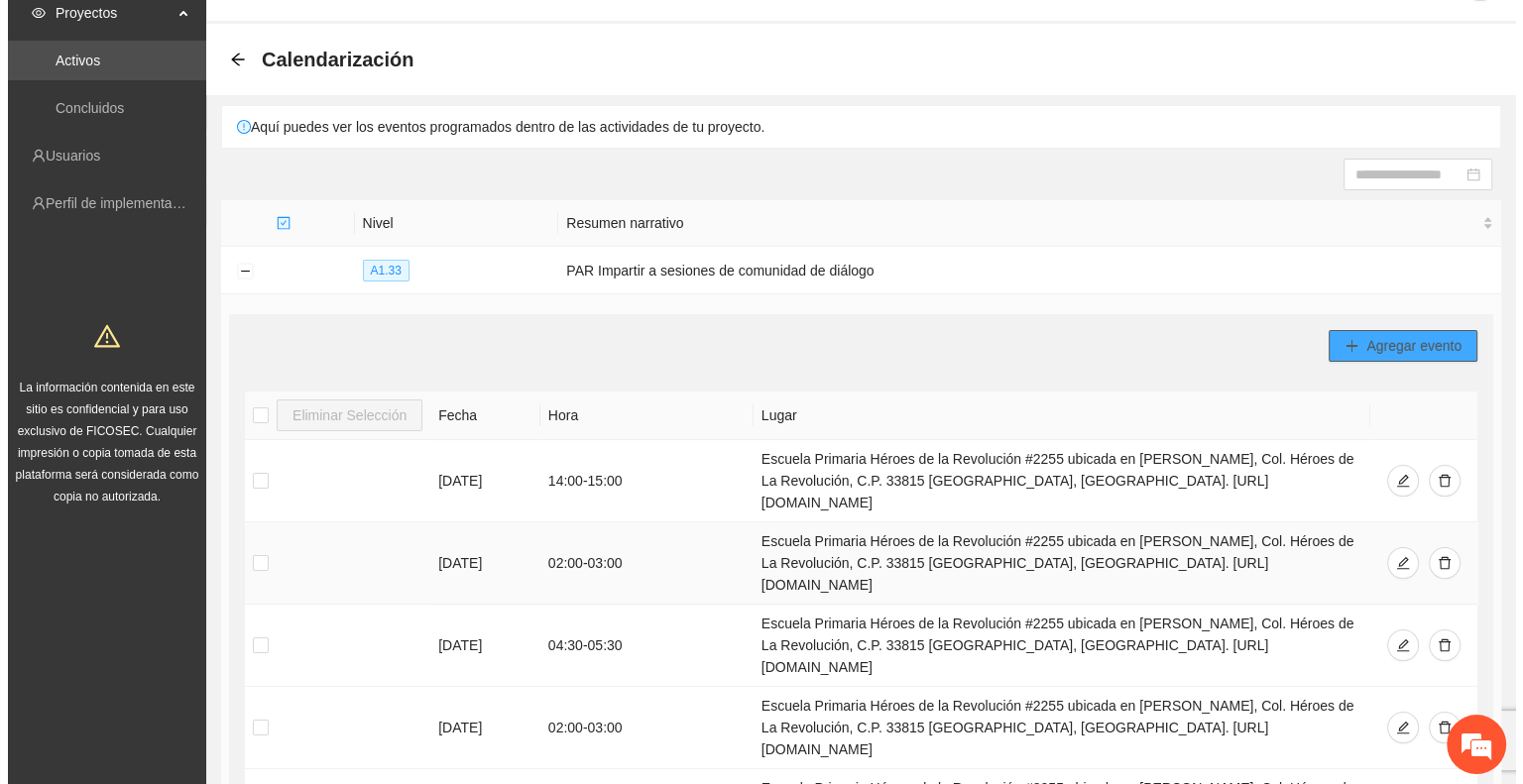 scroll, scrollTop: 0, scrollLeft: 0, axis: both 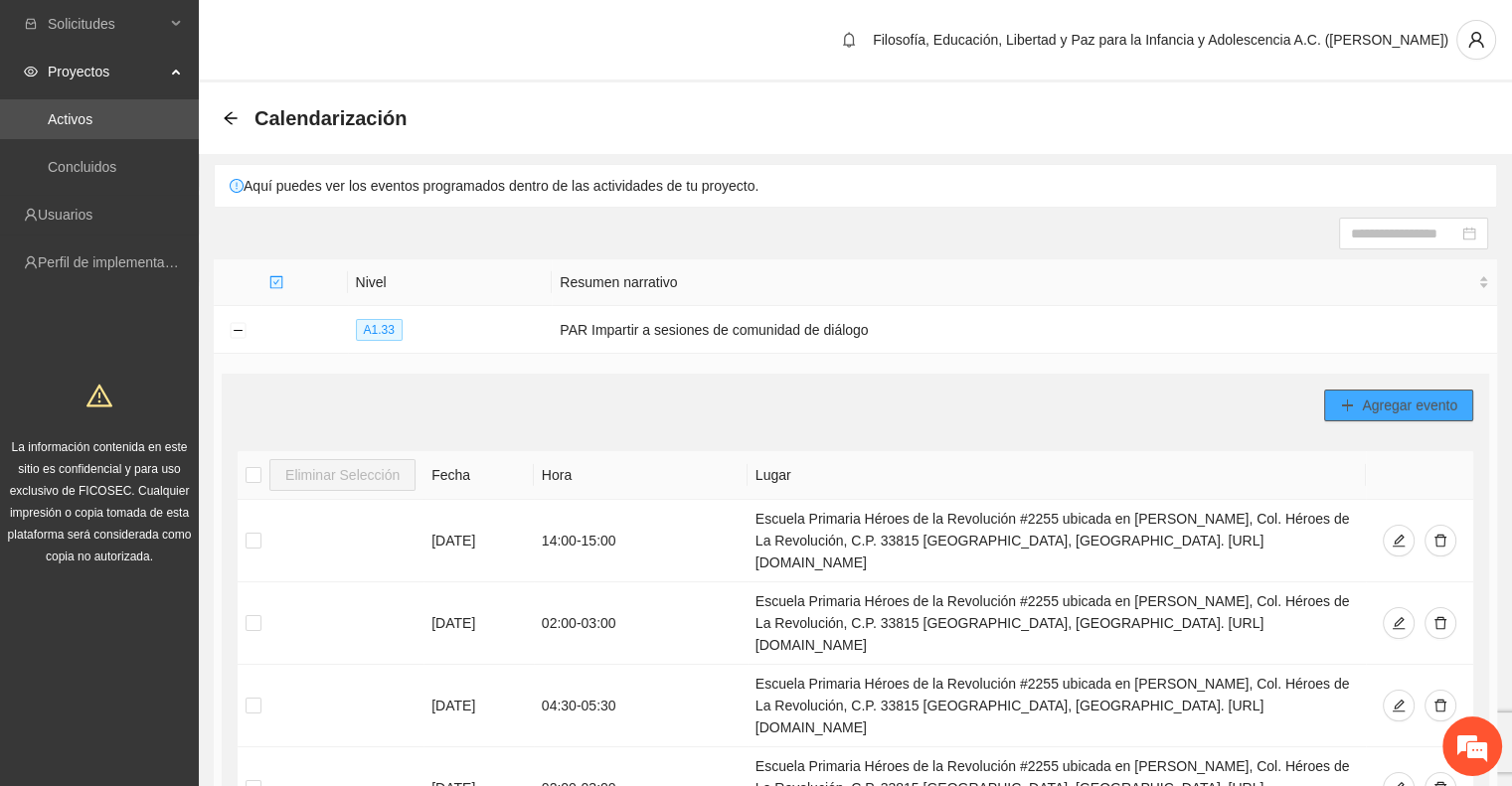 click on "Agregar evento" at bounding box center (1399, 405) 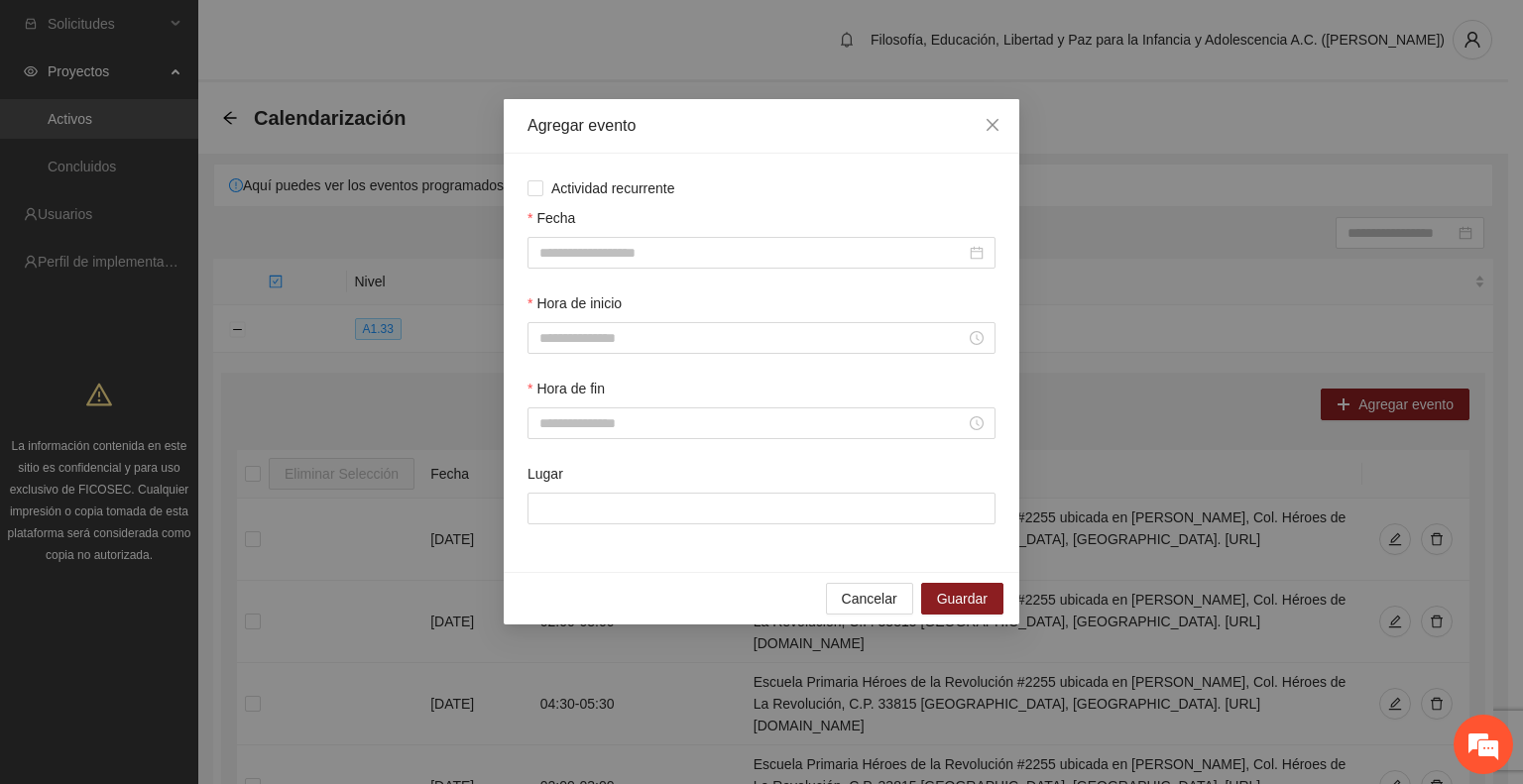 click on "Actividad recurrente Fecha Hora de inicio Hora de fin Lugar" at bounding box center [762, 363] 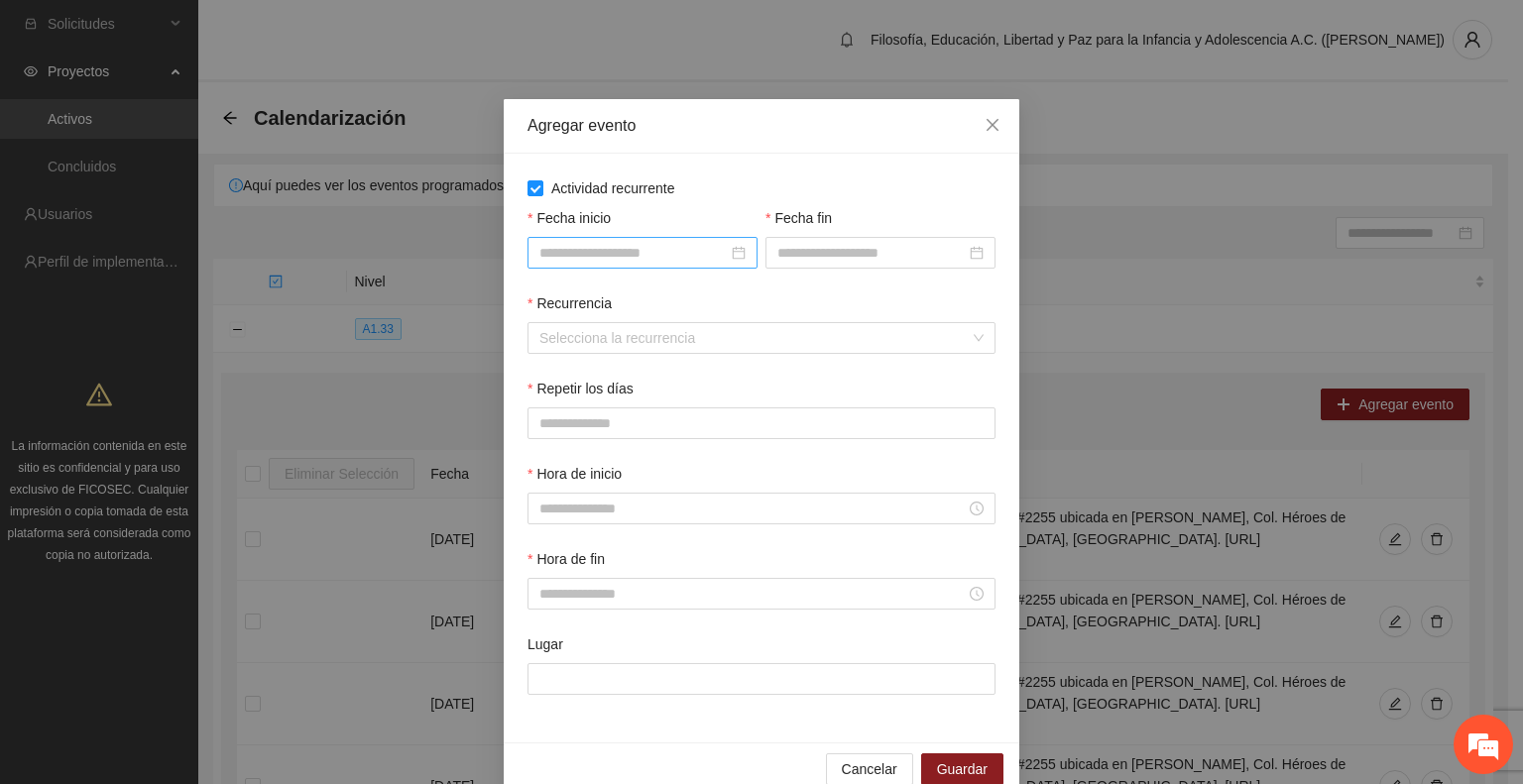 click on "Fecha inicio" at bounding box center [634, 253] 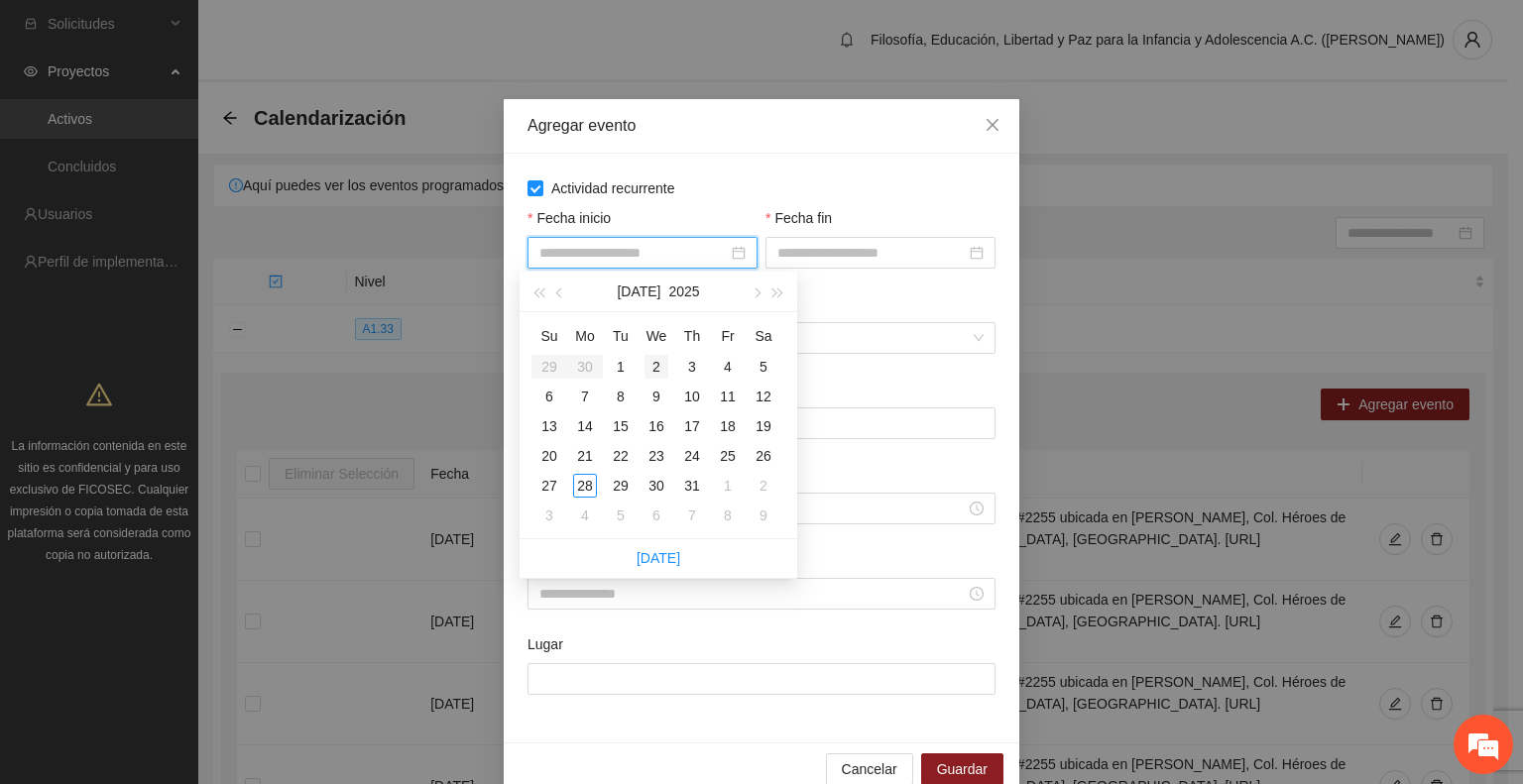 type on "**********" 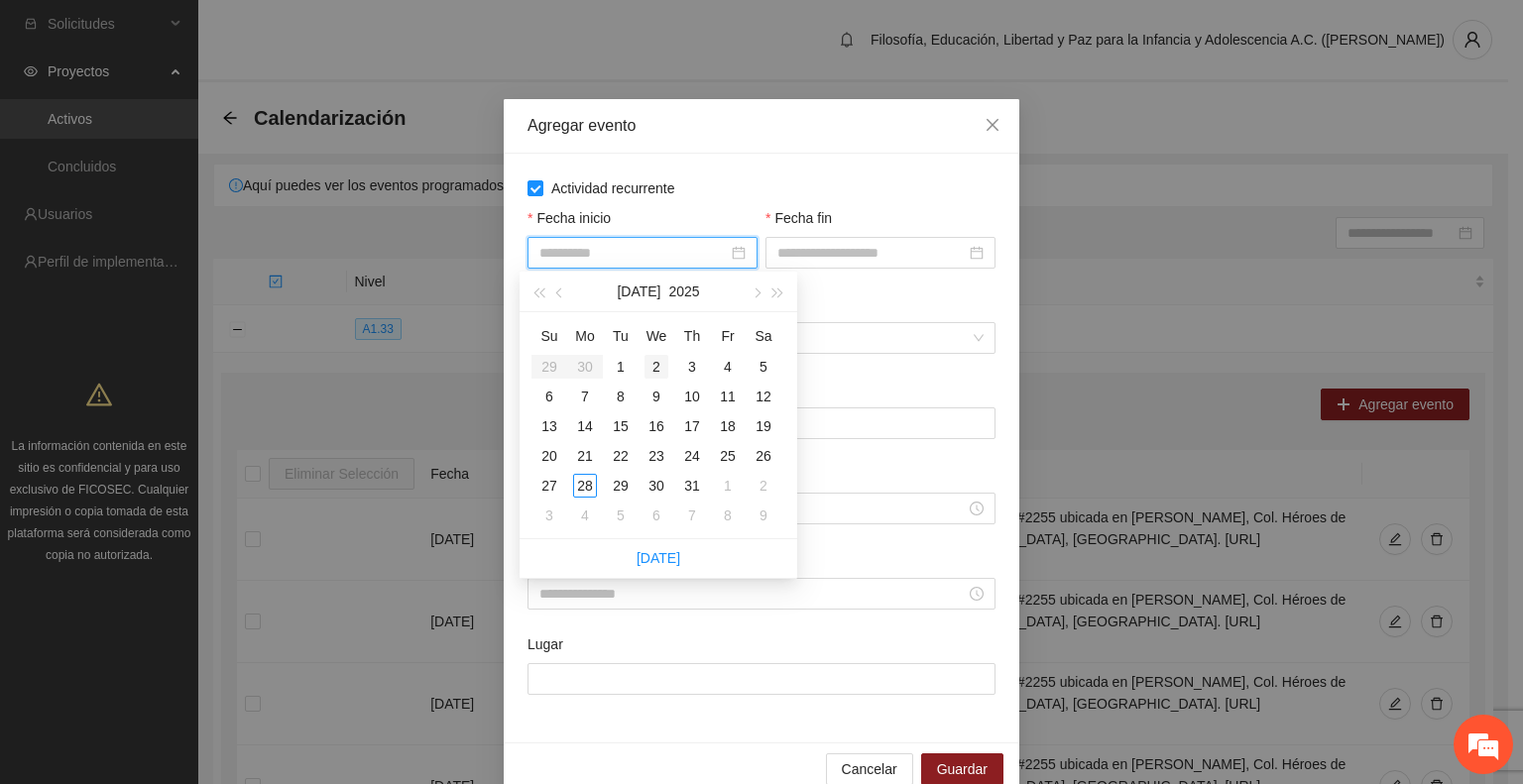 click on "2" at bounding box center (656, 367) 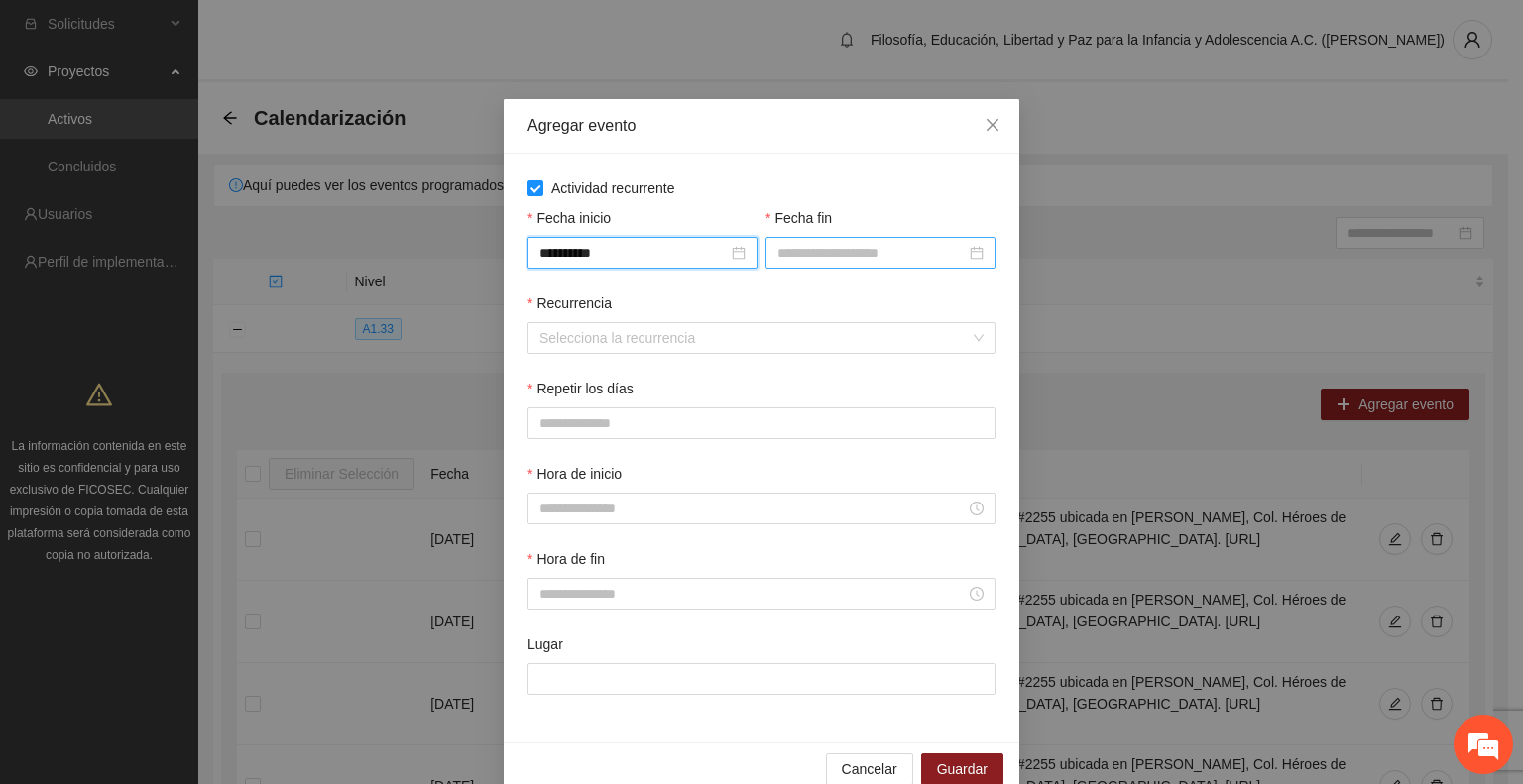 click on "Fecha fin" at bounding box center [872, 253] 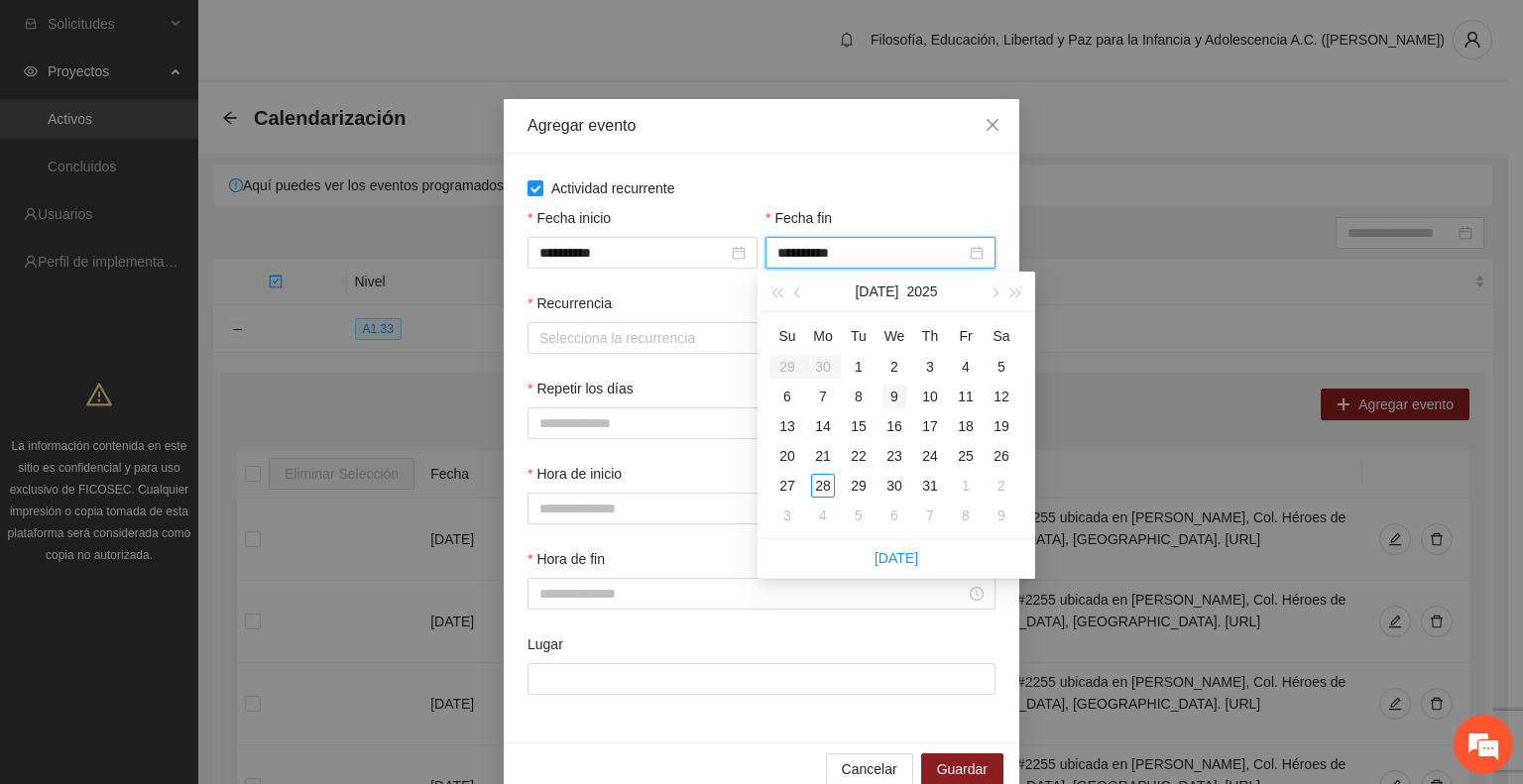 type on "**********" 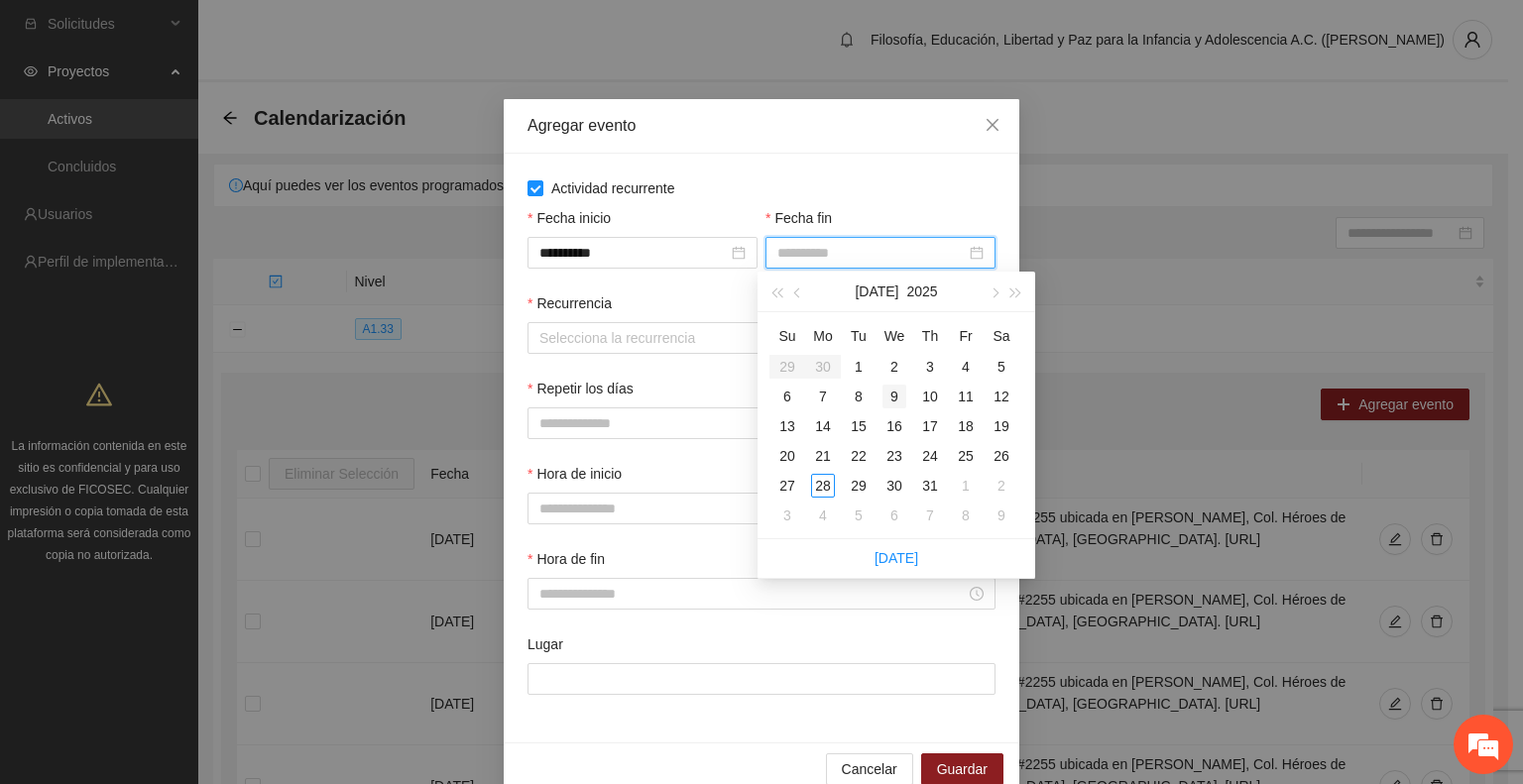 click on "9" at bounding box center [894, 396] 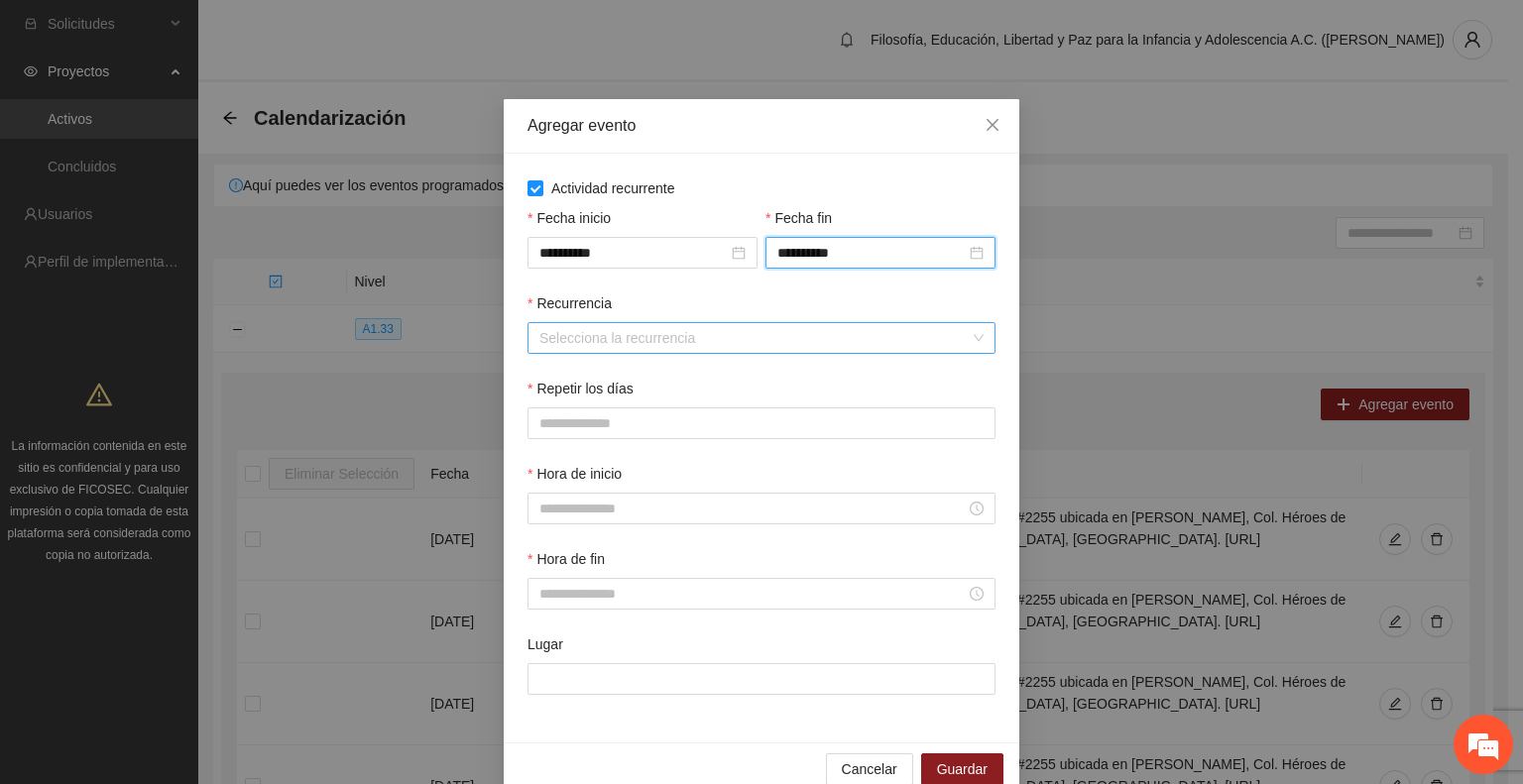click on "Recurrencia" at bounding box center [755, 338] 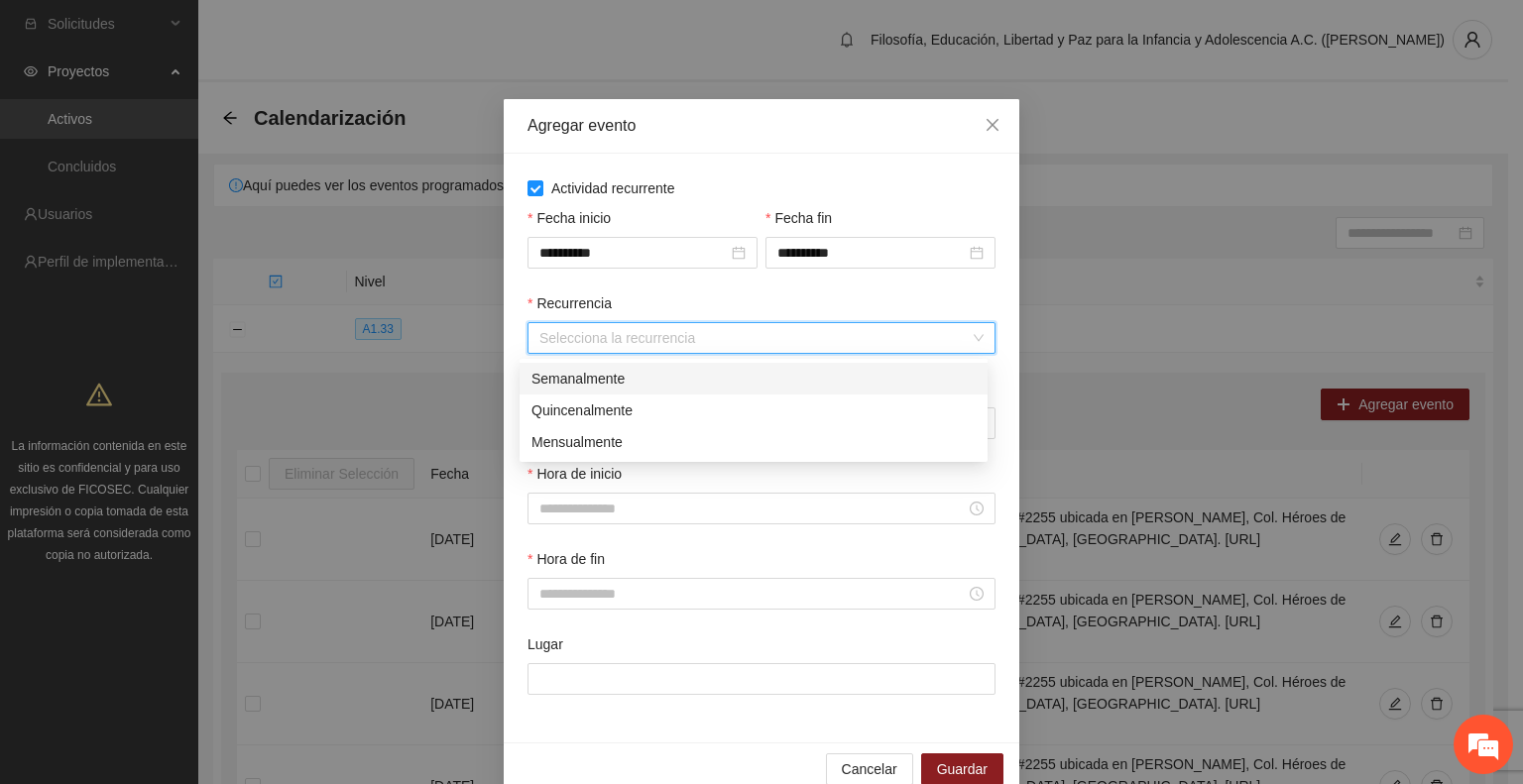 click on "Semanalmente" at bounding box center (754, 379) 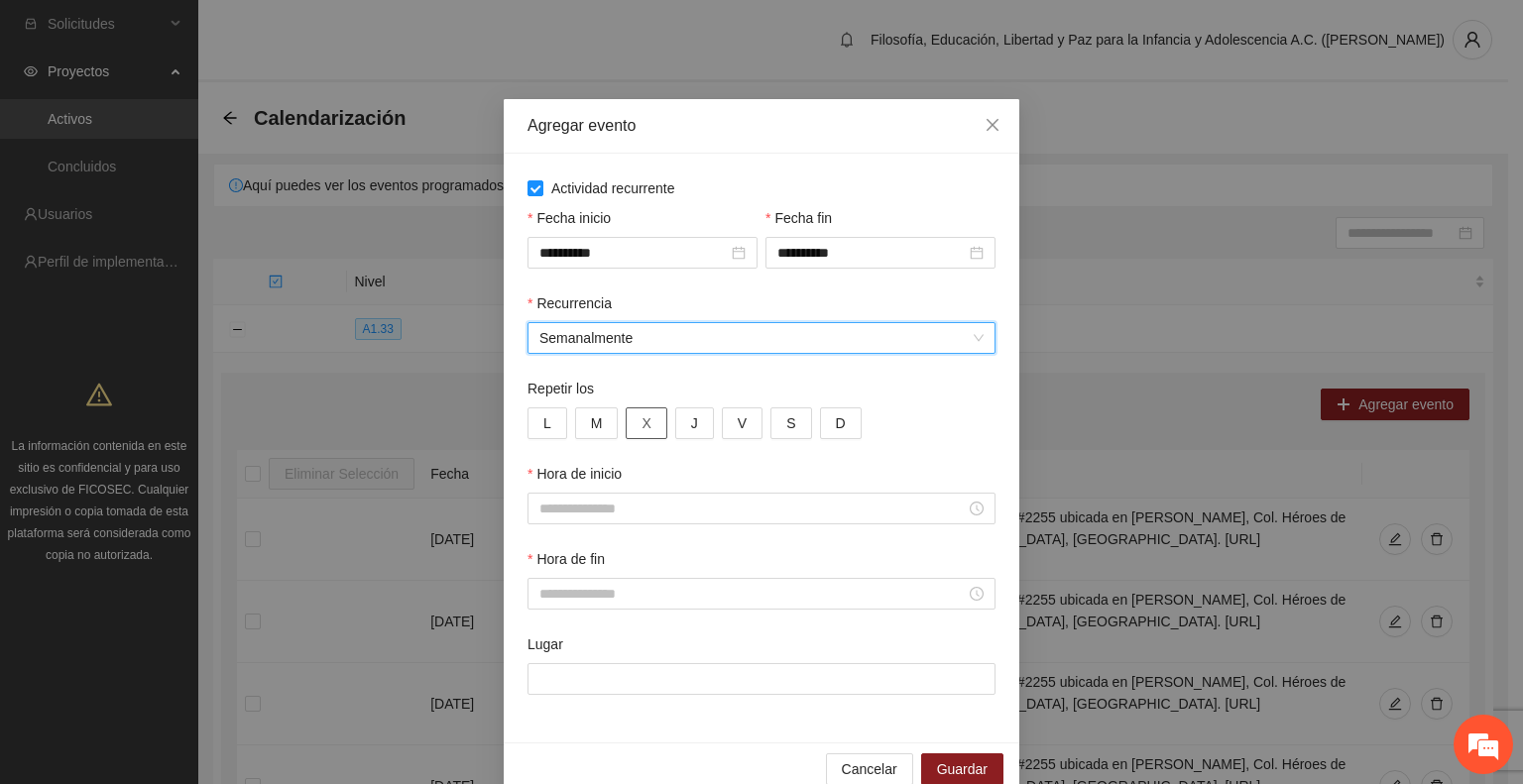 click on "X" at bounding box center (645, 423) 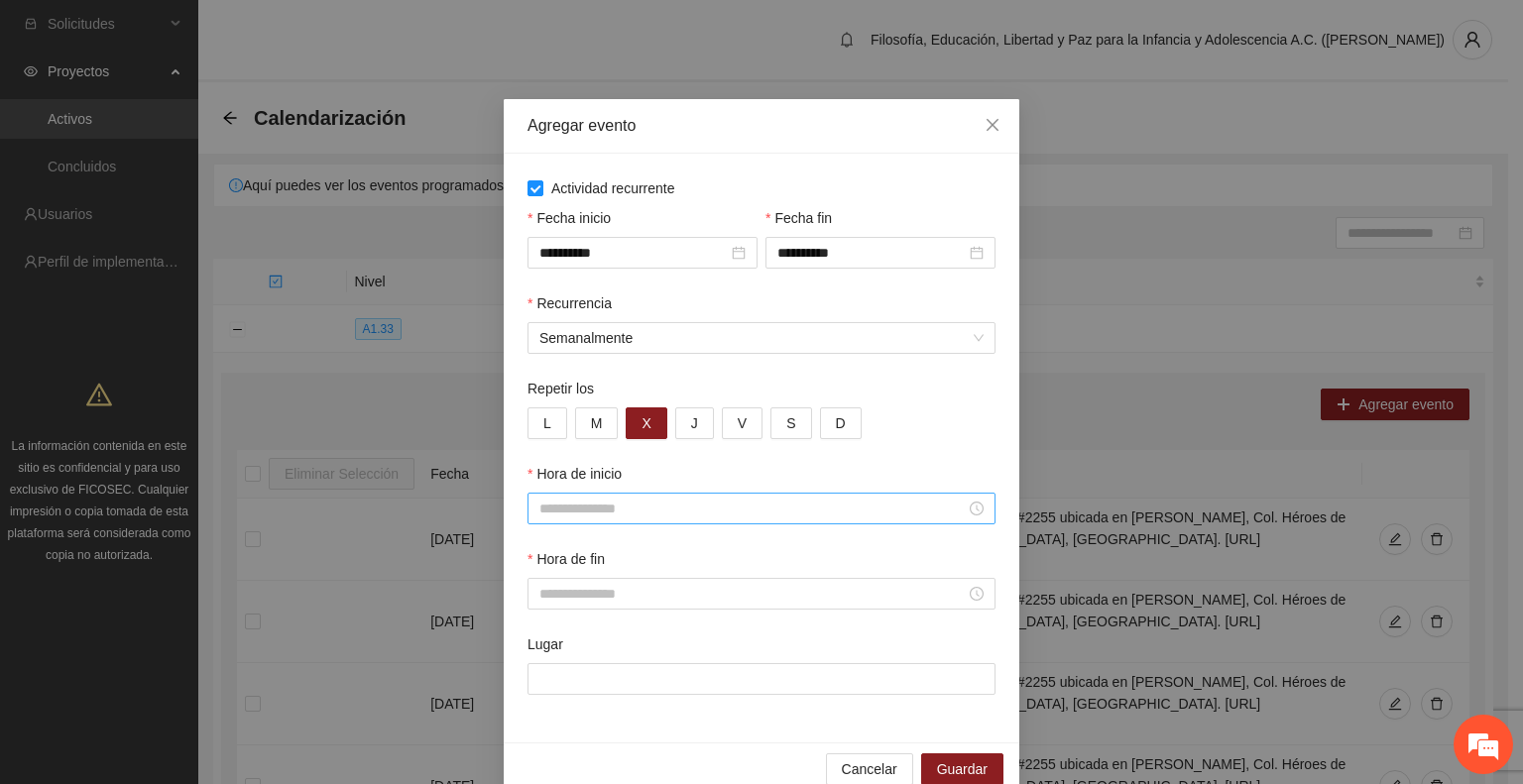 click on "Hora de inicio" at bounding box center (753, 508) 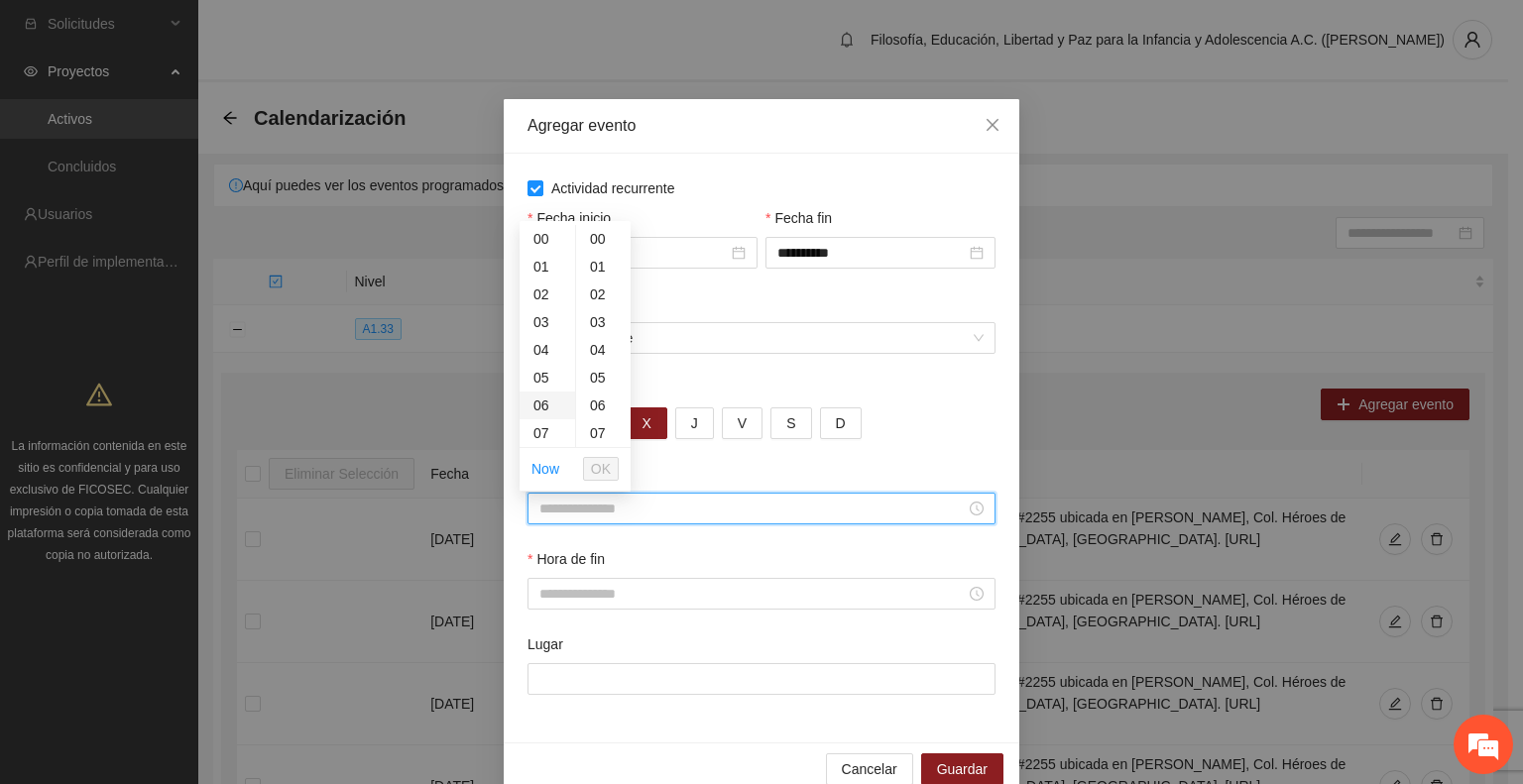 scroll, scrollTop: 198, scrollLeft: 0, axis: vertical 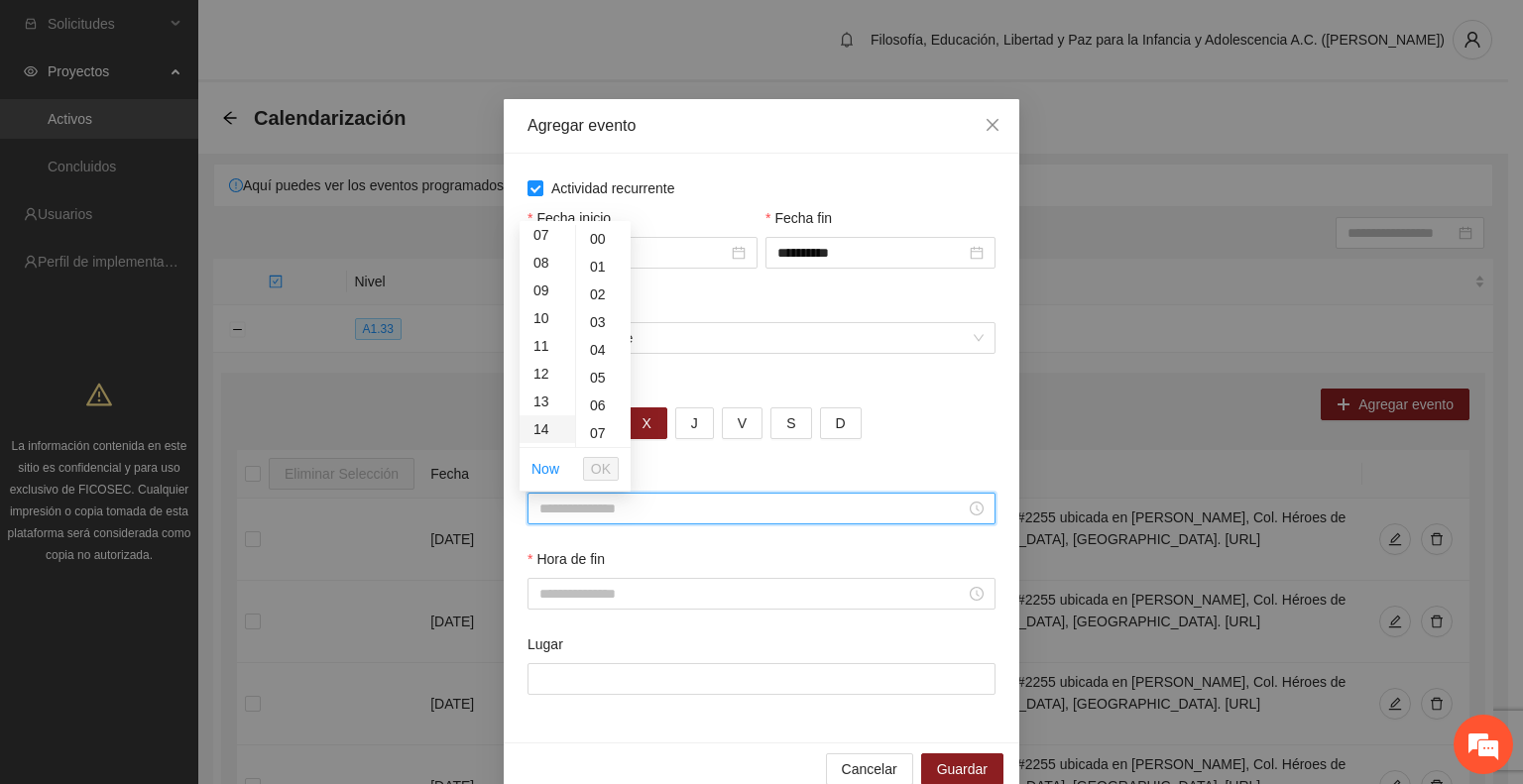 click on "14" at bounding box center [547, 429] 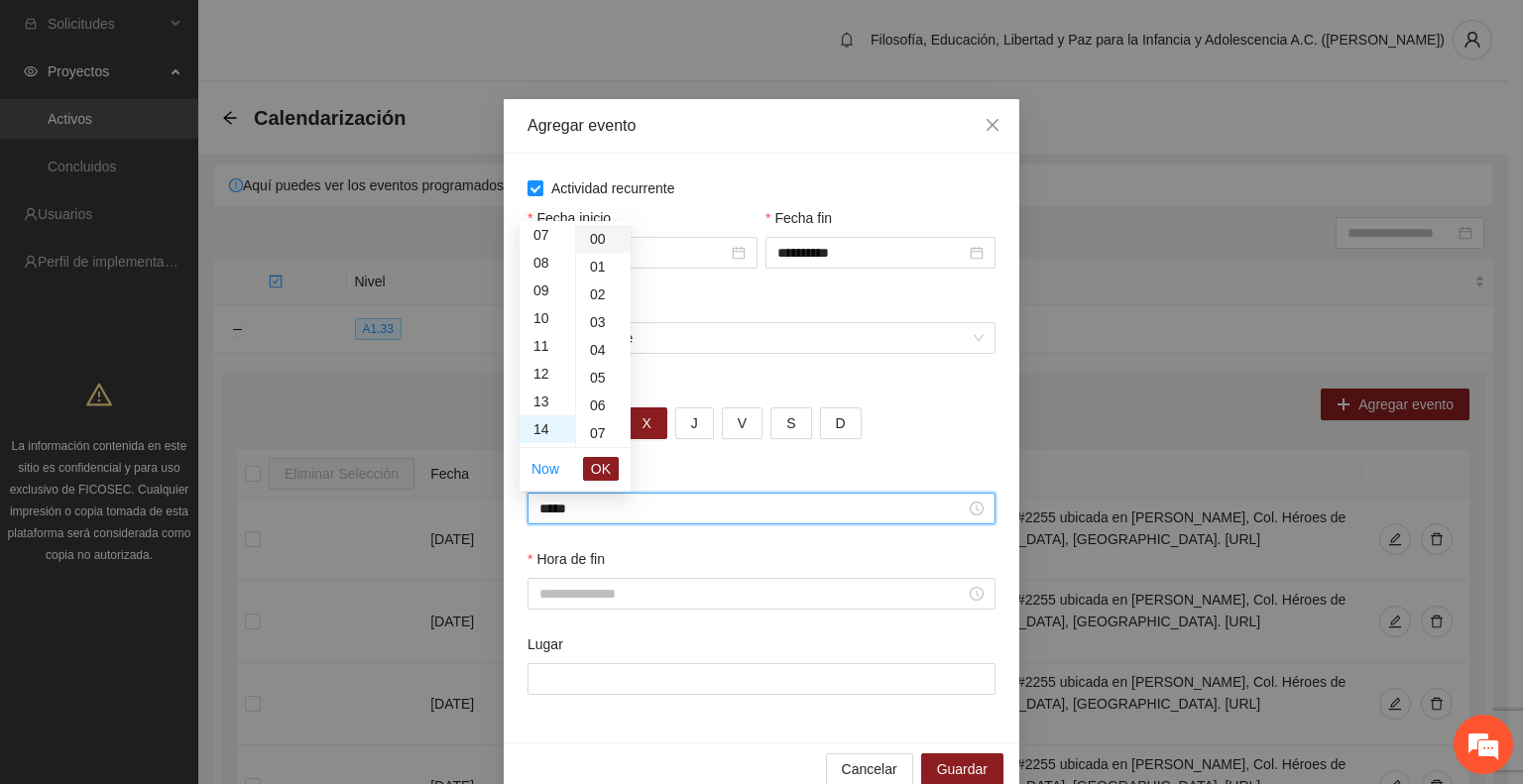 scroll, scrollTop: 389, scrollLeft: 0, axis: vertical 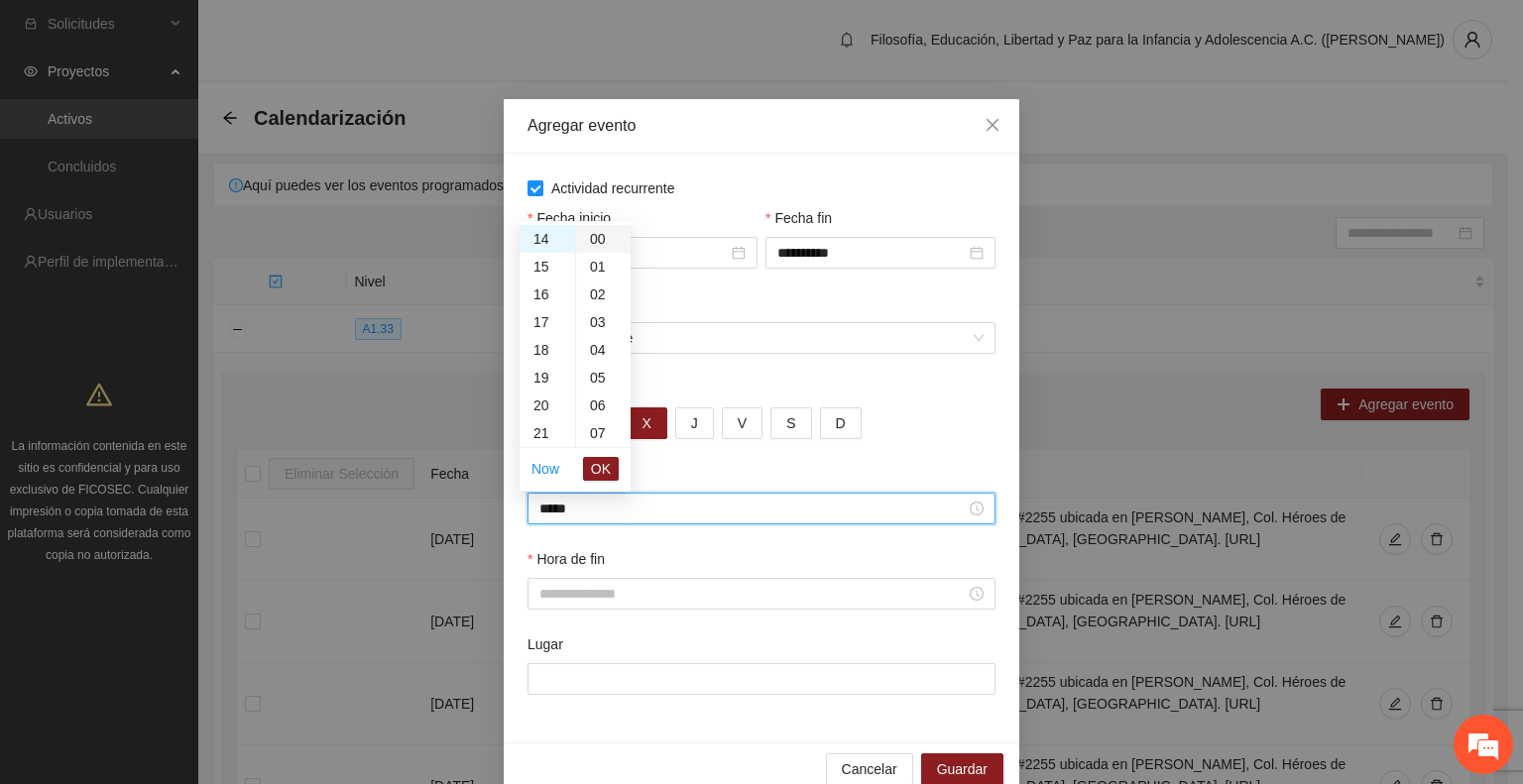 click on "00" at bounding box center [603, 239] 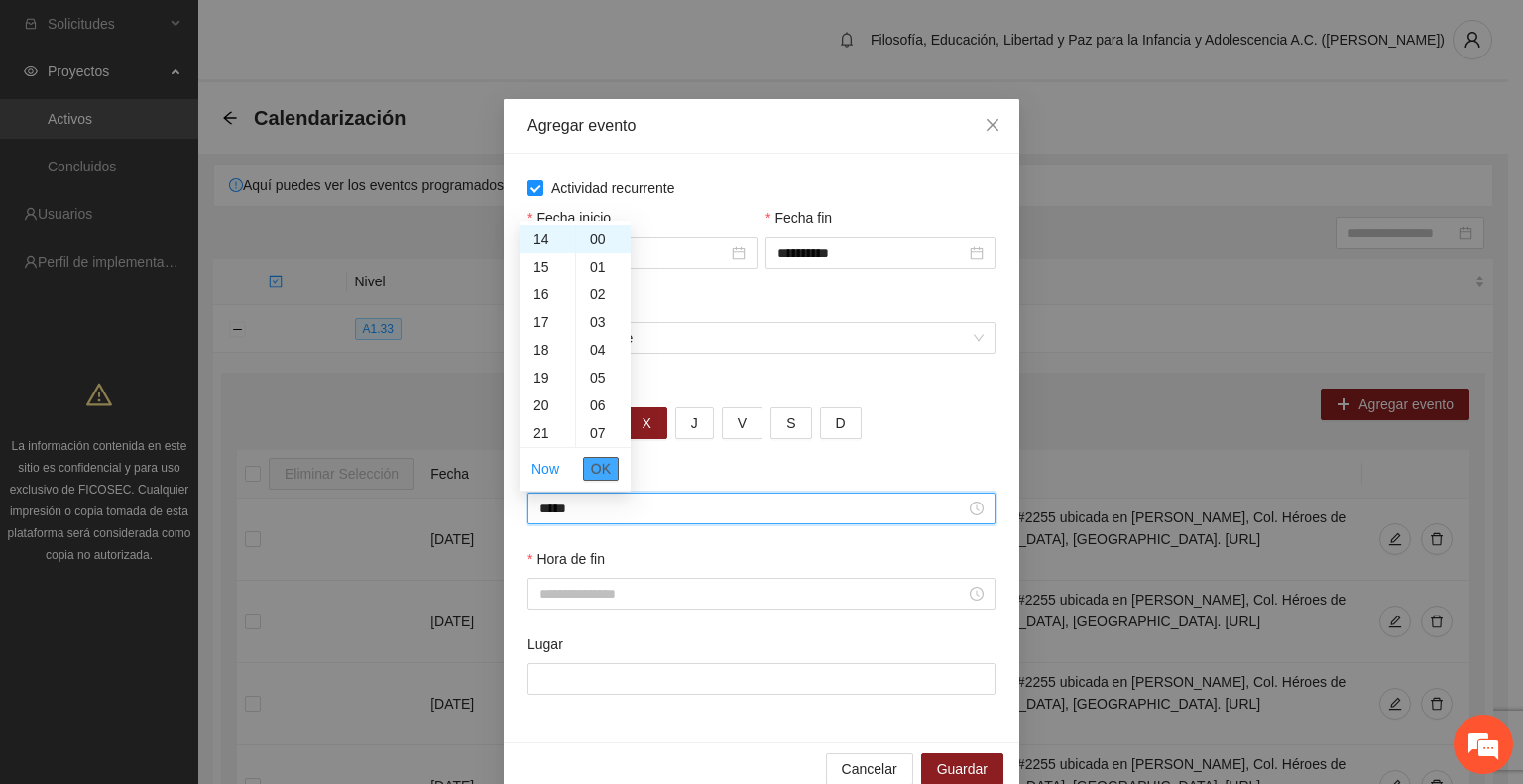 click on "OK" at bounding box center (601, 469) 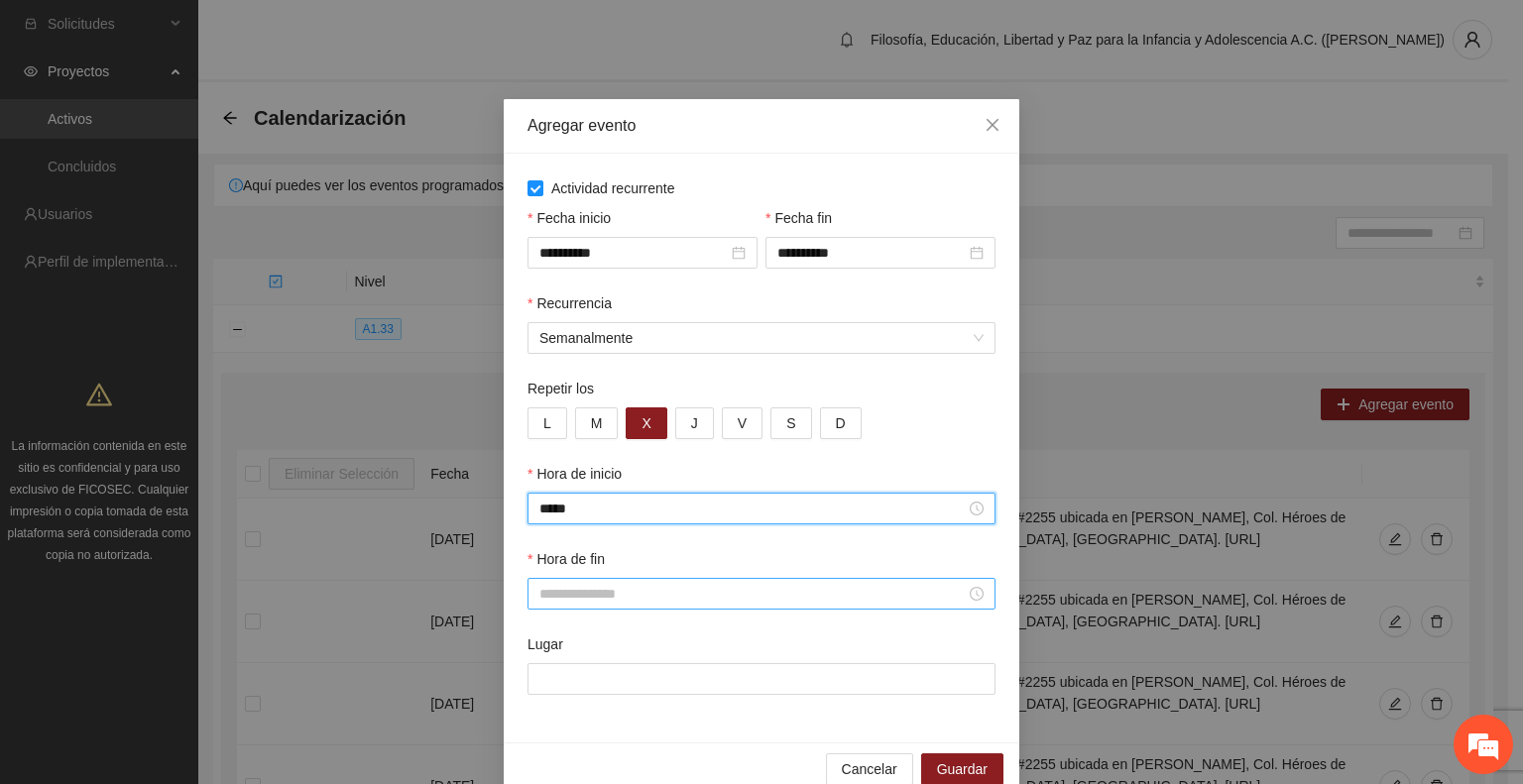 click on "Hora de fin" at bounding box center [753, 594] 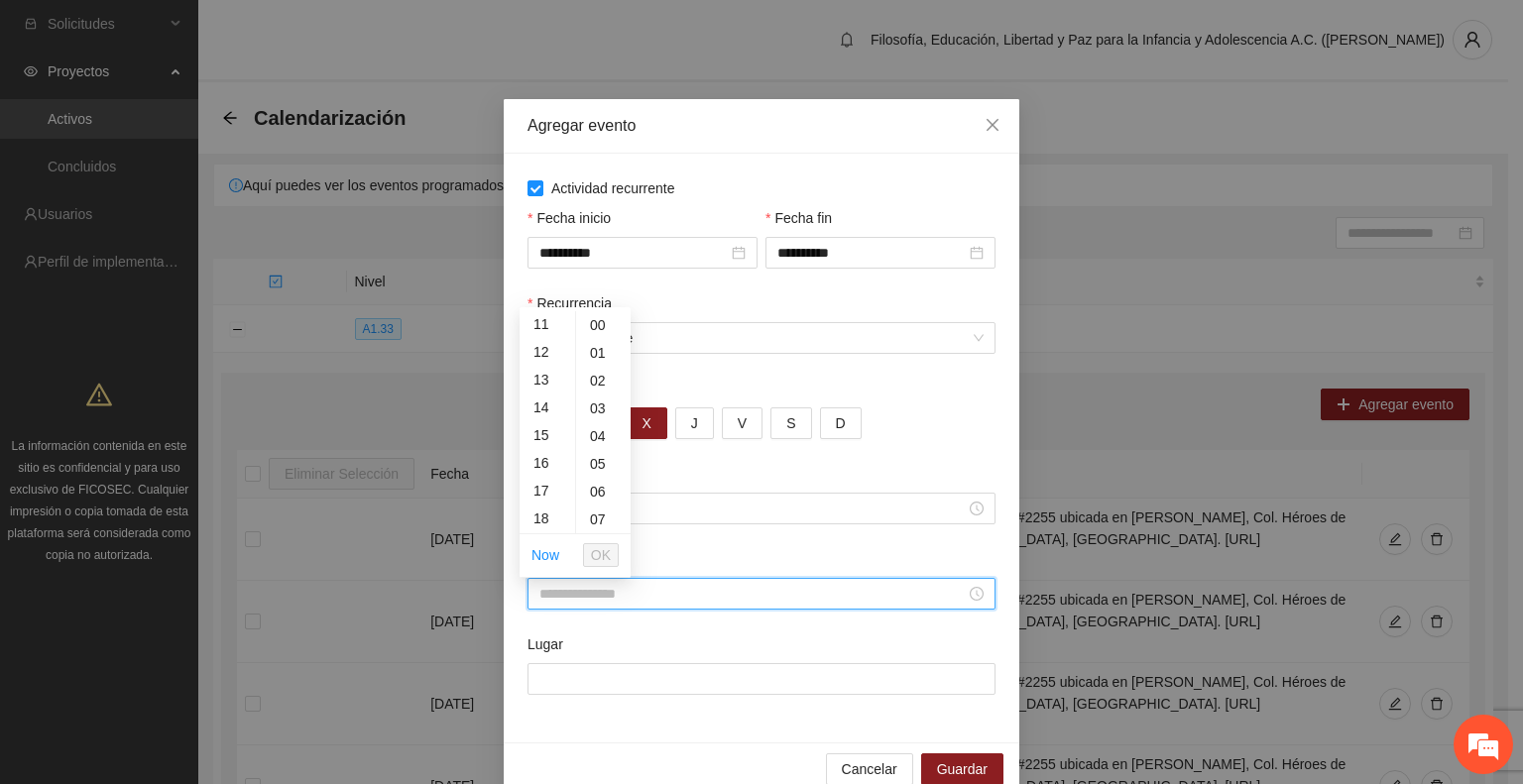 scroll, scrollTop: 396, scrollLeft: 0, axis: vertical 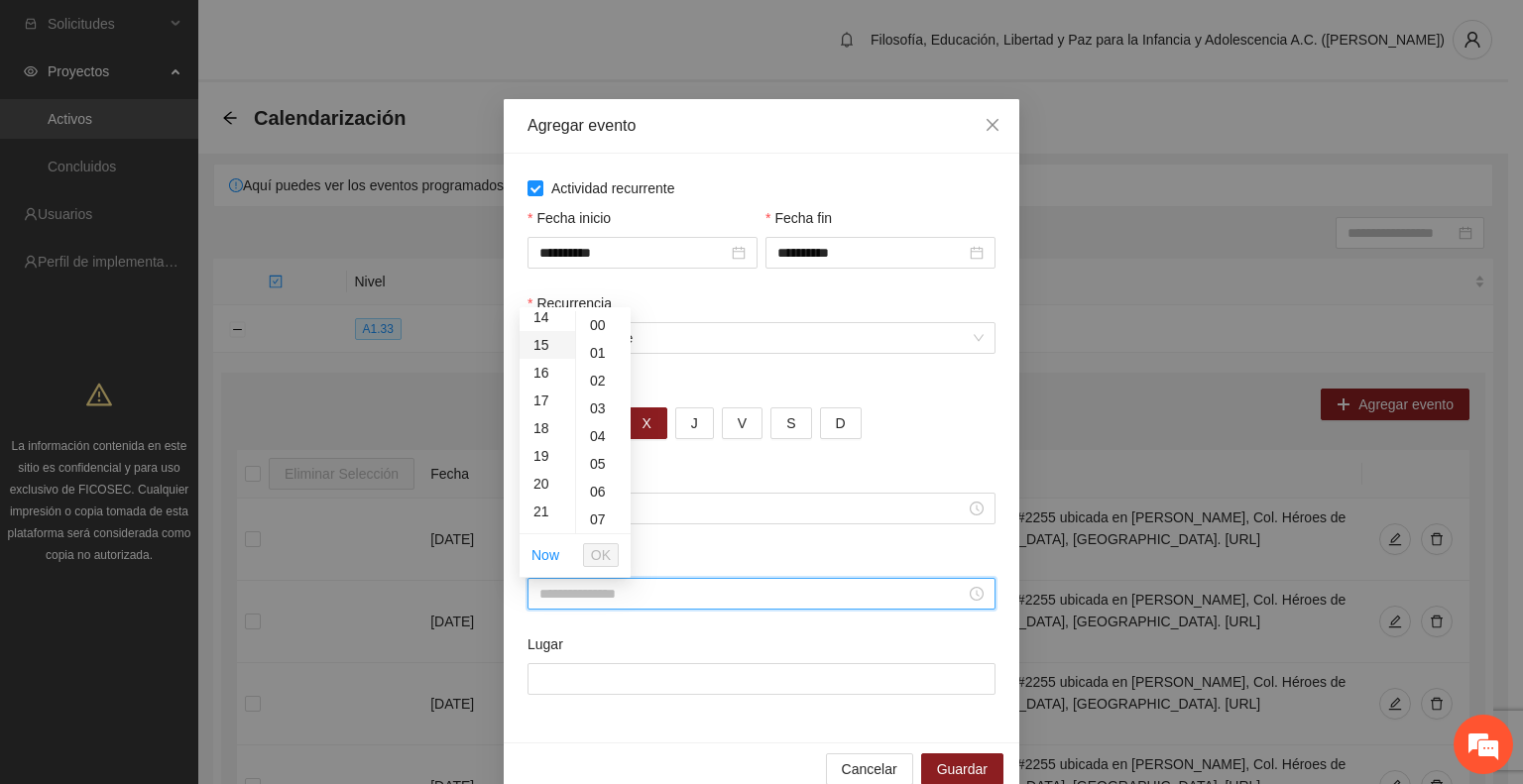 click on "15" at bounding box center [547, 345] 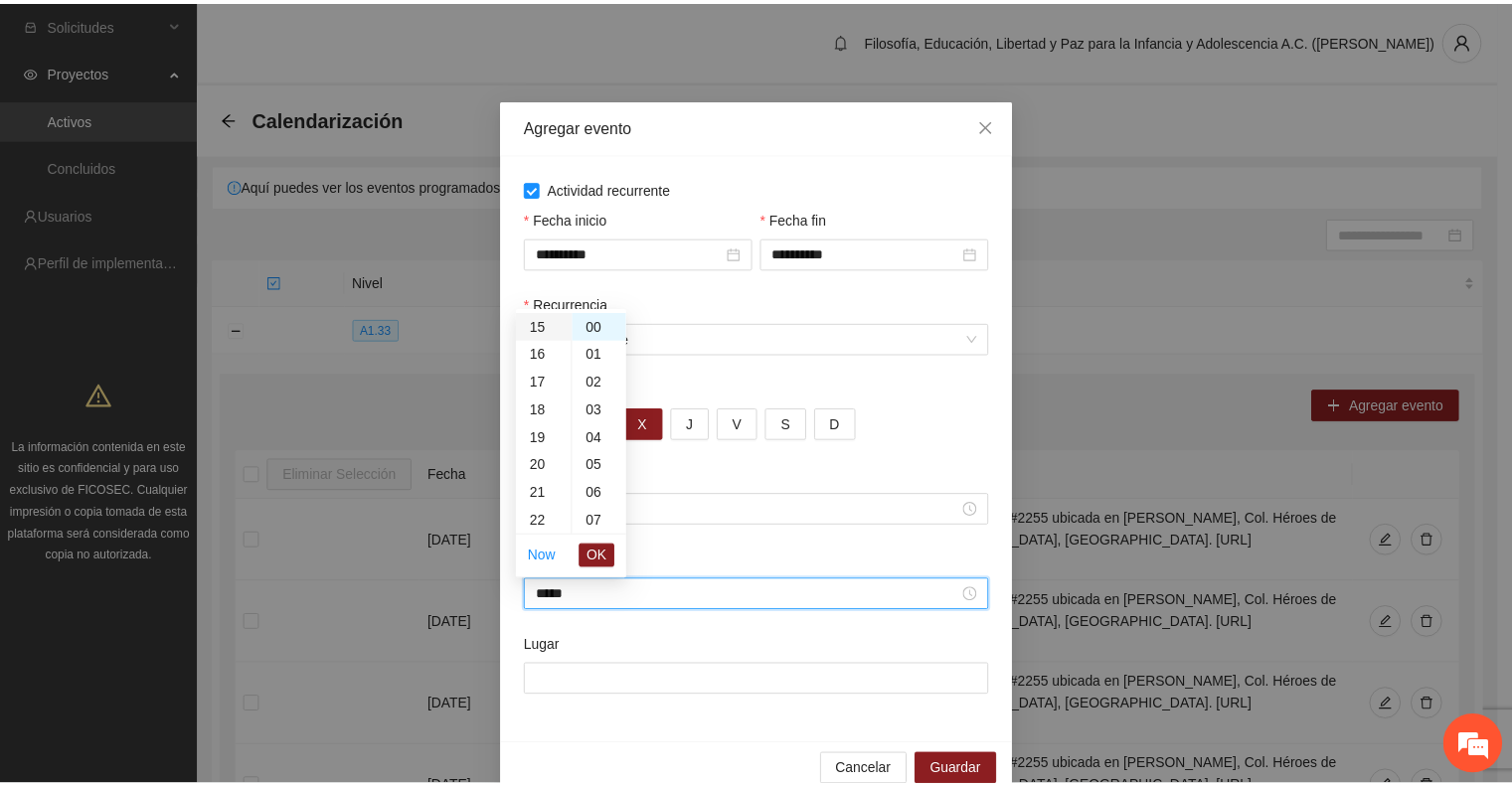scroll, scrollTop: 417, scrollLeft: 0, axis: vertical 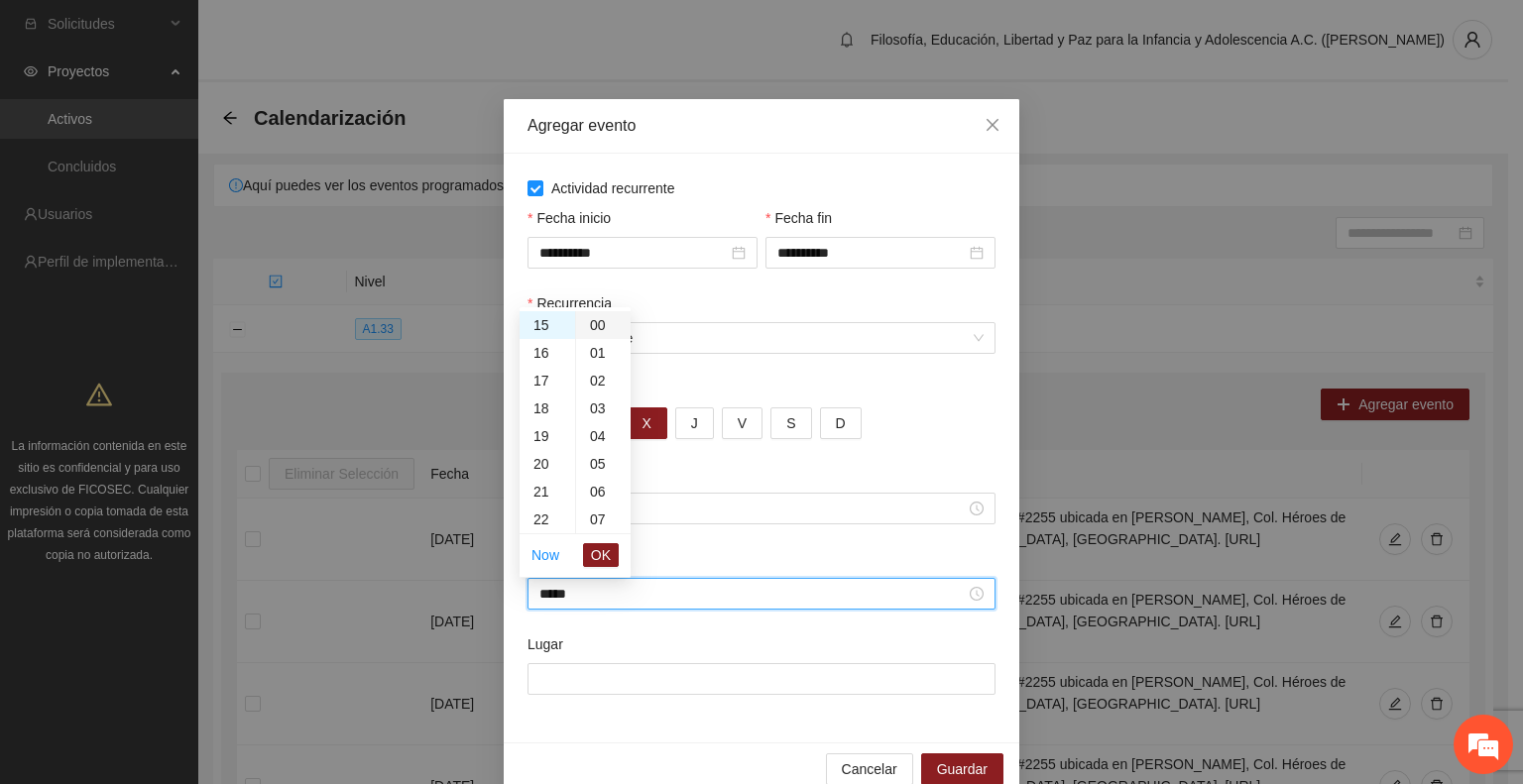 click on "00" at bounding box center (603, 325) 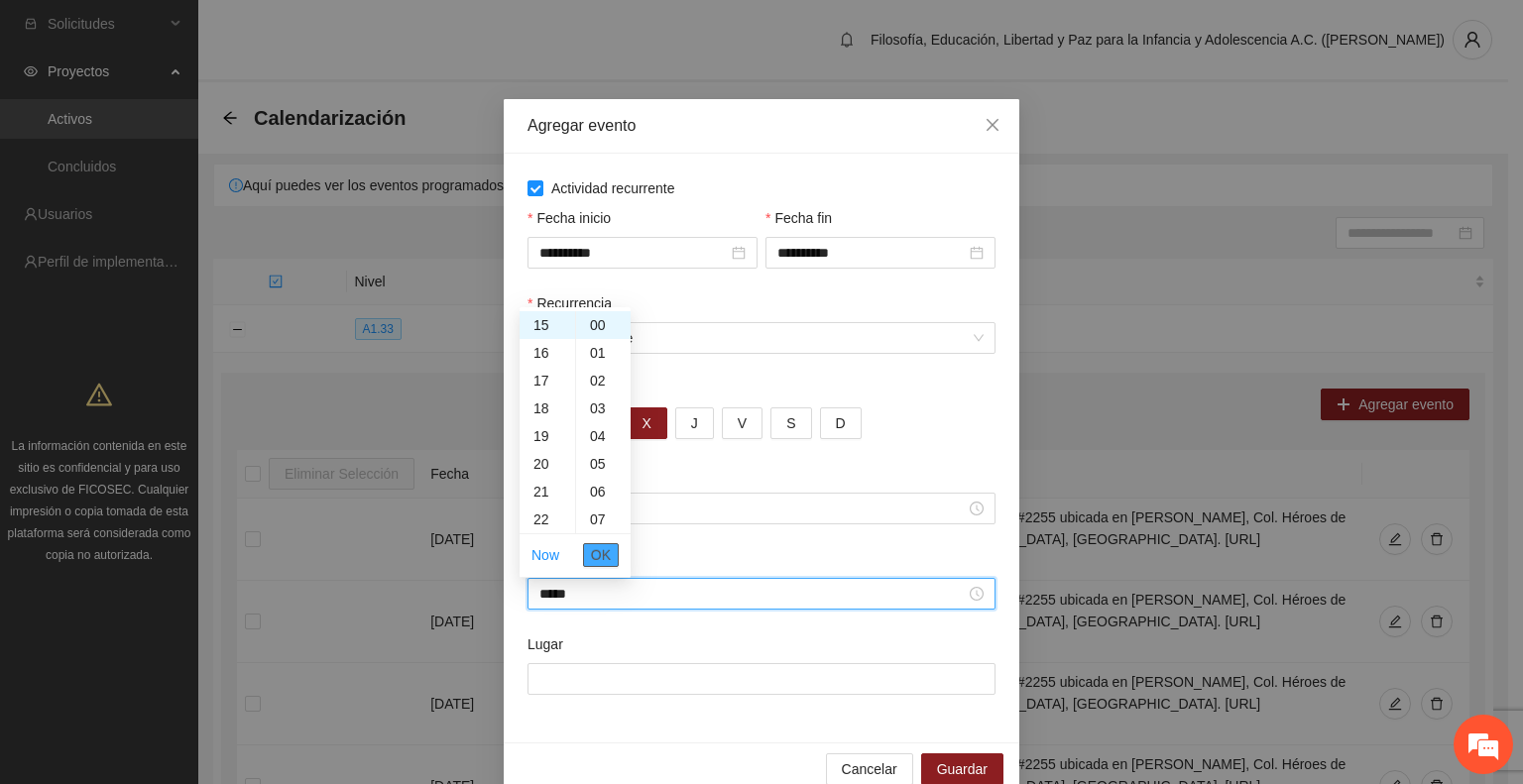 click on "OK" at bounding box center (601, 555) 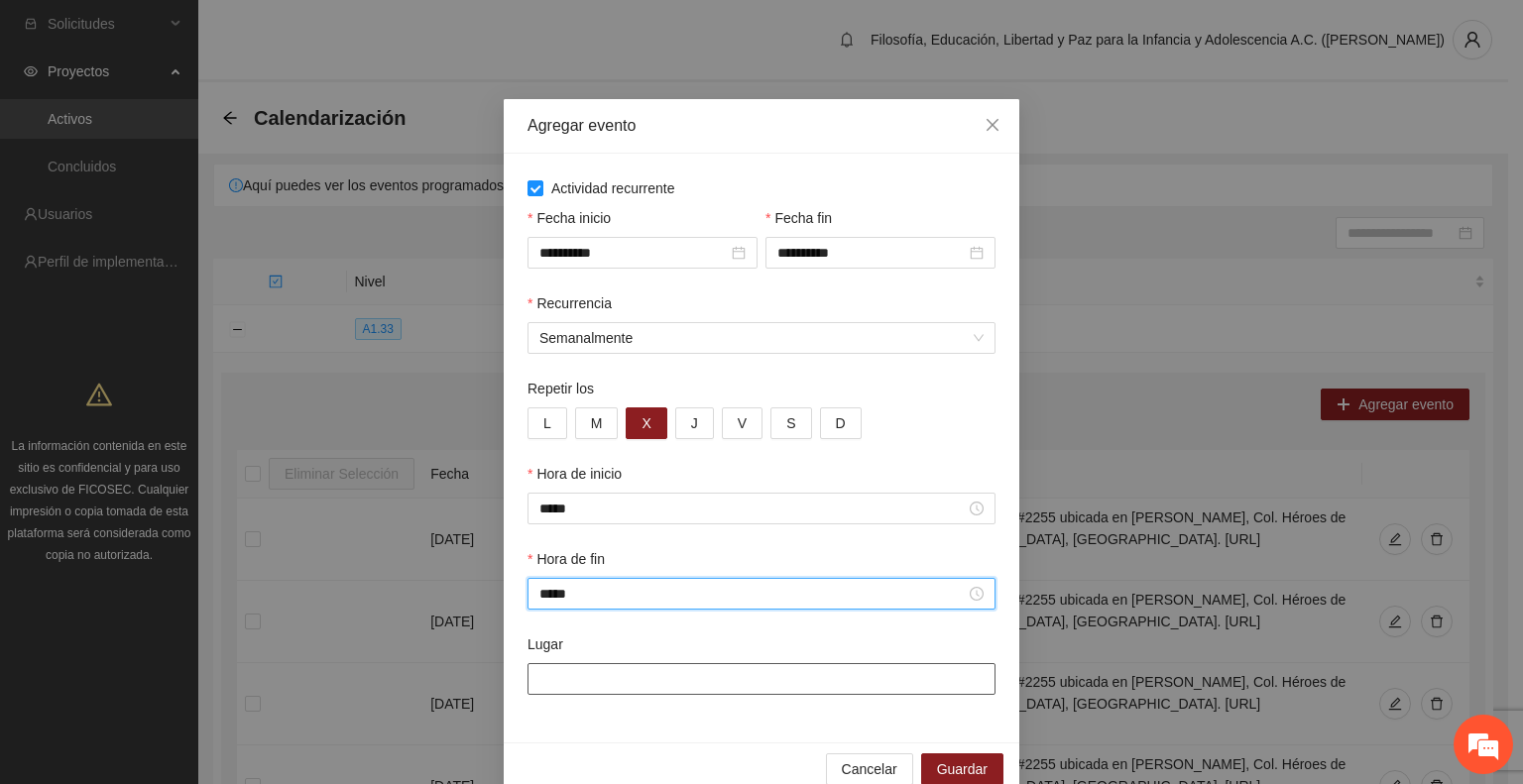 click on "Lugar" at bounding box center [762, 679] 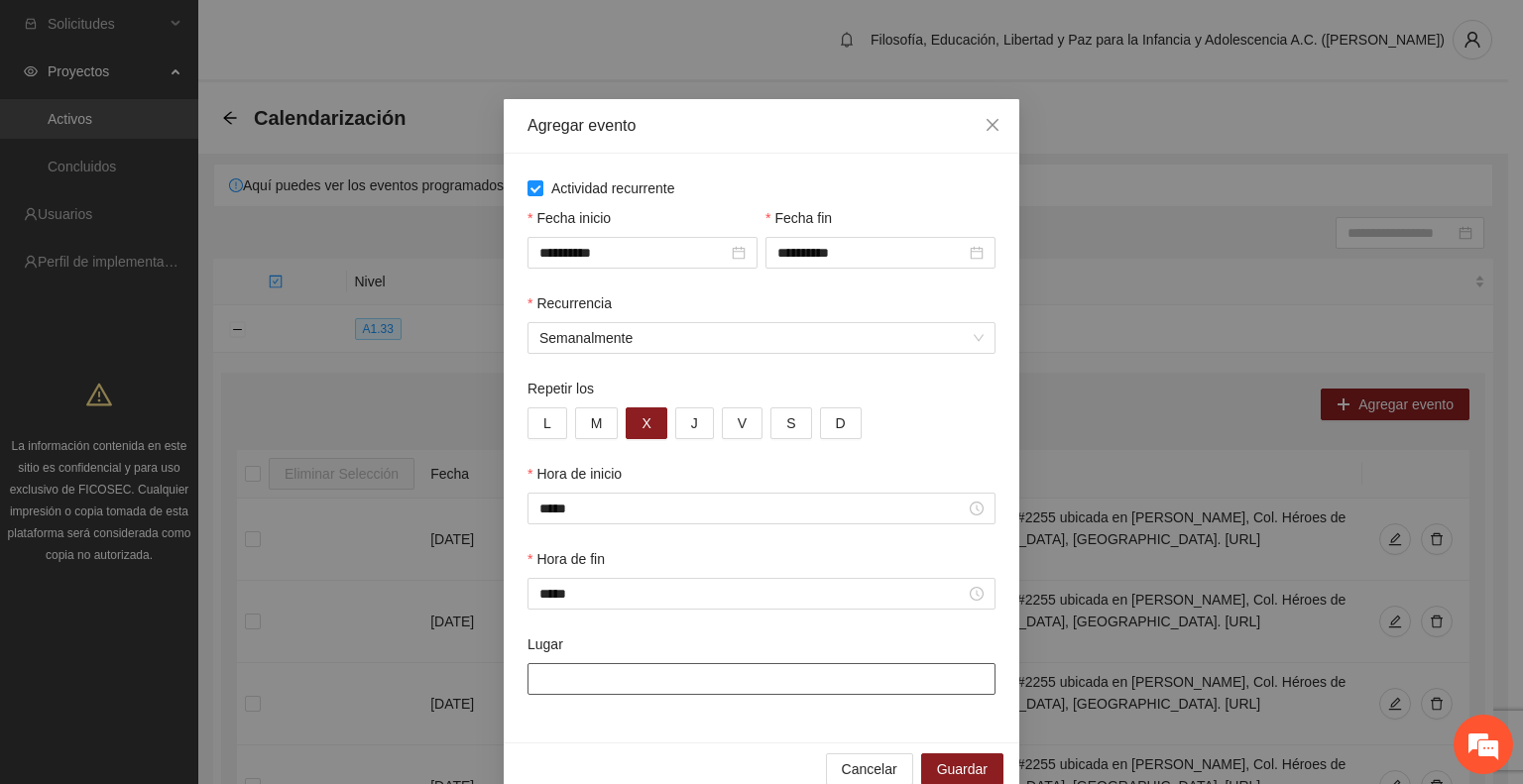 type on "**********" 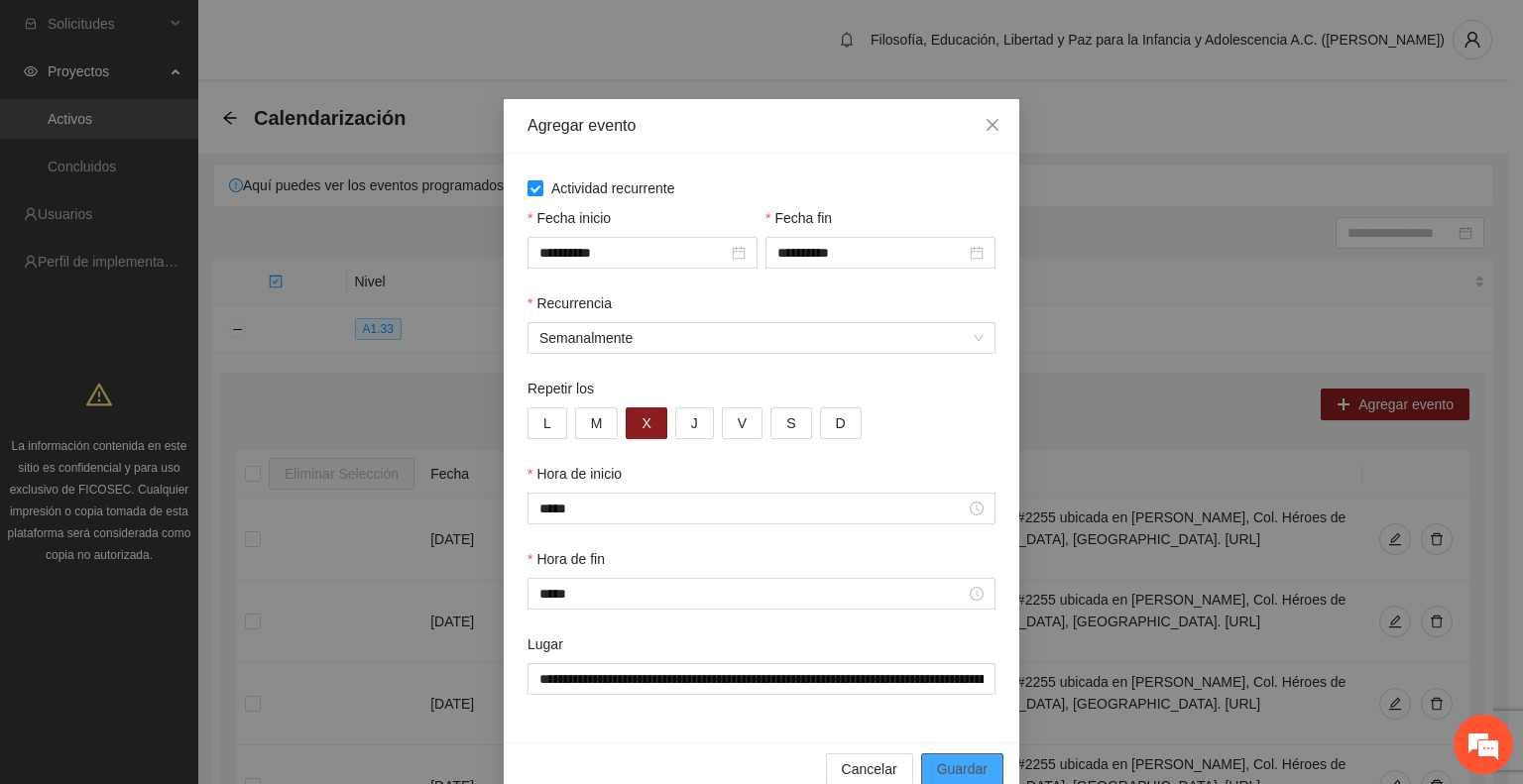 click on "Guardar" at bounding box center [962, 769] 